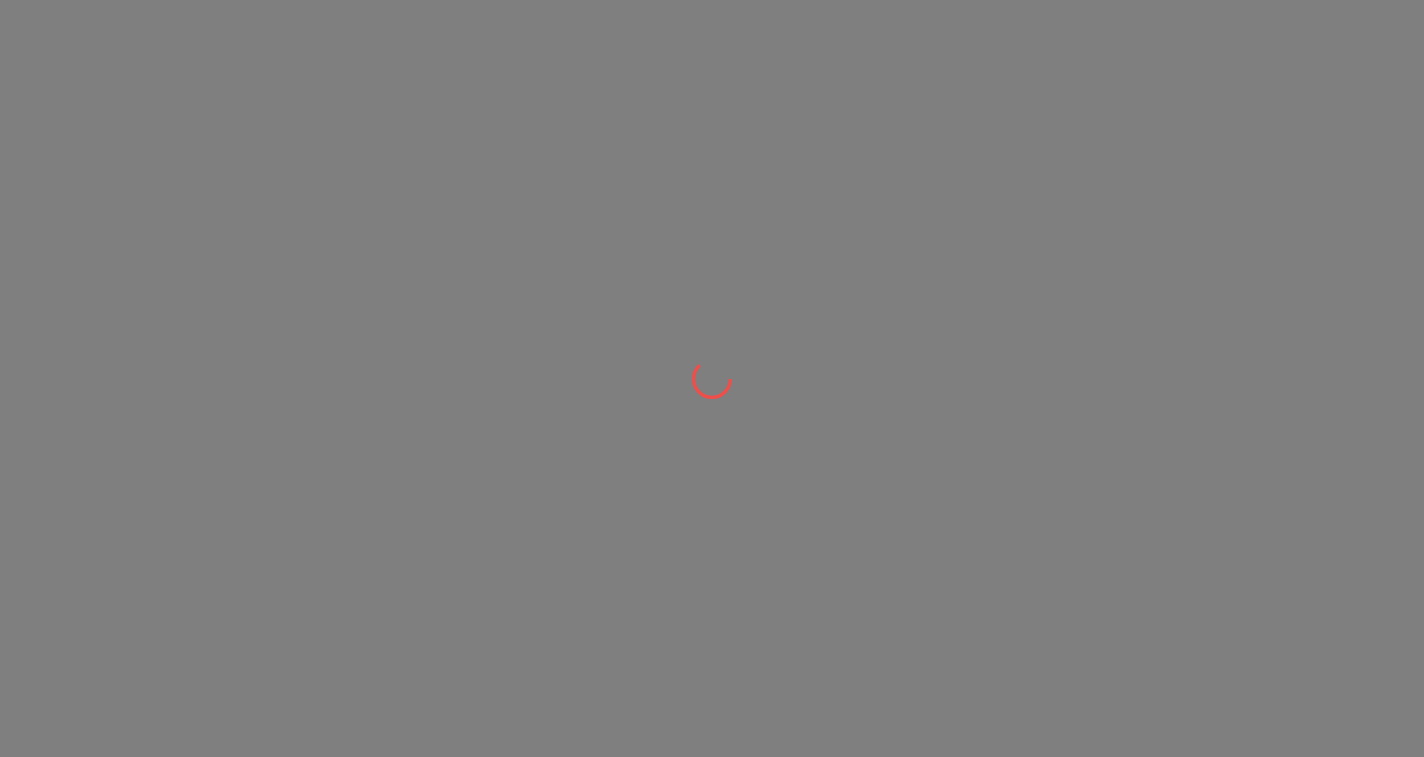 scroll, scrollTop: 0, scrollLeft: 0, axis: both 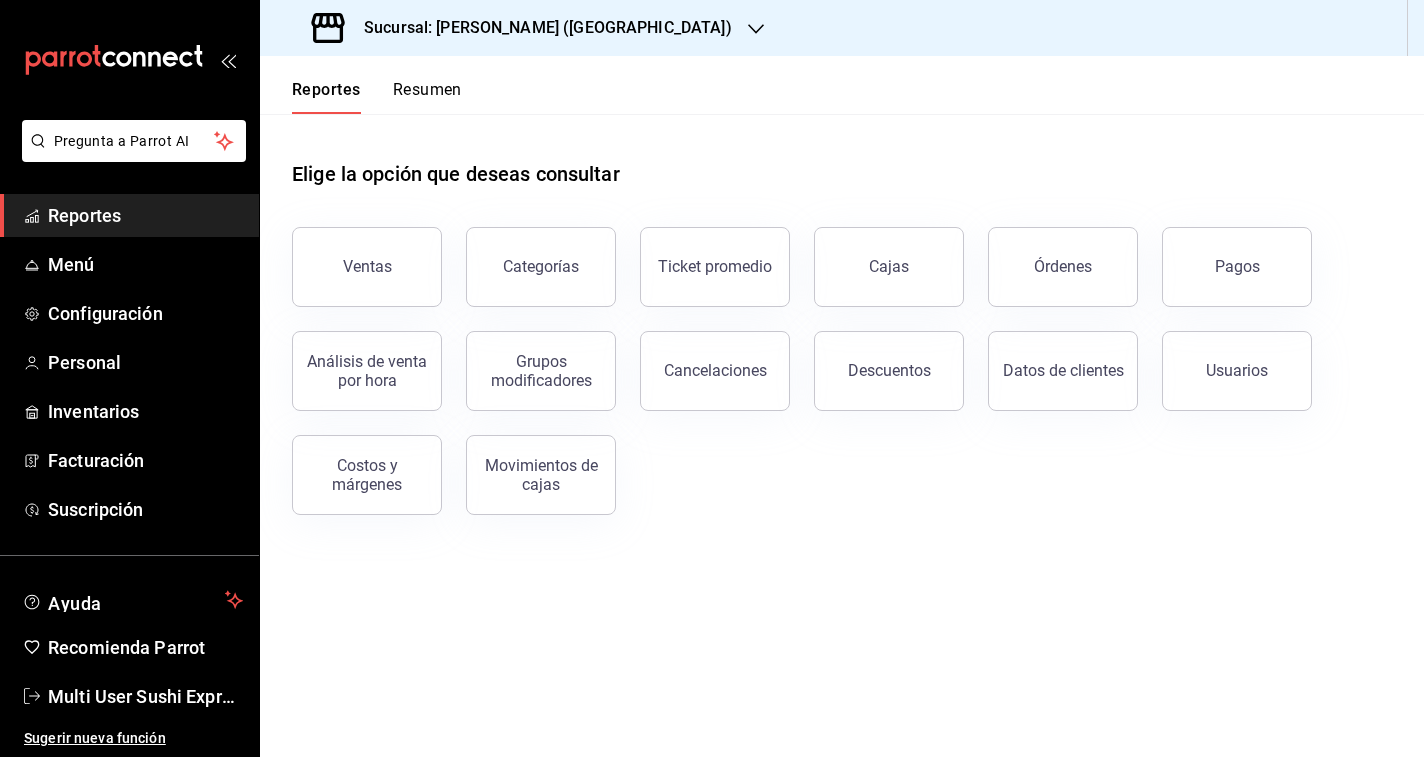 click on "Sucursal: Genki Poke (Chapultepec)" at bounding box center (540, 28) 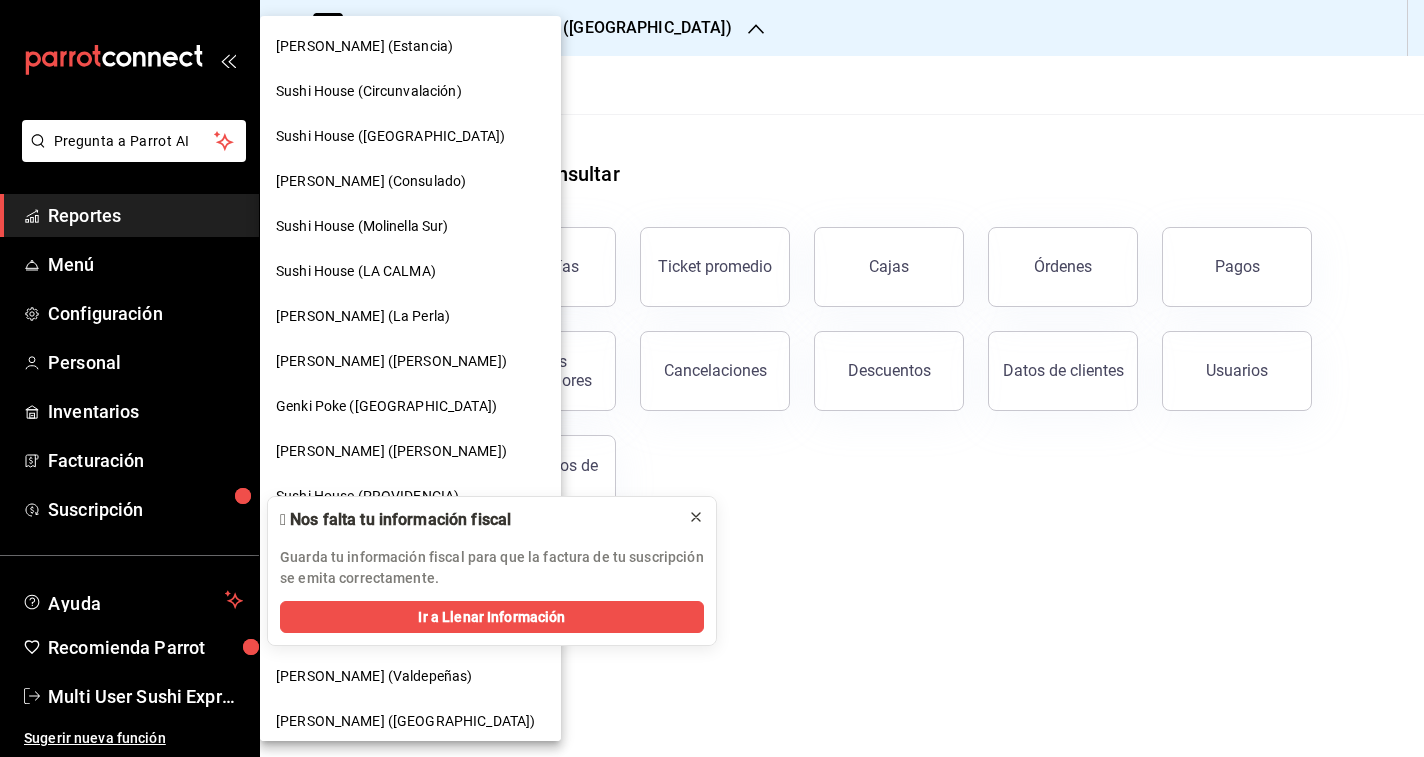 click at bounding box center (696, 517) 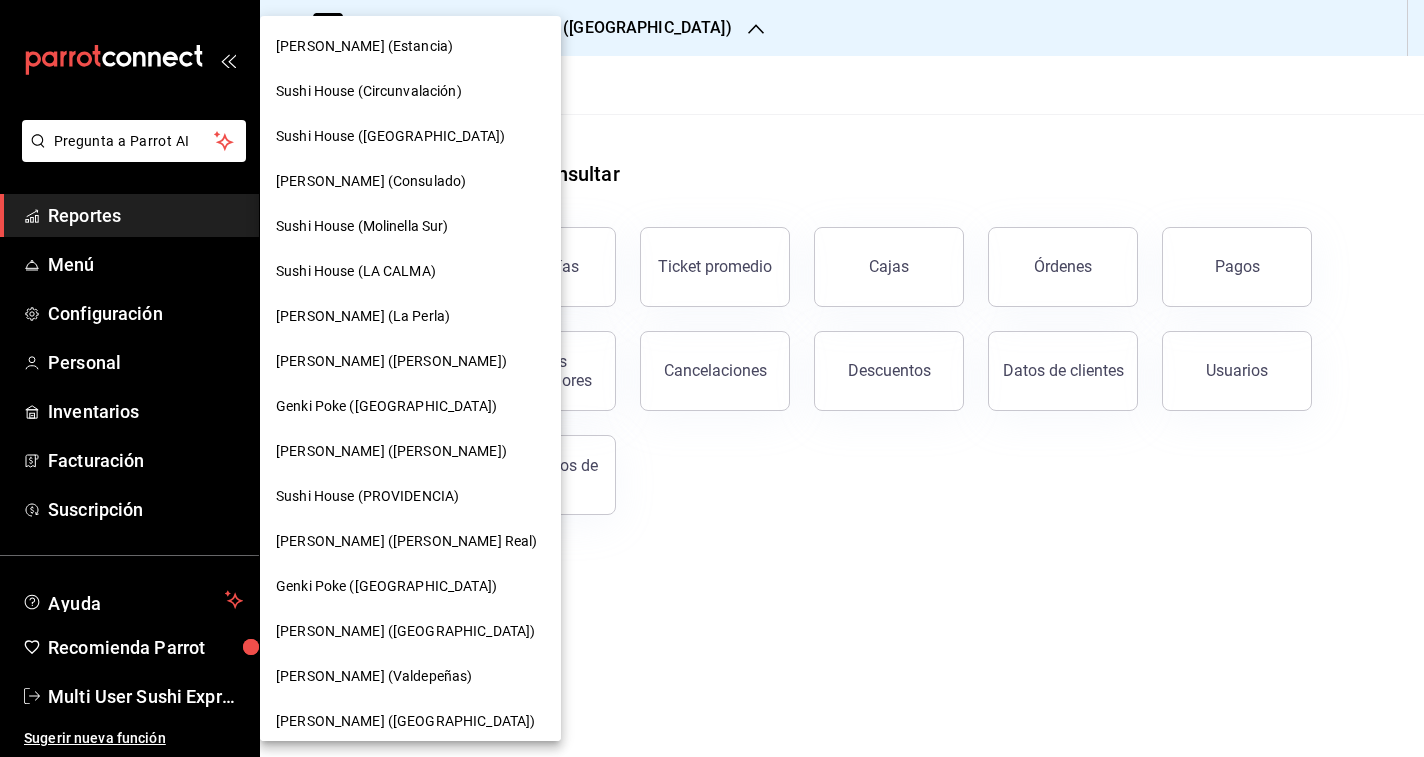 click on "Sushi House (Circunvalación)" at bounding box center (410, 91) 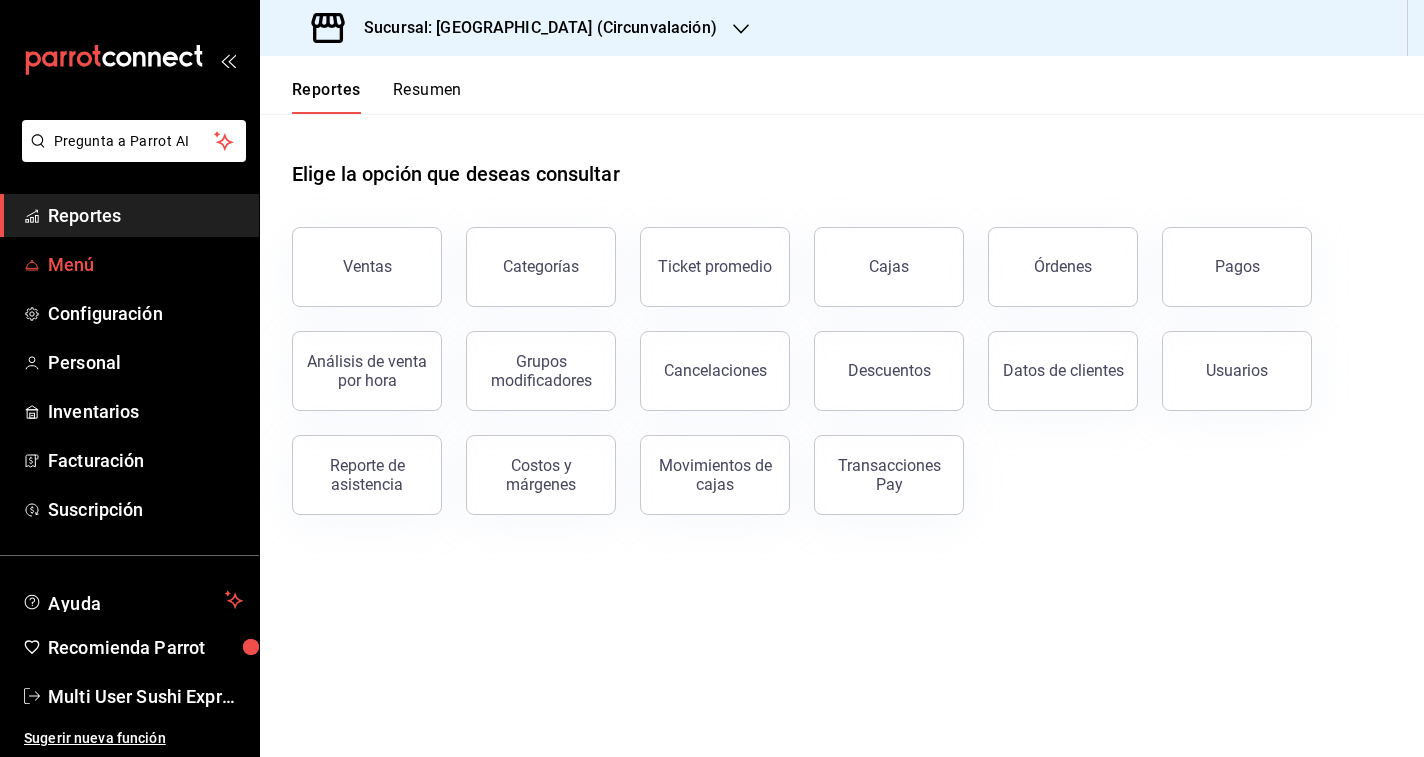 click on "Menú" at bounding box center (145, 264) 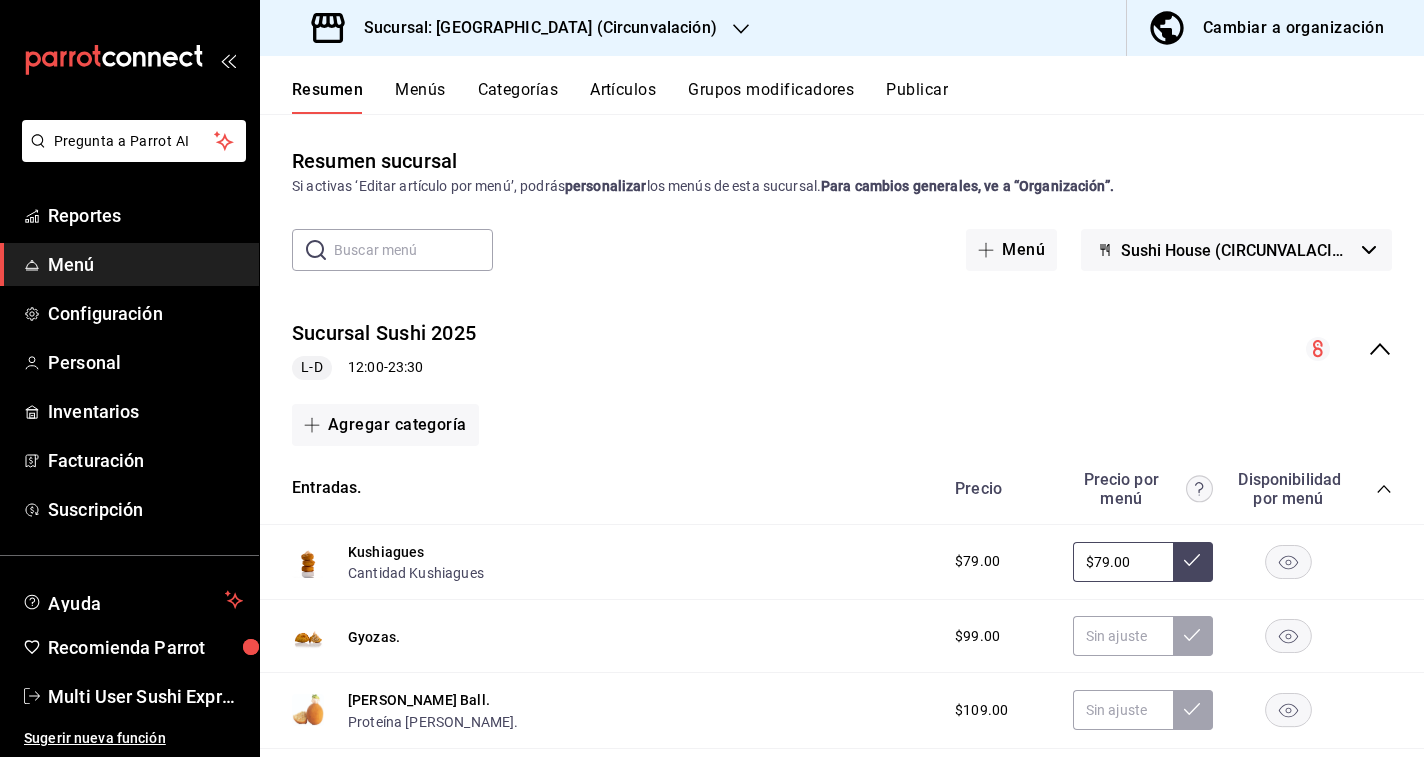 click on "Kushiagues Cantidad Kushiagues $79.00 $79.00 Gyozas. $99.00 Furai Yakimeshi Ball. Proteína Furai Yakimeshi. $109.00 Sopa Miso. $145.00 Agregar artículo" at bounding box center (842, 718) 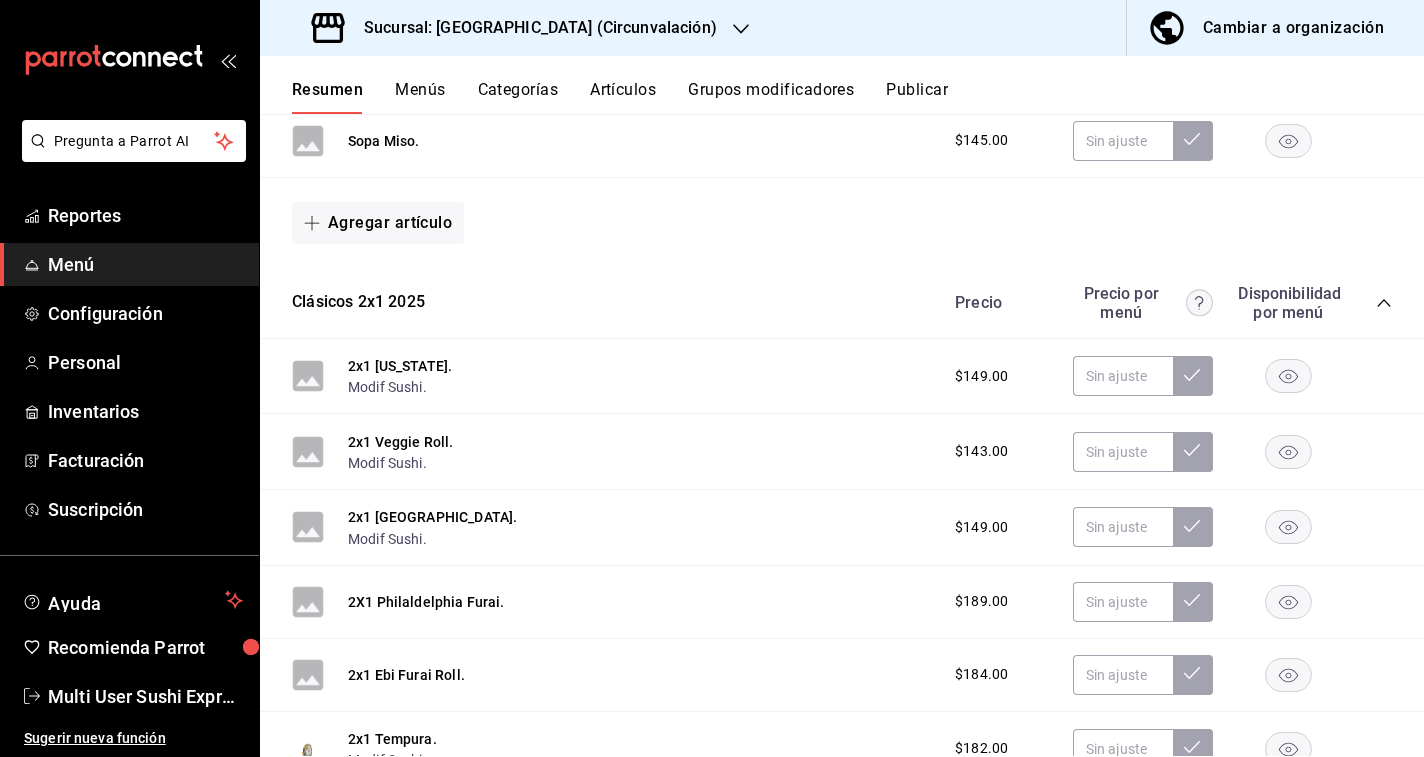 scroll, scrollTop: 0, scrollLeft: 0, axis: both 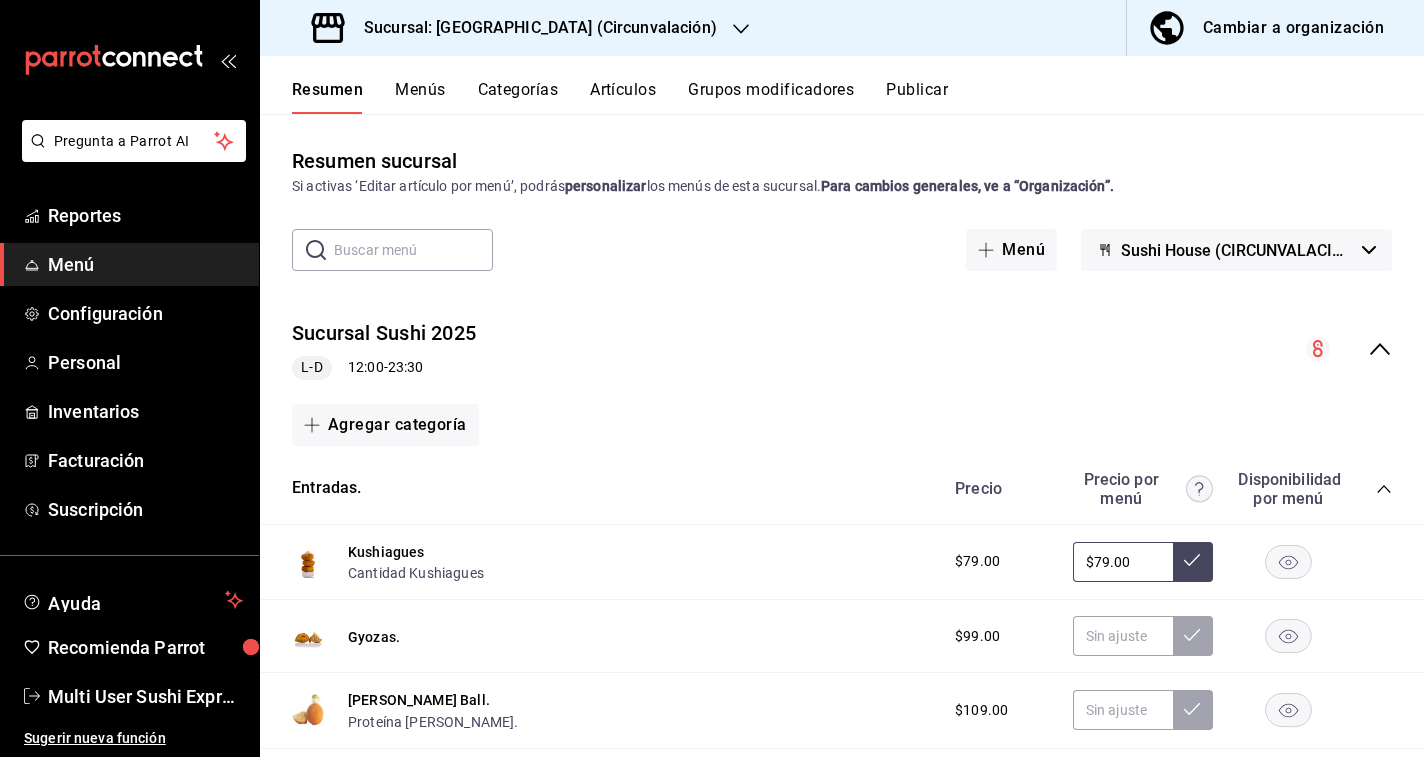 click on "Cambiar a organización" at bounding box center [1293, 28] 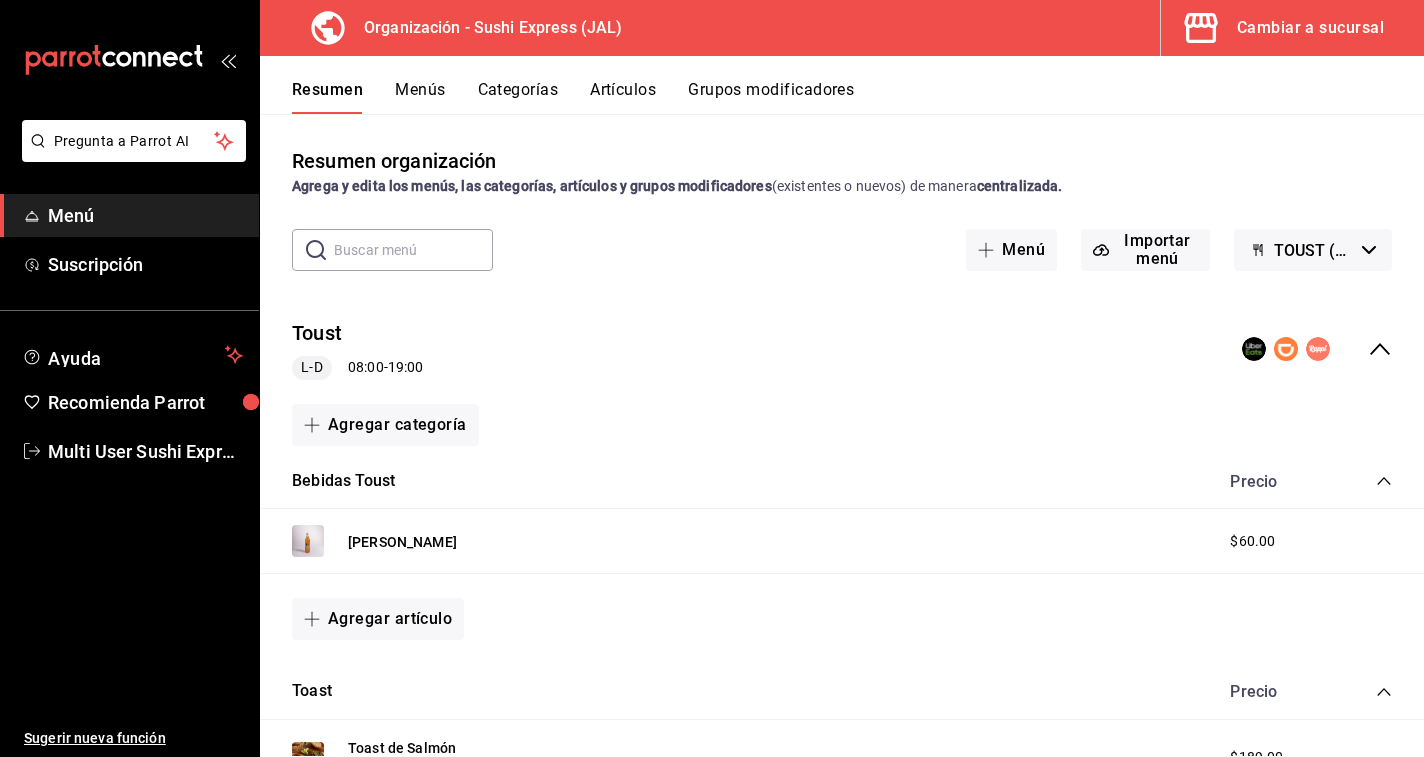 click on "Resumen organización Agrega y edita los menús, las categorías, artículos y grupos modificadores  (existentes o nuevos) de manera  centralizada. ​ ​ Menú Importar menú TOUST (Borrador) Toust L-D 08:00  -  19:00 Agregar categoría Bebidas Toust Precio Félix $60.00 Agregar artículo Toast Precio Toast de Salmón Spread ,  Elige preparación de tu salmón ,  Veggies $189.00 Avocado Toast Spread ,  Veggies ,  Proteínas $189.00 Veggie Toast Spread ,  Veggies $159.00 Egg Toast Preparación huevo ,  Veggies $169.00 Arma tu Toust Spread ,  Proteínas ,  Veggies $189.00 Agregar artículo" at bounding box center [842, 451] 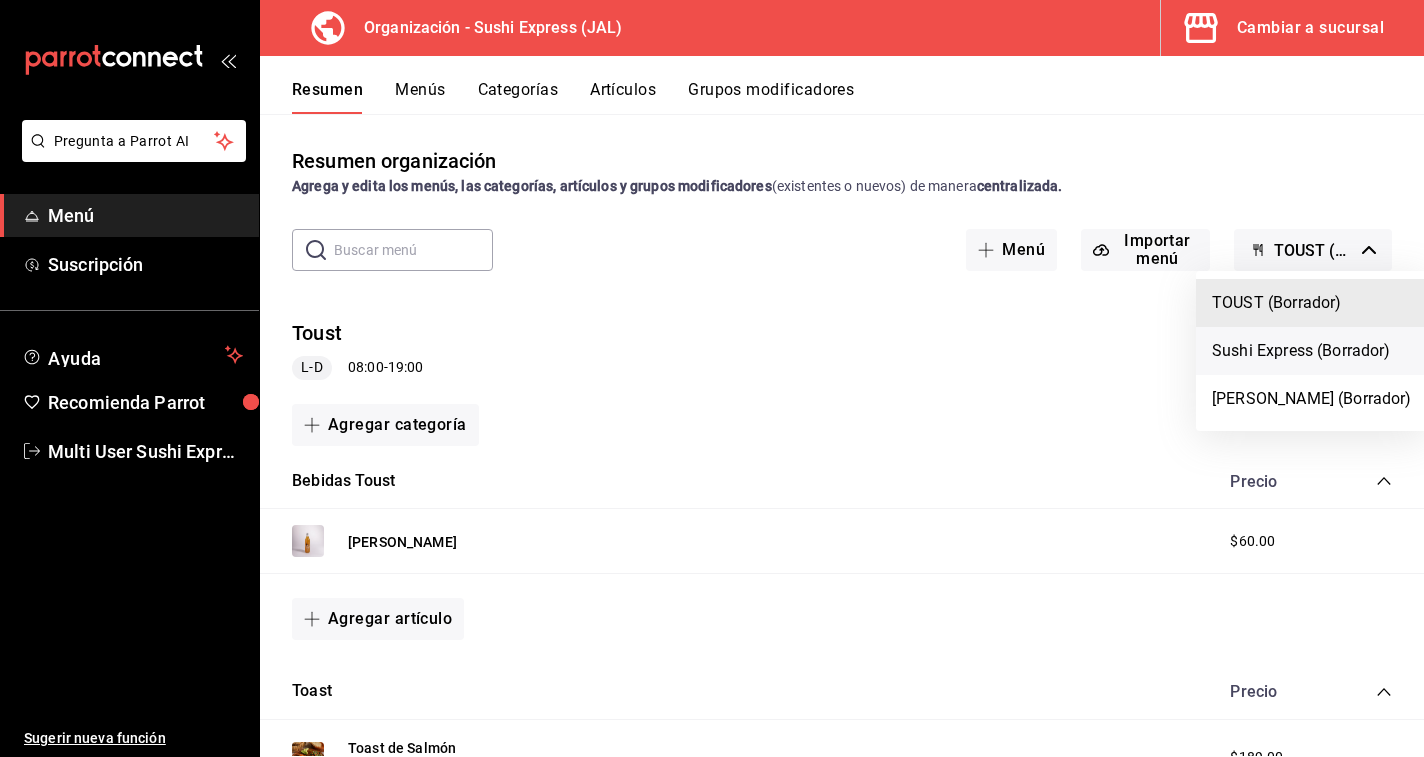 click on "Sushi Express (Borrador)" at bounding box center [1312, 351] 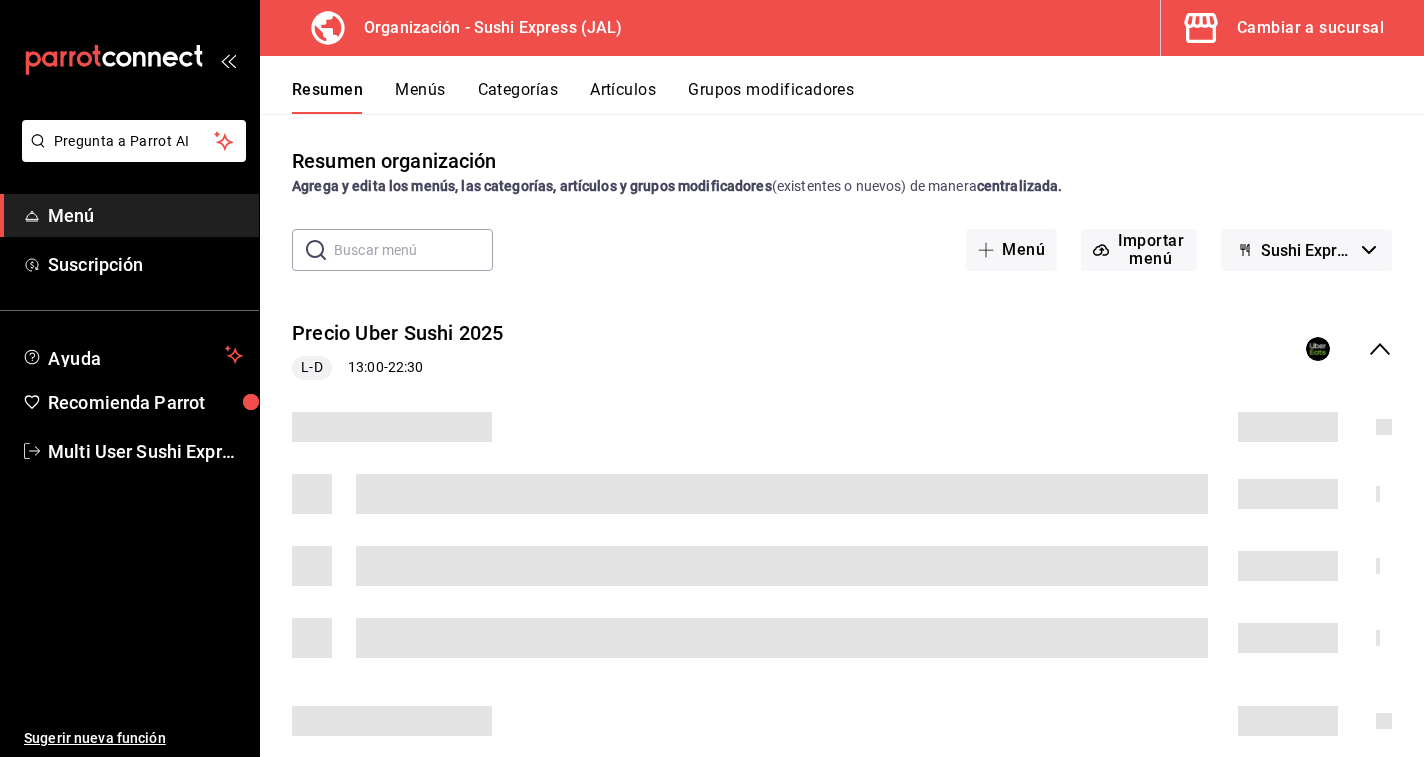 type 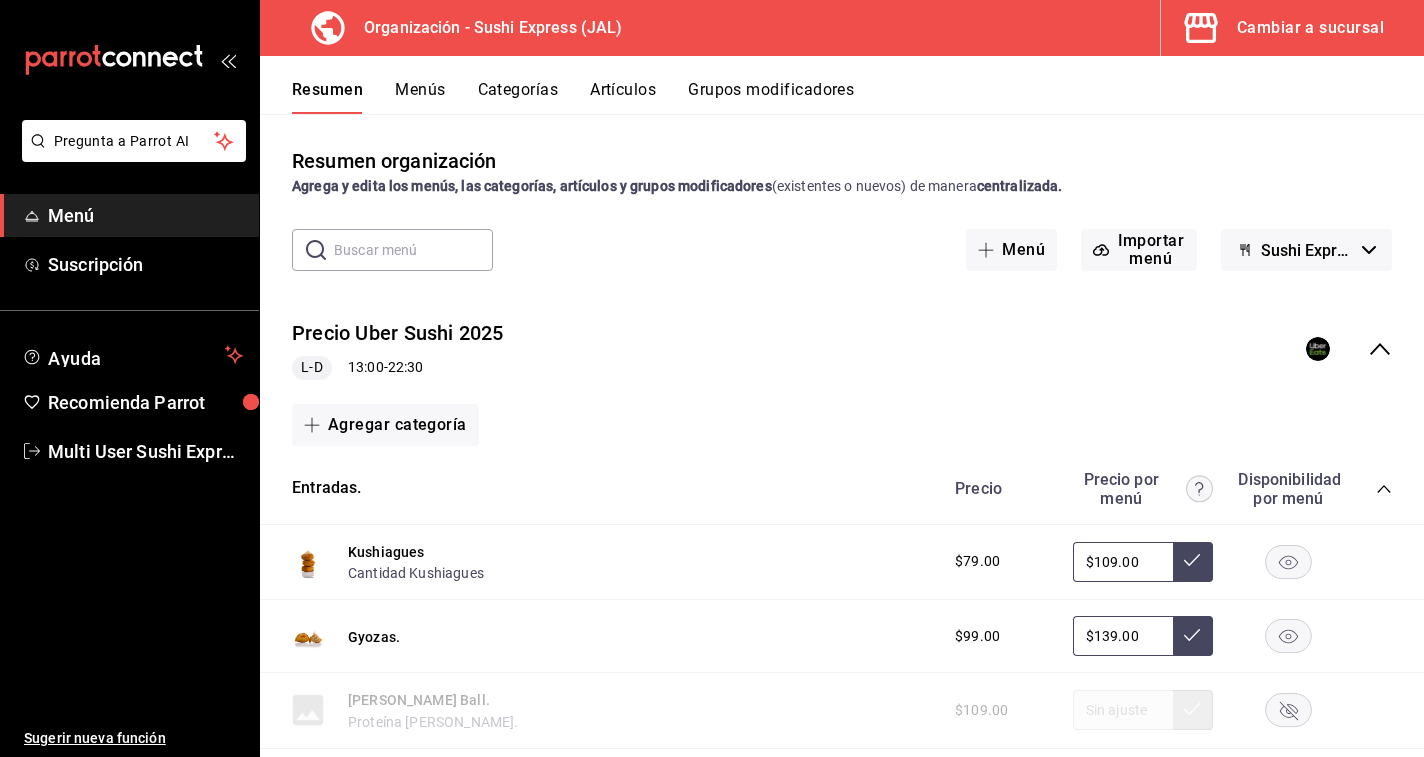 click on "[PERSON_NAME] 2025 L-D 13:00  -  22:30" at bounding box center (842, 349) 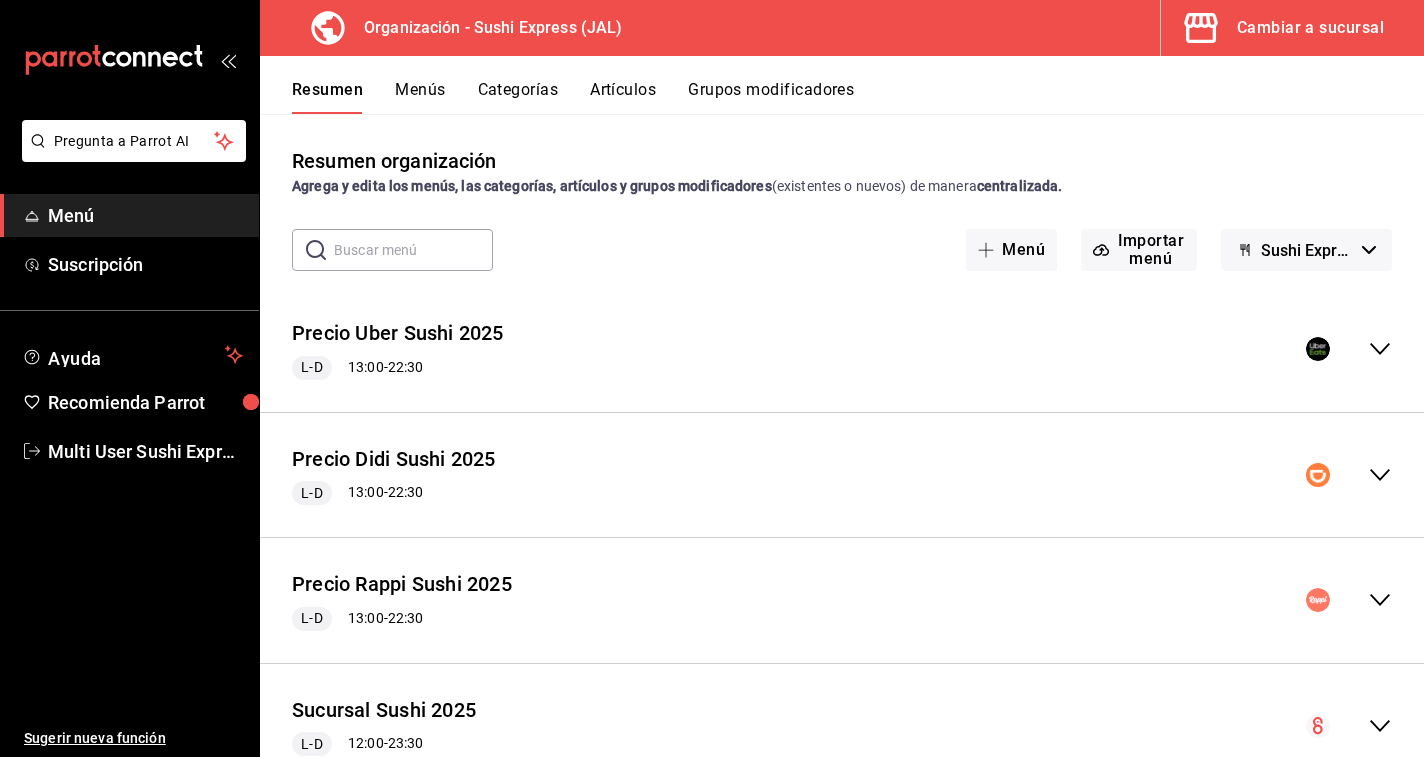 click 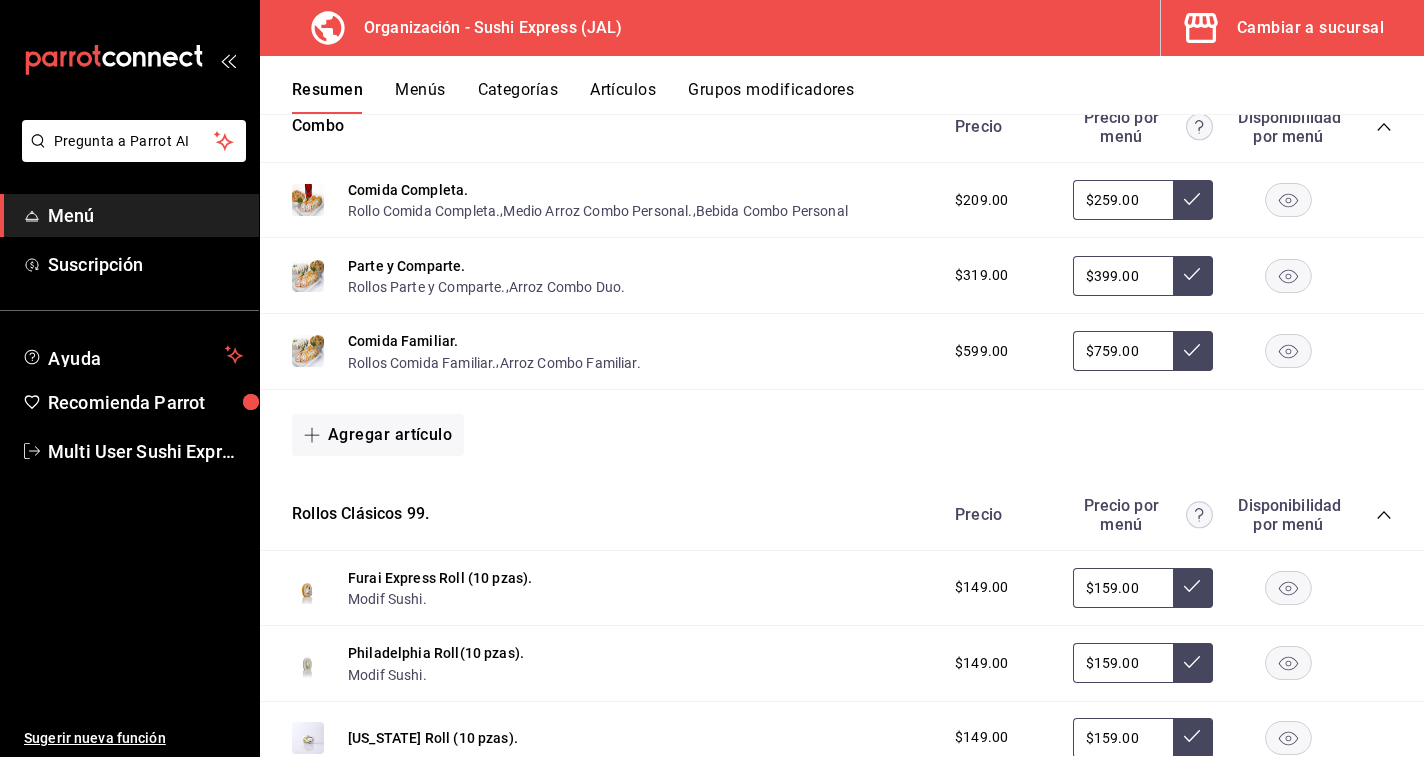 scroll, scrollTop: 0, scrollLeft: 0, axis: both 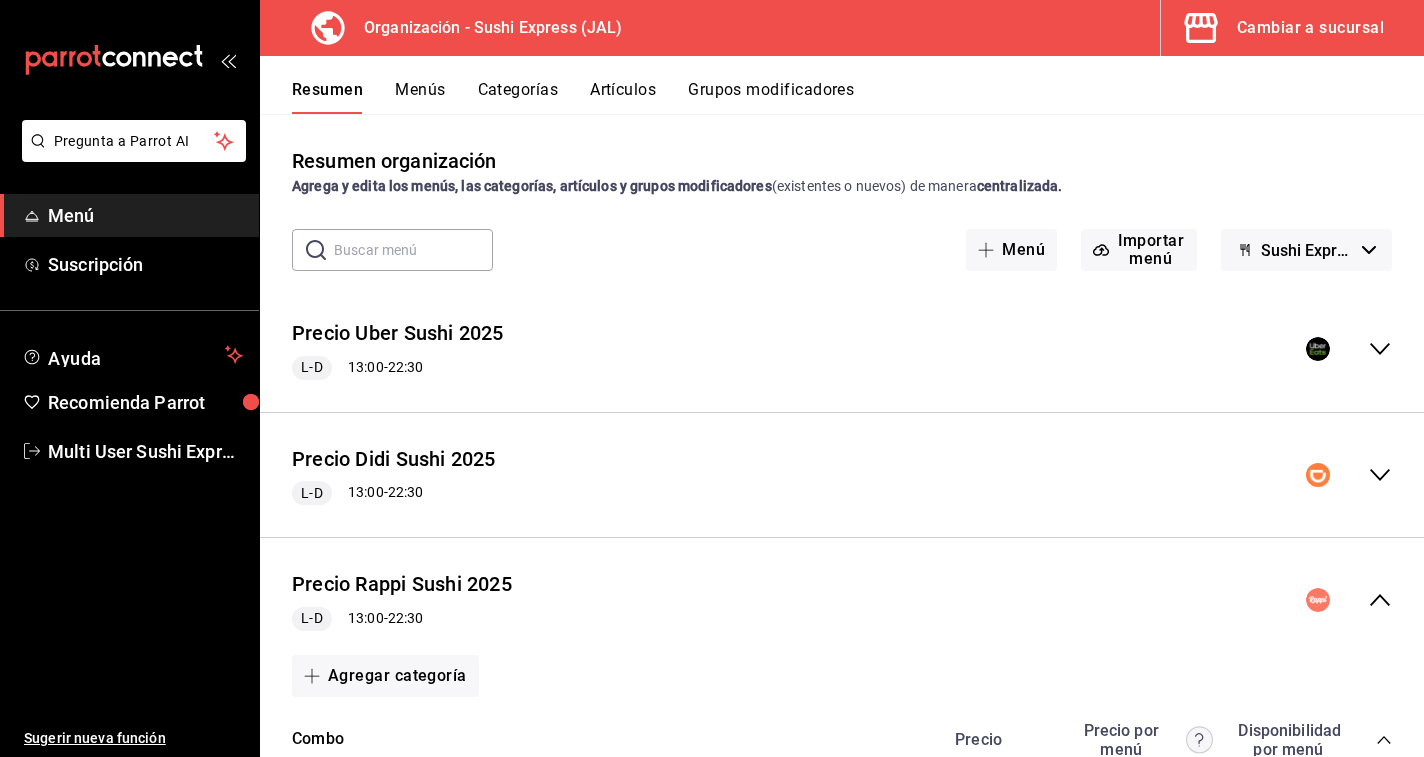 click on "Sushi Express (Borrador)" at bounding box center [1306, 250] 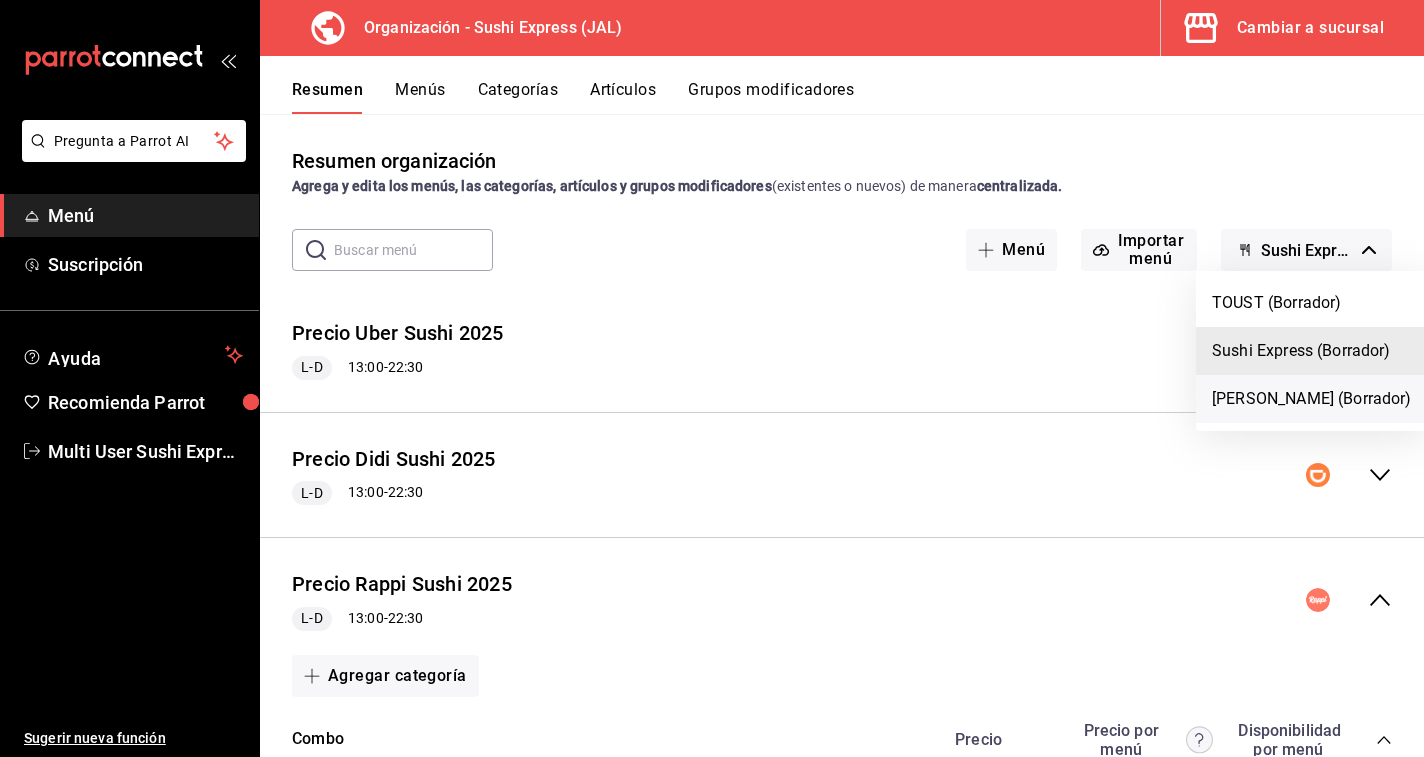 click on "[PERSON_NAME] (Borrador)" at bounding box center (1312, 399) 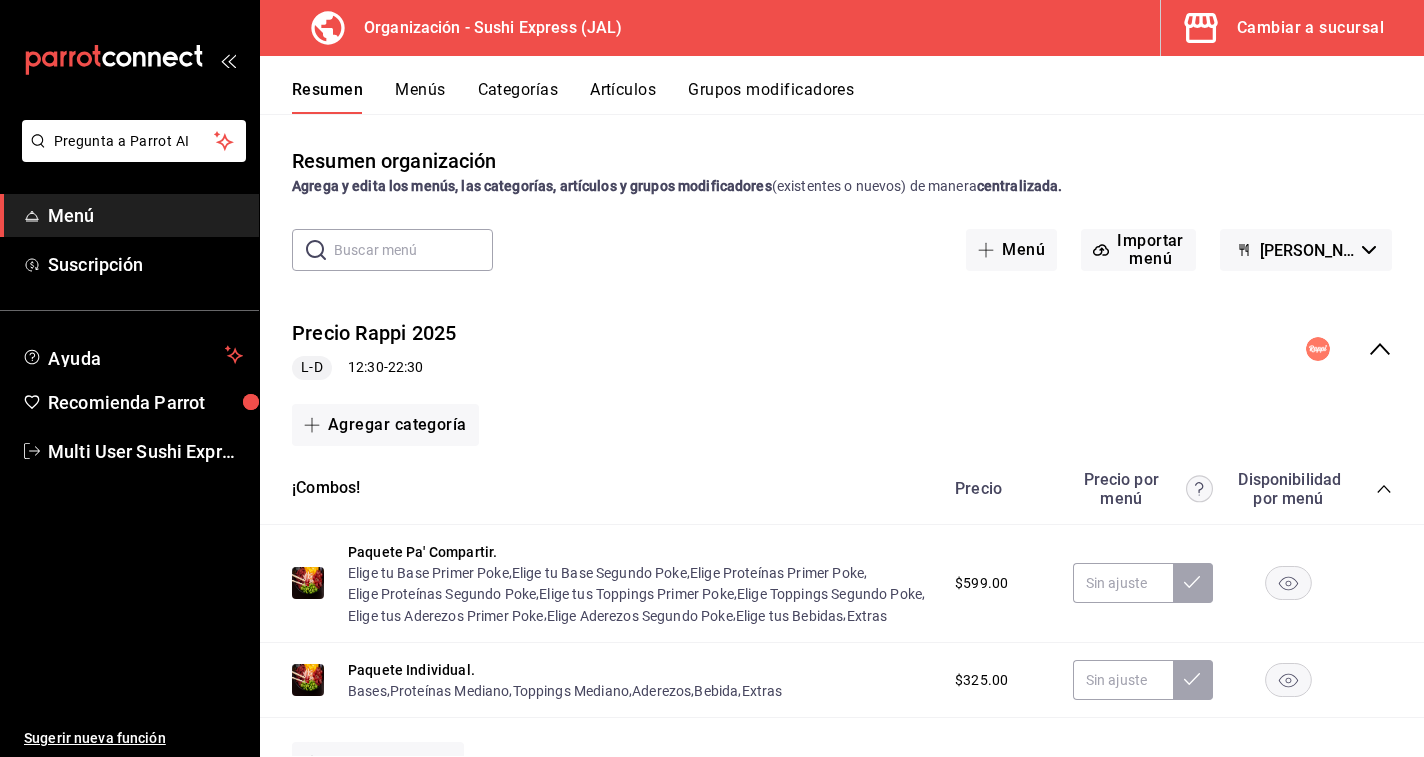 click on "Precio Rappi 2025 L-D 12:30  -  22:30" at bounding box center [842, 349] 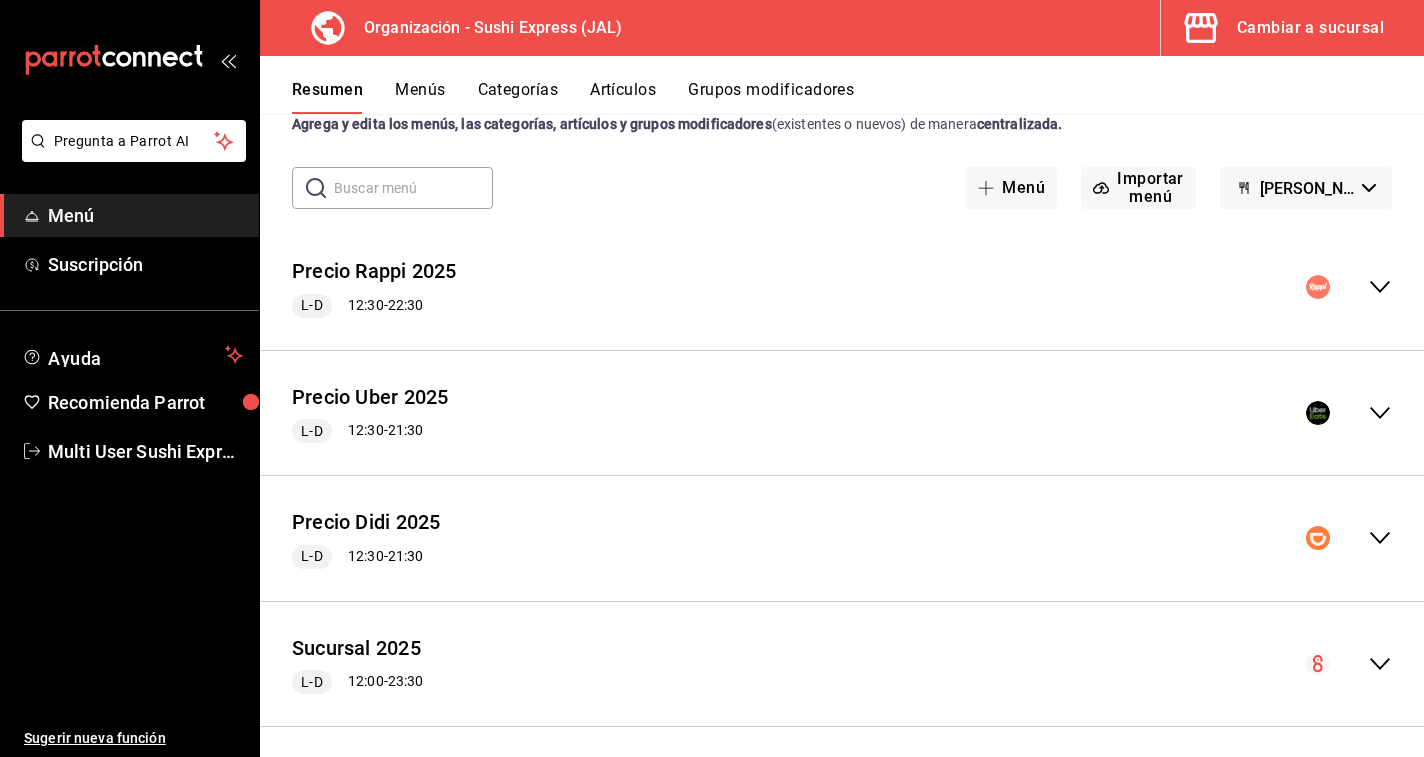 scroll, scrollTop: 73, scrollLeft: 0, axis: vertical 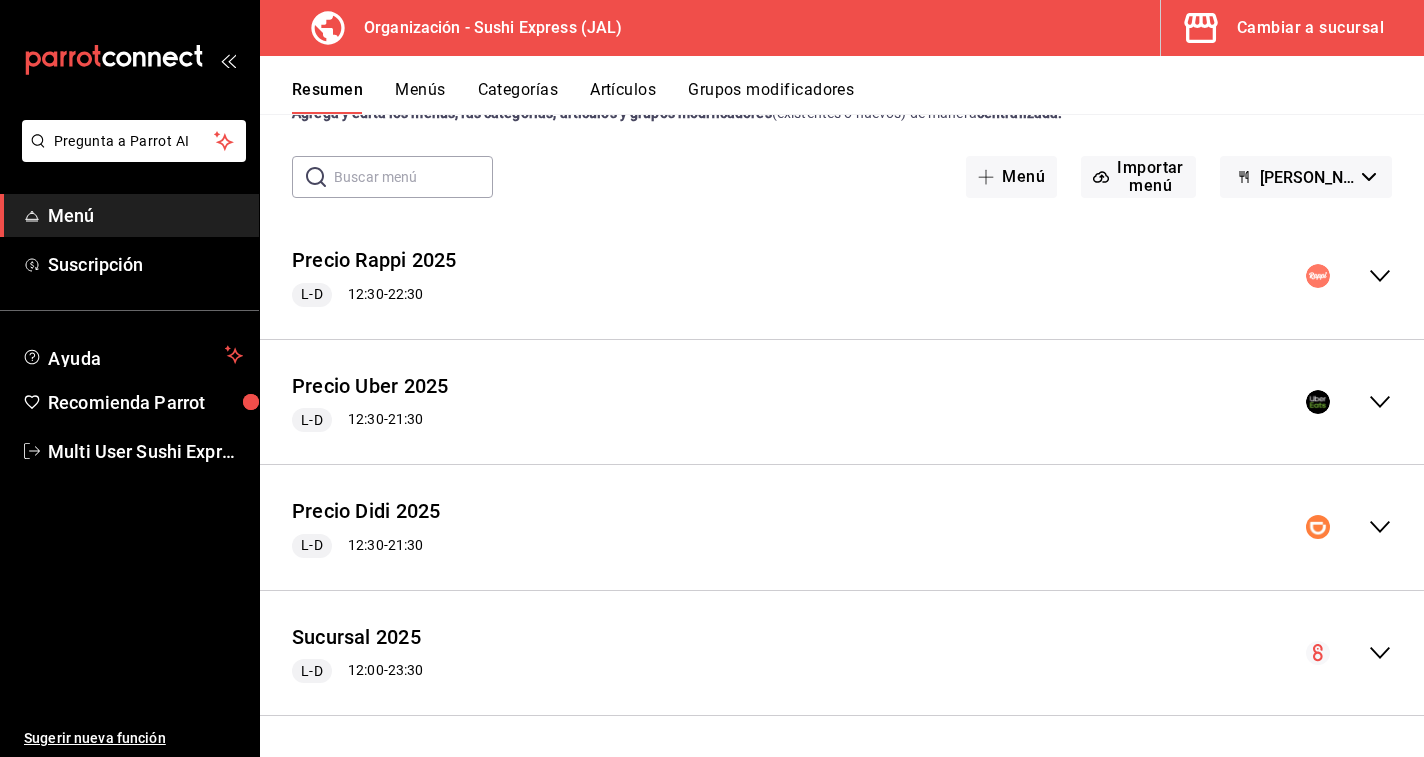 click 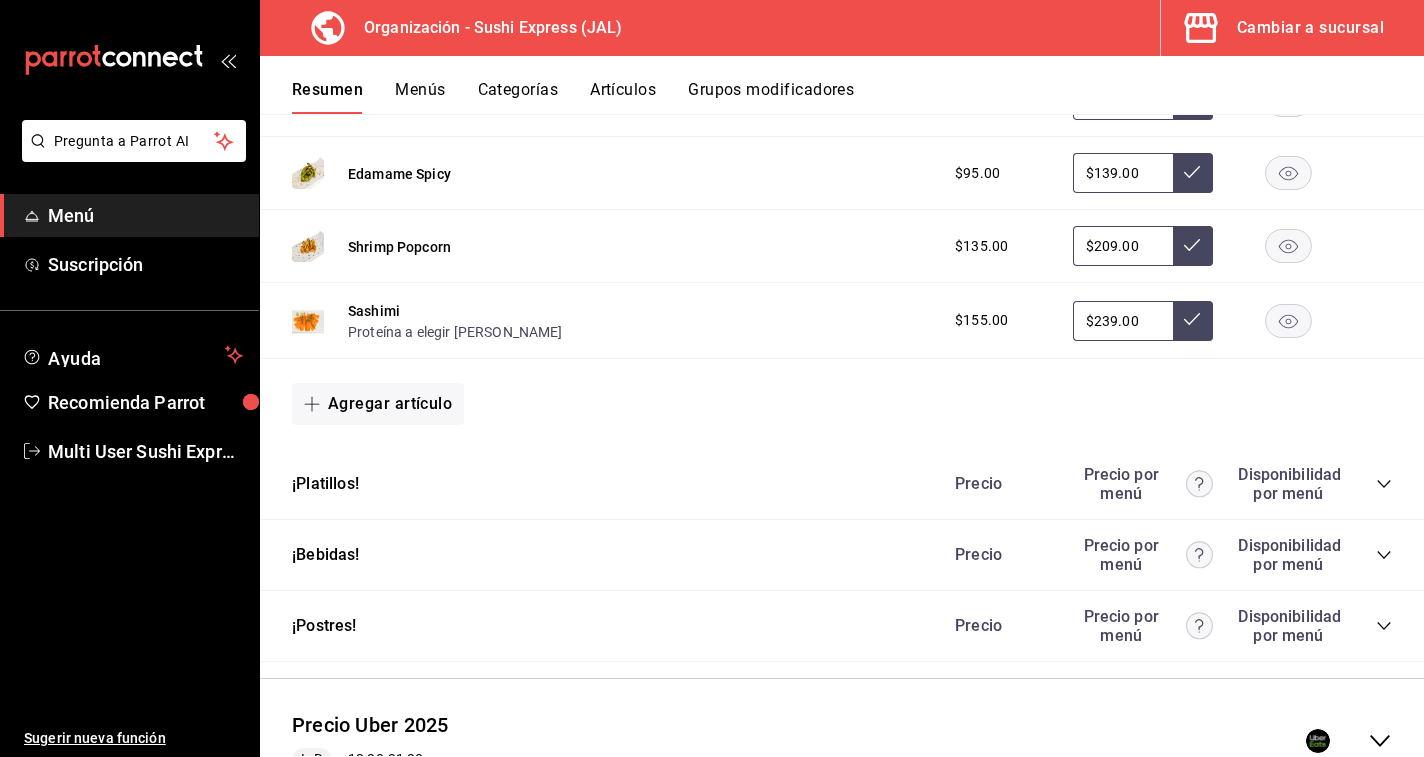 scroll, scrollTop: 817, scrollLeft: 0, axis: vertical 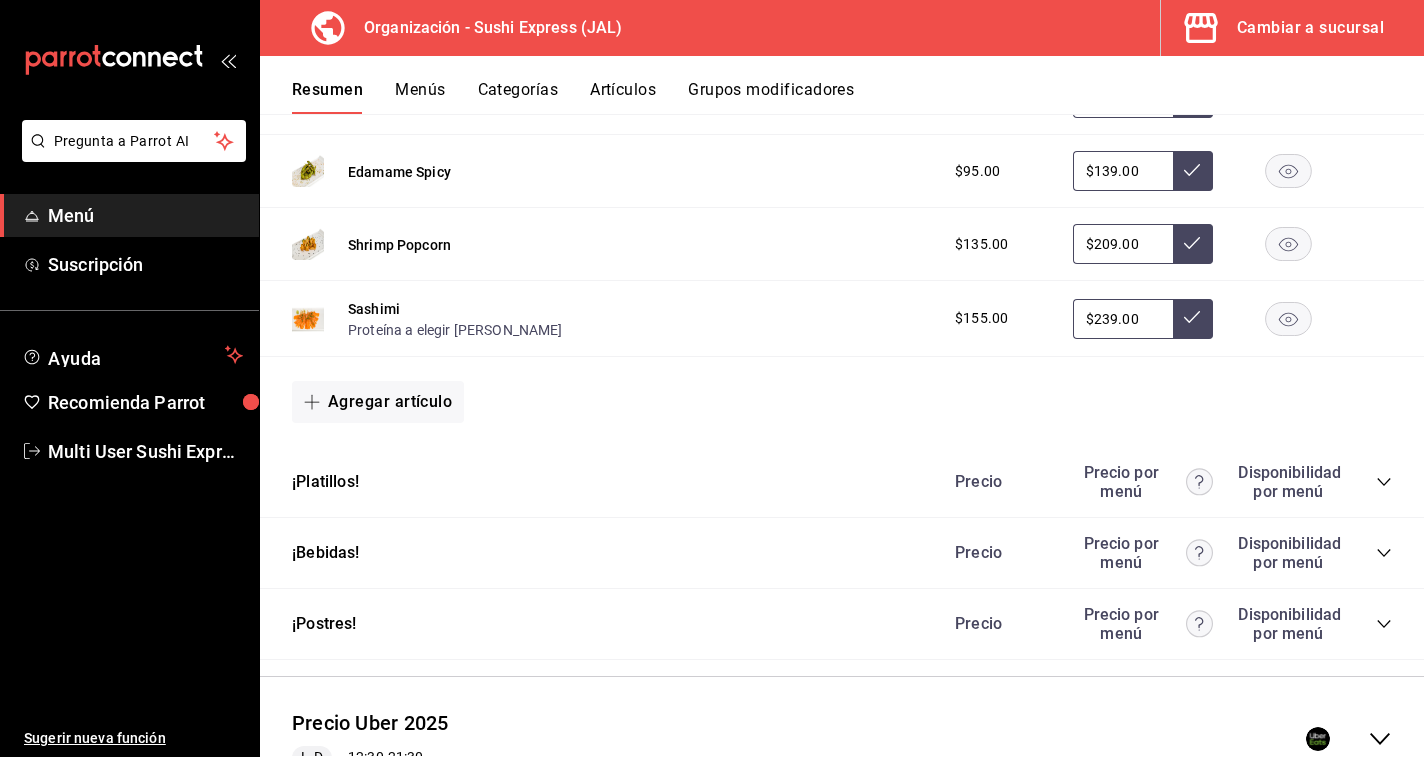 click on "¡Platillos! [PERSON_NAME] por menú   Disponibilidad por menú" at bounding box center (842, 482) 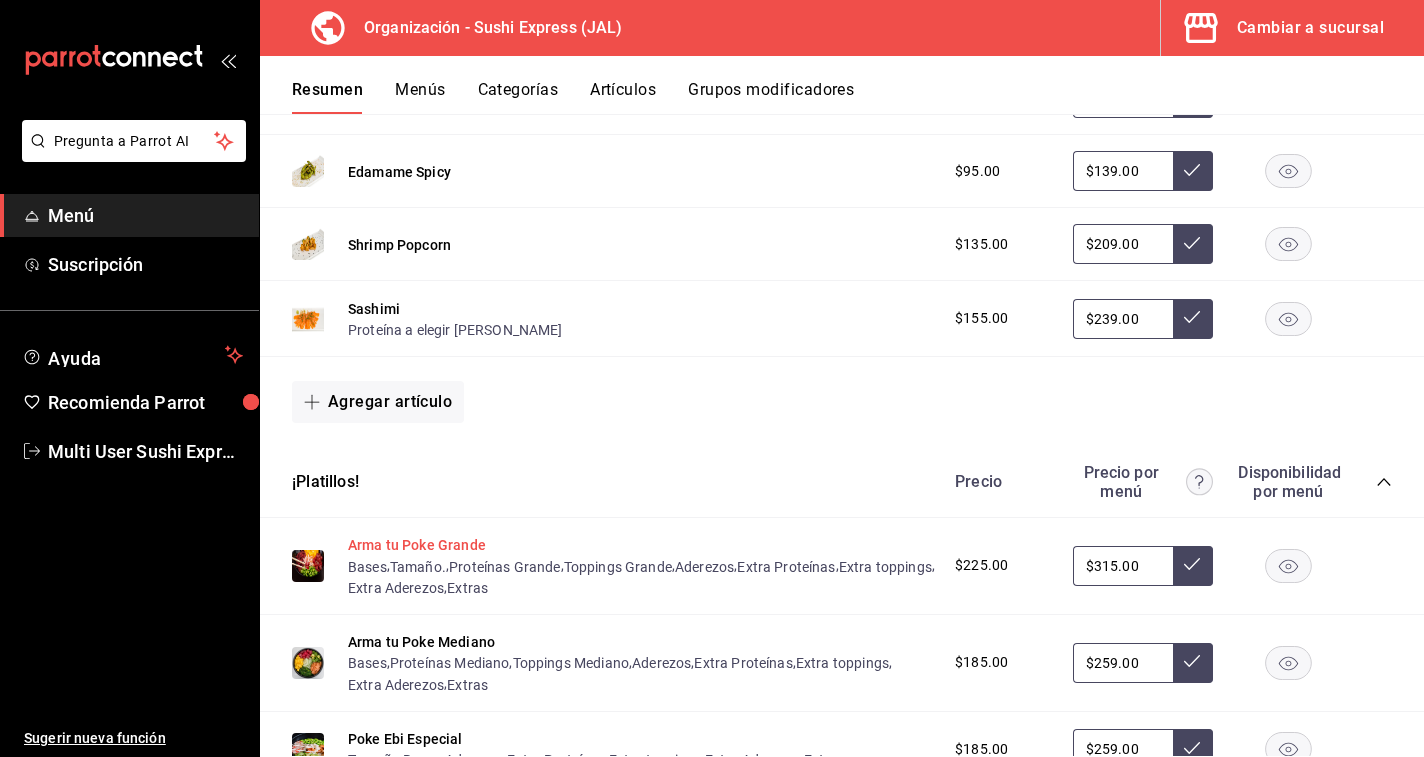 click on "Arma tu Poke Grande" at bounding box center [417, 545] 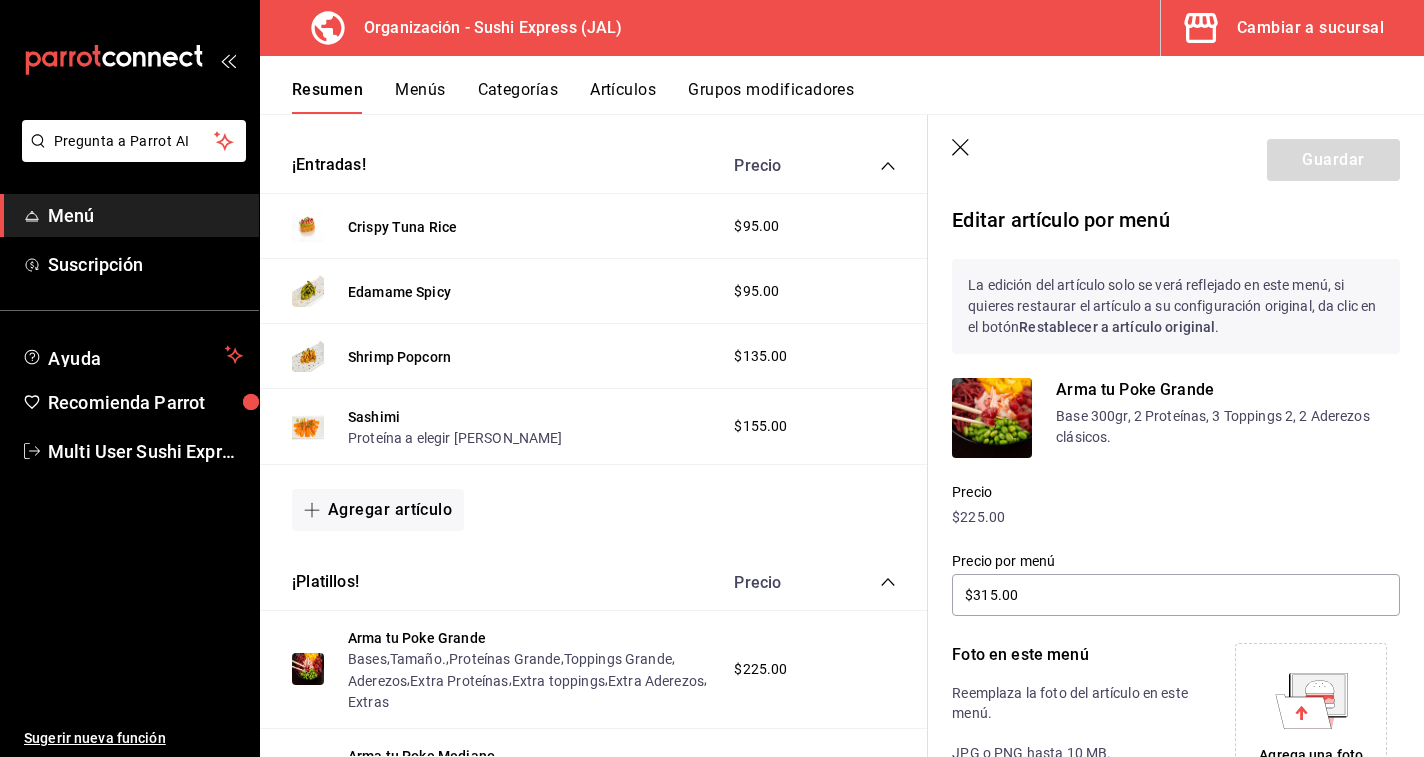scroll, scrollTop: 1118, scrollLeft: 0, axis: vertical 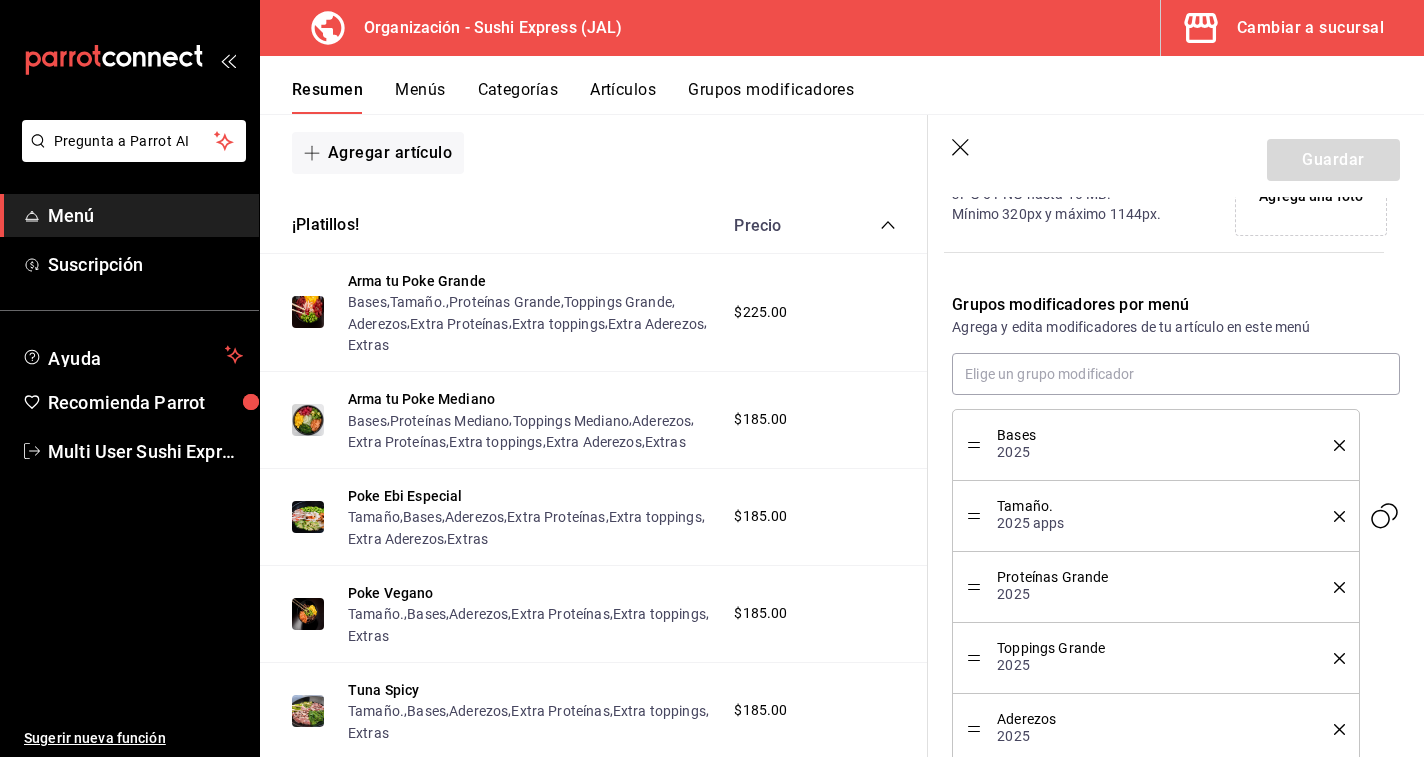 click 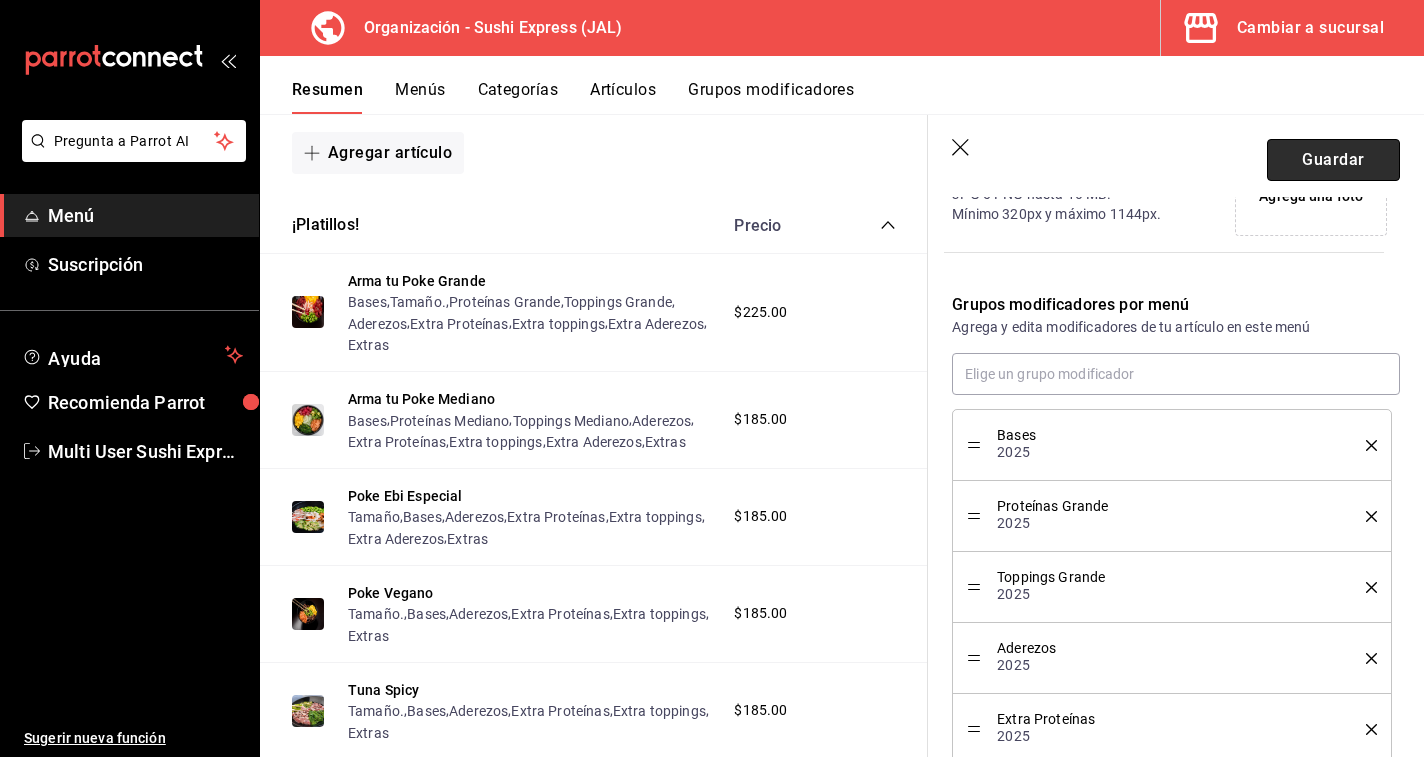 click on "Guardar" at bounding box center [1333, 160] 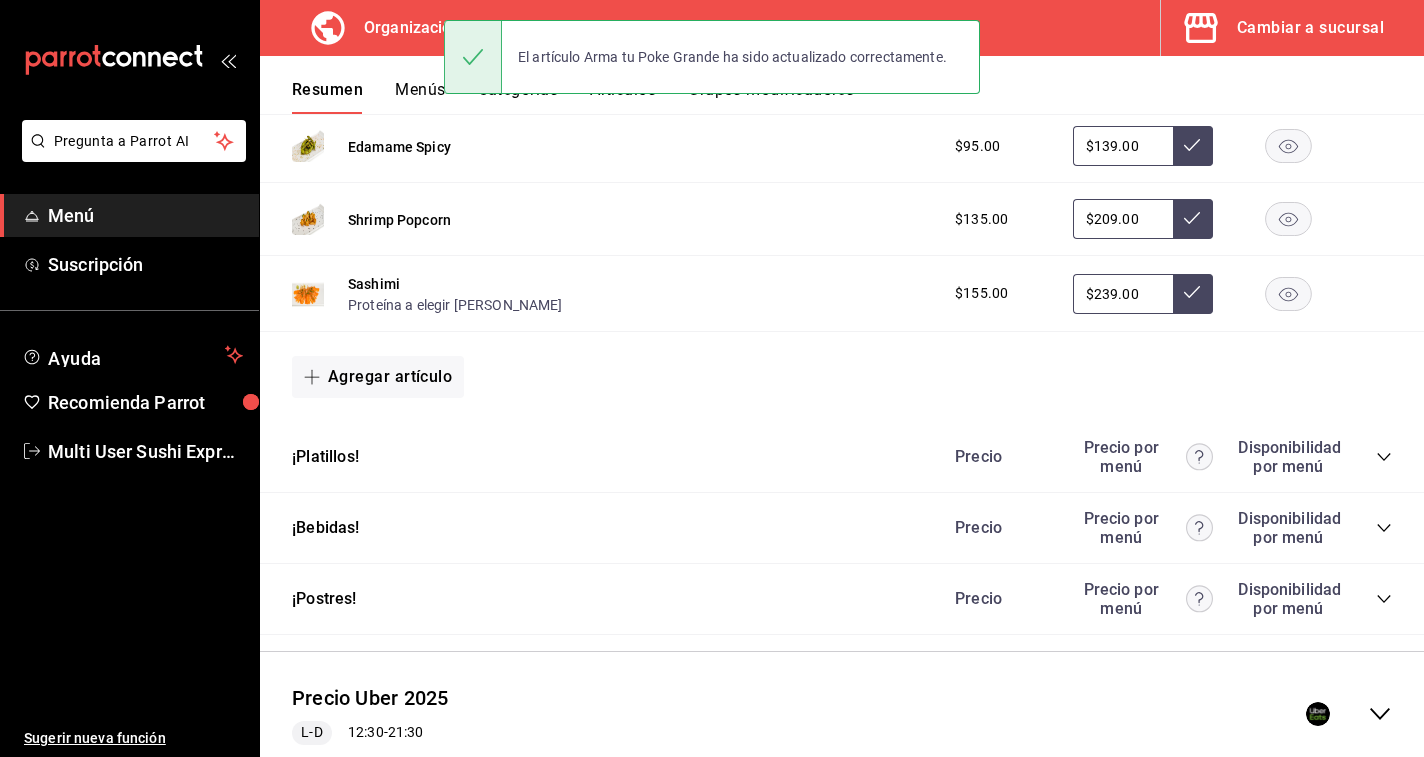 scroll, scrollTop: 854, scrollLeft: 0, axis: vertical 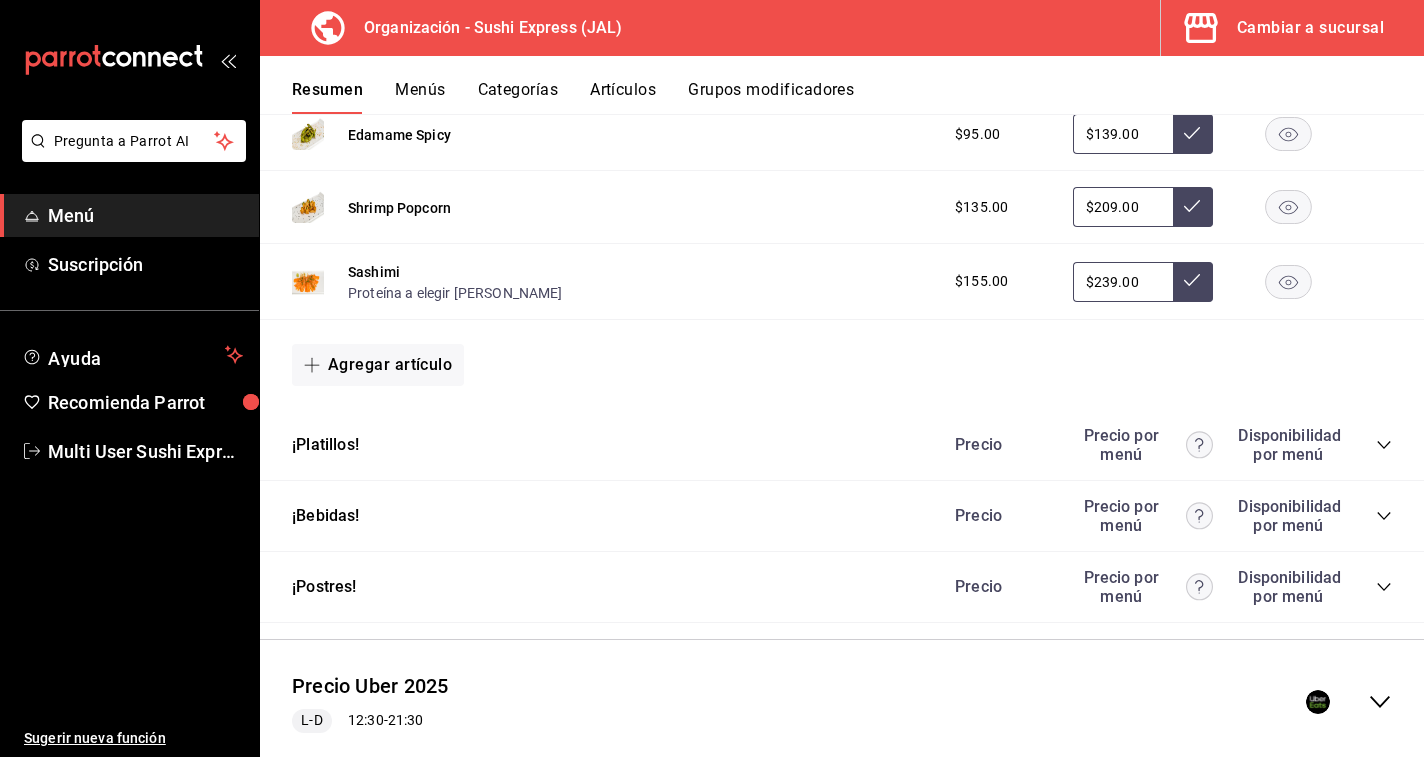 click 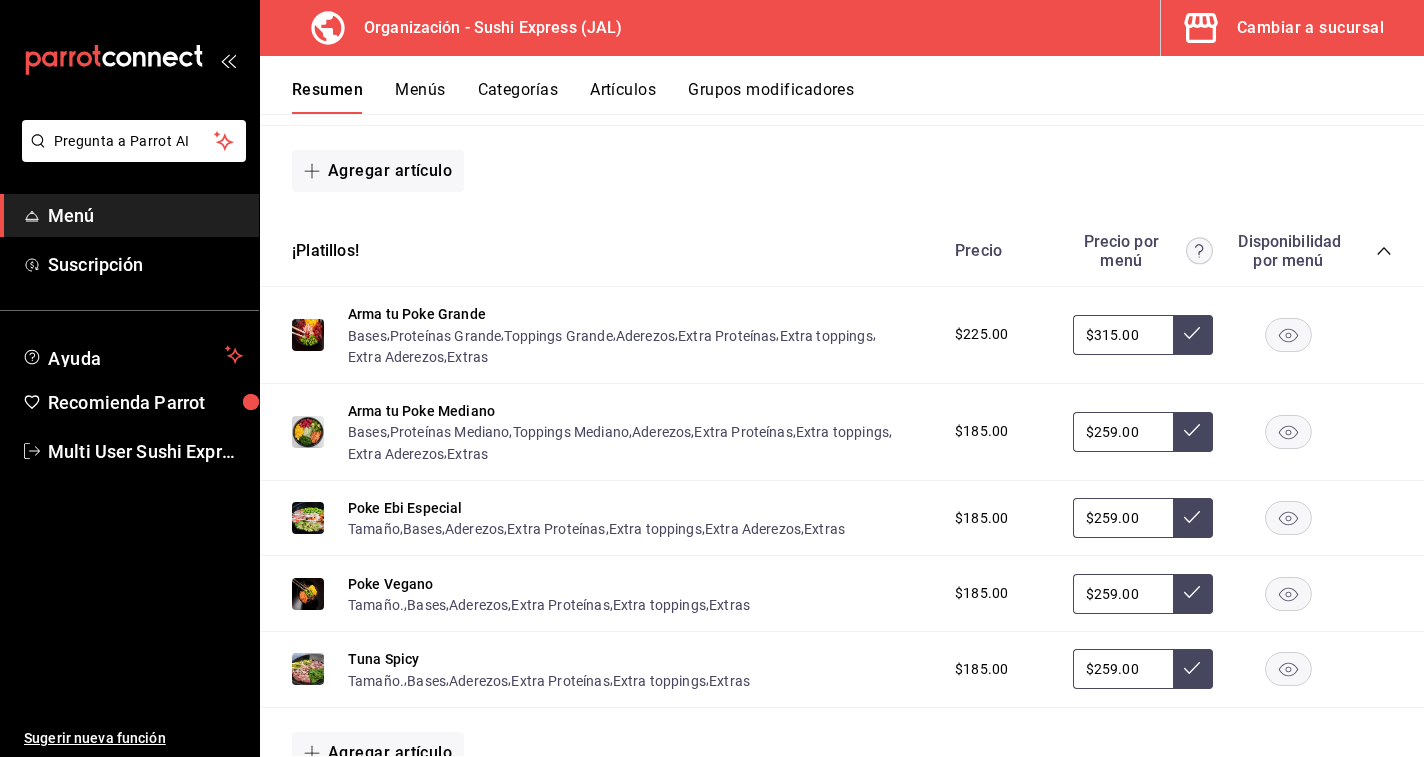scroll, scrollTop: 0, scrollLeft: 0, axis: both 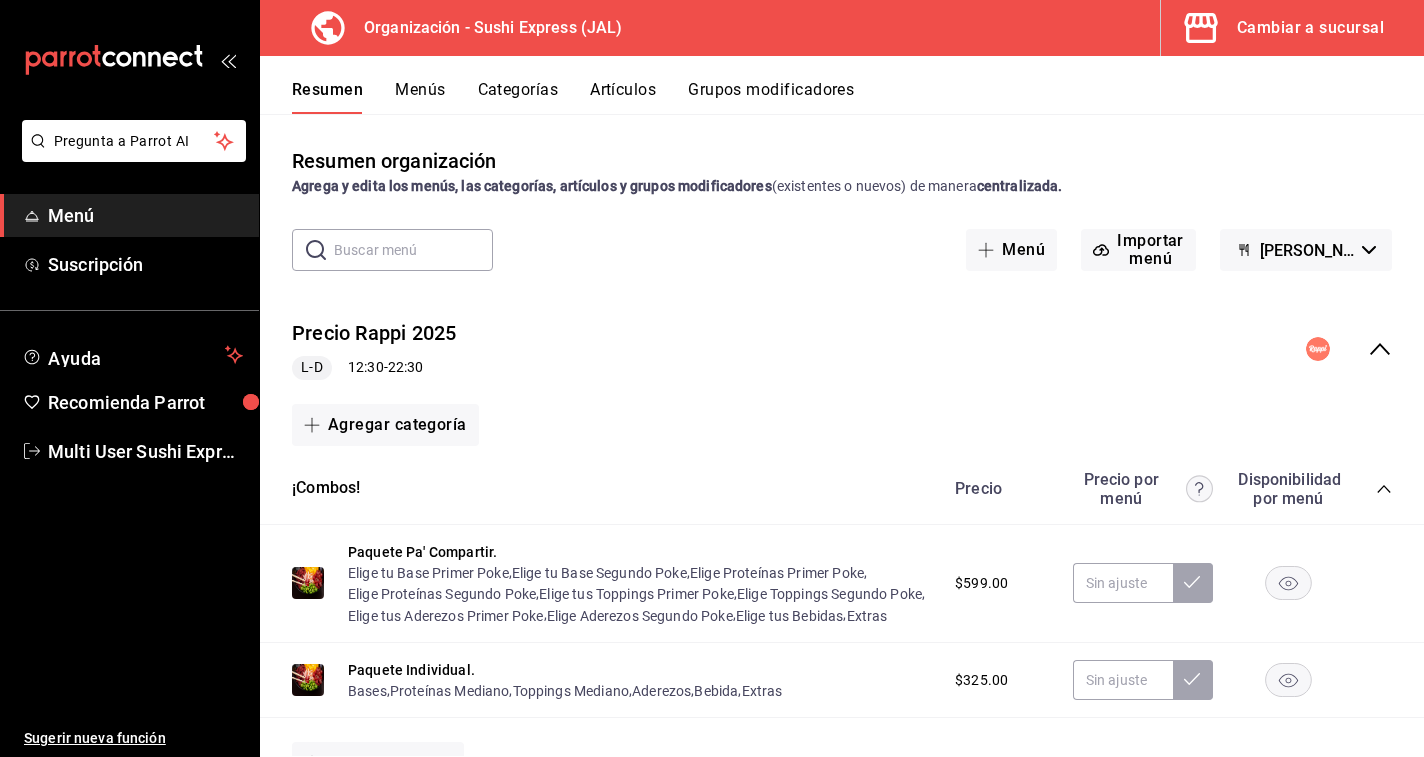 click on "[PERSON_NAME] (Borrador)" at bounding box center [1307, 250] 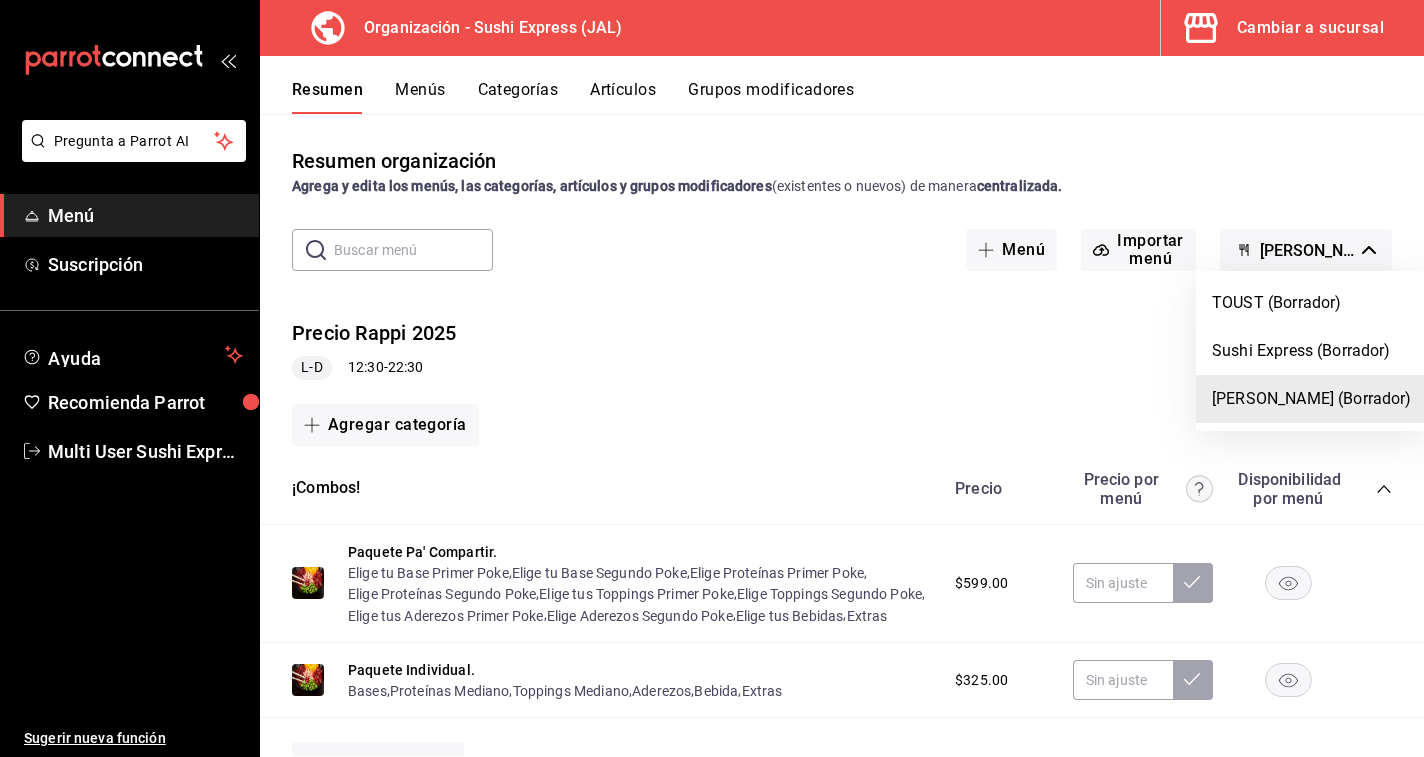 click at bounding box center (712, 378) 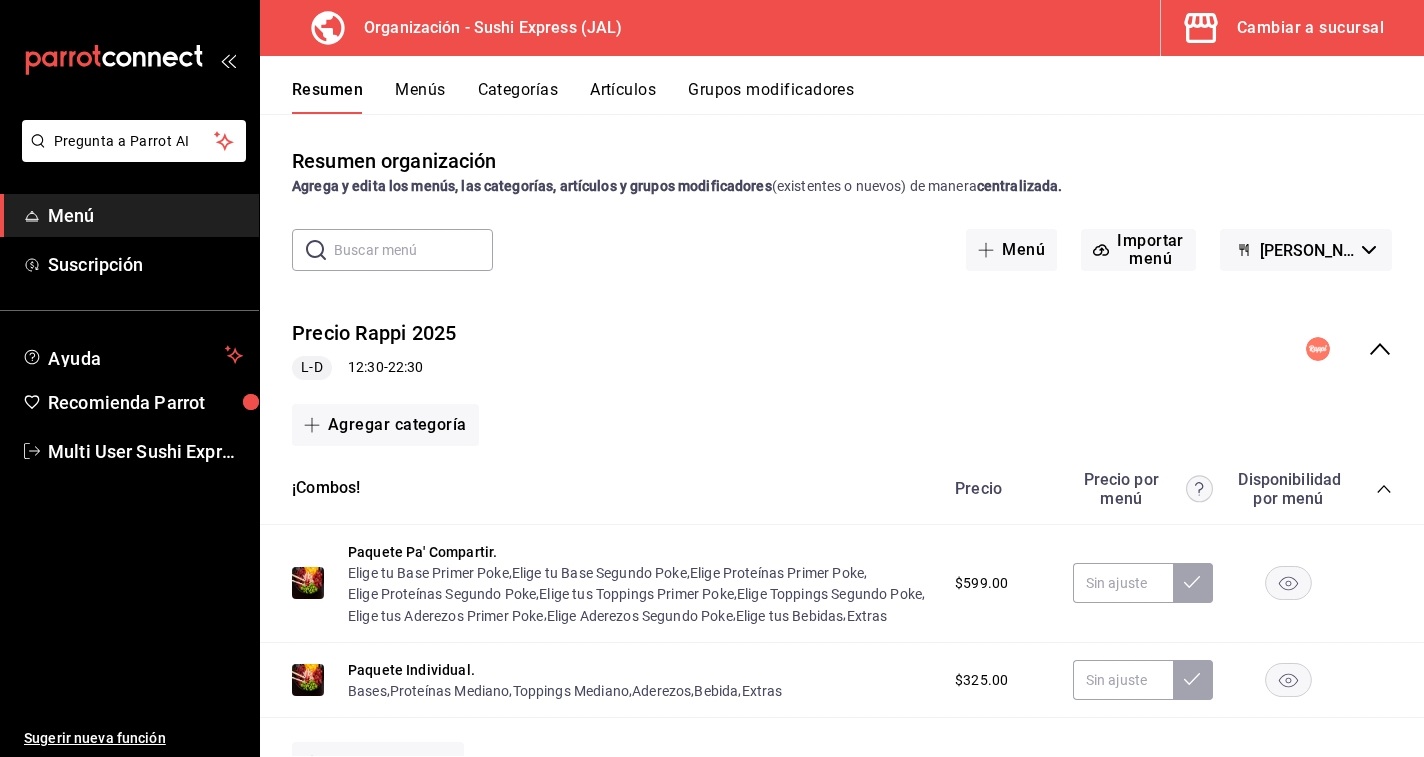 click 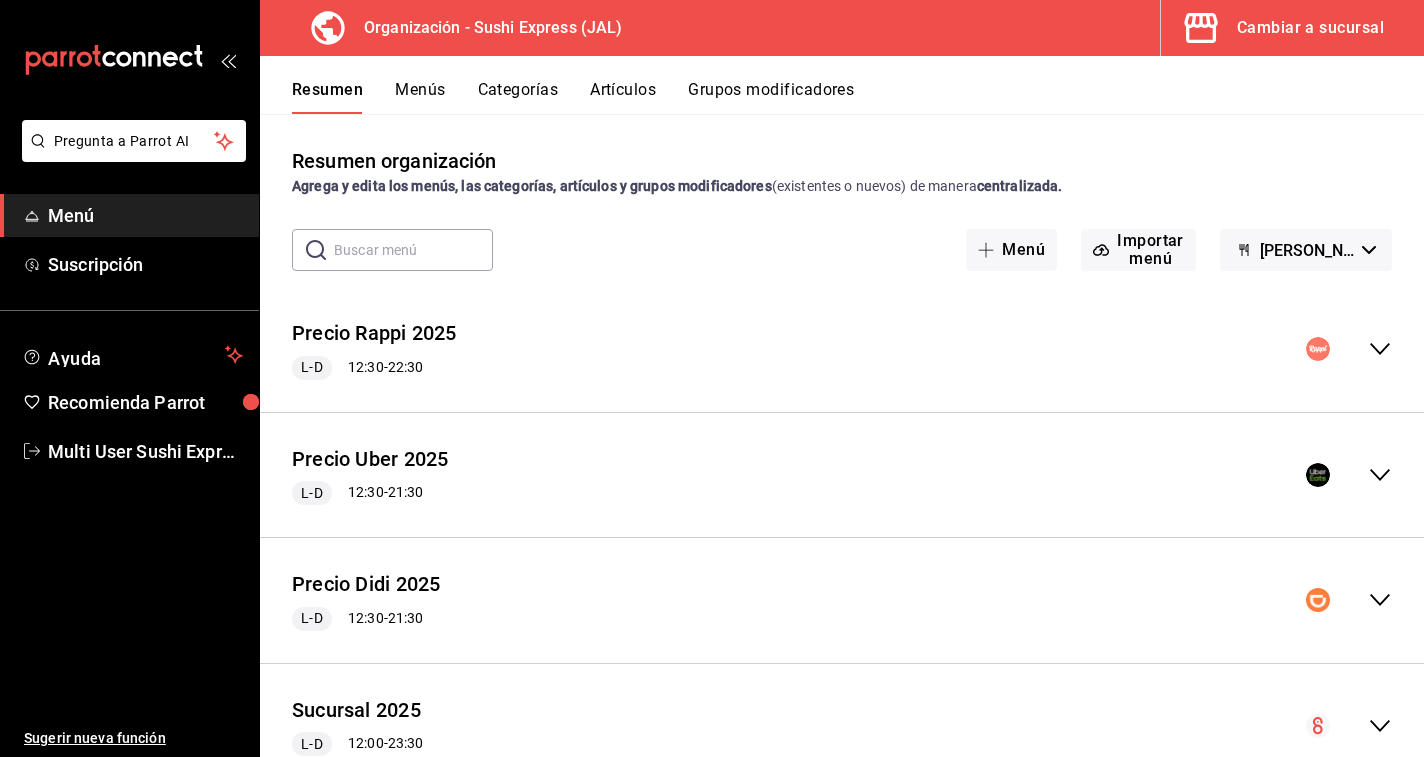 click on "Resumen organización Agrega y edita los menús, las categorías, artículos y grupos modificadores  (existentes o nuevos) de manera  centralizada. ​ ​ Menú Importar menú Genki Poke (Borrador) Precio Rappi 2025 L-D 12:30  -  22:30 Agregar categoría ¡Combos! Precio Precio por menú   Disponibilidad por menú Paquete Pa' Compartir. Elige tu Base Primer Poke ,  Elige tu Base Segundo Poke ,  Elige Proteínas Primer Poke ,  Elige Proteínas Segundo Poke ,  Elige tus Toppings Primer Poke ,  Elige Toppings Segundo Poke ,  Elige tus Aderezos Primer Poke ,  Elige Aderezos Segundo Poke ,  Elige tus Bebidas ,  Extras $599.00 Paquete Individual. Bases ,  Proteínas Mediano ,  Toppings Mediano ,  Aderezos ,  Bebida ,  Extras $325.00 Agregar artículo ¡Entradas! Precio Precio por menú   Disponibilidad por menú Crispy Tuna Rice $95.00 $99.00 Edamame Spicy $95.00 $139.00 Shrimp Popcorn $135.00 $209.00 Sashimi Proteína a elegir sashimi $155.00 $239.00 Agregar artículo ¡Platillos! Precio Precio por menú   Bases" at bounding box center (842, 451) 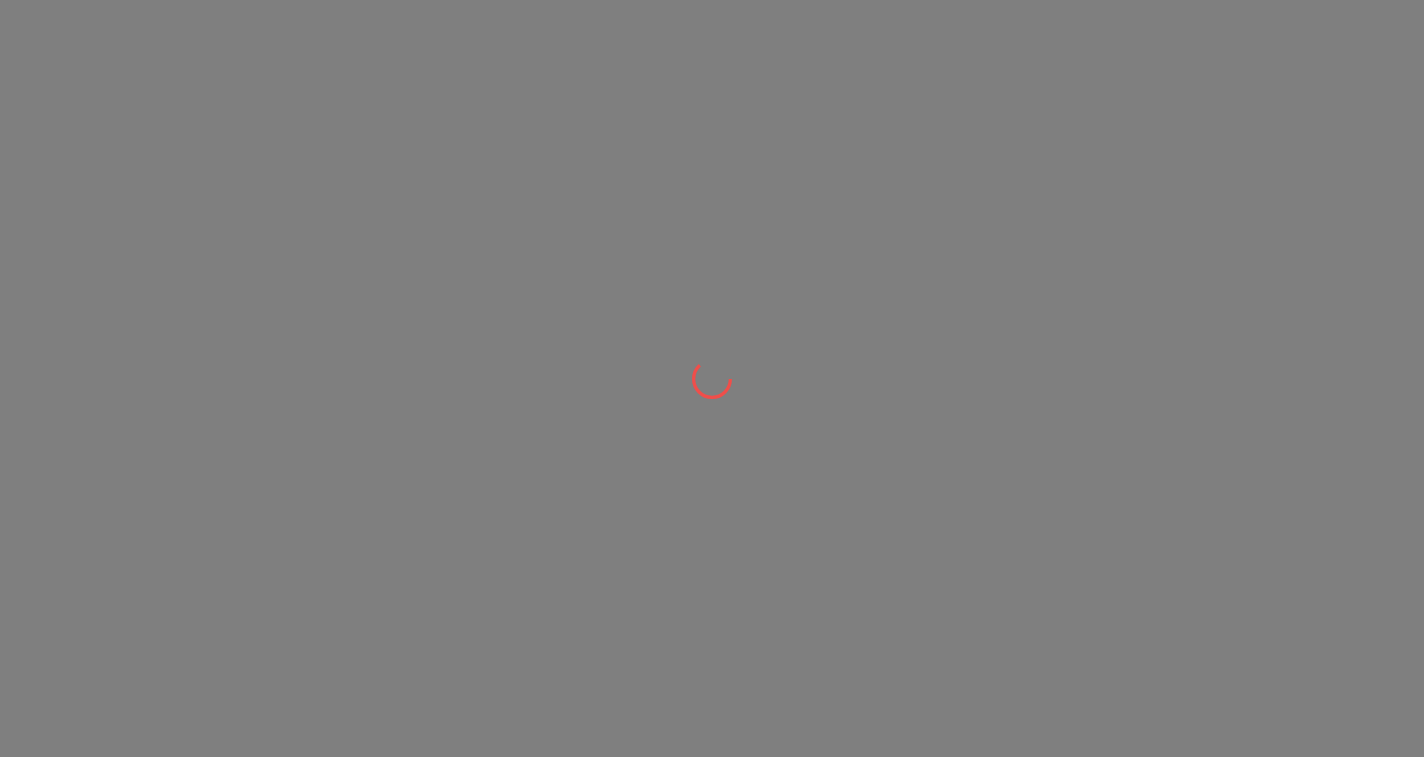 scroll, scrollTop: 0, scrollLeft: 0, axis: both 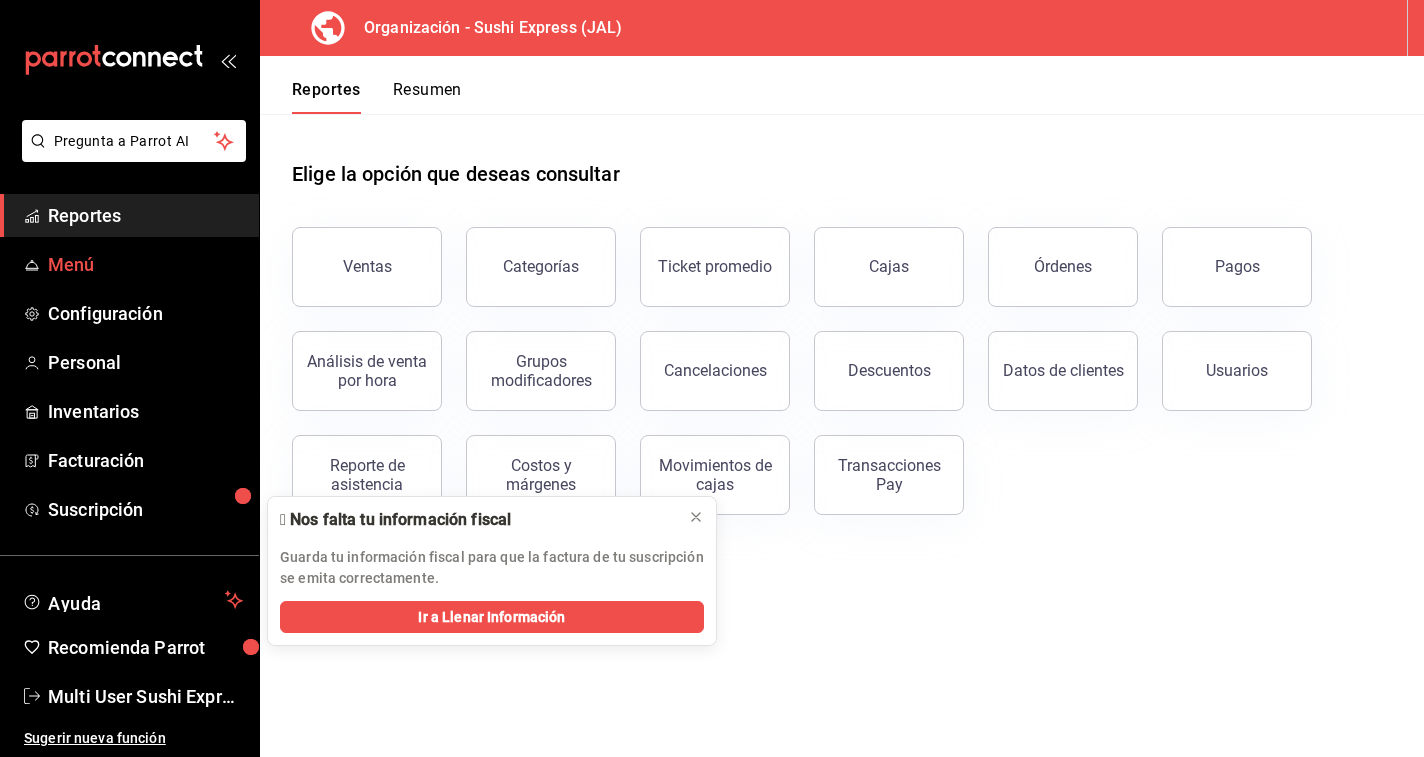 click on "Menú" at bounding box center (145, 264) 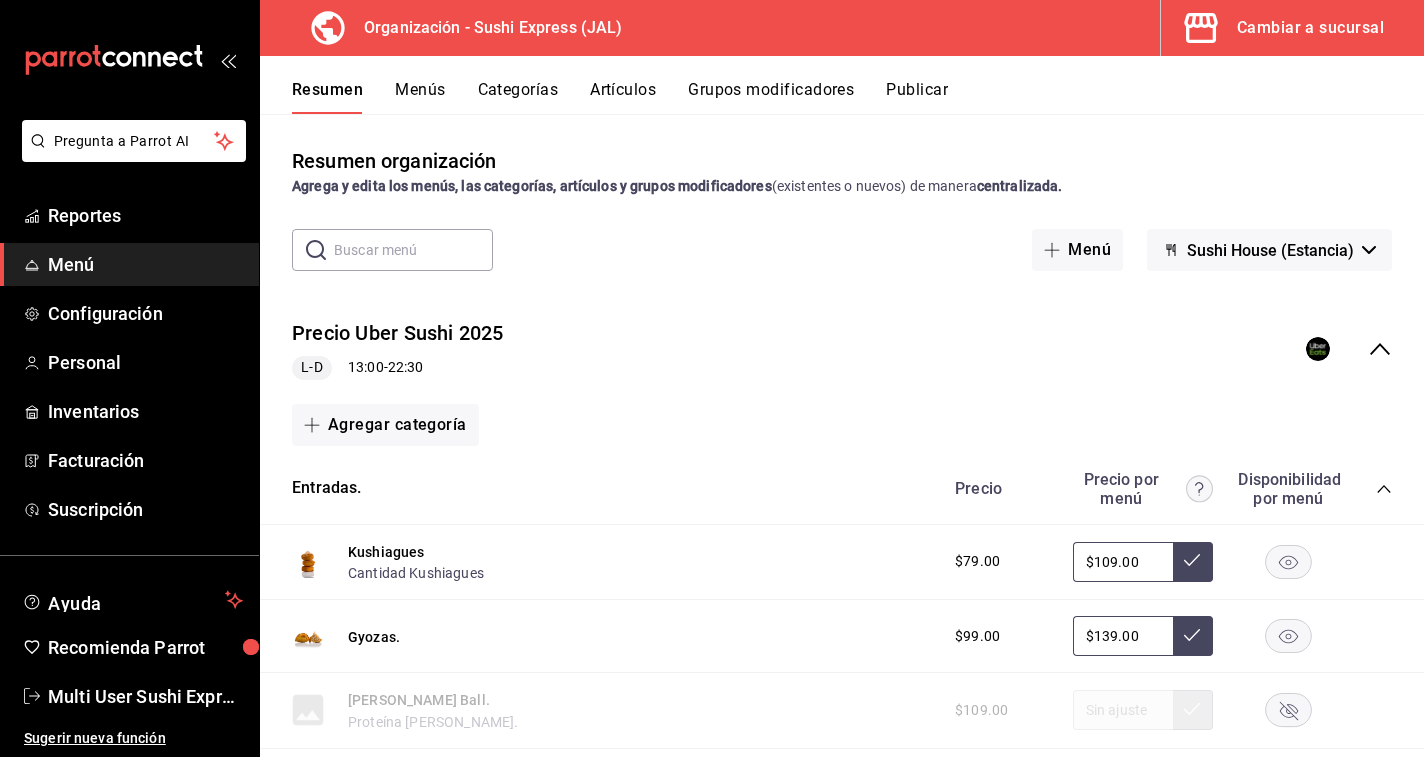click on "[PERSON_NAME] 2025 L-D 13:00  -  22:30" at bounding box center (842, 349) 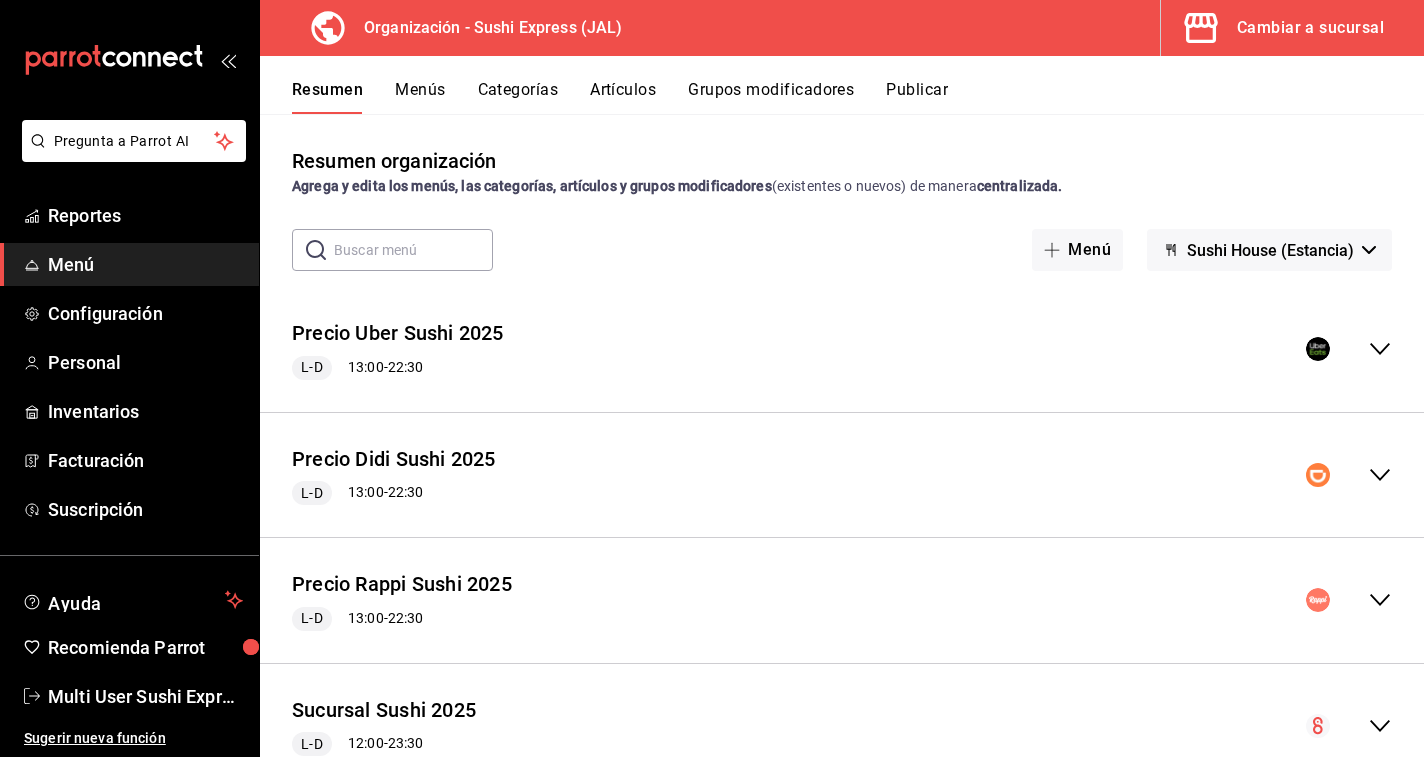 scroll, scrollTop: 73, scrollLeft: 0, axis: vertical 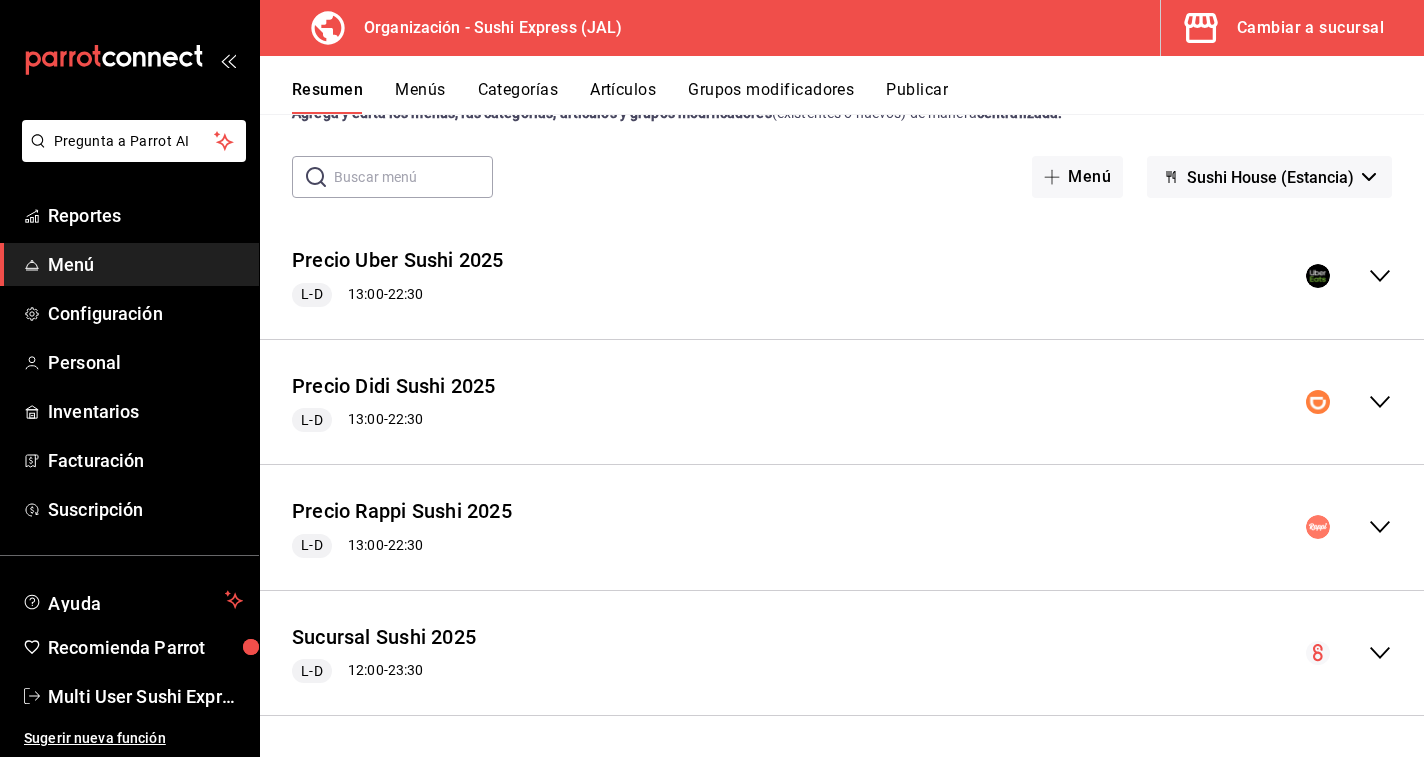 click 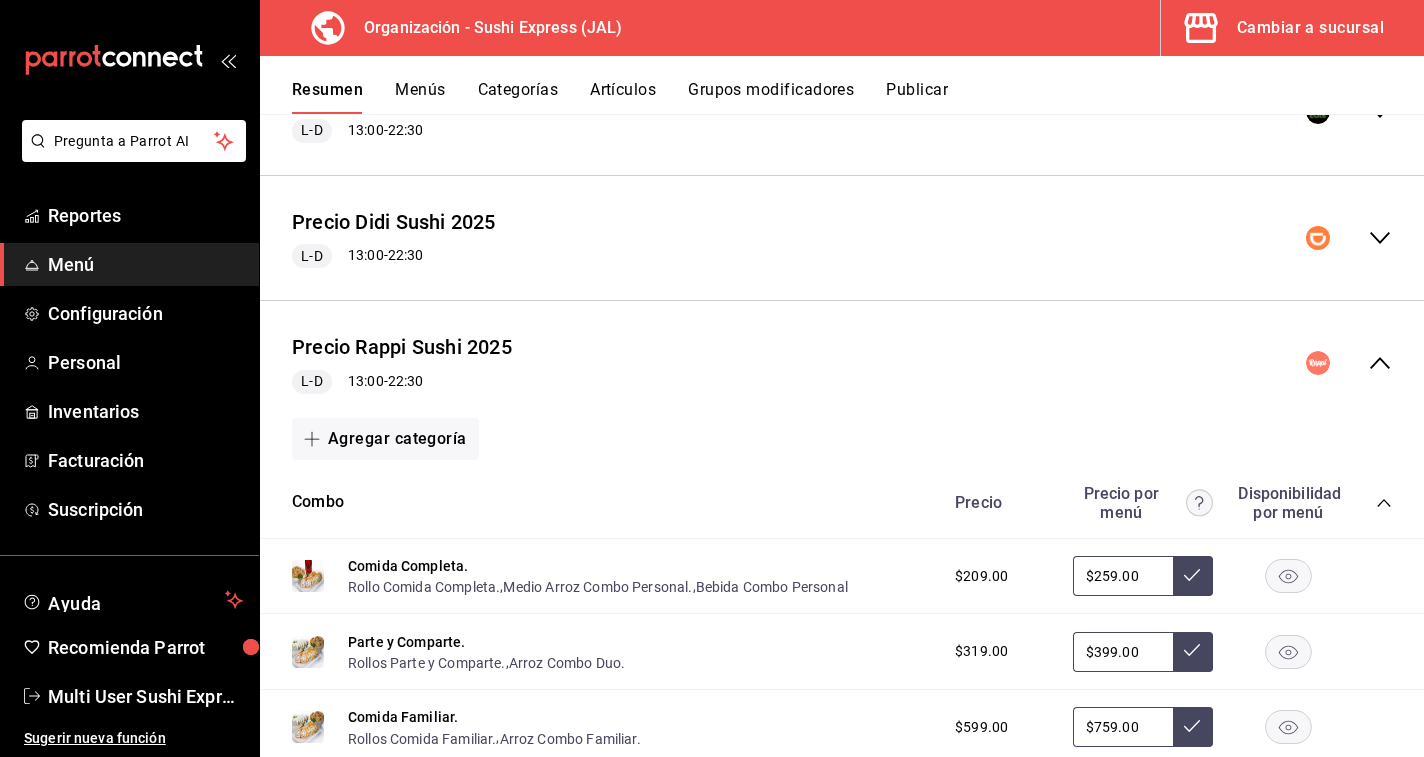 scroll, scrollTop: 0, scrollLeft: 0, axis: both 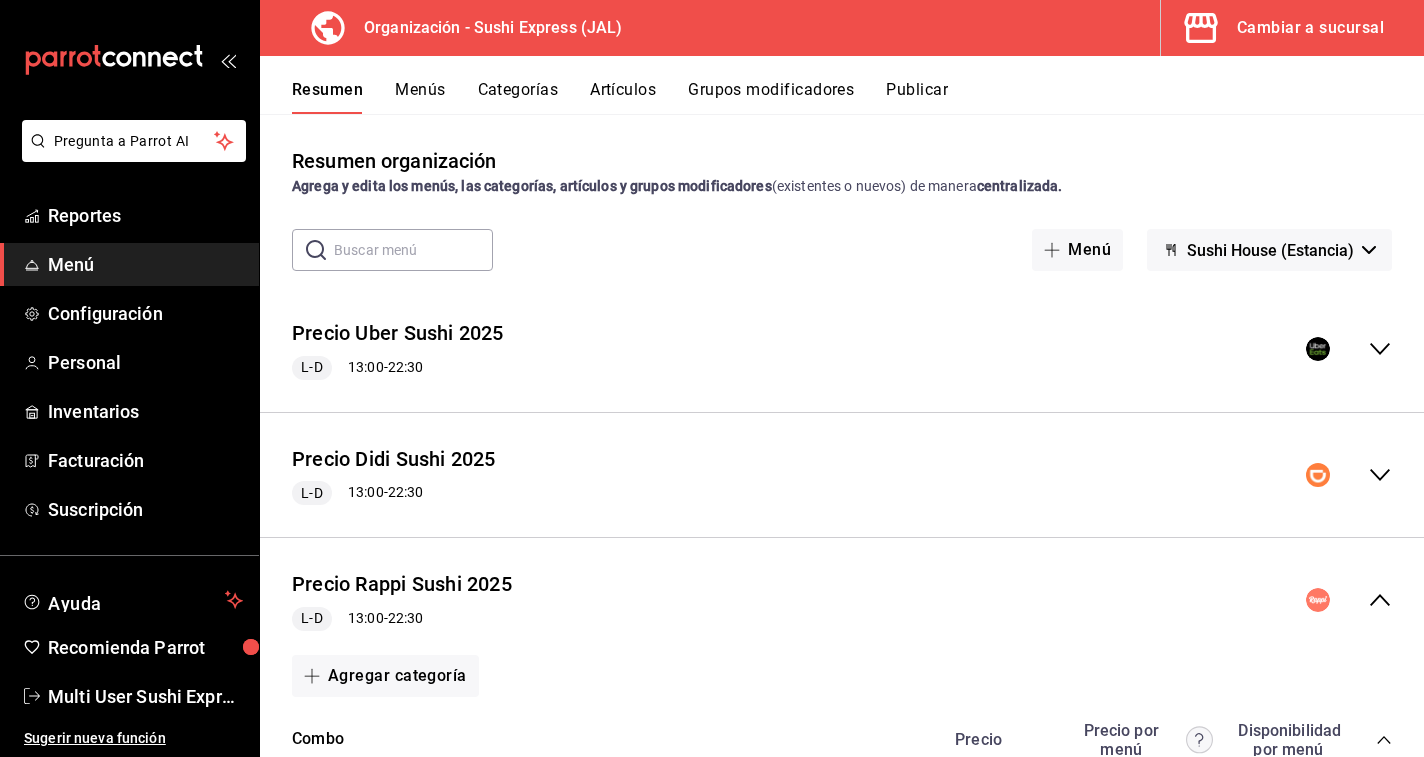 click on "Resumen organización Agrega y edita los menús, las categorías, artículos y grupos modificadores  (existentes o nuevos) de manera  centralizada. ​ ​ Menú Sushi House (Estancia) Precio Uber Sushi 2025 L-D 13:00  -  22:30 Agregar categoría Entradas. Precio Precio por menú   Disponibilidad por menú Kushiagues Cantidad Kushiagues $79.00 $109.00 Gyozas. $99.00 $139.00 [PERSON_NAME] Ball. Proteína Furai Yakimeshi. $109.00 Sopa Miso. $145.00 Agregar artículo 2x1 Rollos. Precio Precio por menú   Disponibilidad por menú Rollo Flexible. Rollos Flexible. $299.00 2X1 Furai Spicy (10 pzas). $229.00 2X1 Salmonsito Hot (10 pzas). $179.00 2x1 Tres Quesos (10 pzas). $179.00 $249.00 2X1 Sushi Keto Sin Arroz (10 pzas). $199.00 2x1 Fila Avocado (10 pzas). $249.00 2X1 Filaldelfia Furai (10 pzas). $249.00 2x1 Tempura Express (10 pzas). $249.00 Agregar artículo Arroces. [PERSON_NAME] por menú   Disponibilidad por menú Agregar artículo Del Chef. [PERSON_NAME] por menú   Disponibilidad por menú [PERSON_NAME]" at bounding box center [842, 451] 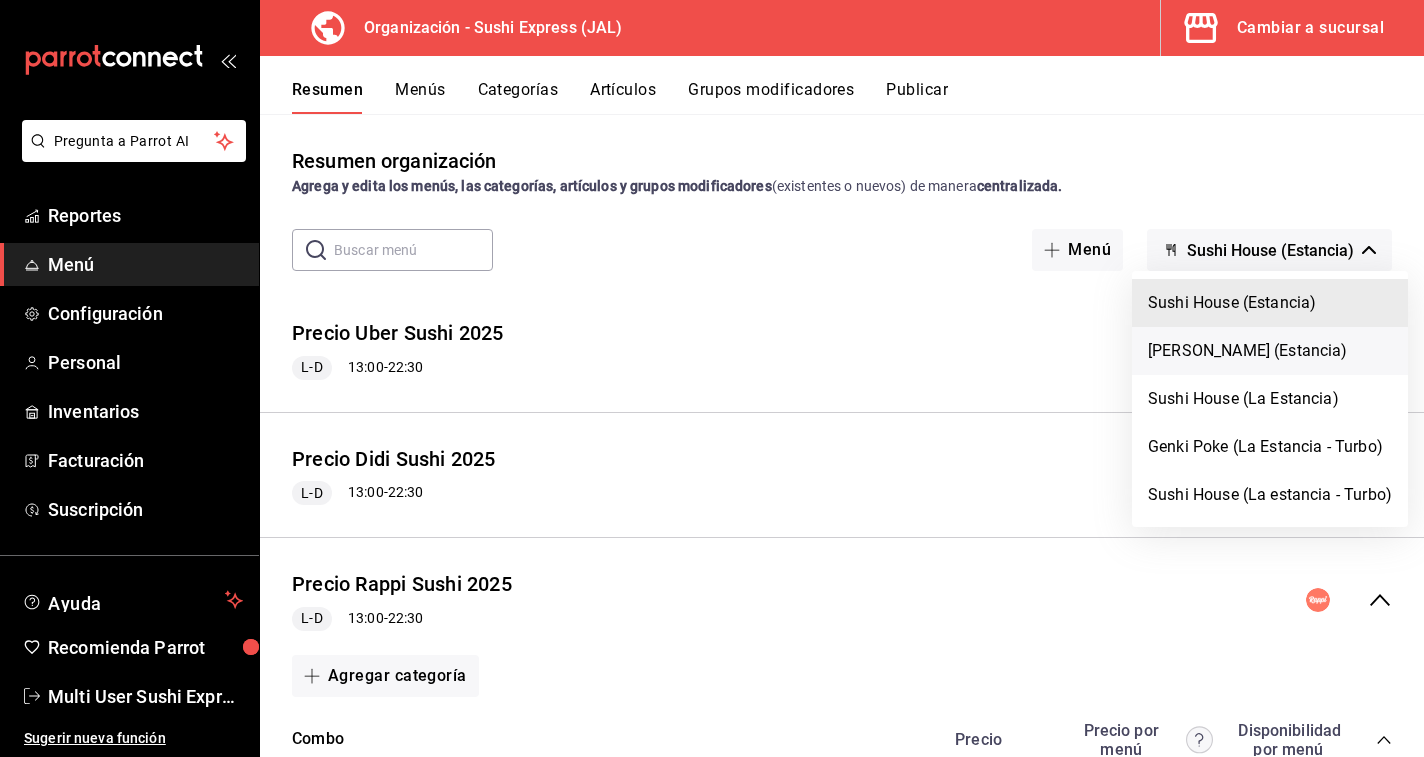 click on "[PERSON_NAME] (Estancia)" at bounding box center [1270, 351] 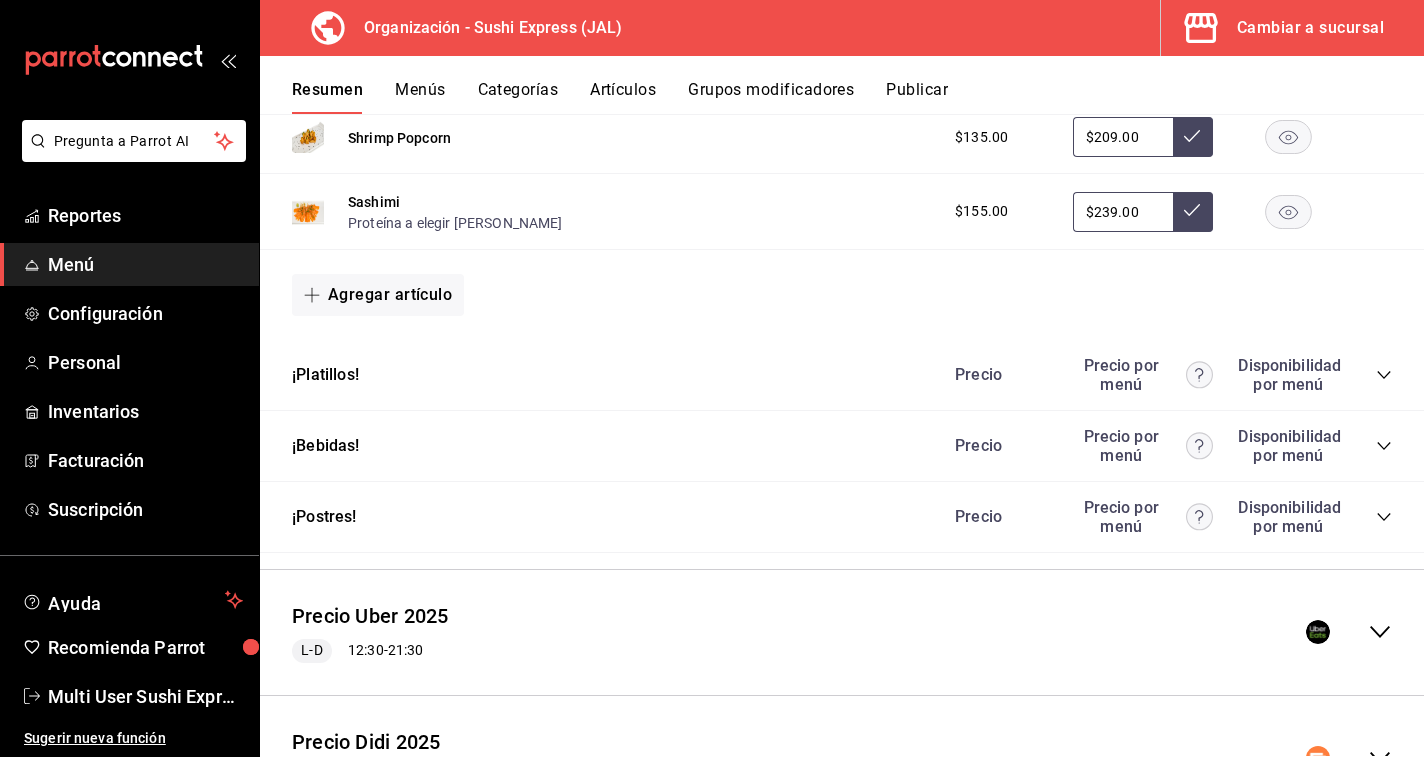 scroll, scrollTop: 933, scrollLeft: 0, axis: vertical 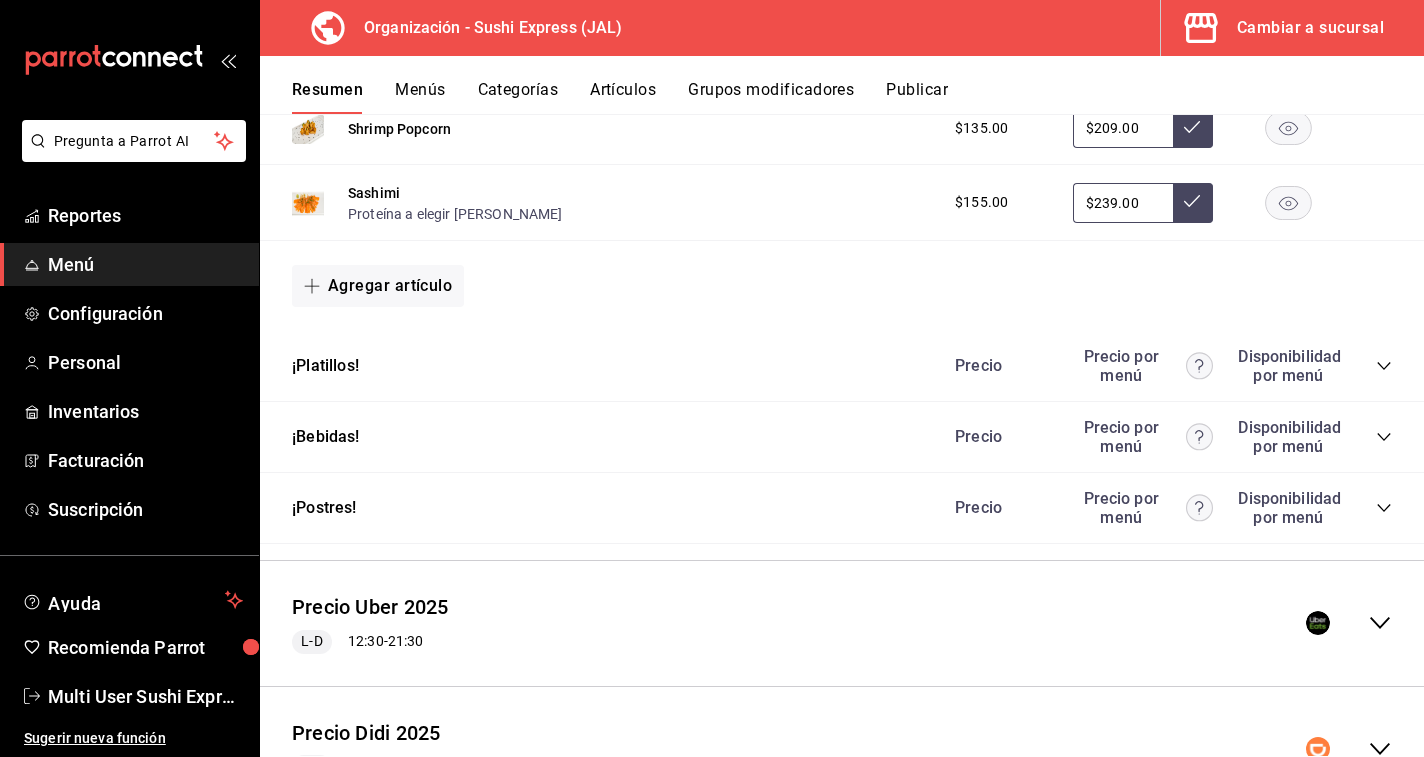 click 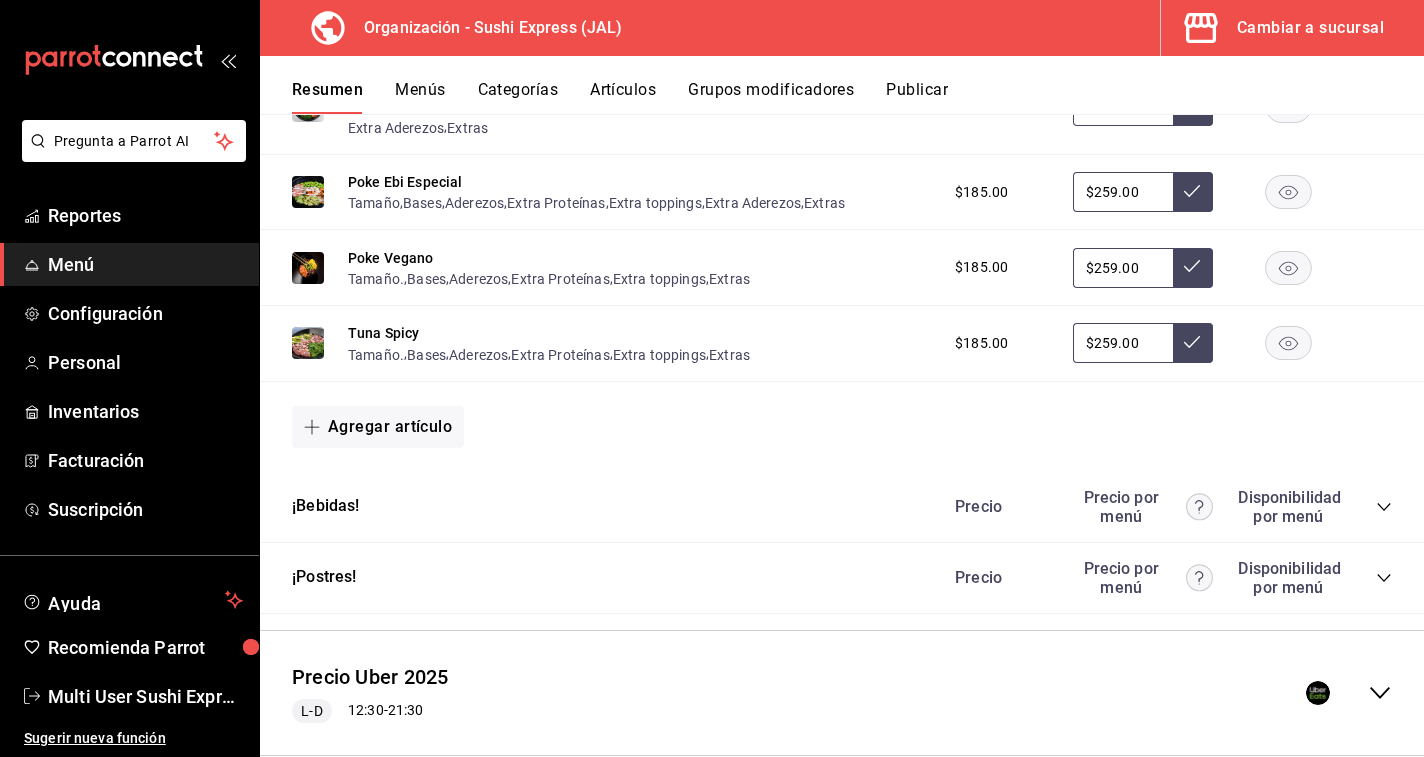 scroll, scrollTop: 1194, scrollLeft: 0, axis: vertical 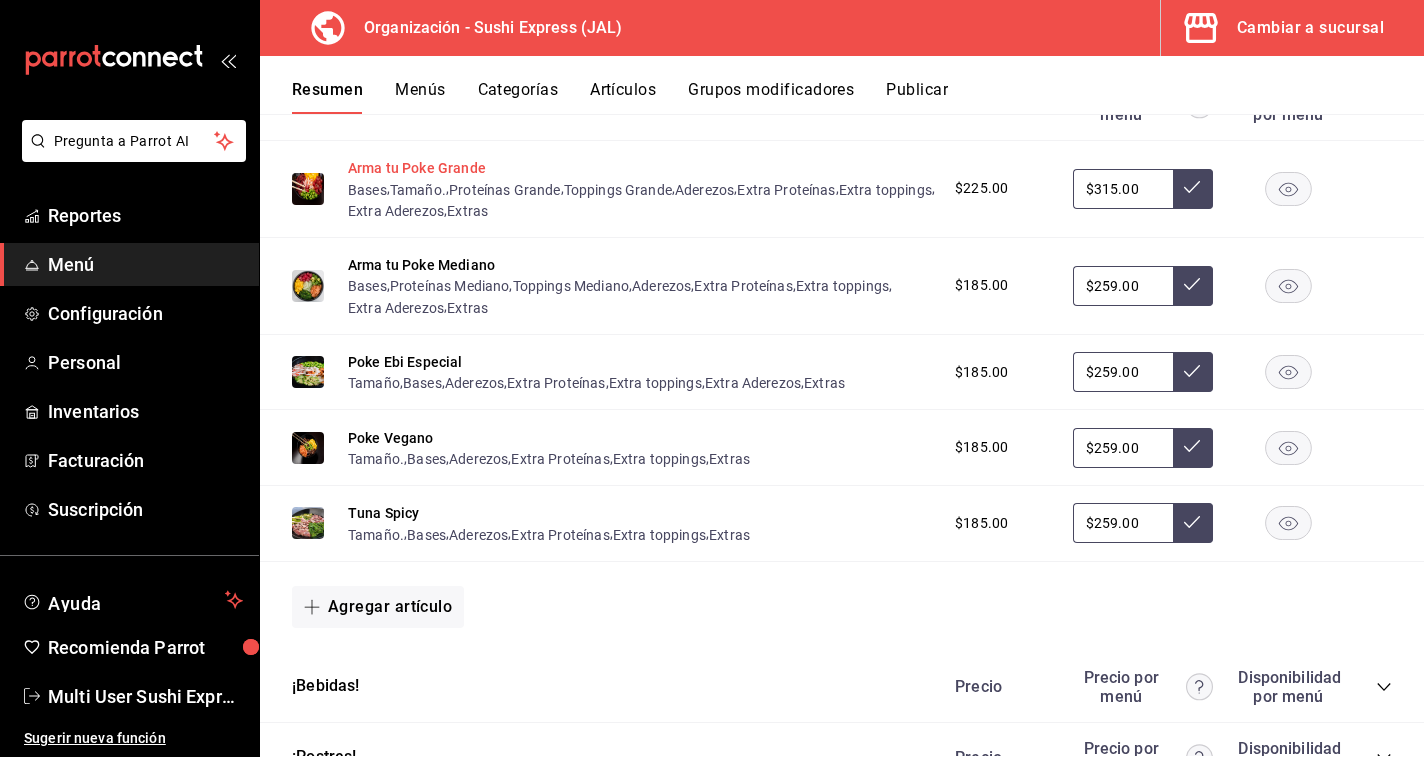 click on "Arma tu Poke Grande" at bounding box center (417, 168) 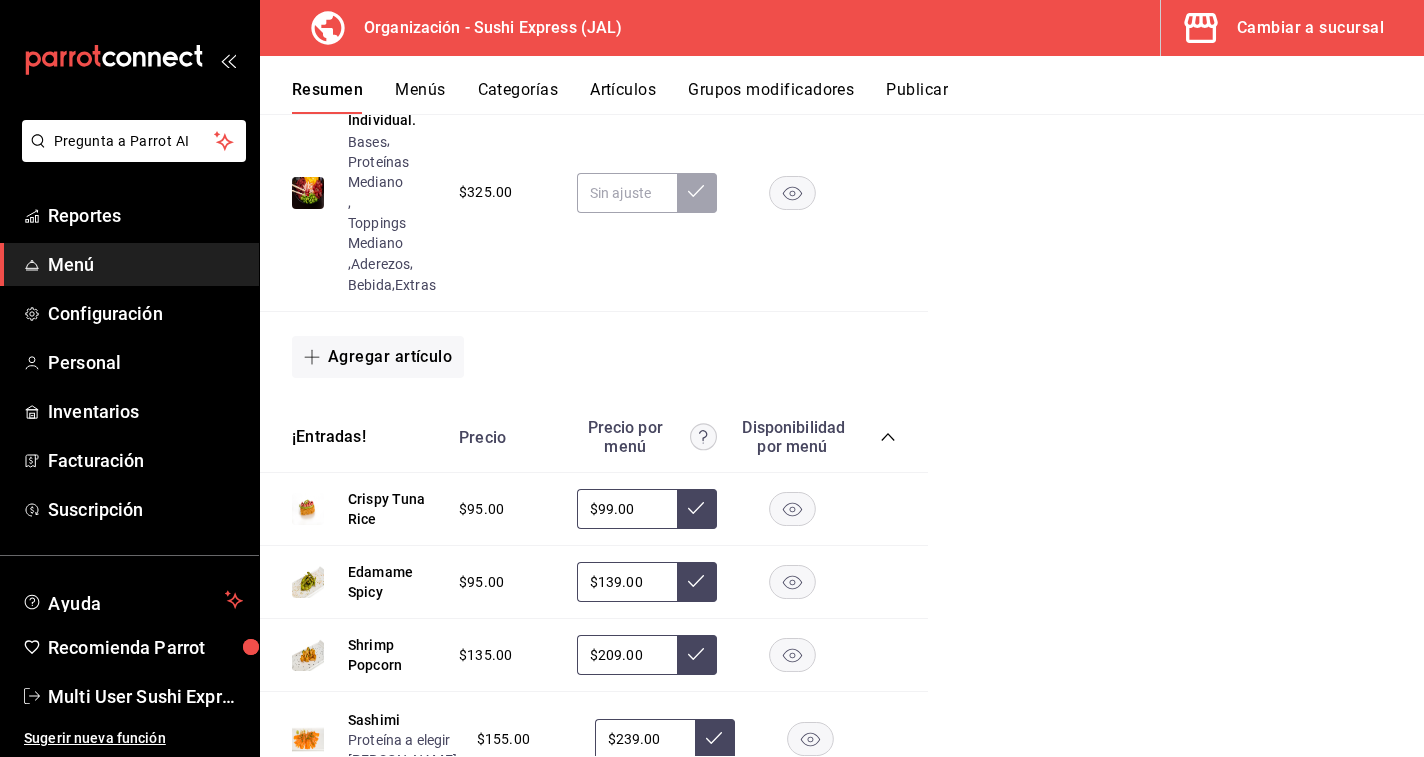 scroll, scrollTop: 1111, scrollLeft: 0, axis: vertical 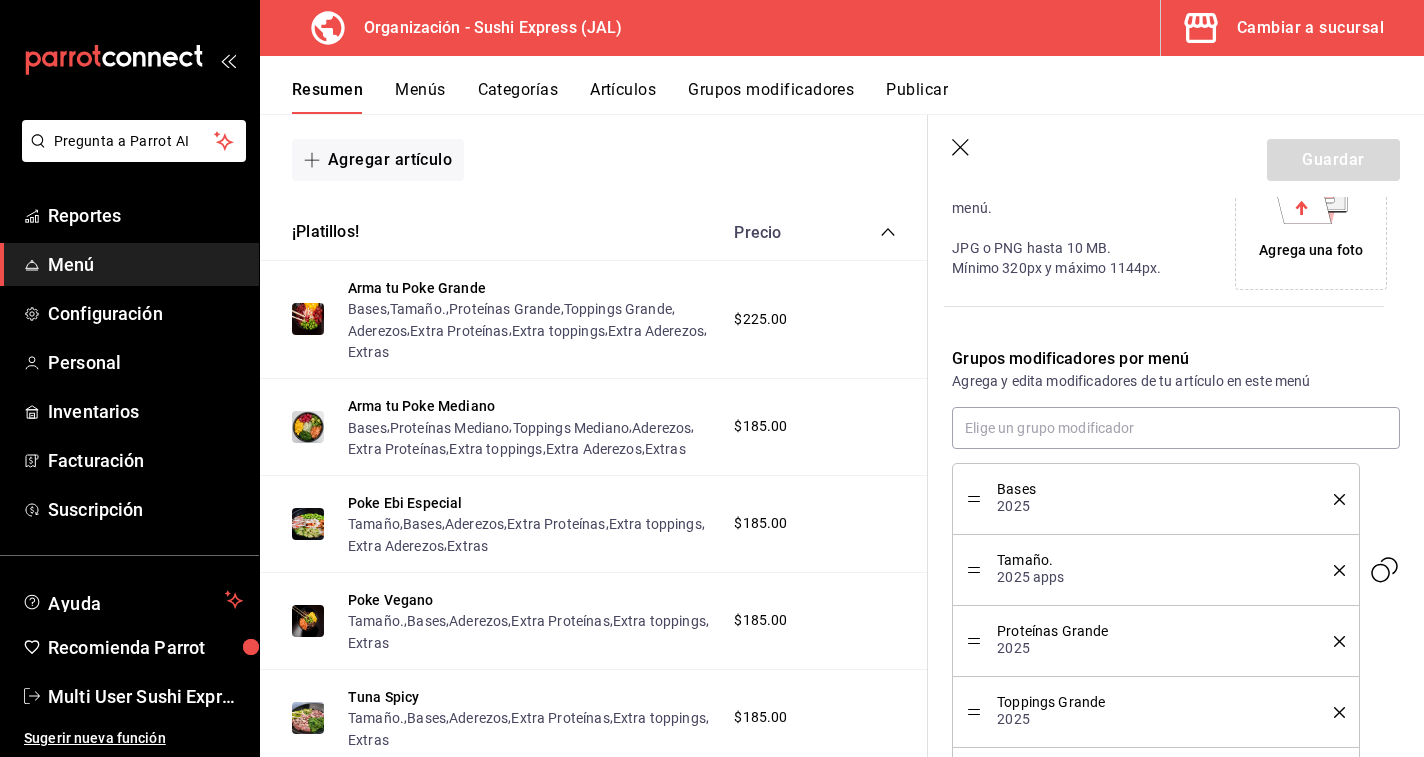 click at bounding box center (1332, 570) 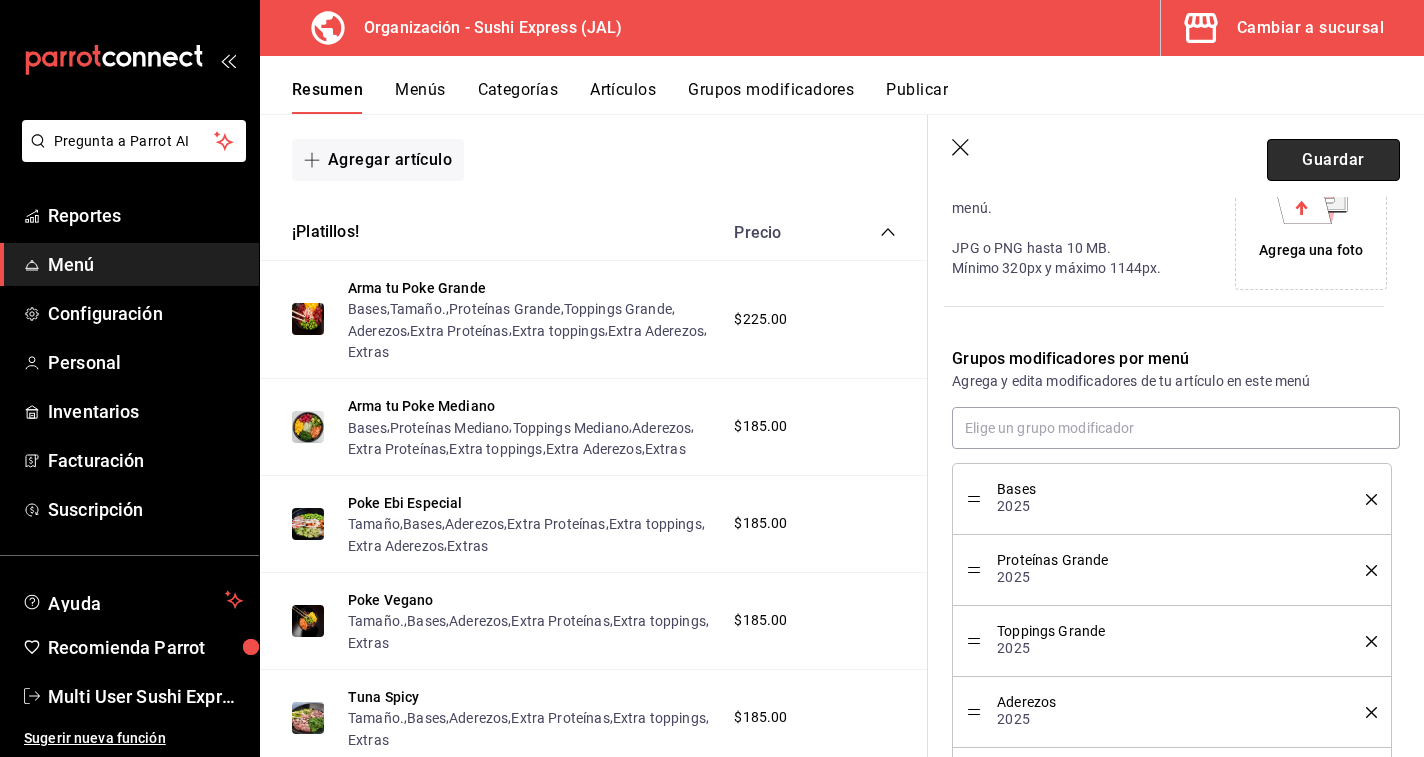 click on "Guardar" at bounding box center [1333, 160] 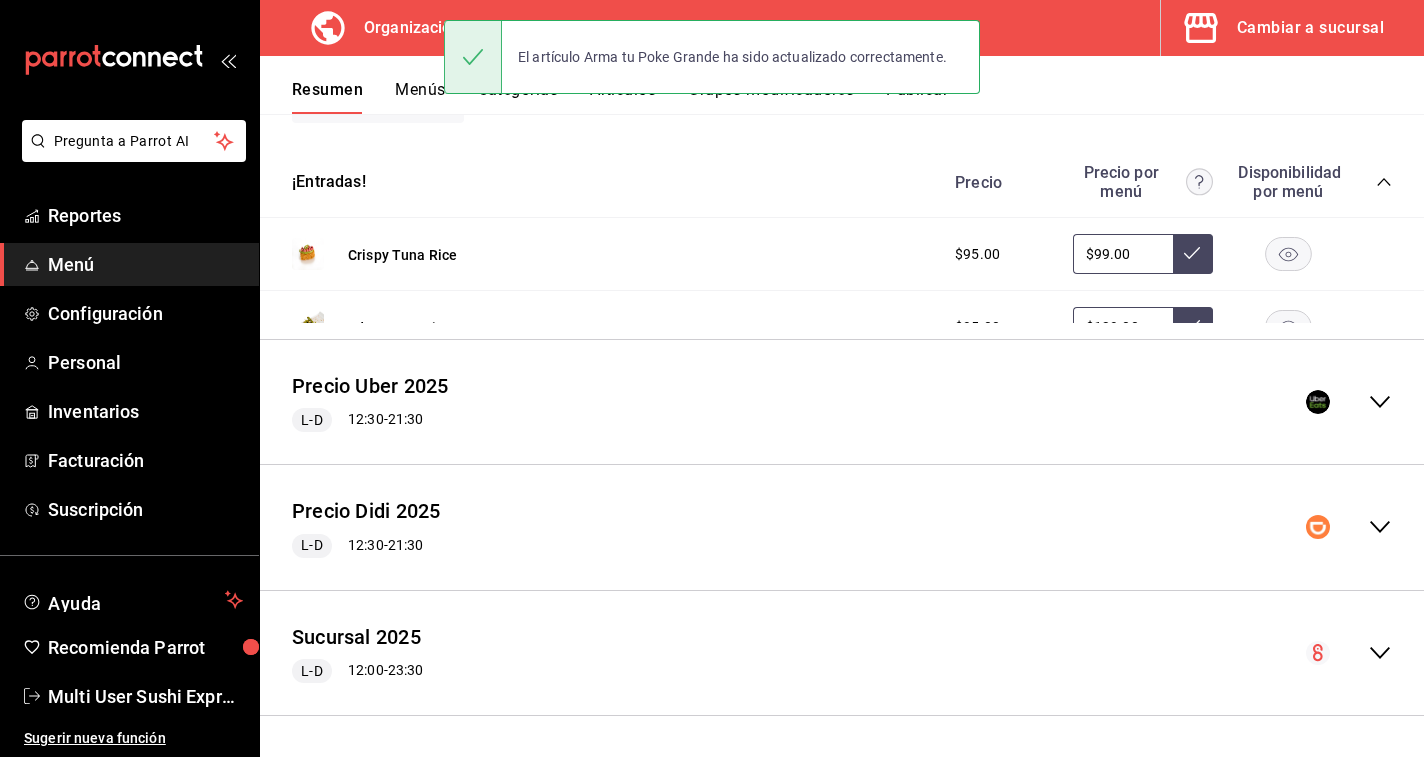 scroll, scrollTop: 661, scrollLeft: 0, axis: vertical 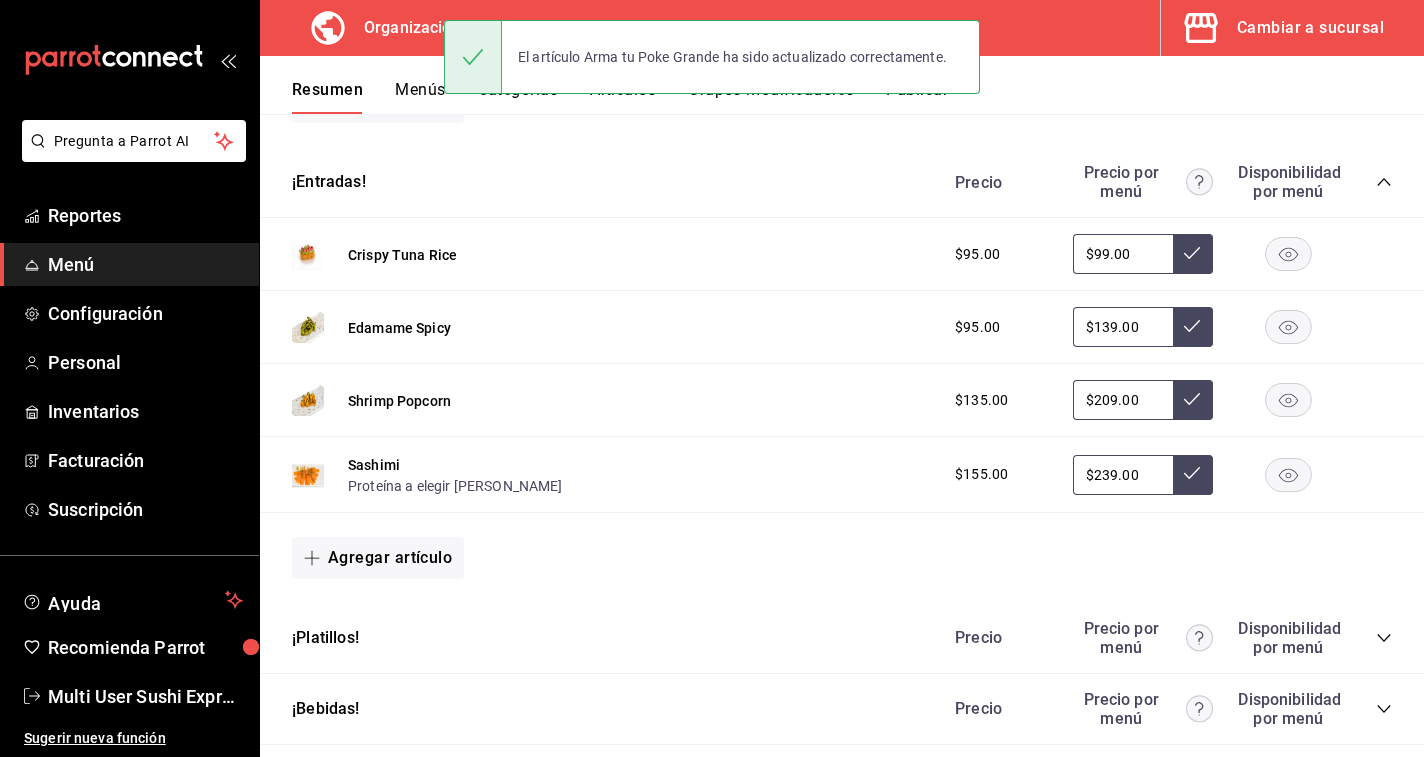 click 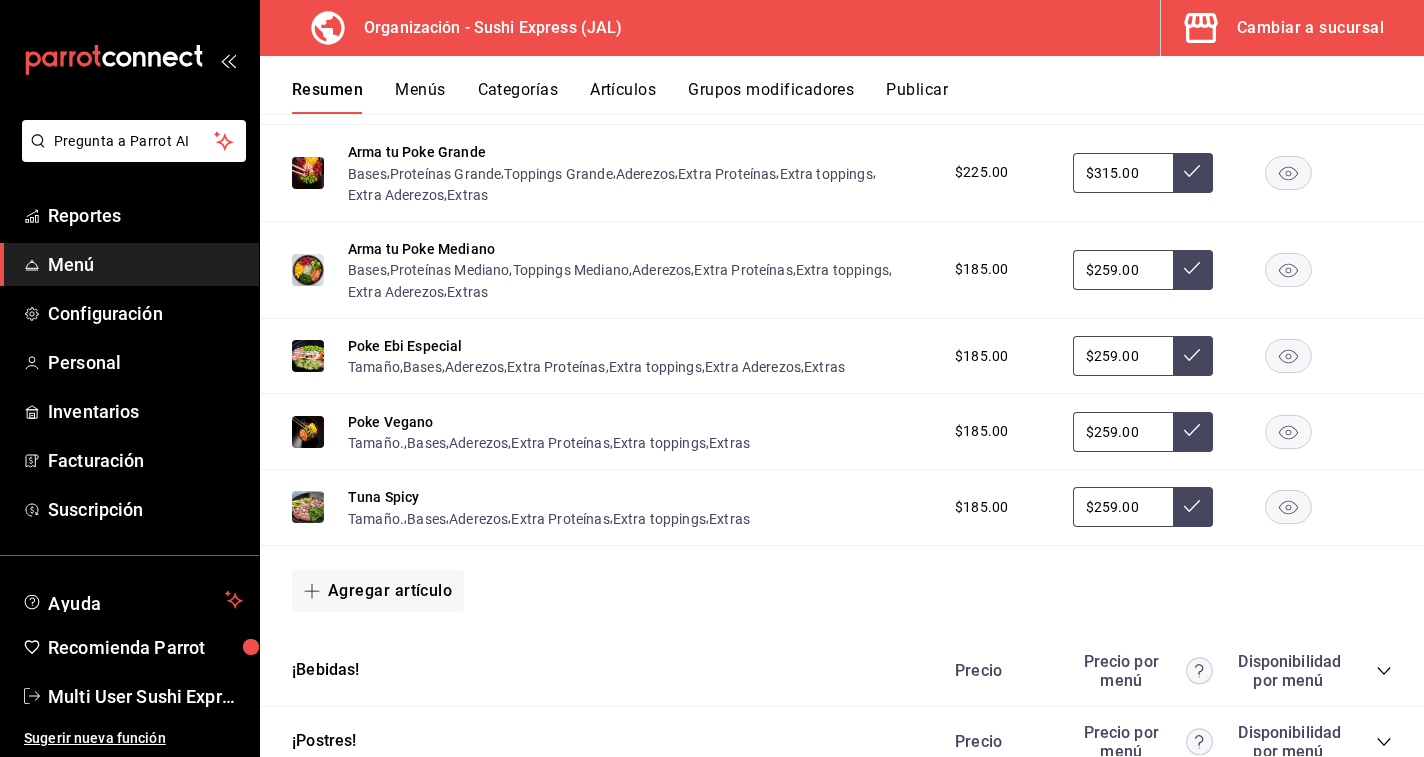 scroll, scrollTop: 0, scrollLeft: 0, axis: both 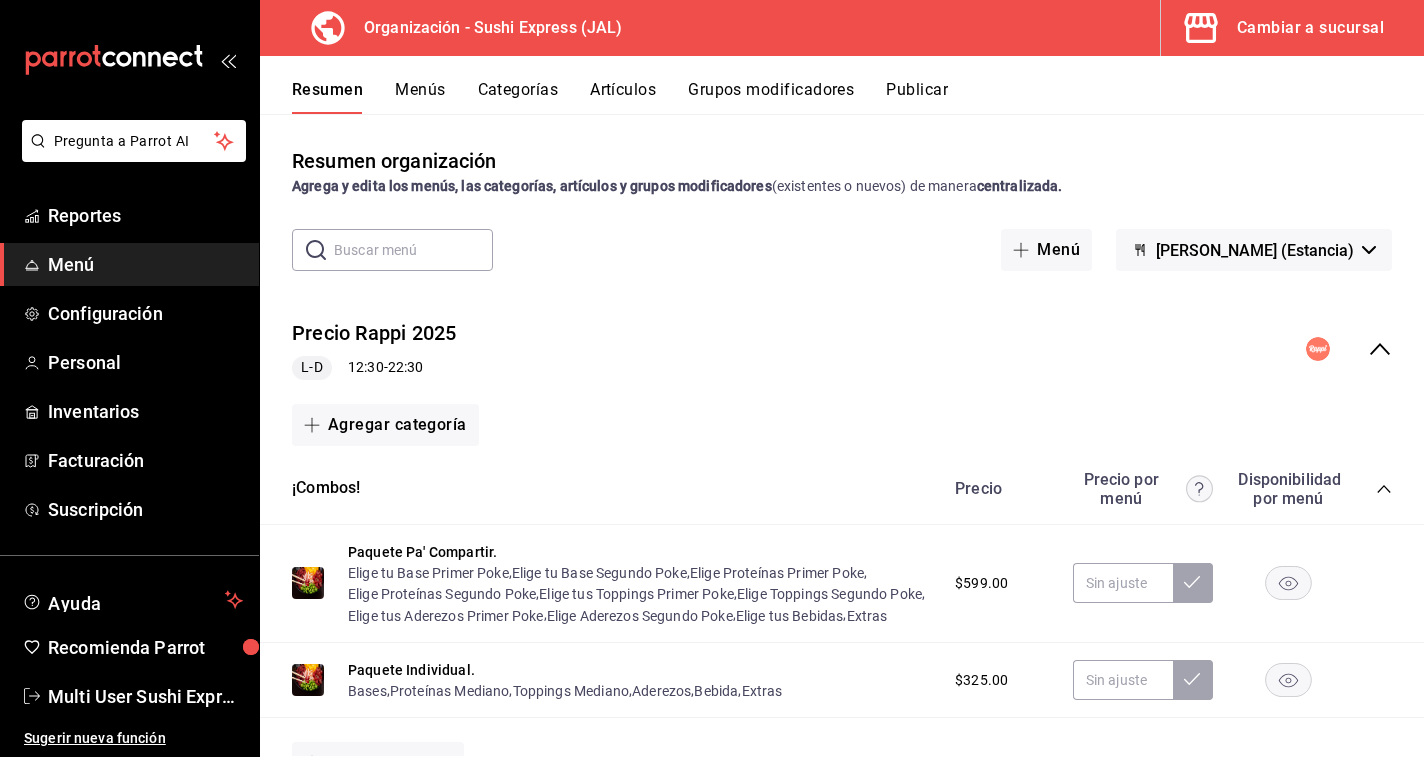 click on "Publicar" at bounding box center (917, 97) 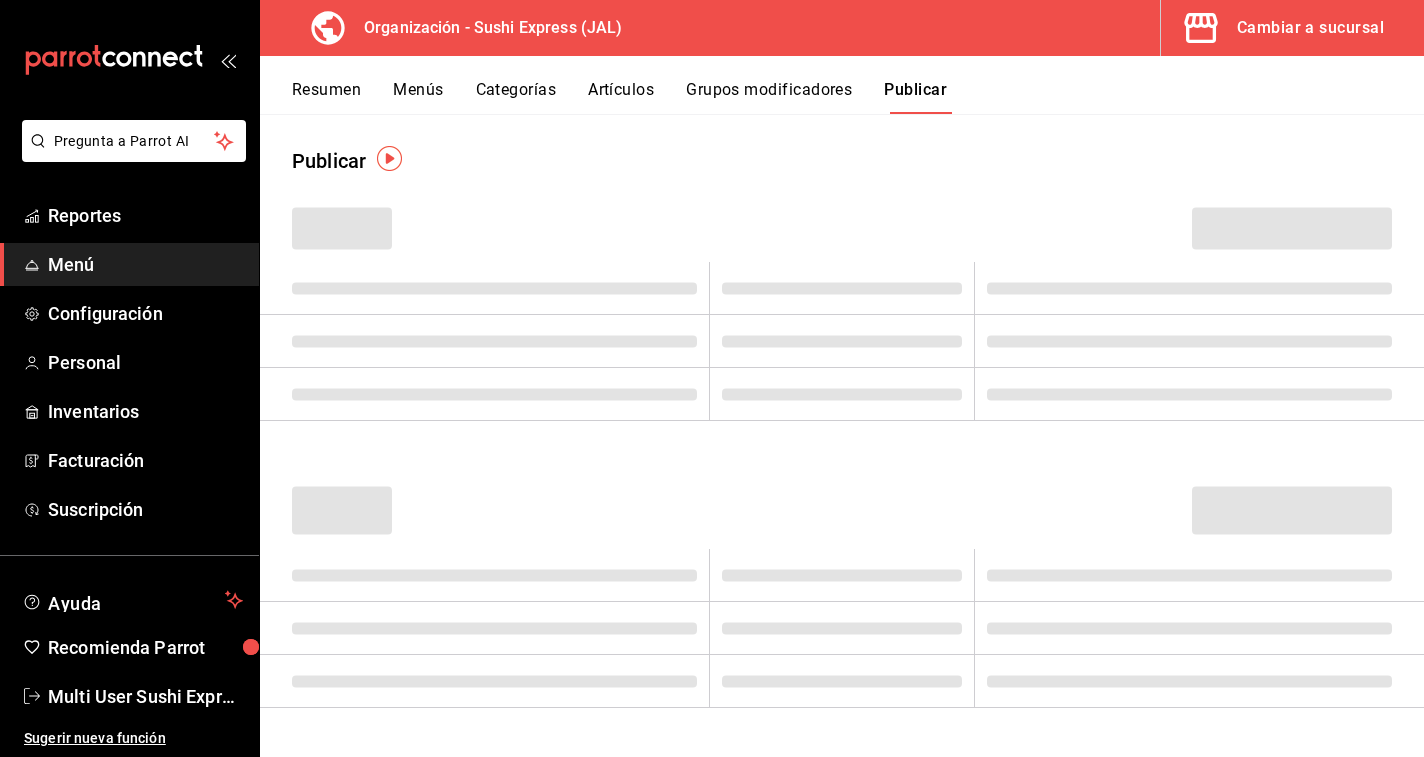 click at bounding box center (1292, 228) 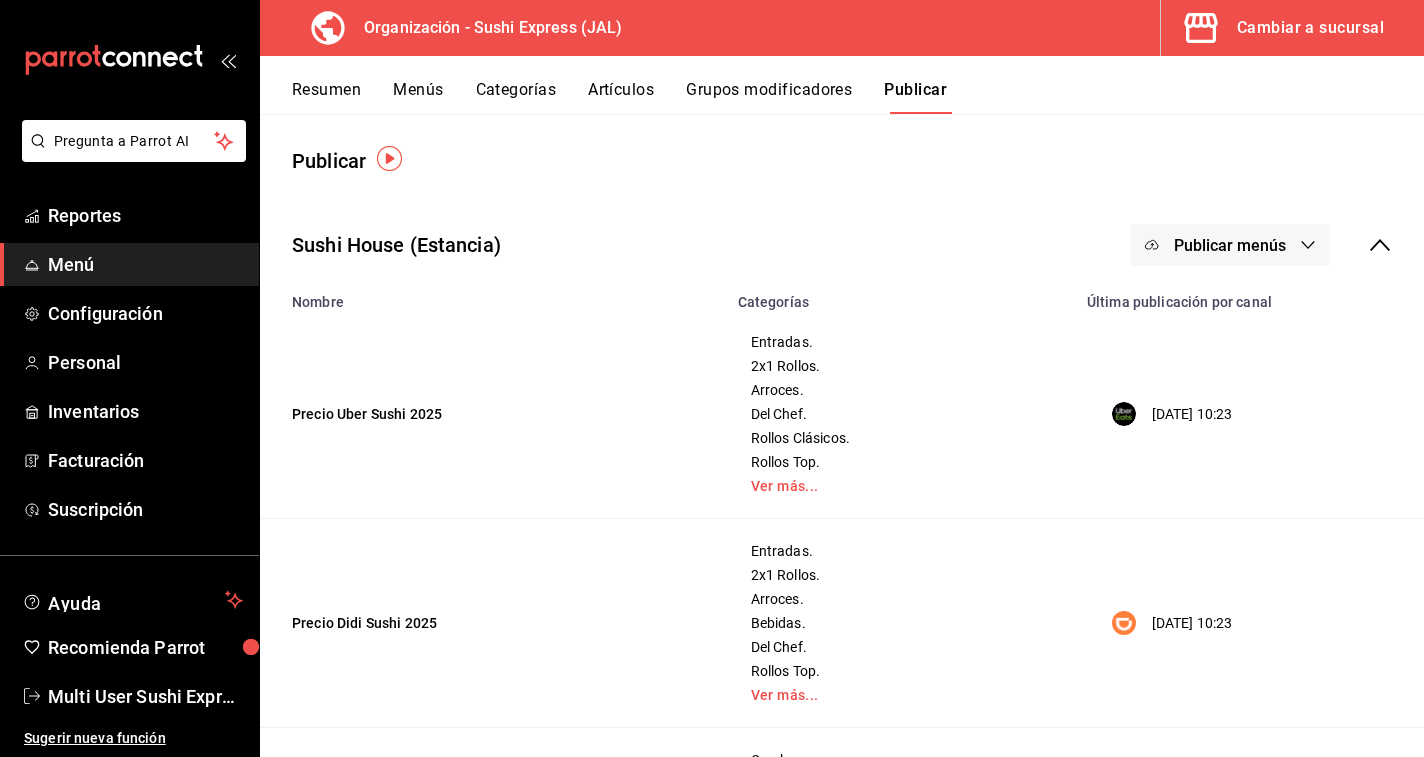 click on "Publicar menús" at bounding box center (1230, 245) 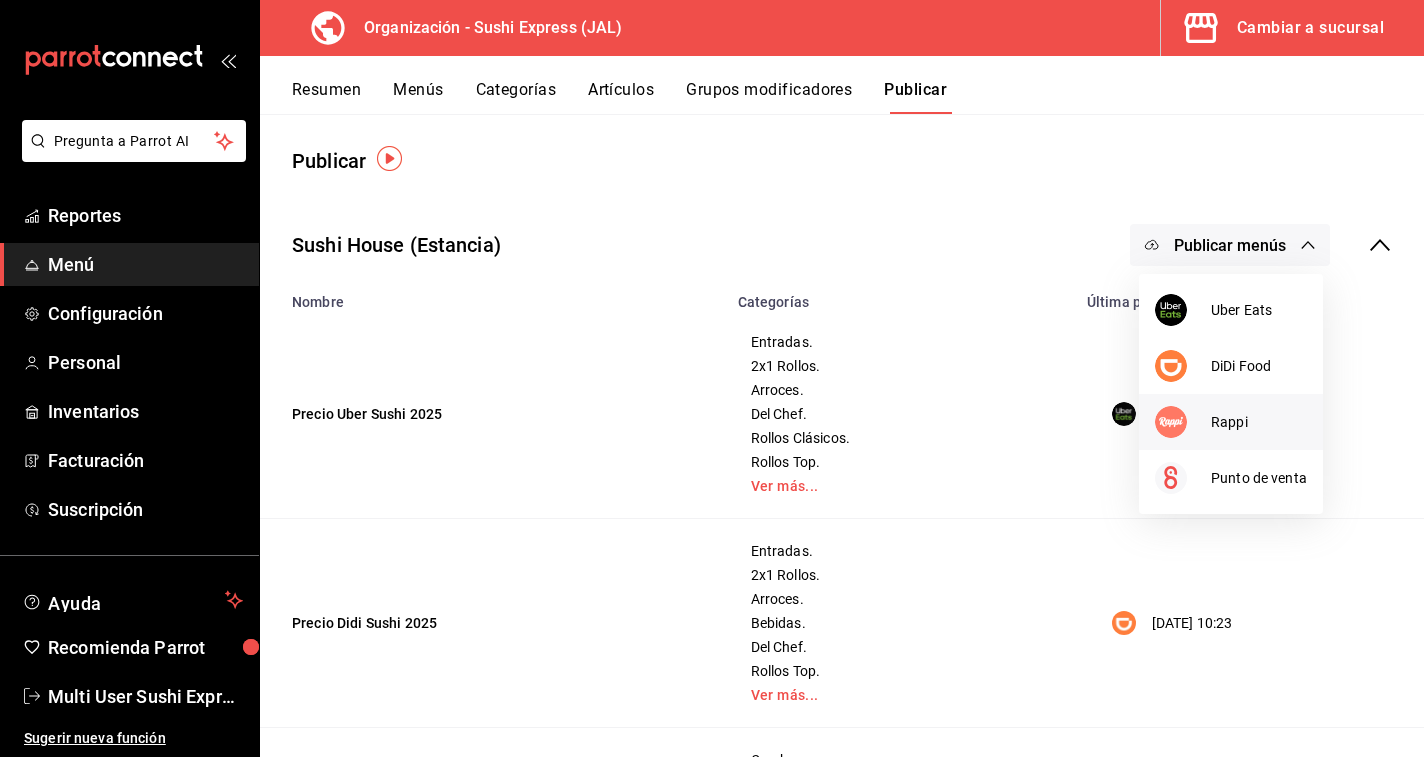 click on "Rappi" at bounding box center (1259, 422) 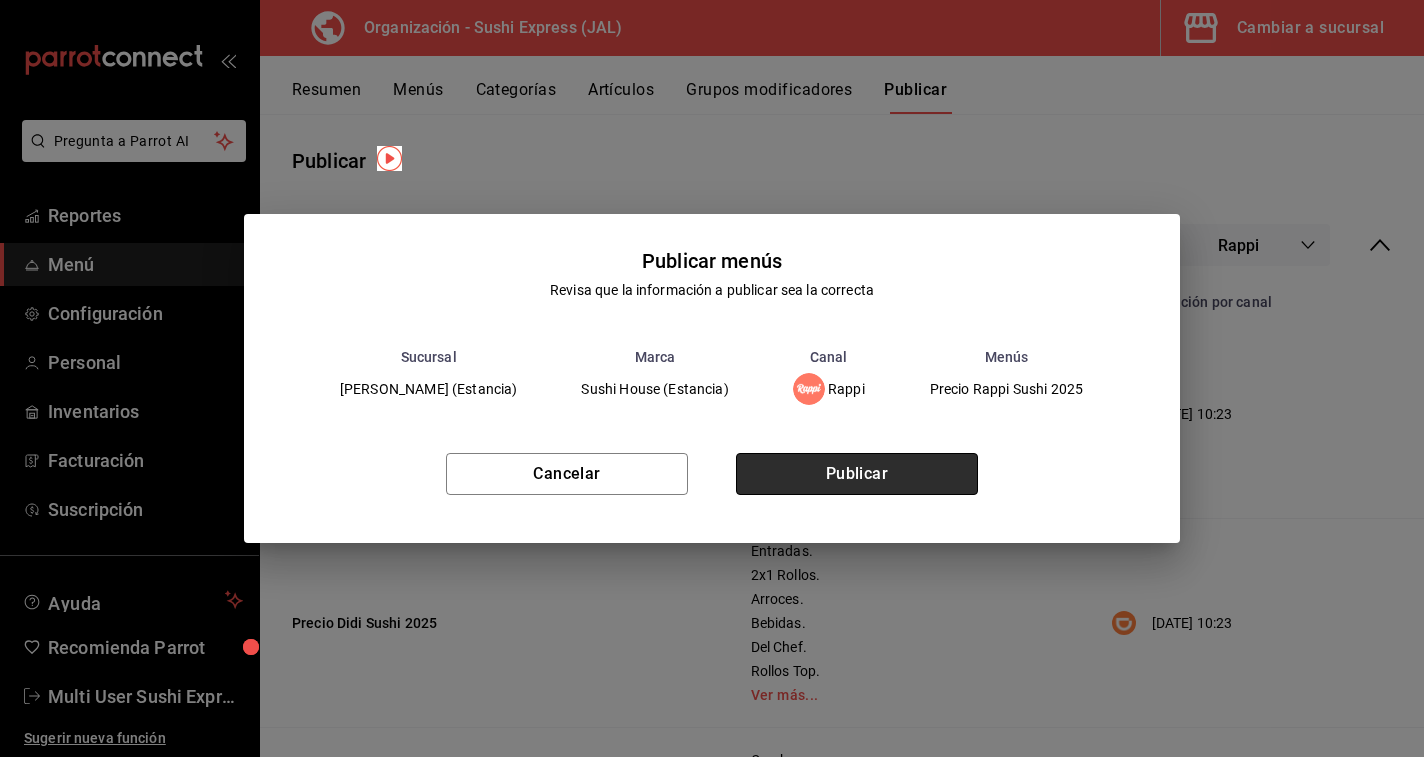 click on "Publicar" at bounding box center (857, 474) 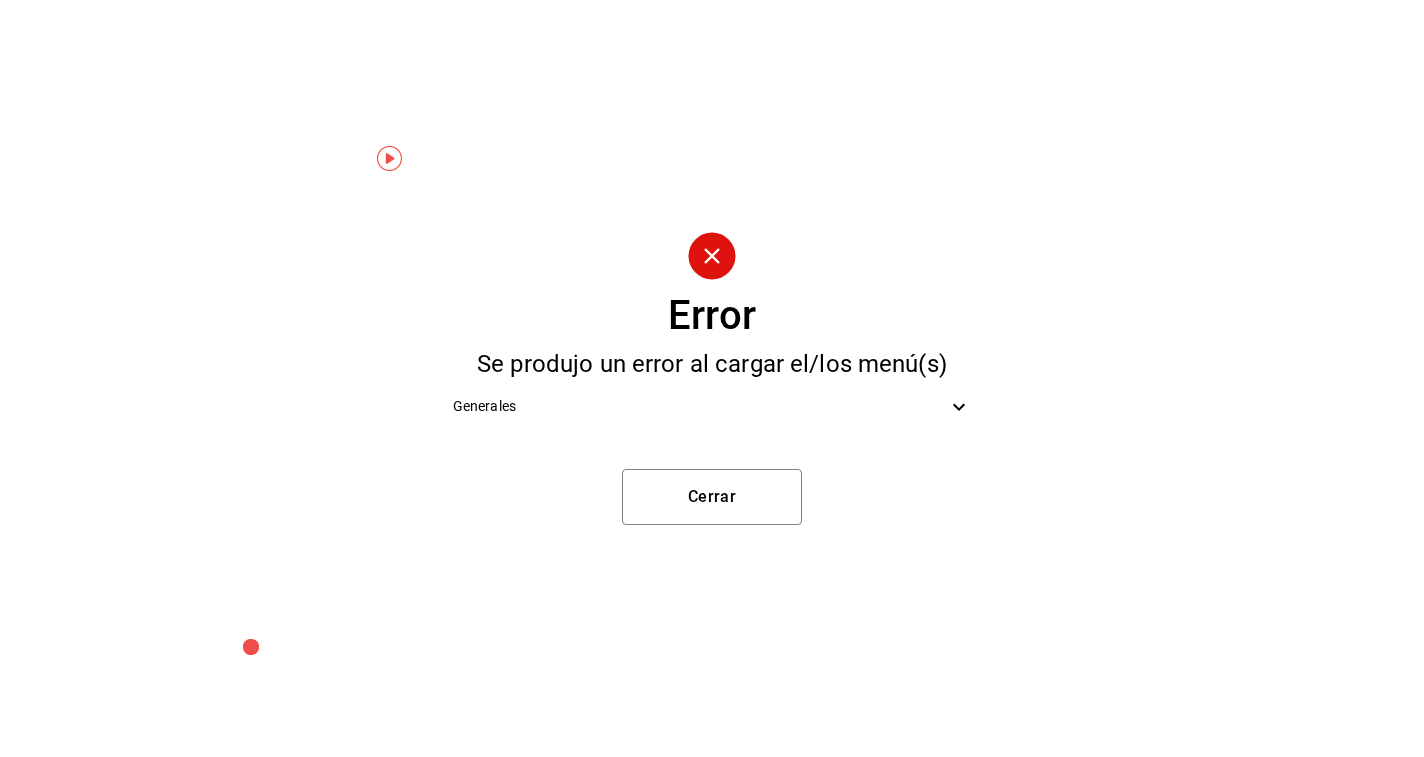 click on "Generales" at bounding box center [700, 406] 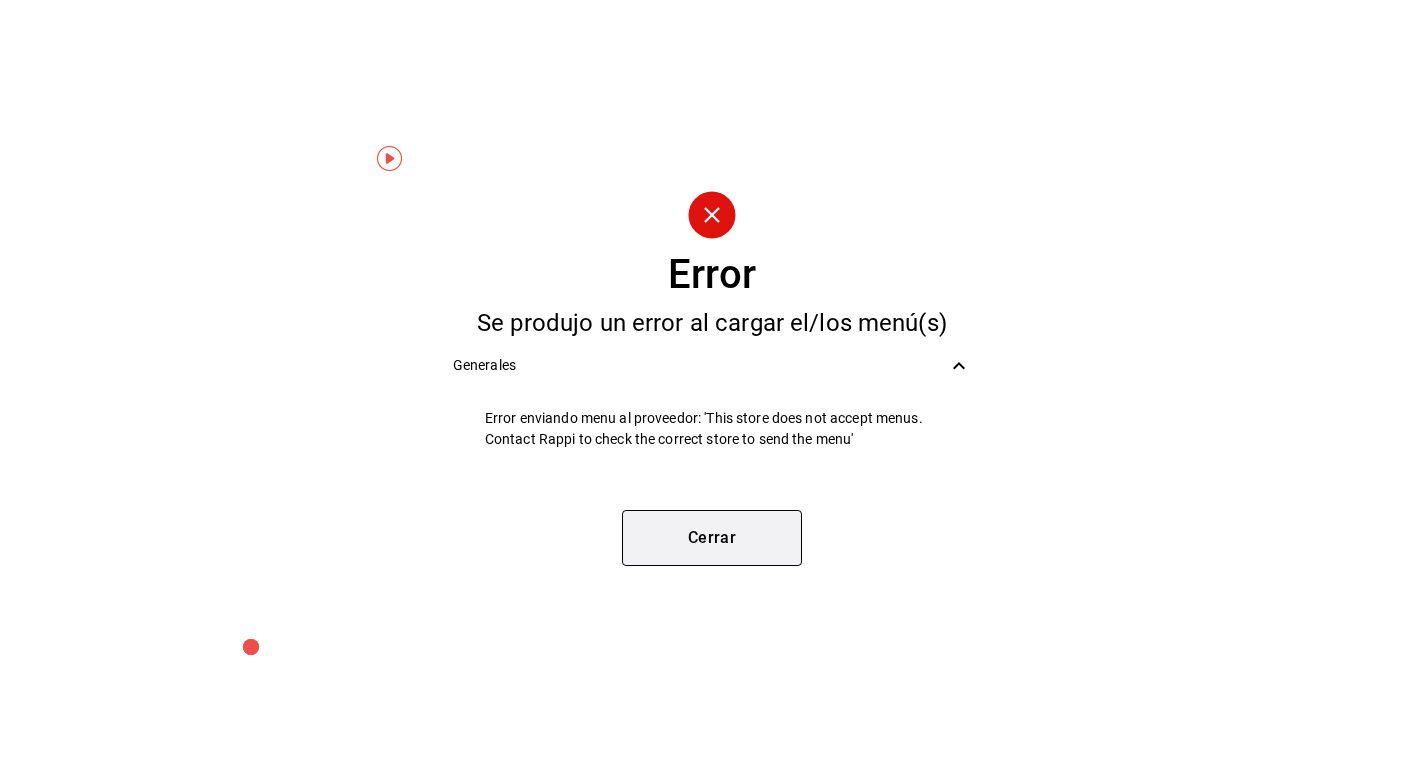 click on "Cerrar" at bounding box center [712, 538] 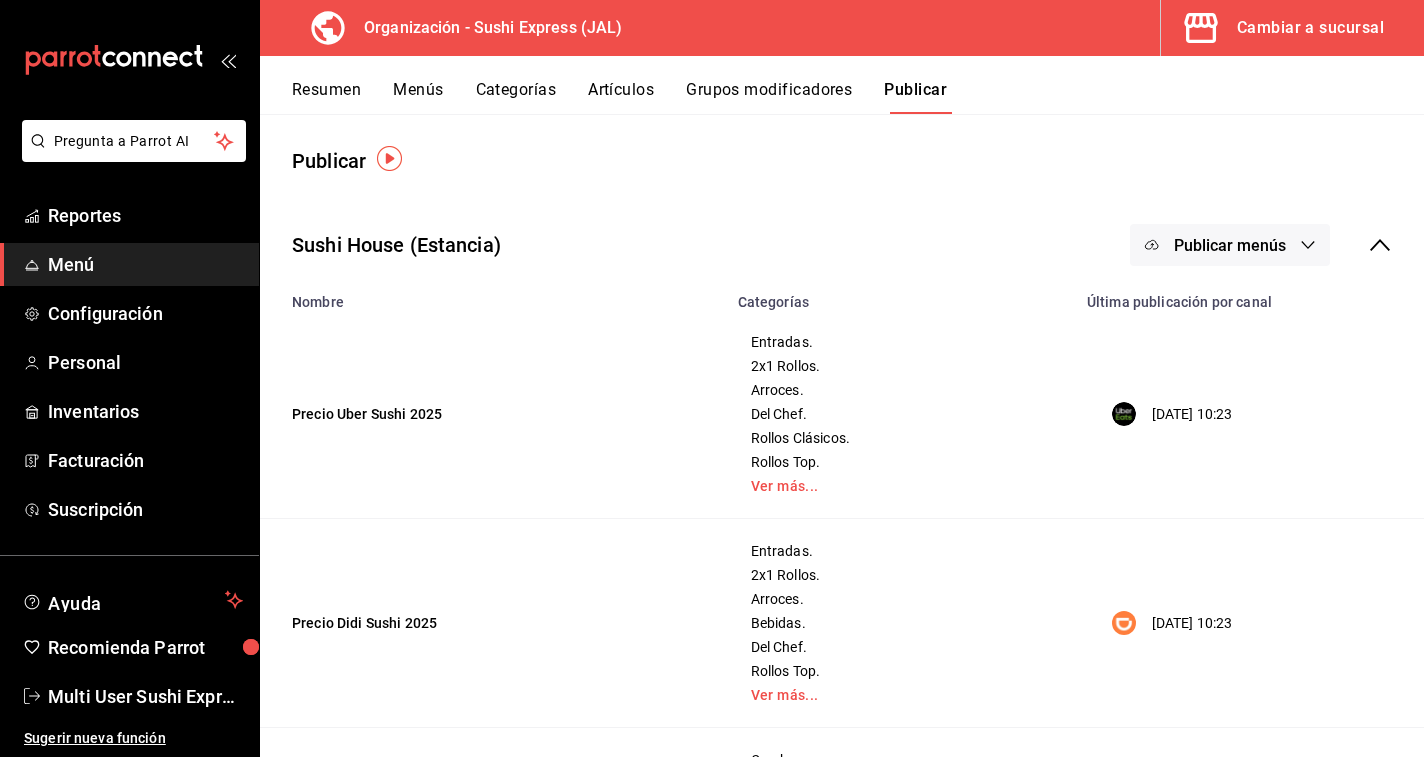 click on "Publicar menús" at bounding box center (1230, 245) 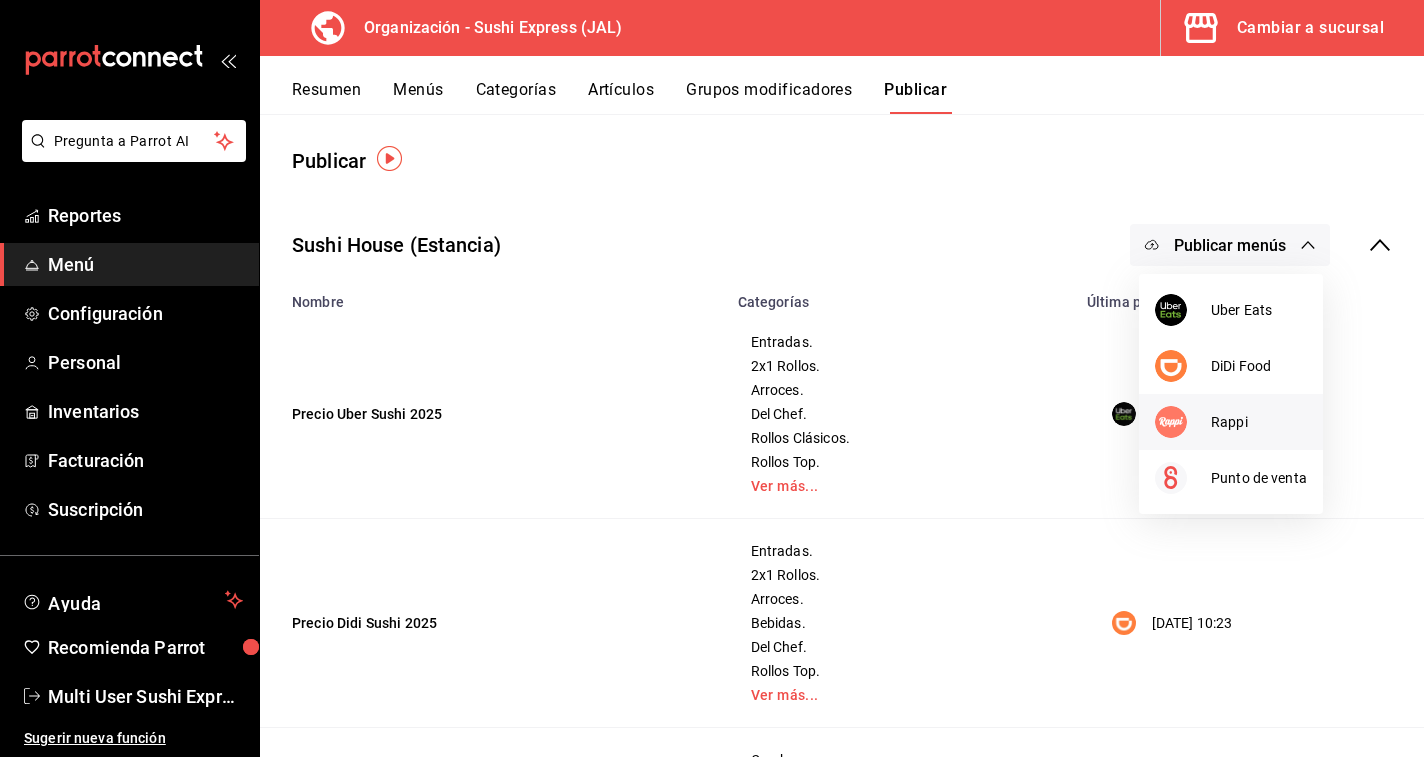 click at bounding box center (1183, 422) 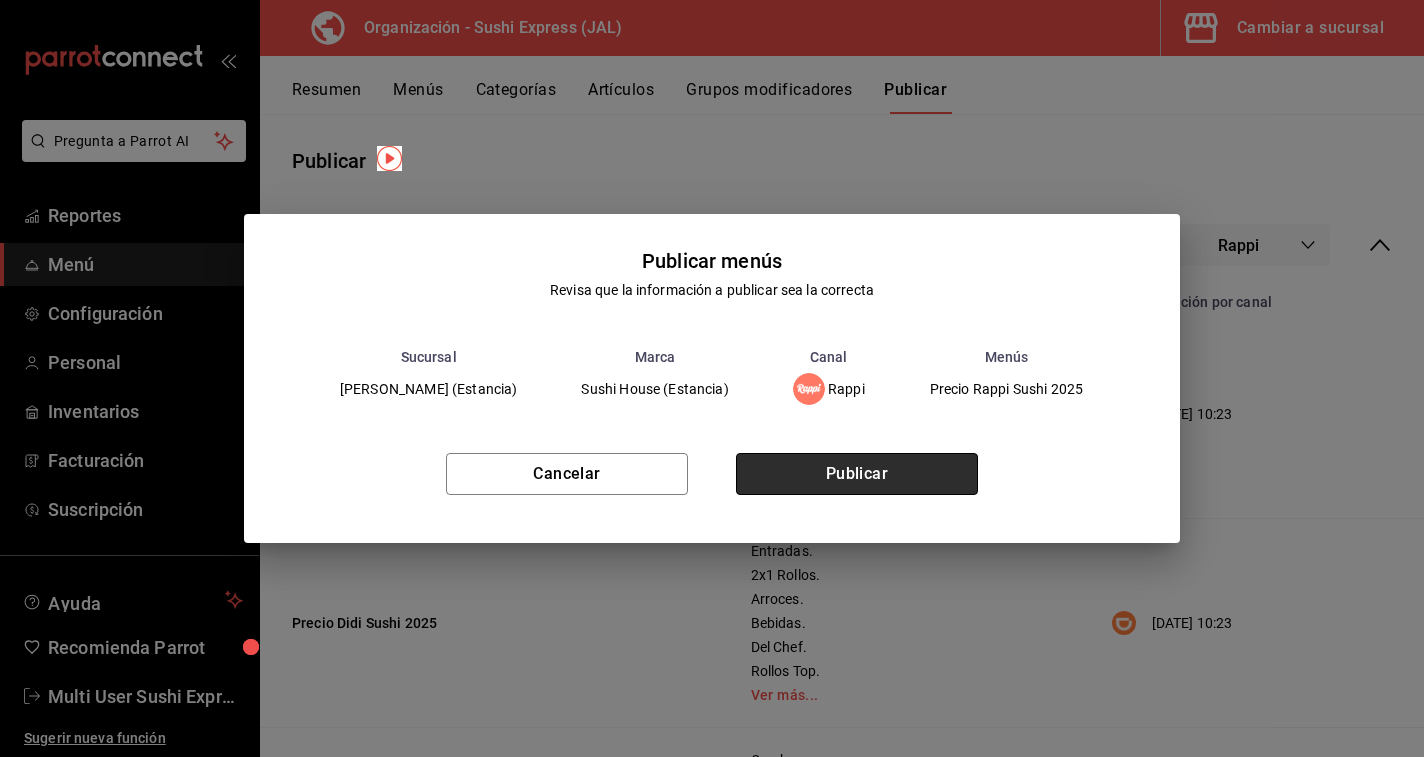 click on "Publicar" at bounding box center [857, 474] 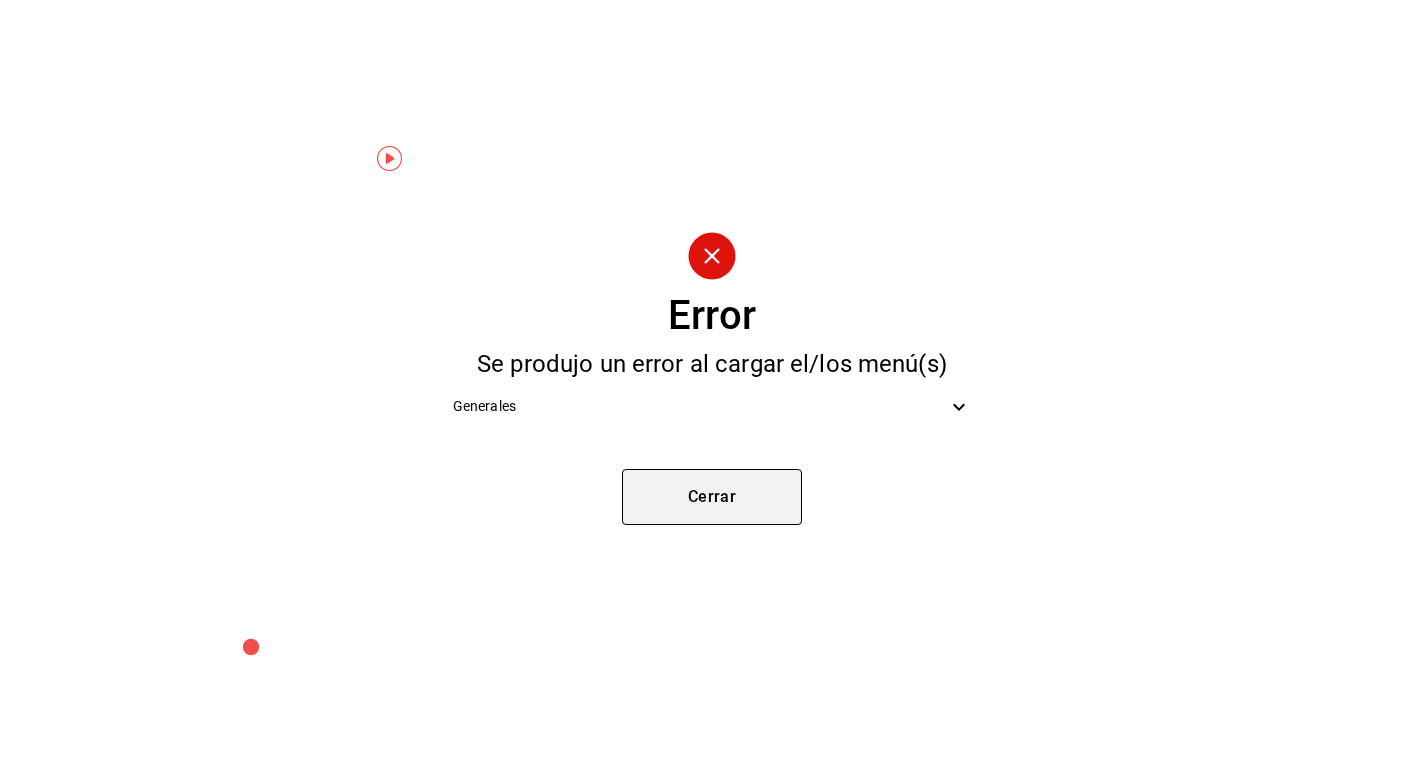 click on "Cerrar" at bounding box center (712, 497) 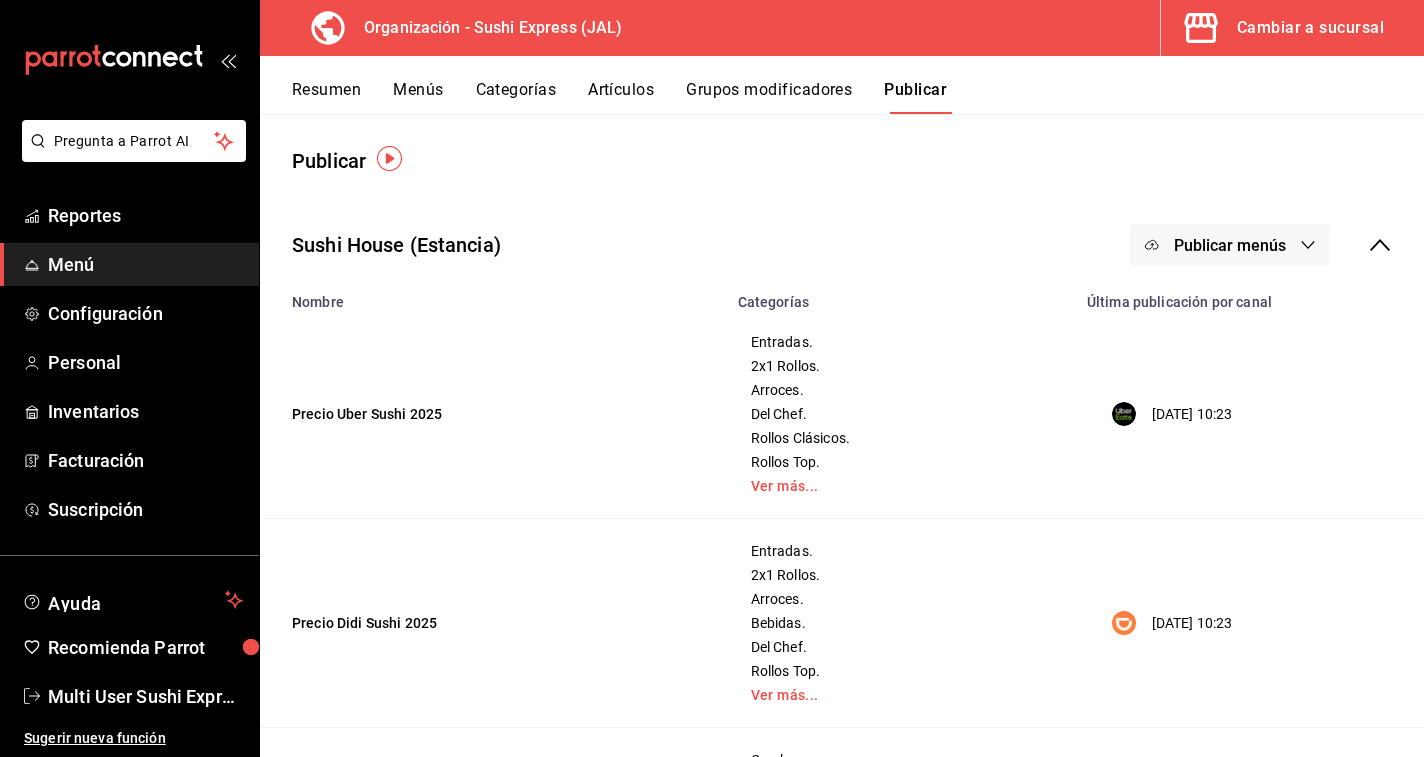 click on "Organización - Sushi Express (JAL)" at bounding box center [485, 28] 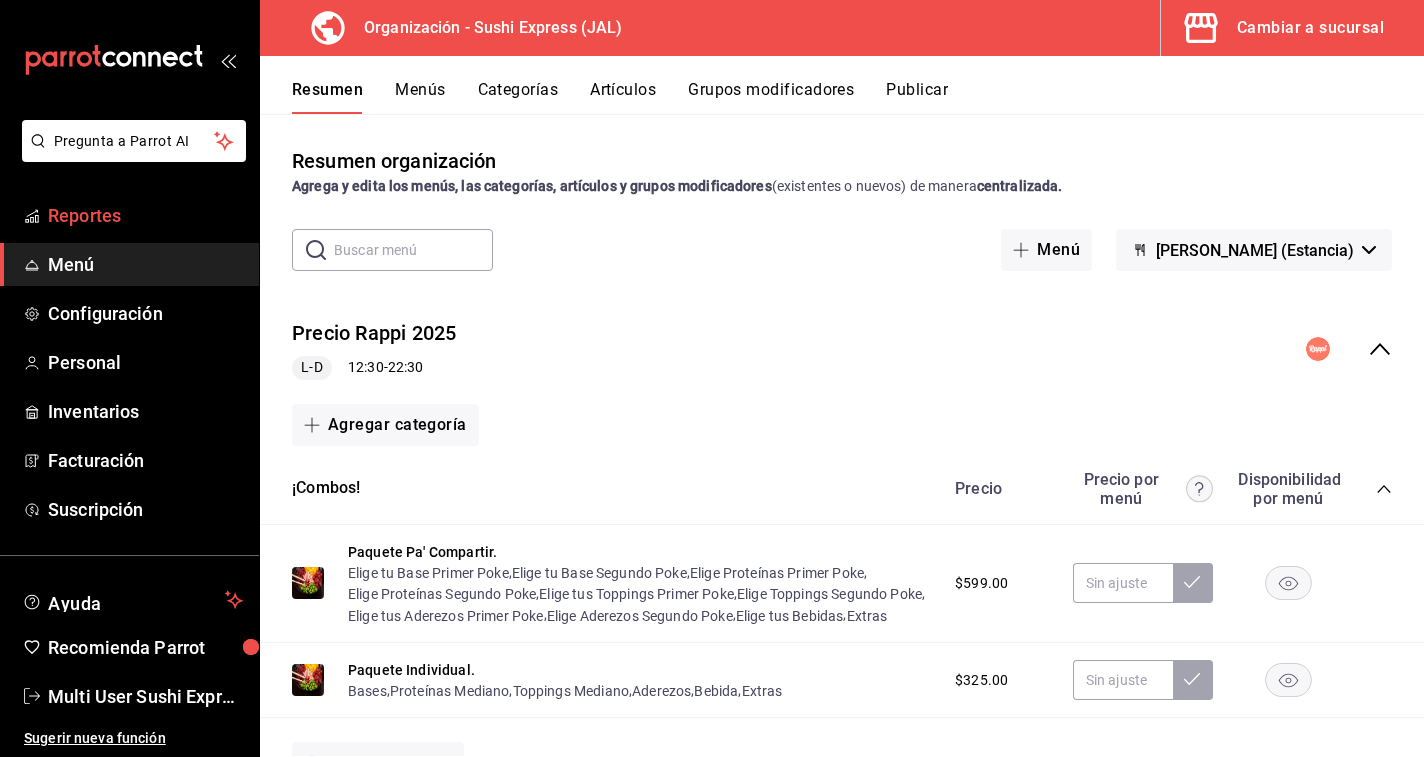 click on "Reportes" at bounding box center (145, 215) 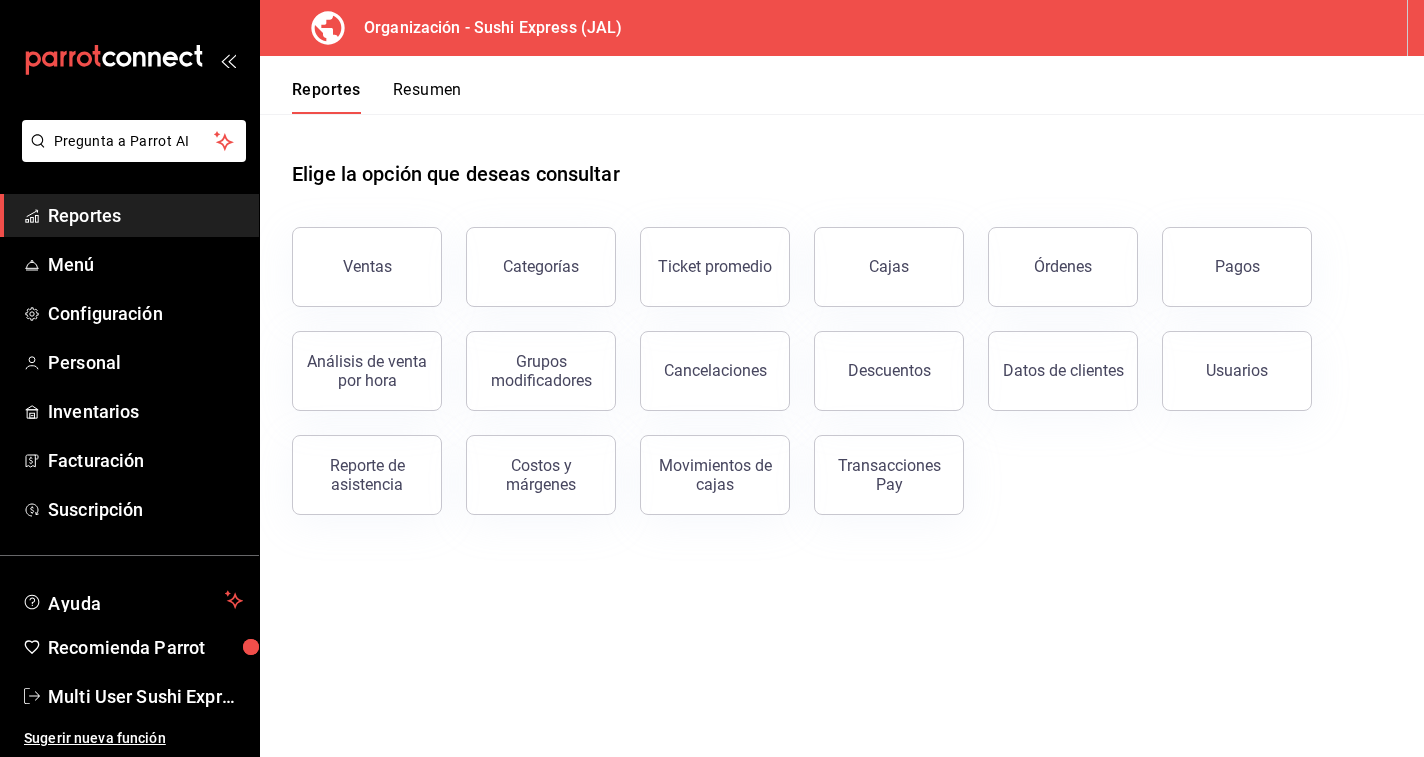 click on "Organización - Sushi Express (JAL)" at bounding box center (485, 28) 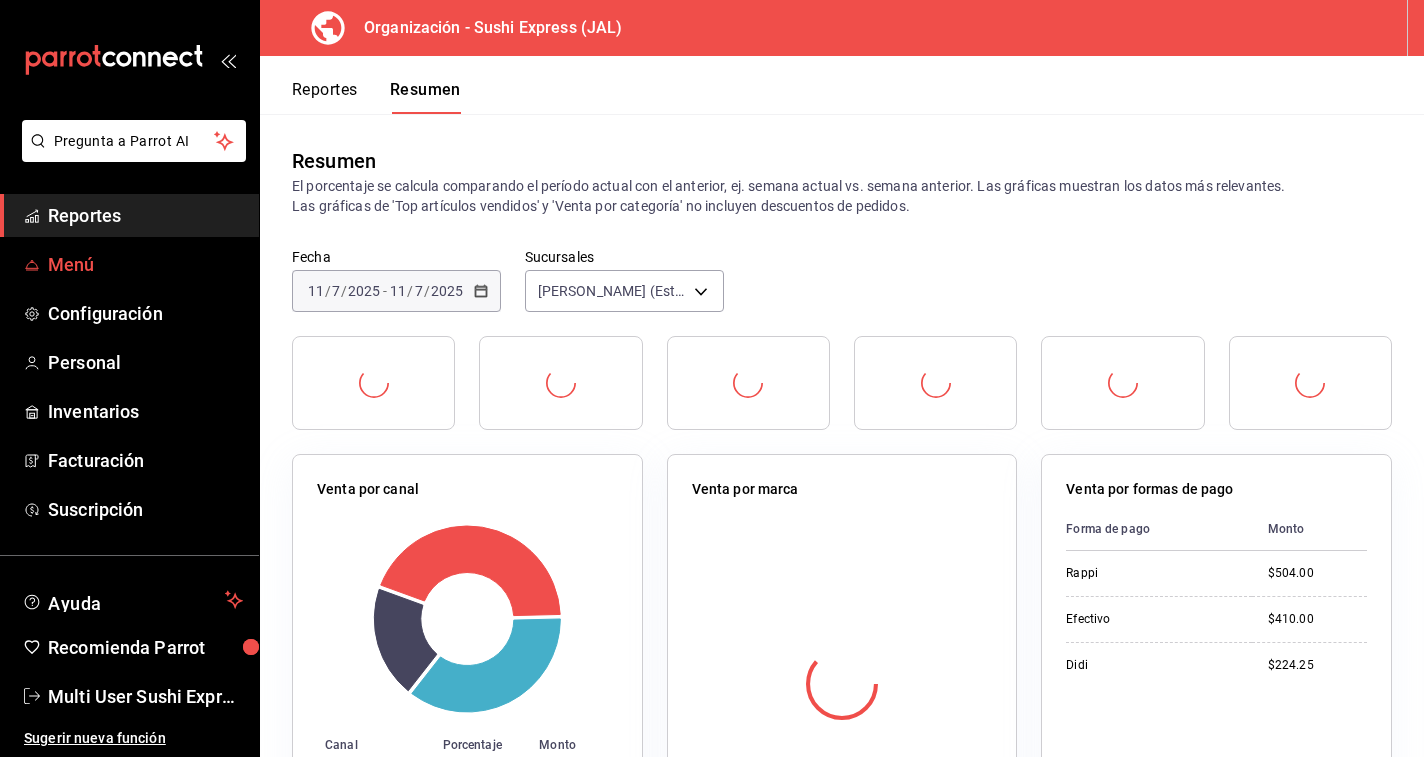 click on "Menú" at bounding box center (145, 264) 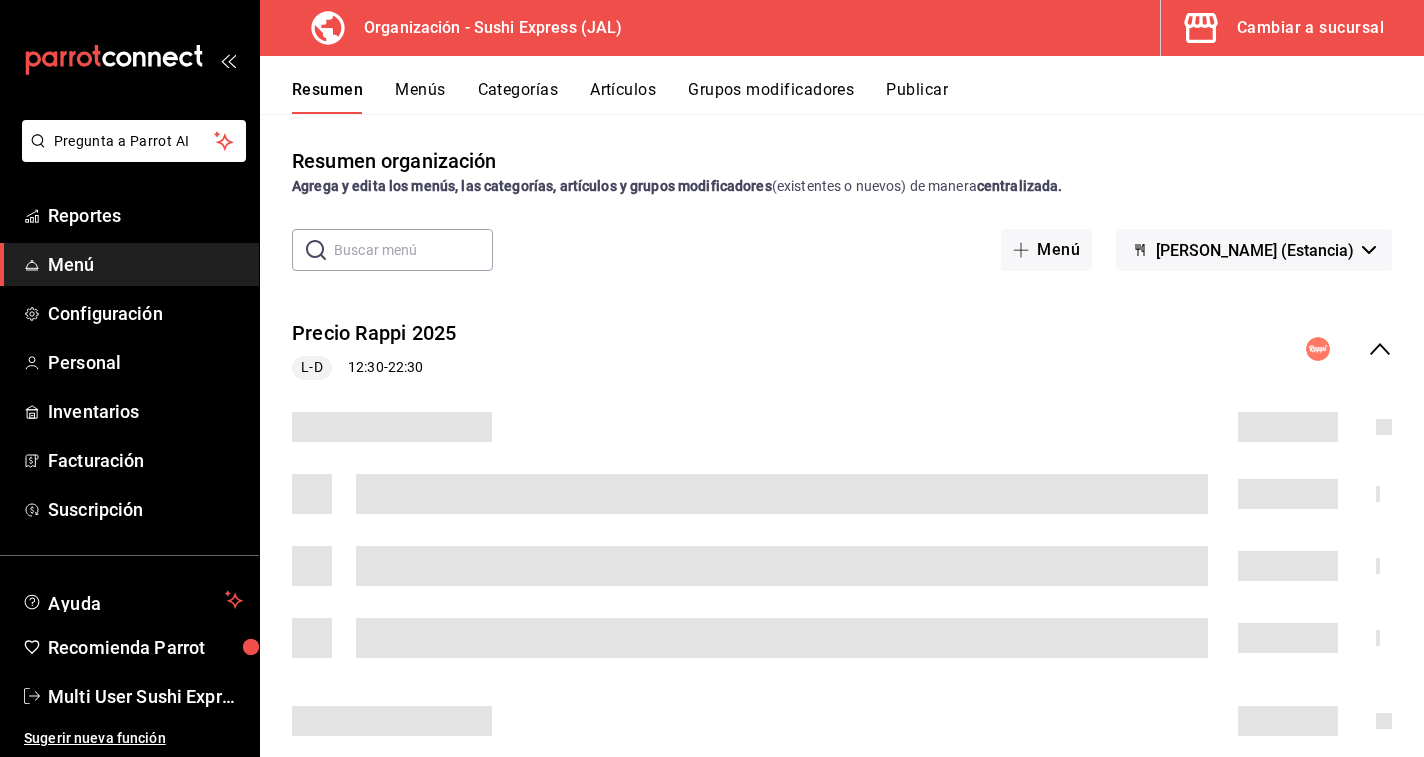 click on "Cambiar a sucursal" at bounding box center (1310, 28) 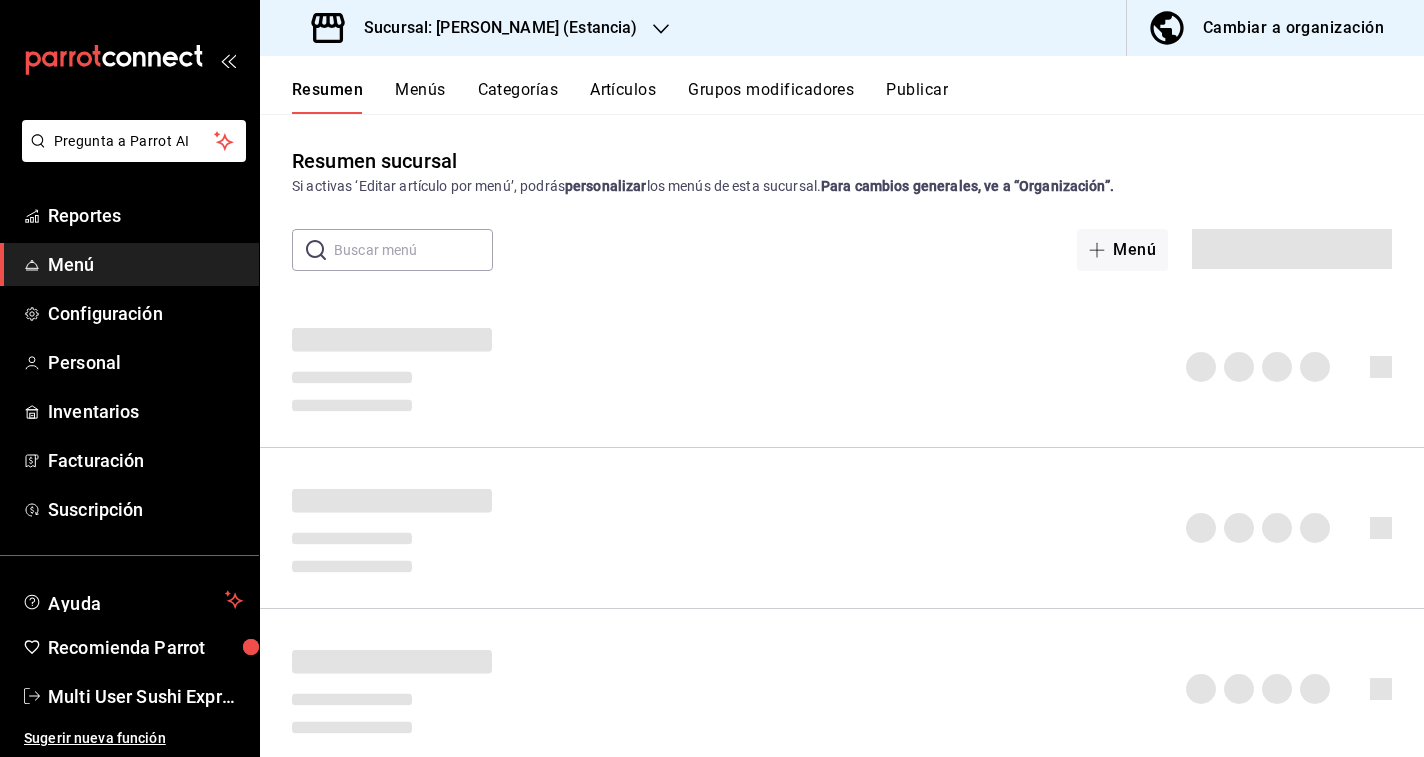 click on "Sucursal: [PERSON_NAME] (Estancia)" at bounding box center [492, 28] 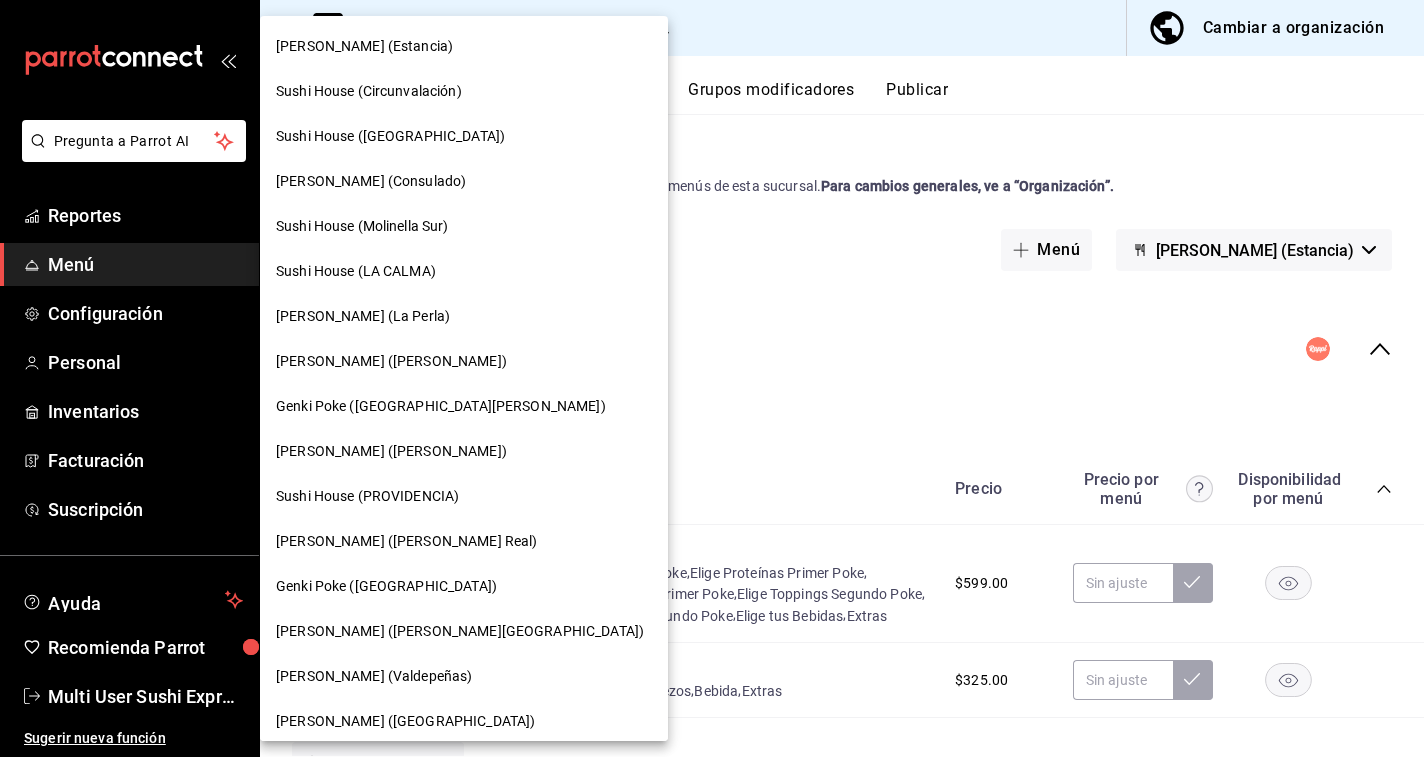click on "Sushi House (Circunvalación)" at bounding box center [369, 91] 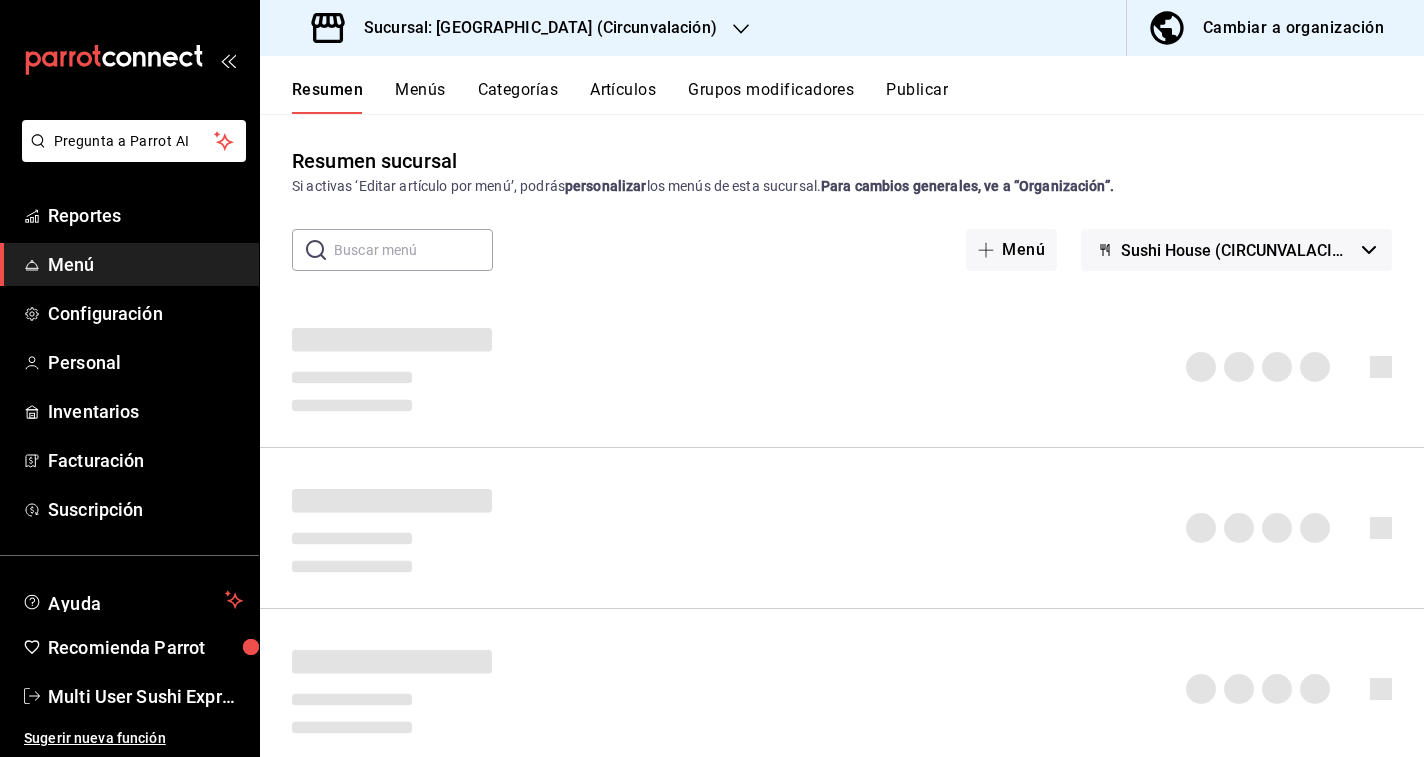 click on "Resumen Menús Categorías Artículos Grupos modificadores Publicar" at bounding box center [842, 85] 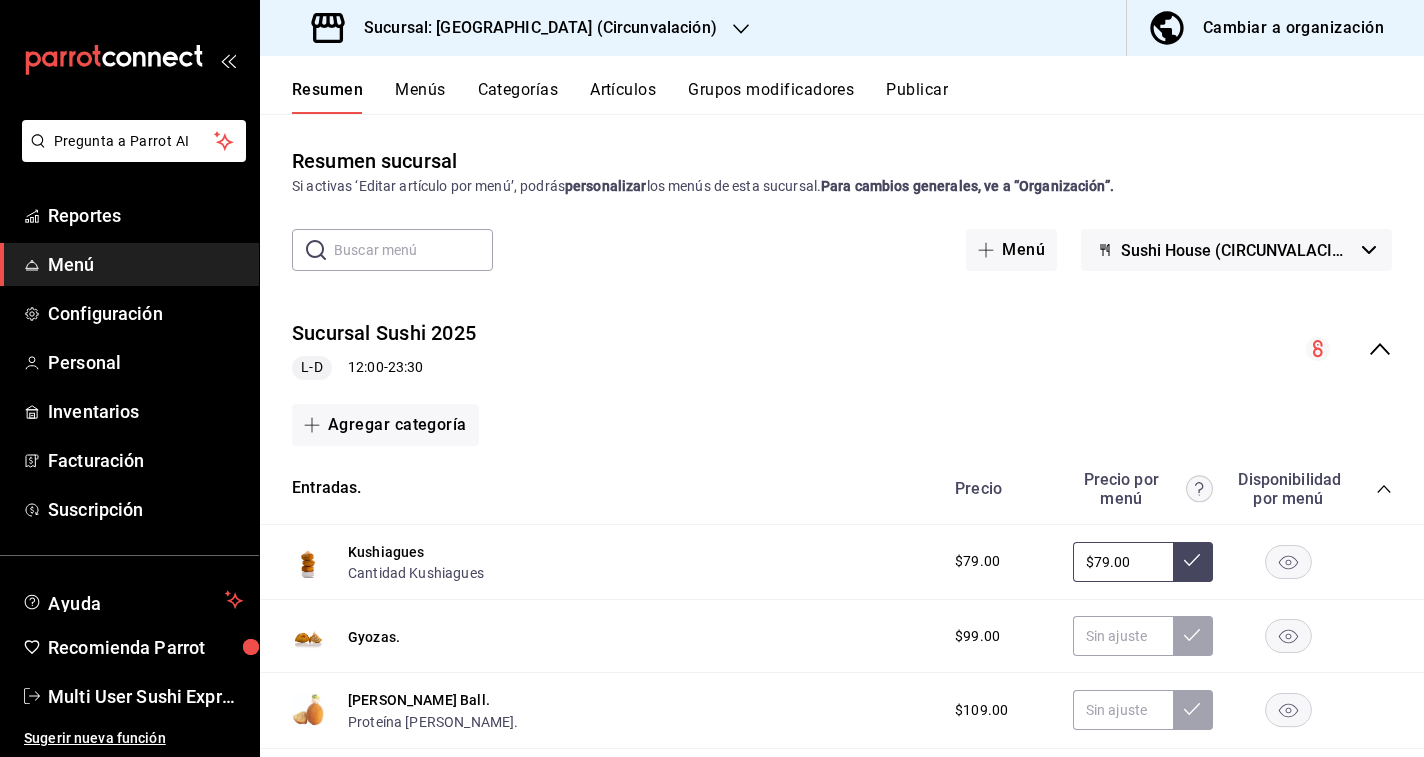 click on "Categorías" at bounding box center (518, 97) 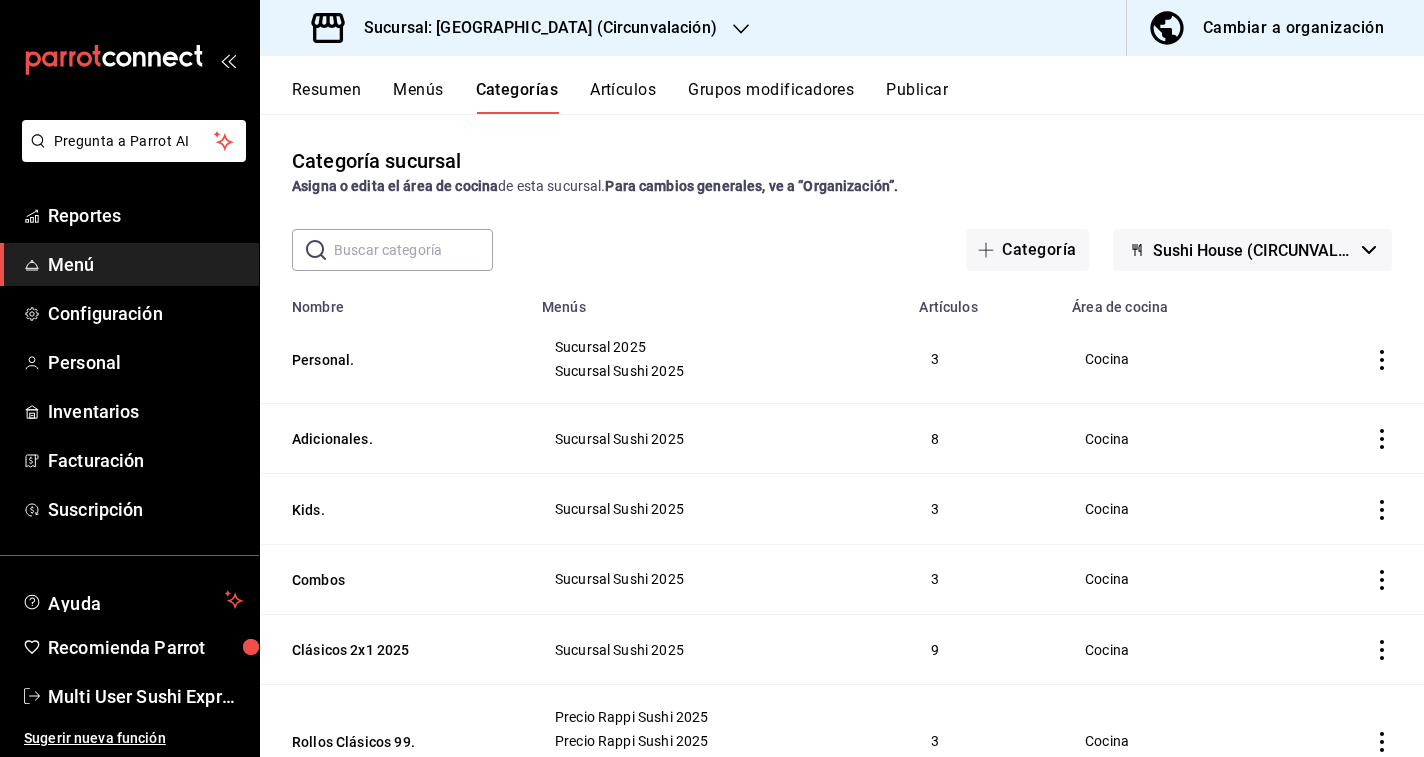 click on "Sushi House (CIRCUNVALACION)" at bounding box center (1252, 250) 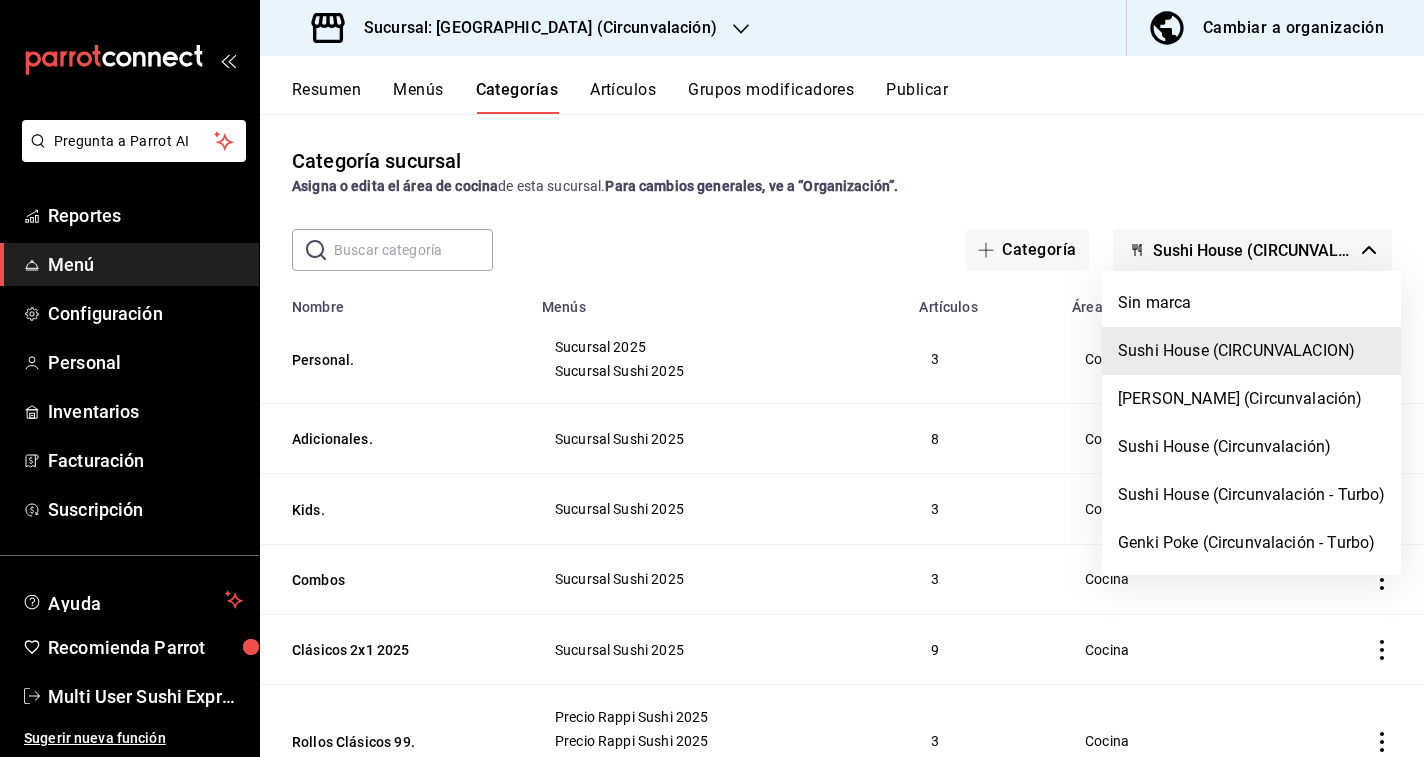 click at bounding box center [712, 378] 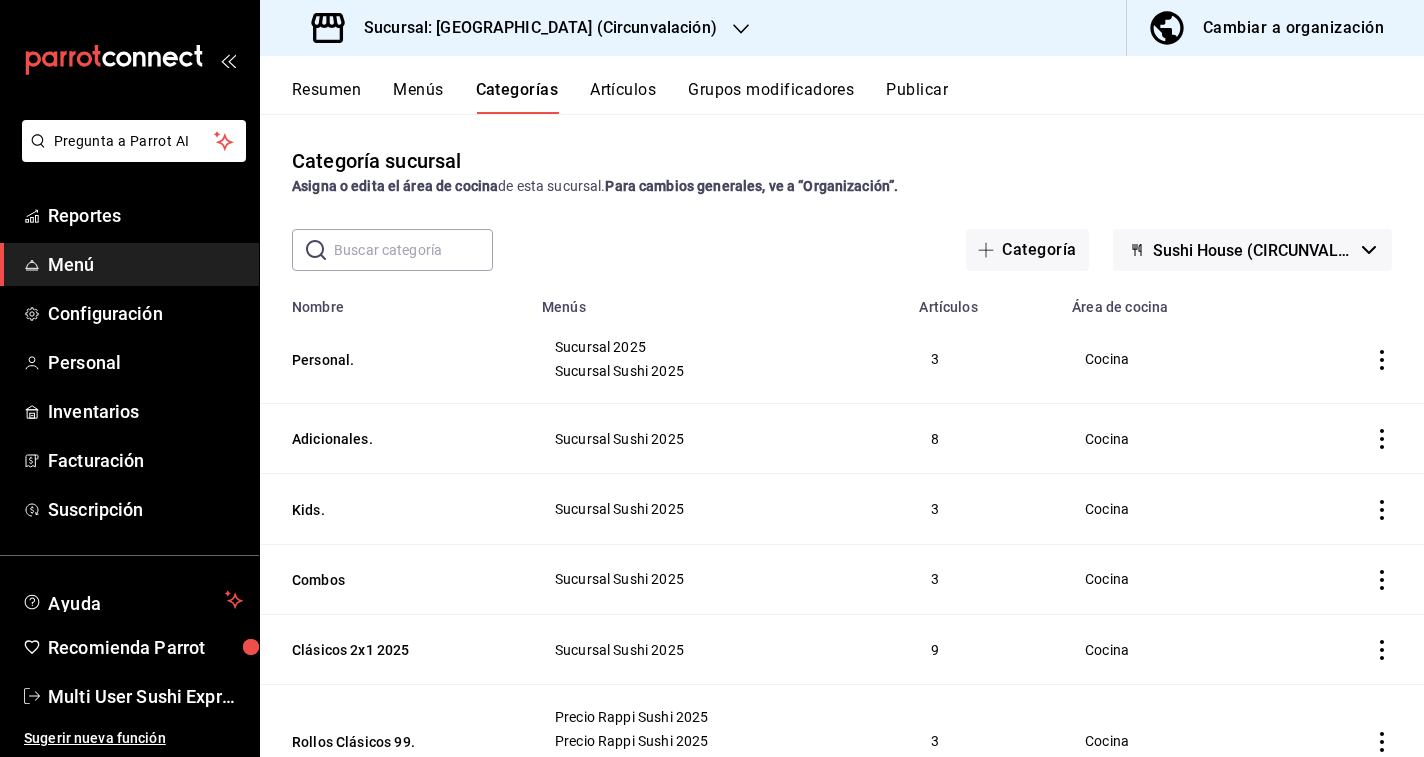 click on "Pregunta a Parrot AI Reportes   Menú   Configuración   Personal   Inventarios   Facturación   Suscripción   Ayuda Recomienda Parrot   Multi User Sushi Express   Sugerir nueva función   Sucursal: Sushi House (Circunvalación) Cambiar a organización Resumen Menús Categorías Artículos Grupos modificadores Publicar Categoría sucursal Asigna o edita el área de cocina  de esta sucursal.  Para cambios generales, ve a “Organización”. ​ ​ Categoría Sushi House (CIRCUNVALACION) Nombre Menús Artículos Área de cocina Personal. Sucursal 2025 Sucursal Sushi 2025 3 Cocina Adicionales. Sucursal Sushi 2025 8 Cocina Kids. Sucursal Sushi 2025 3 Cocina Combos Sucursal Sushi 2025 3 Cocina Clásicos 2x1 2025 Sucursal Sushi 2025 9 Cocina Rollos Clásicos 99. Precio Rappi Sushi 2025 Precio Rappi Sushi 2025 Precio Rappi Sushi 2025 3 Cocina Combo Precio Didi Sushi 2025 Precio Rappi Sushi 2025 Precio Rappi Sushi 2025 Precio Rappi Sushi 2025 3 Cocina Adicionales APPS. Precio Uber Sushi 2025 Precio Didi Sushi 2025" at bounding box center [712, 378] 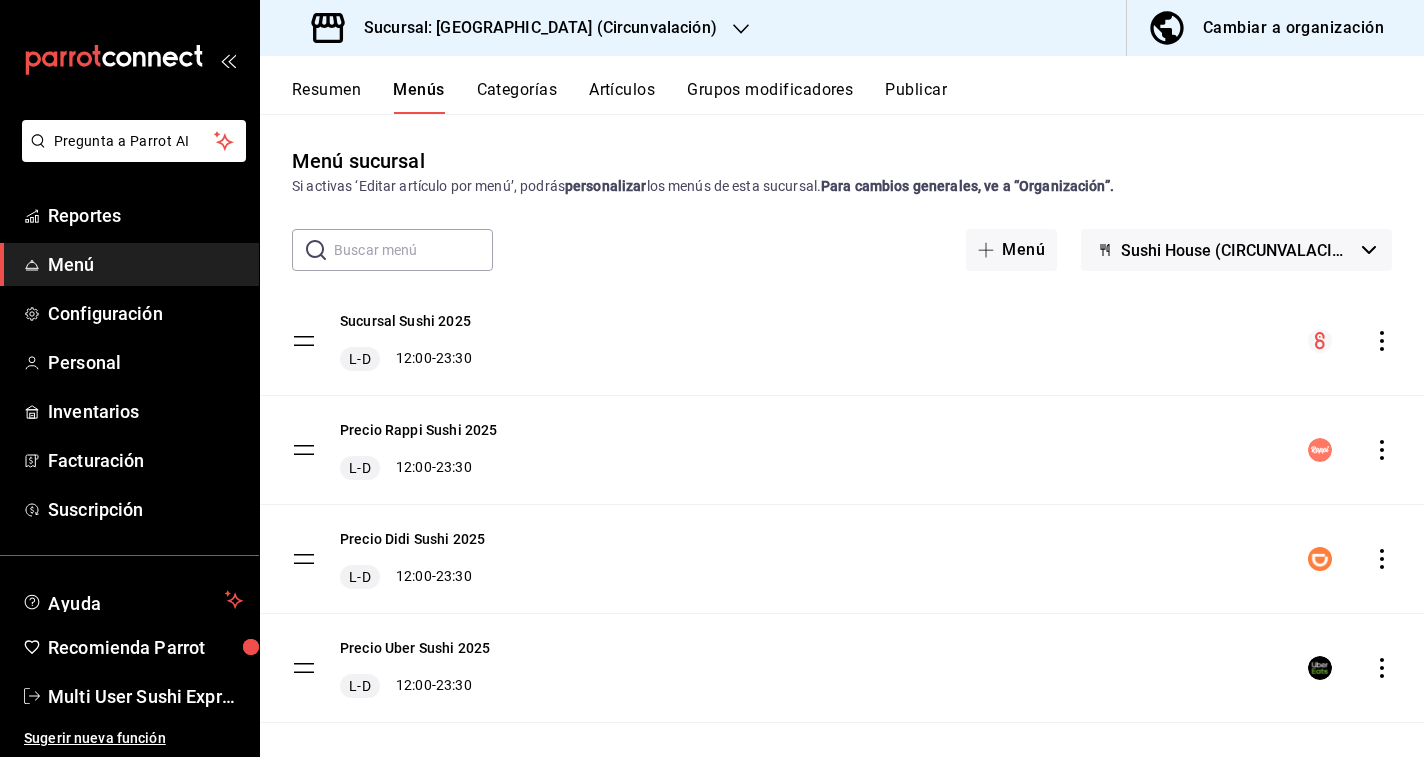 click on "Sushi House (CIRCUNVALACION)" at bounding box center [1236, 250] 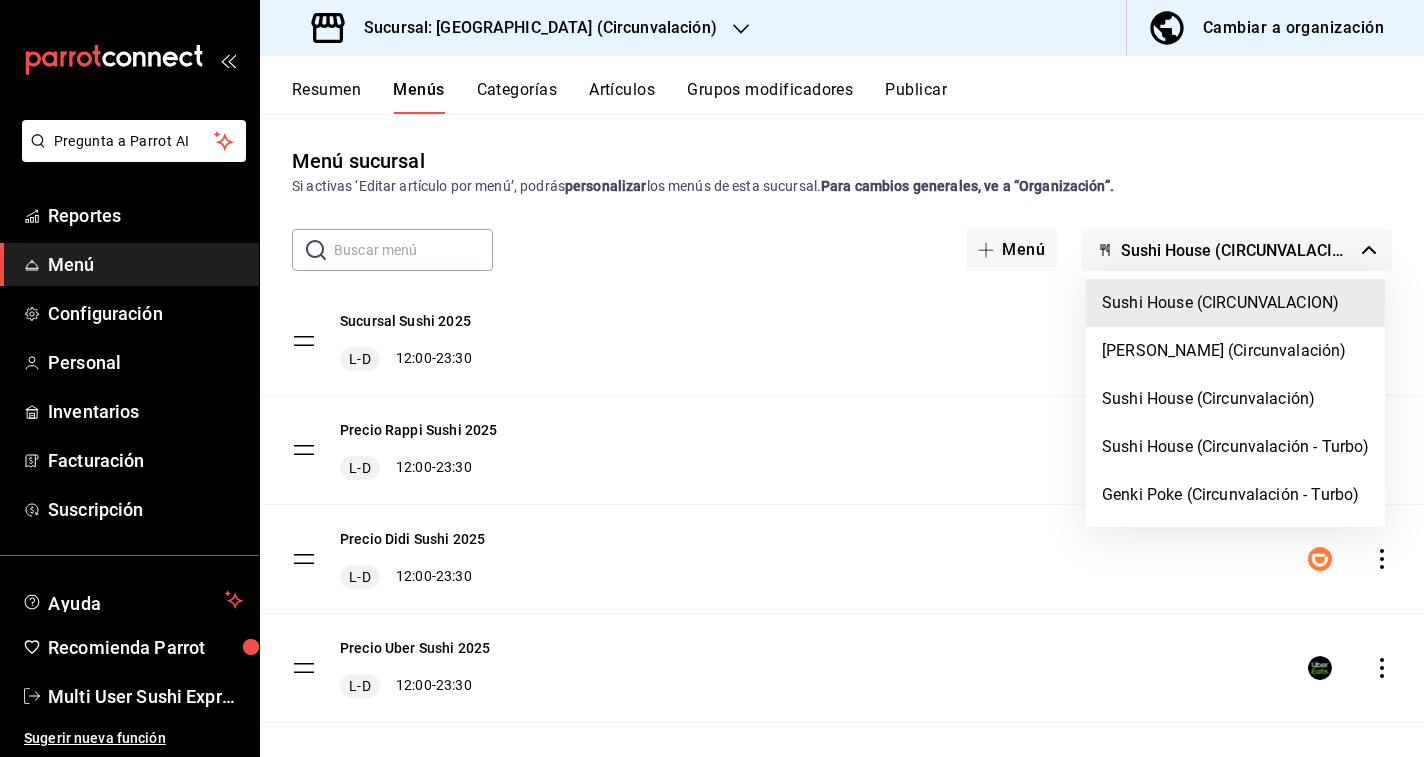 click at bounding box center (712, 378) 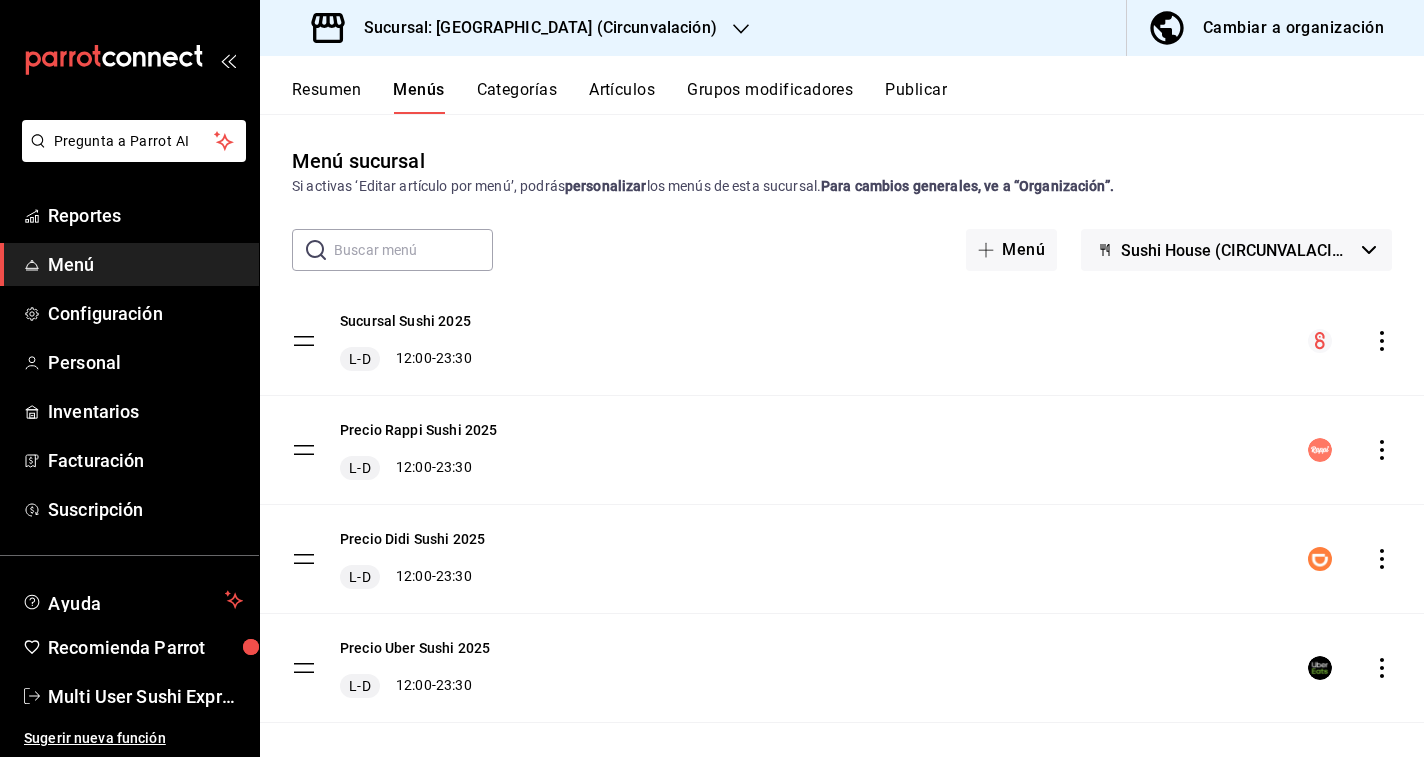 click on "Sushi House (CIRCUNVALACION)" at bounding box center [1236, 250] 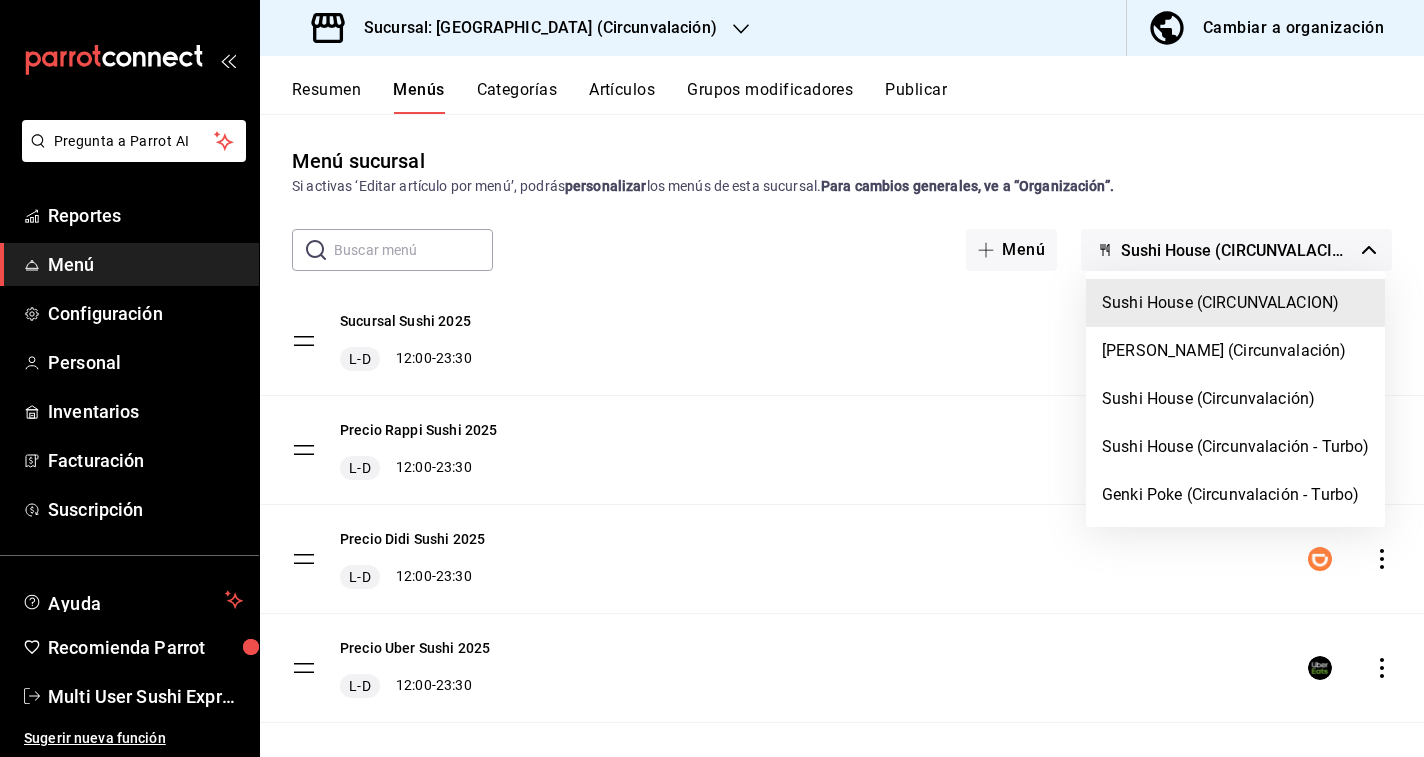 click at bounding box center (712, 378) 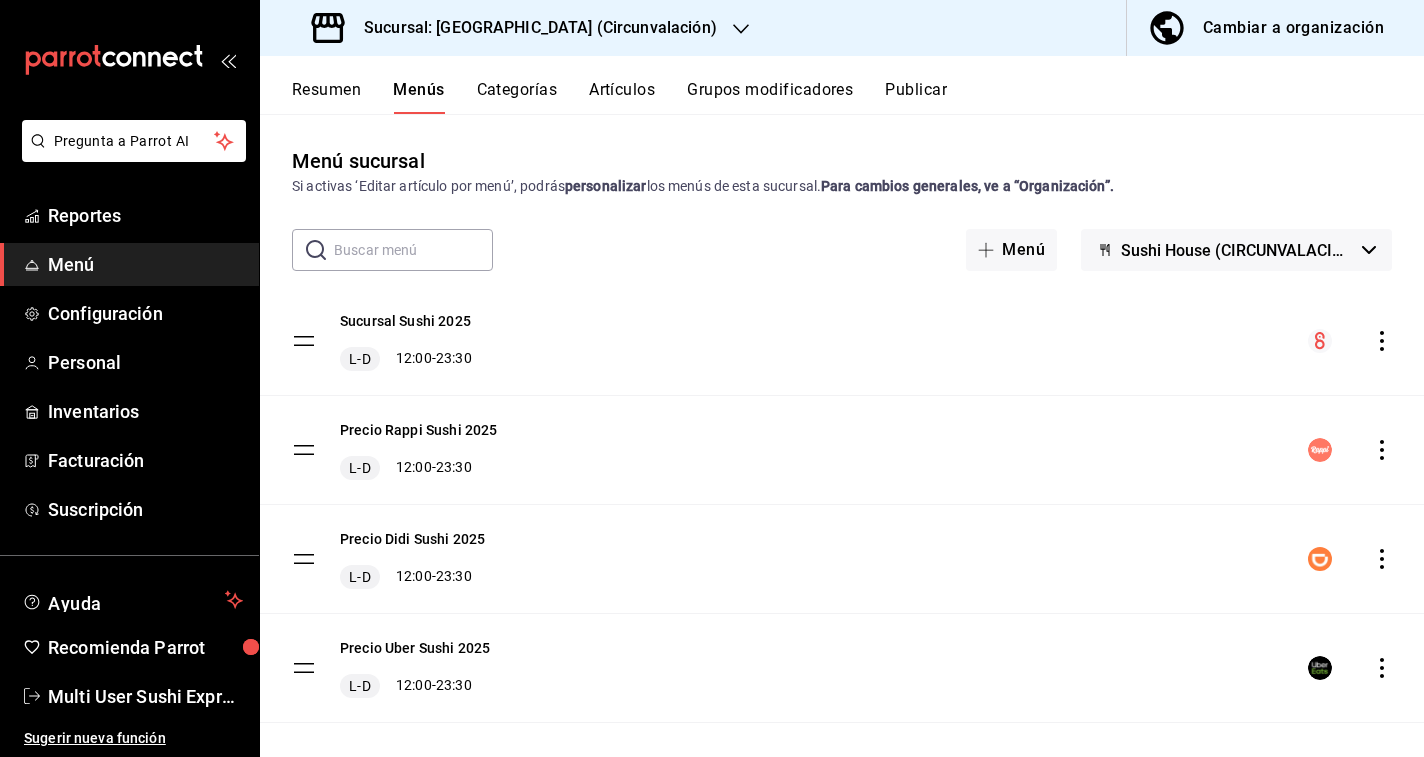 scroll, scrollTop: 23, scrollLeft: 0, axis: vertical 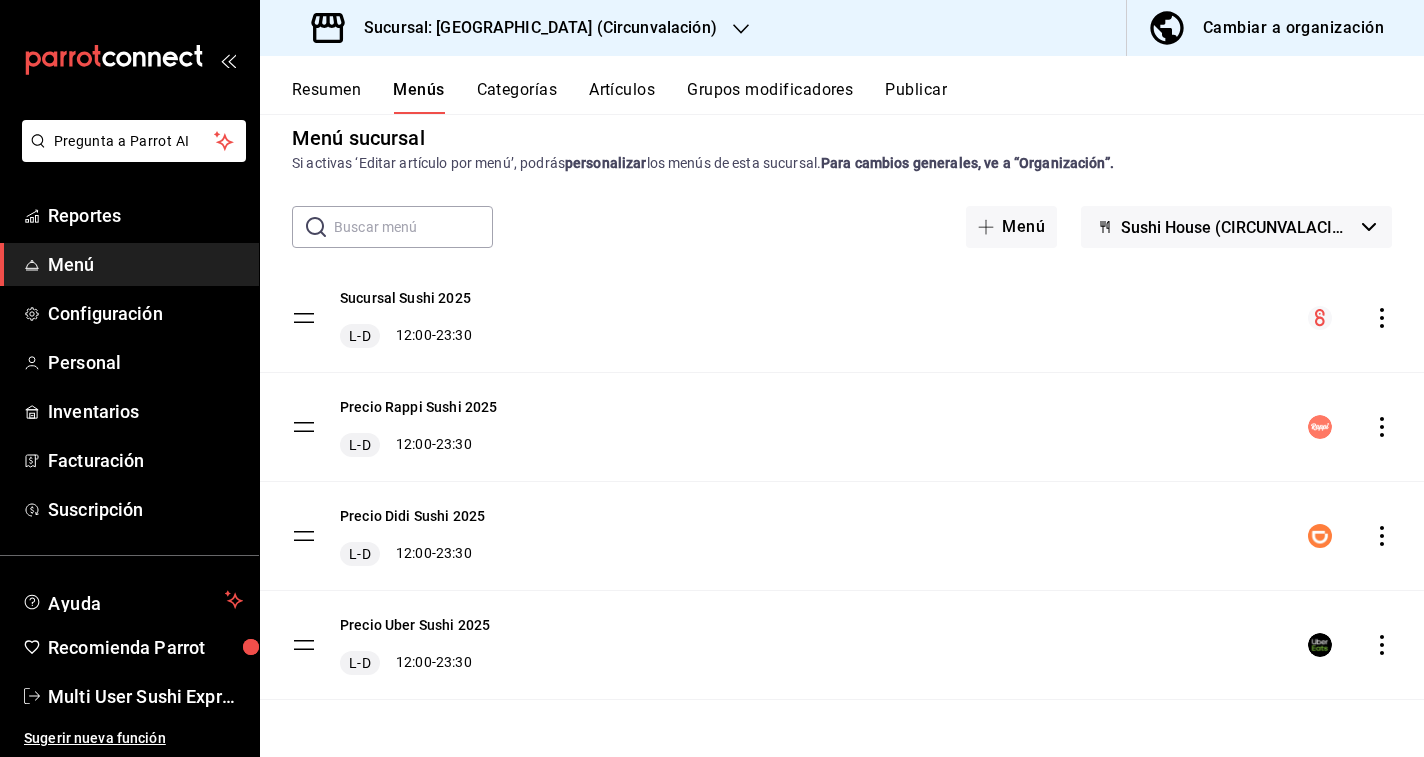 click on "Sushi House (CIRCUNVALACION)" at bounding box center [1236, 227] 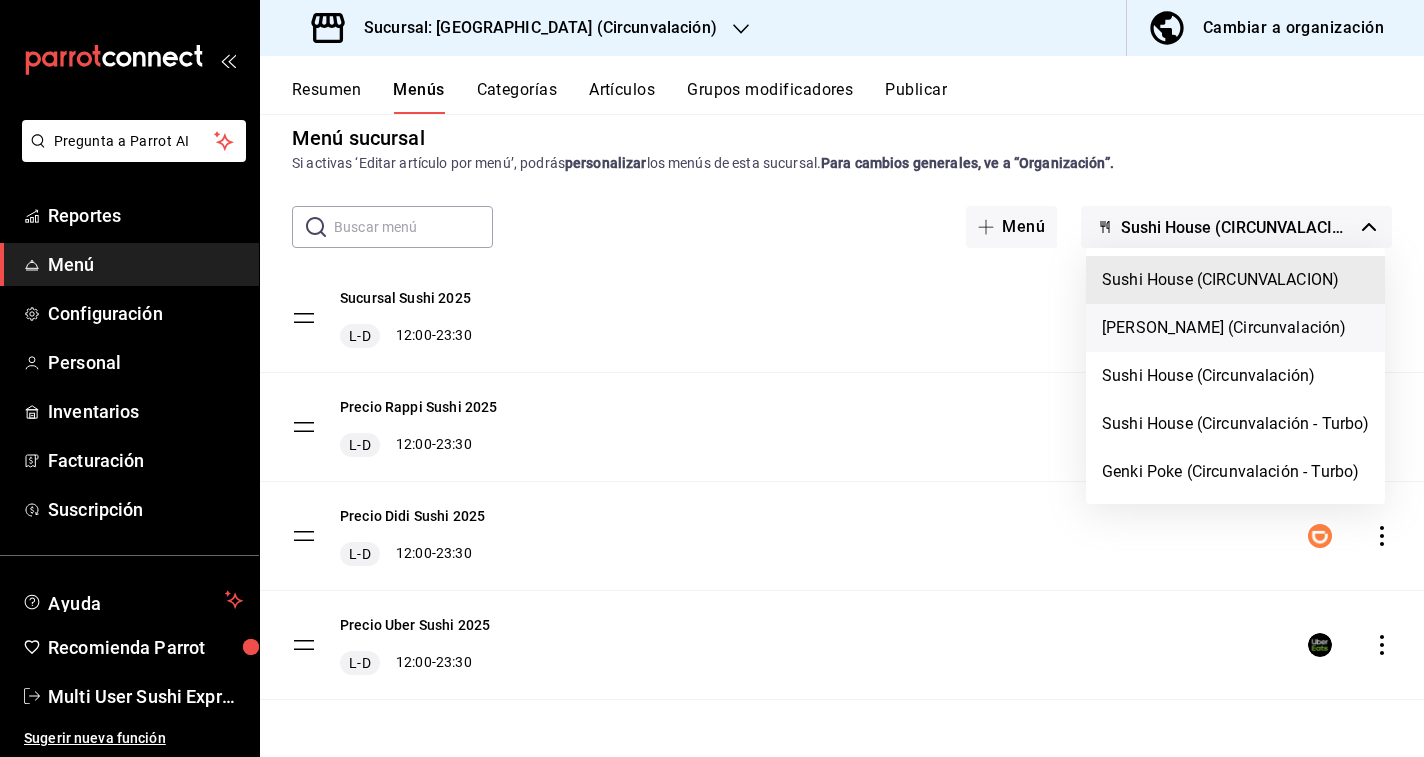 click on "[PERSON_NAME] (Circunvalación)" at bounding box center [1235, 328] 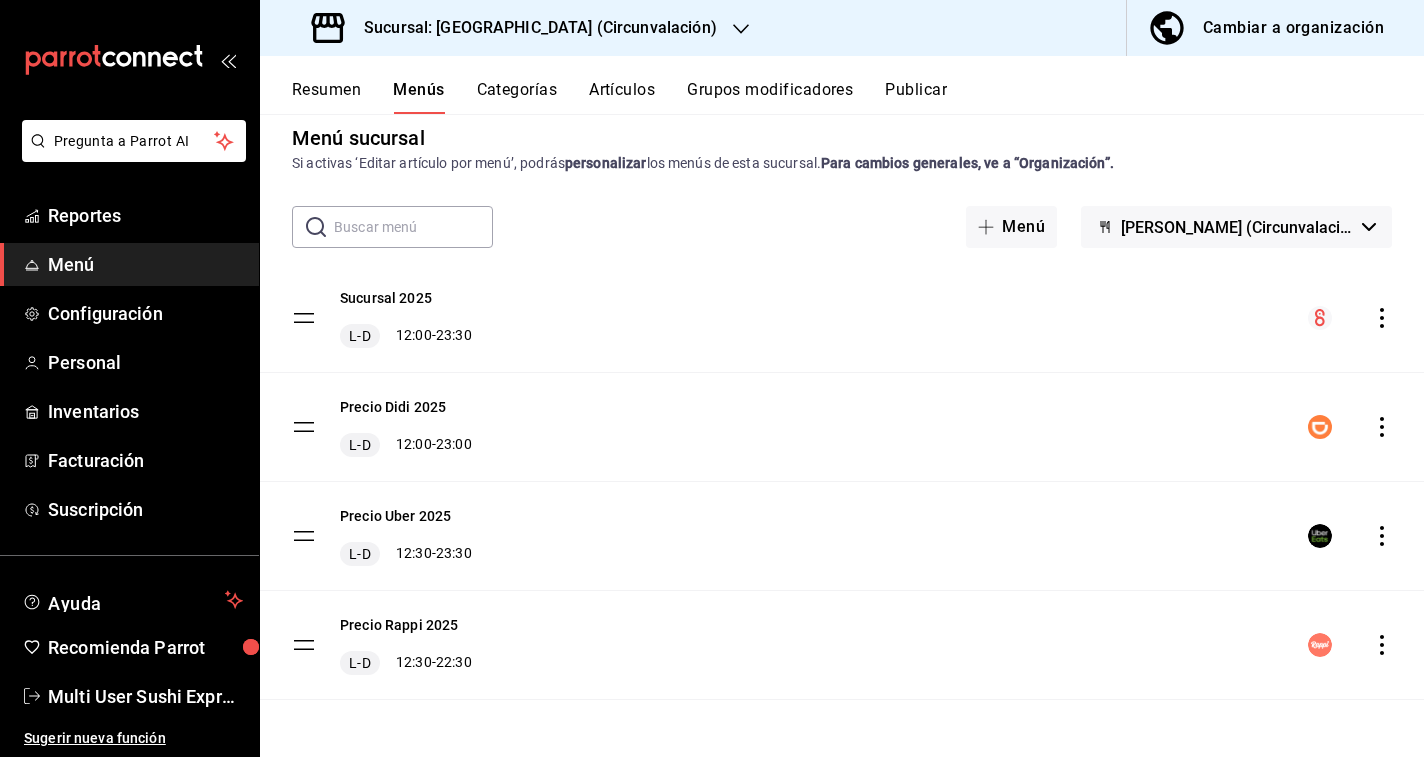 click on "Resumen" at bounding box center [326, 97] 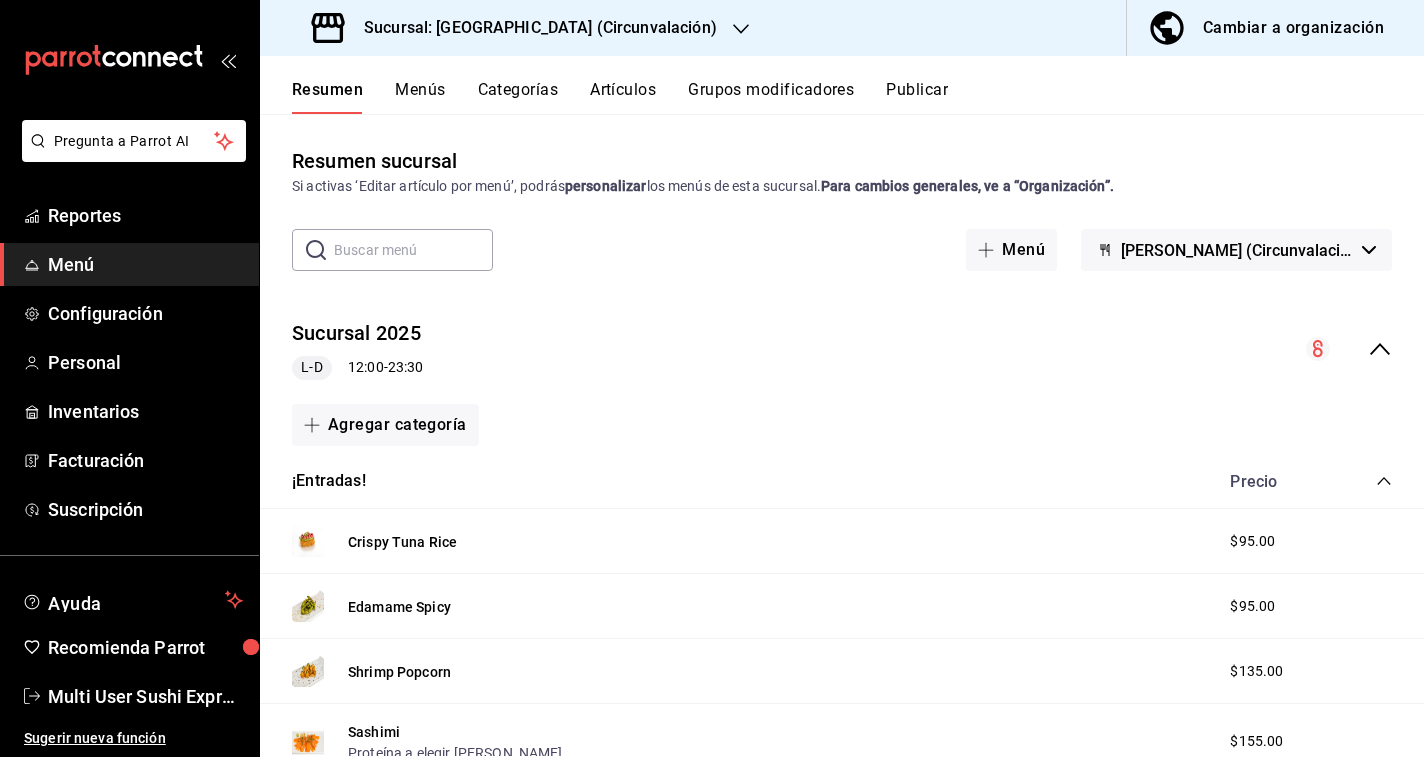 click 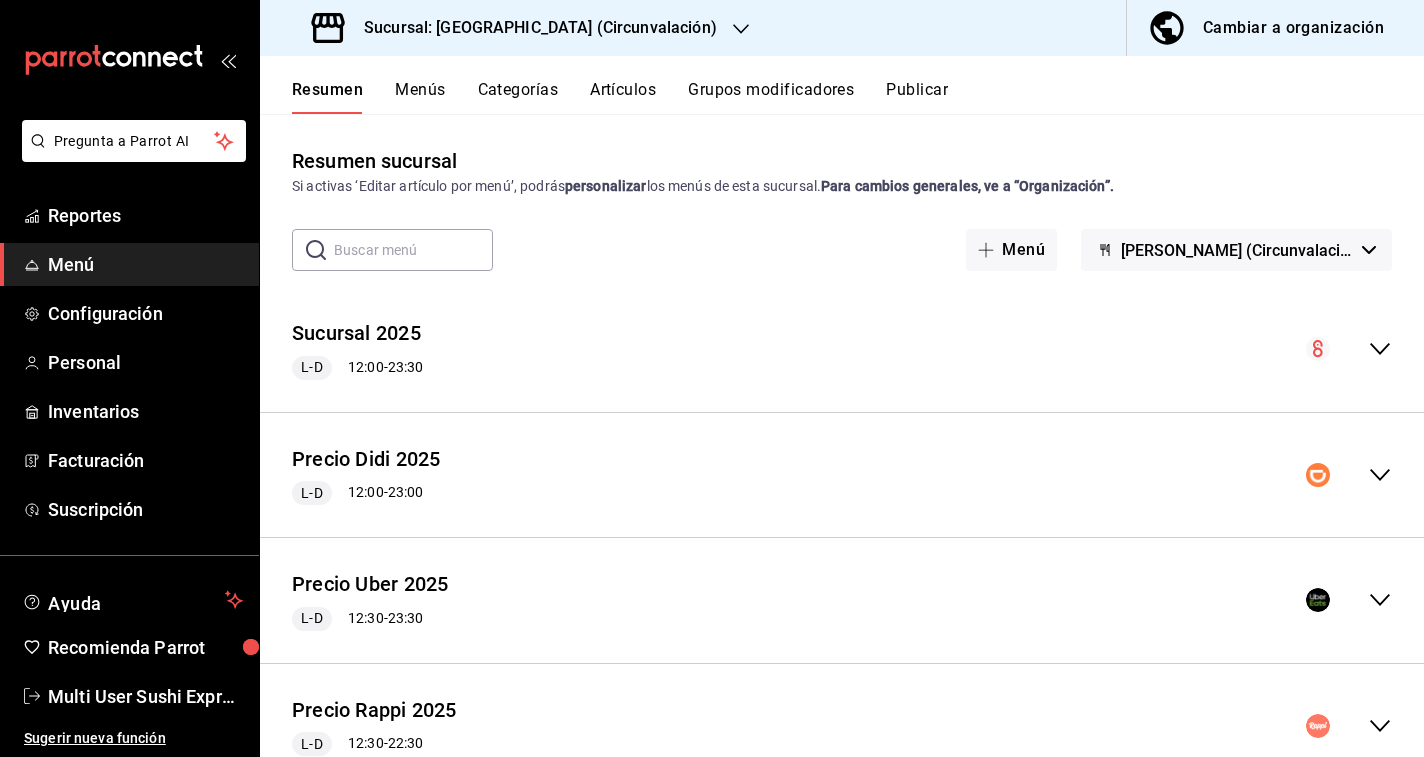 click on "[PERSON_NAME] (Circunvalación)" at bounding box center [1236, 250] 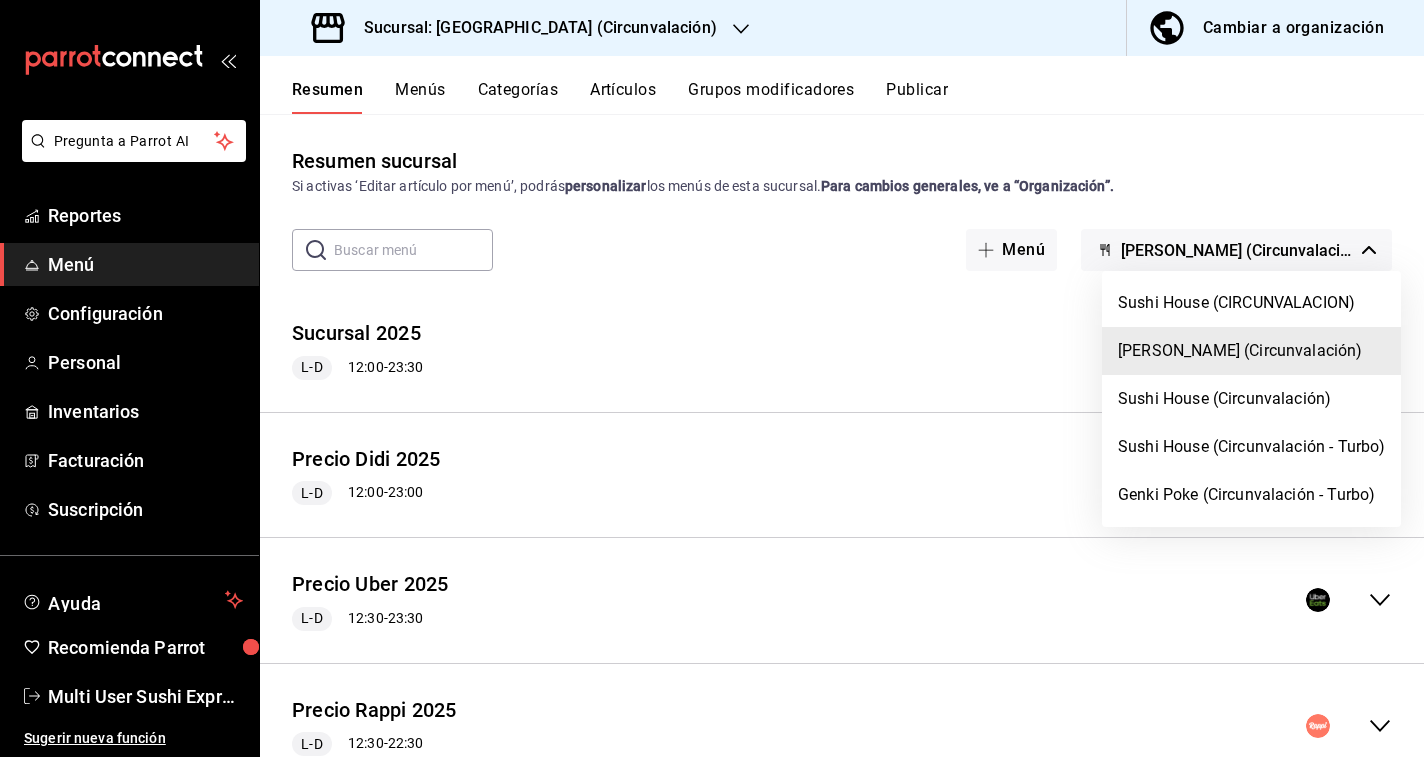 click on "[PERSON_NAME] (Circunvalación)" at bounding box center (1251, 351) 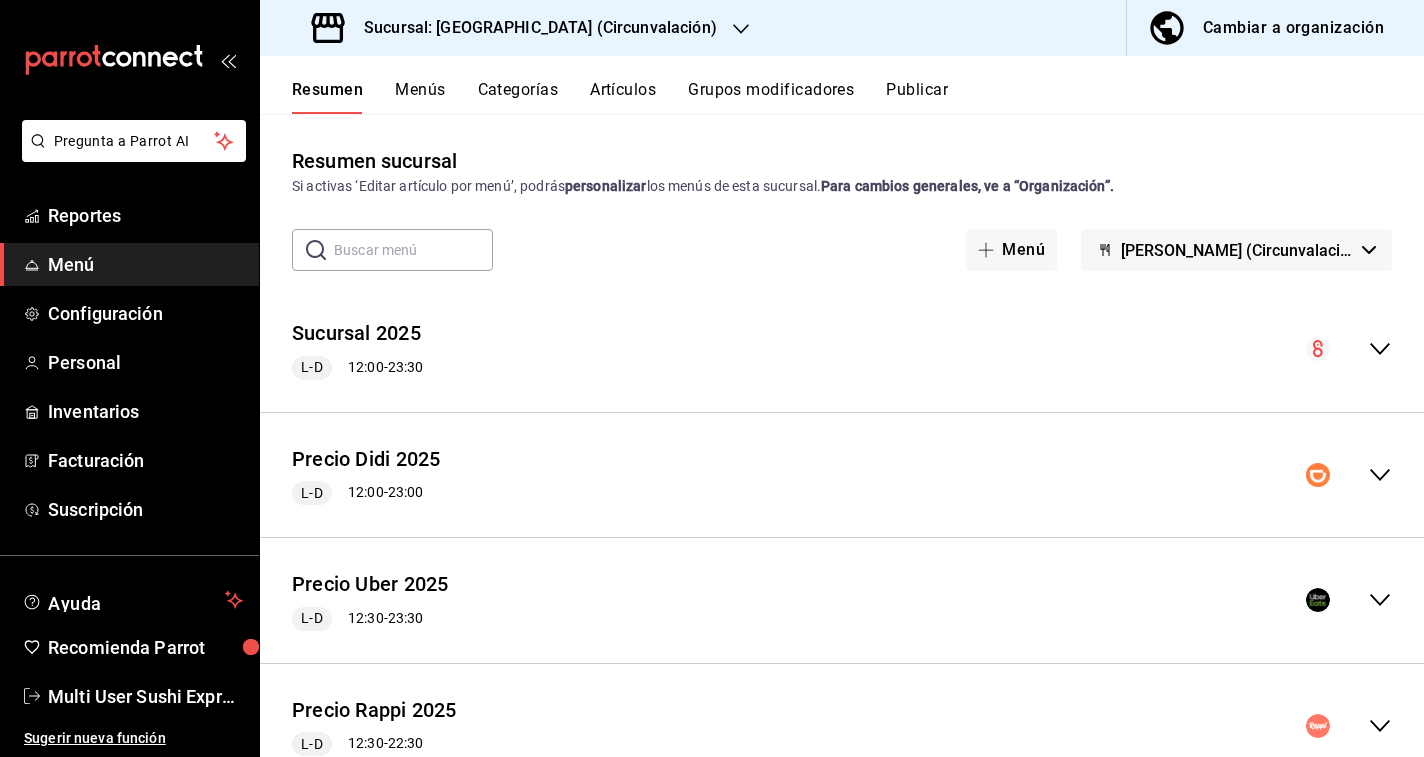scroll, scrollTop: 73, scrollLeft: 0, axis: vertical 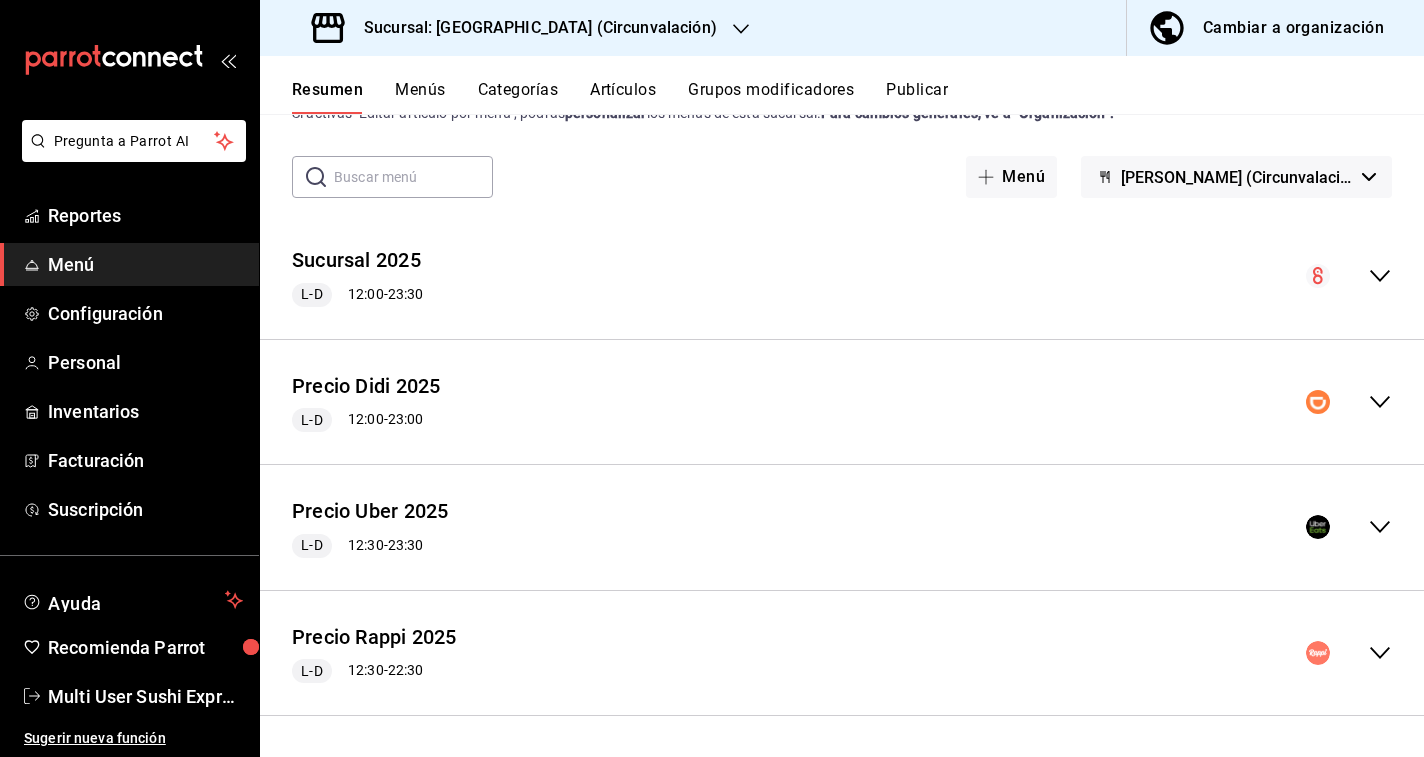 click 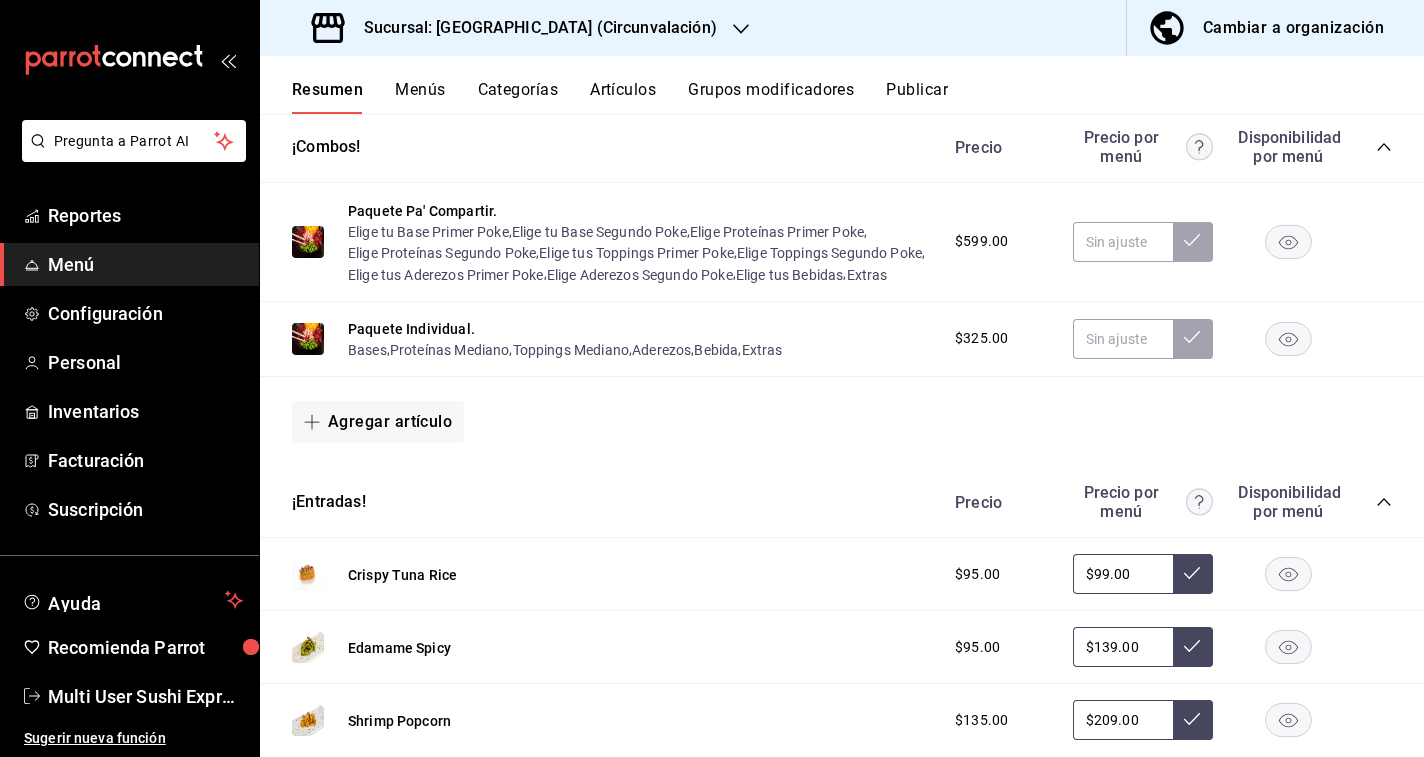 scroll, scrollTop: 1176, scrollLeft: 0, axis: vertical 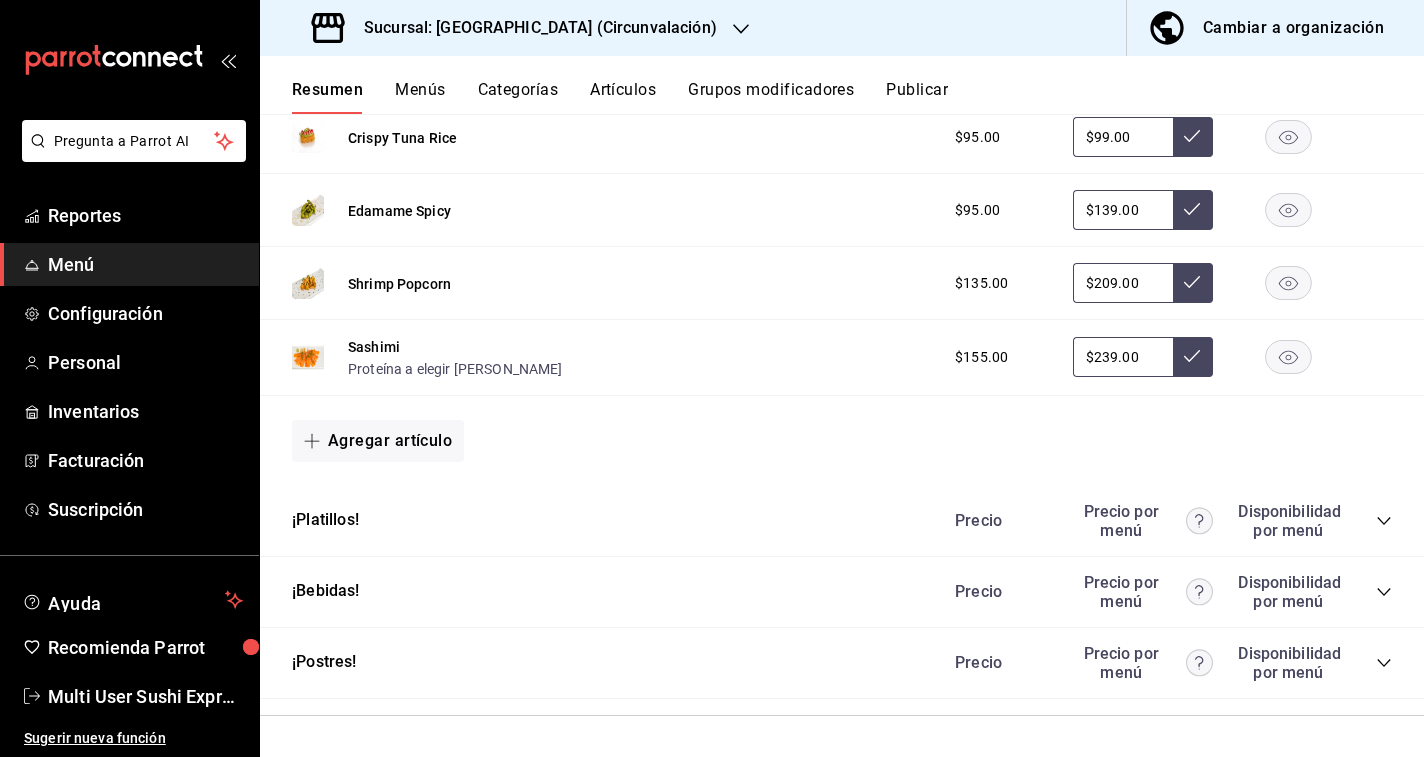 click on "Precio Precio por menú   Disponibilidad por menú" at bounding box center [1163, 521] 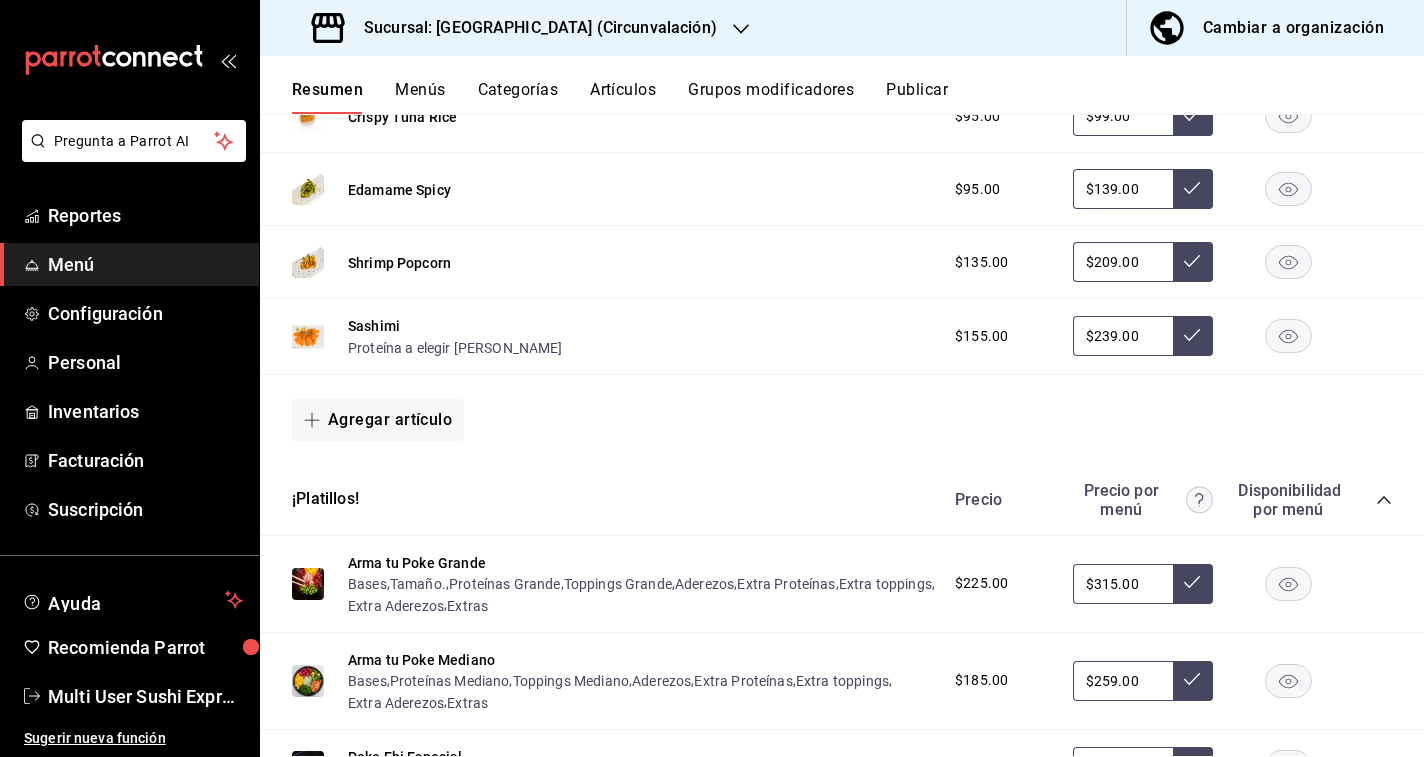 drag, startPoint x: 1379, startPoint y: 528, endPoint x: 876, endPoint y: 534, distance: 503.0358 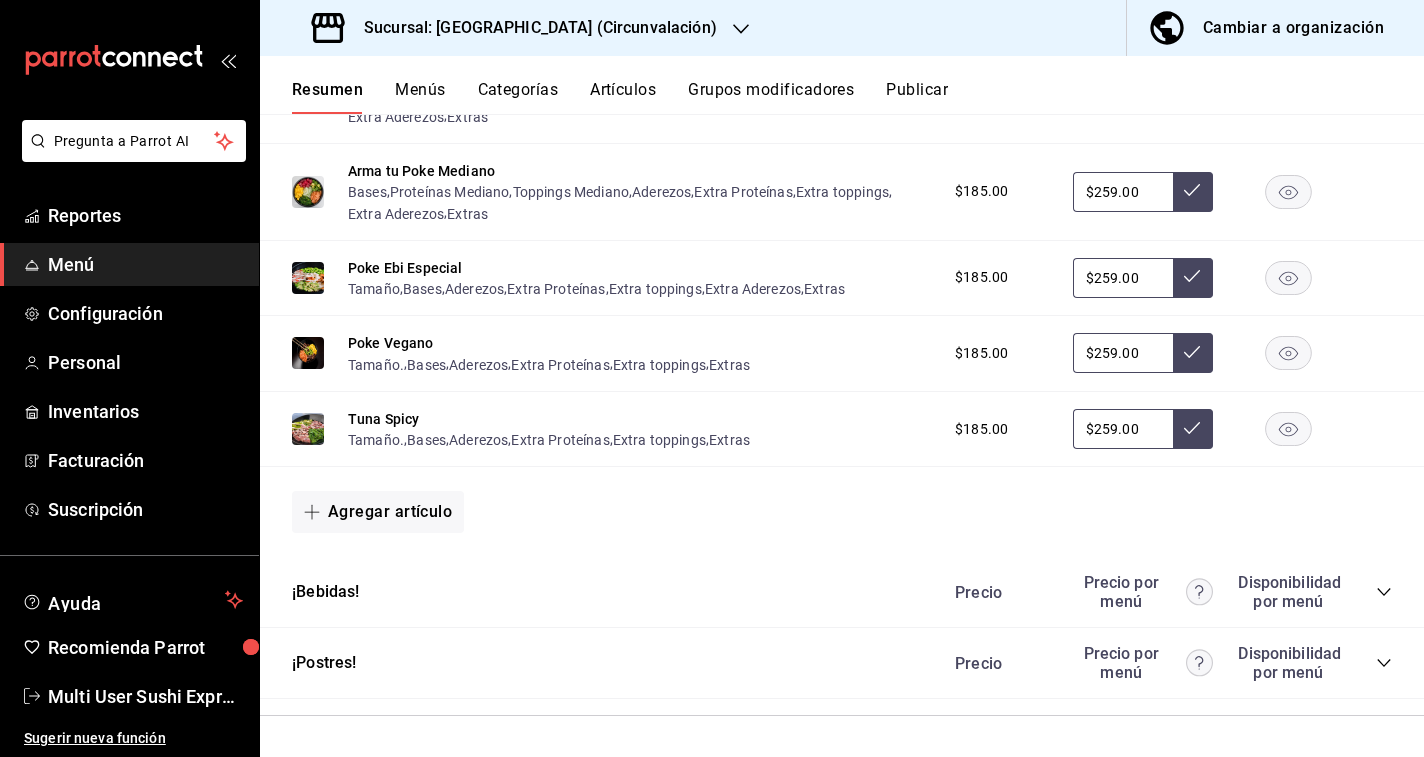 scroll, scrollTop: 1677, scrollLeft: 0, axis: vertical 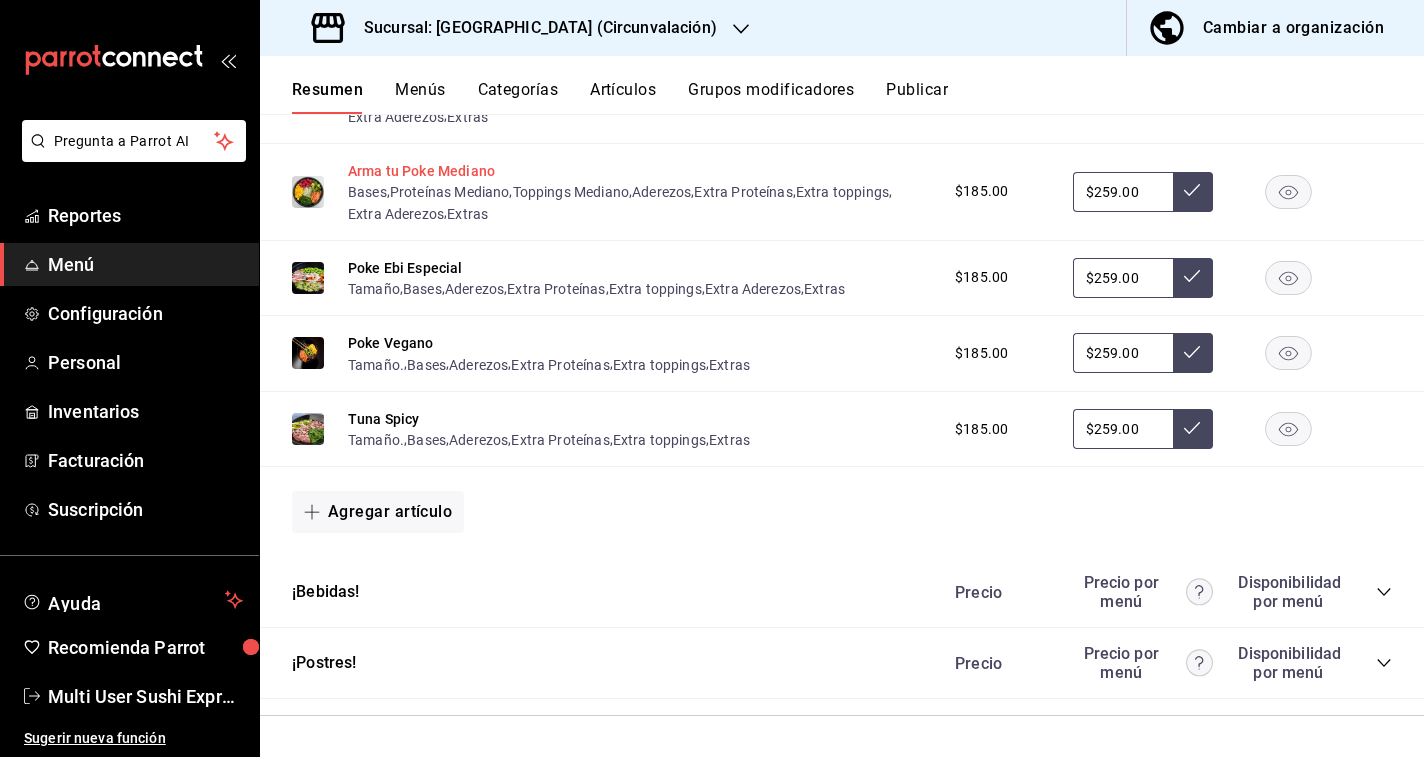 click on "Arma tu Poke Mediano" at bounding box center [421, 171] 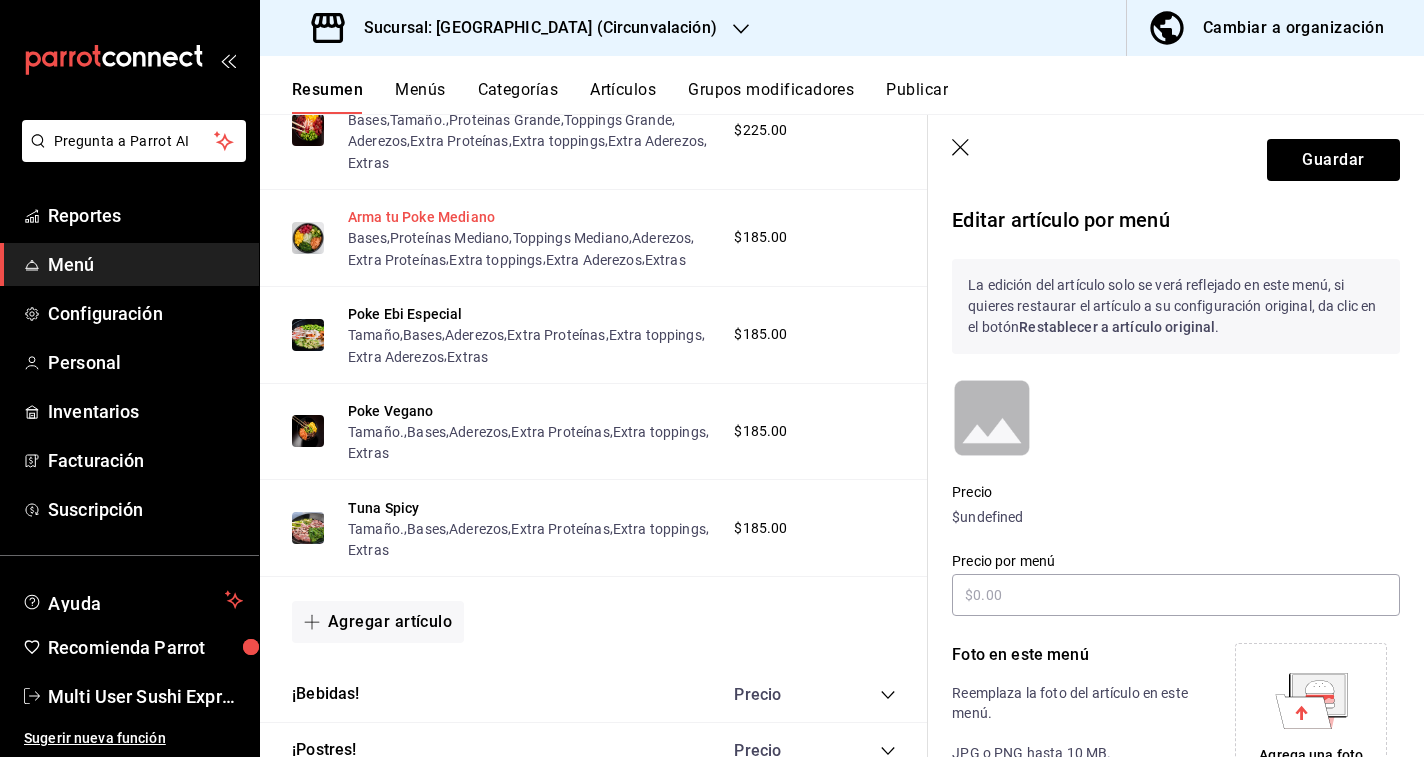 scroll, scrollTop: 1523, scrollLeft: 0, axis: vertical 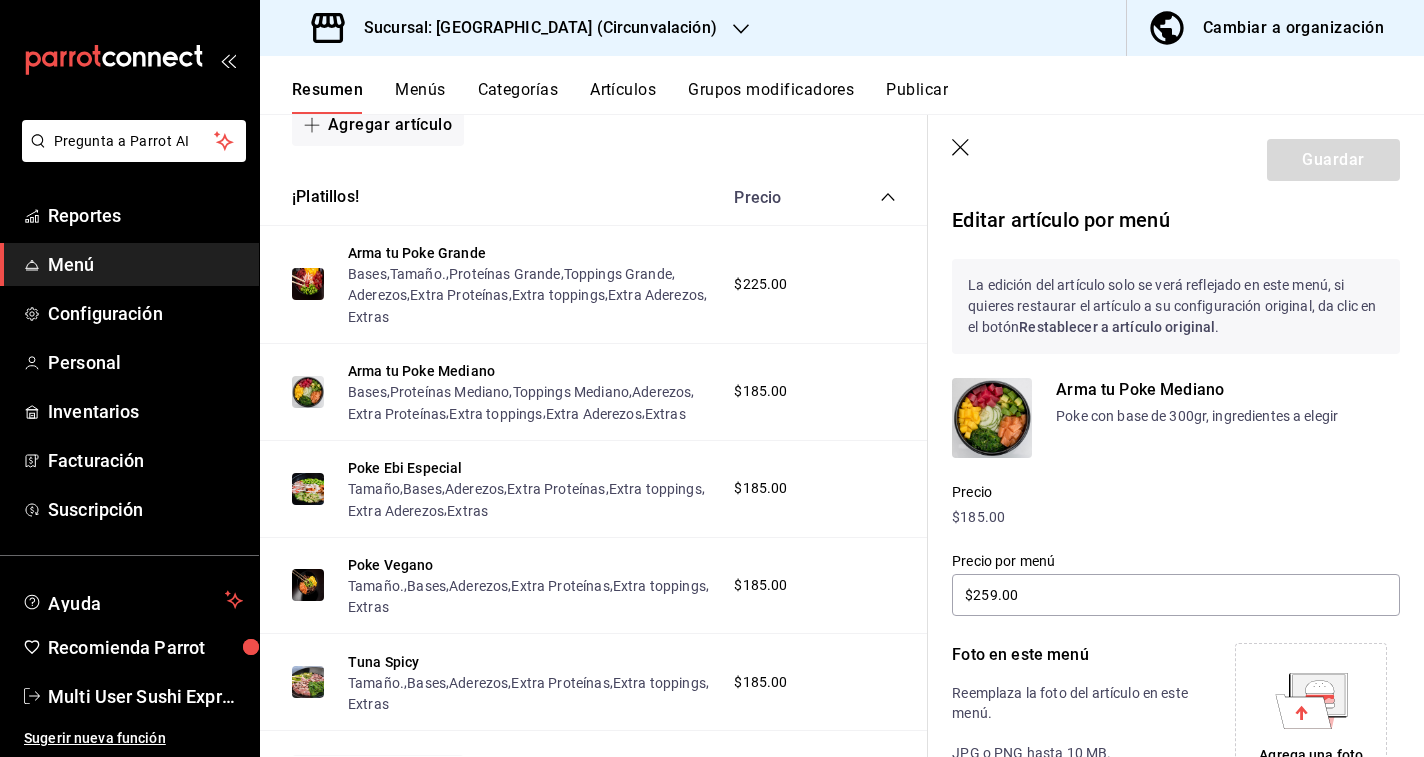 click 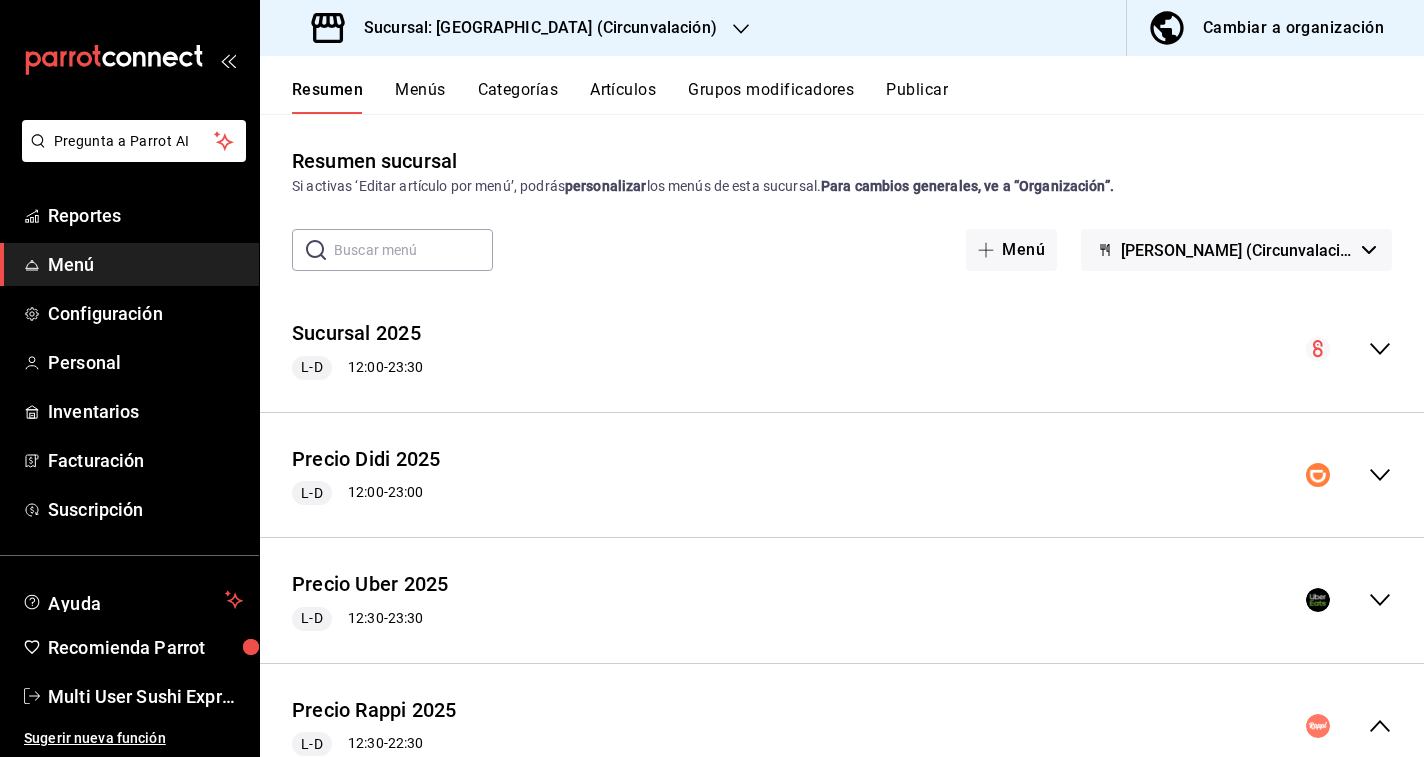 scroll, scrollTop: 287, scrollLeft: 0, axis: vertical 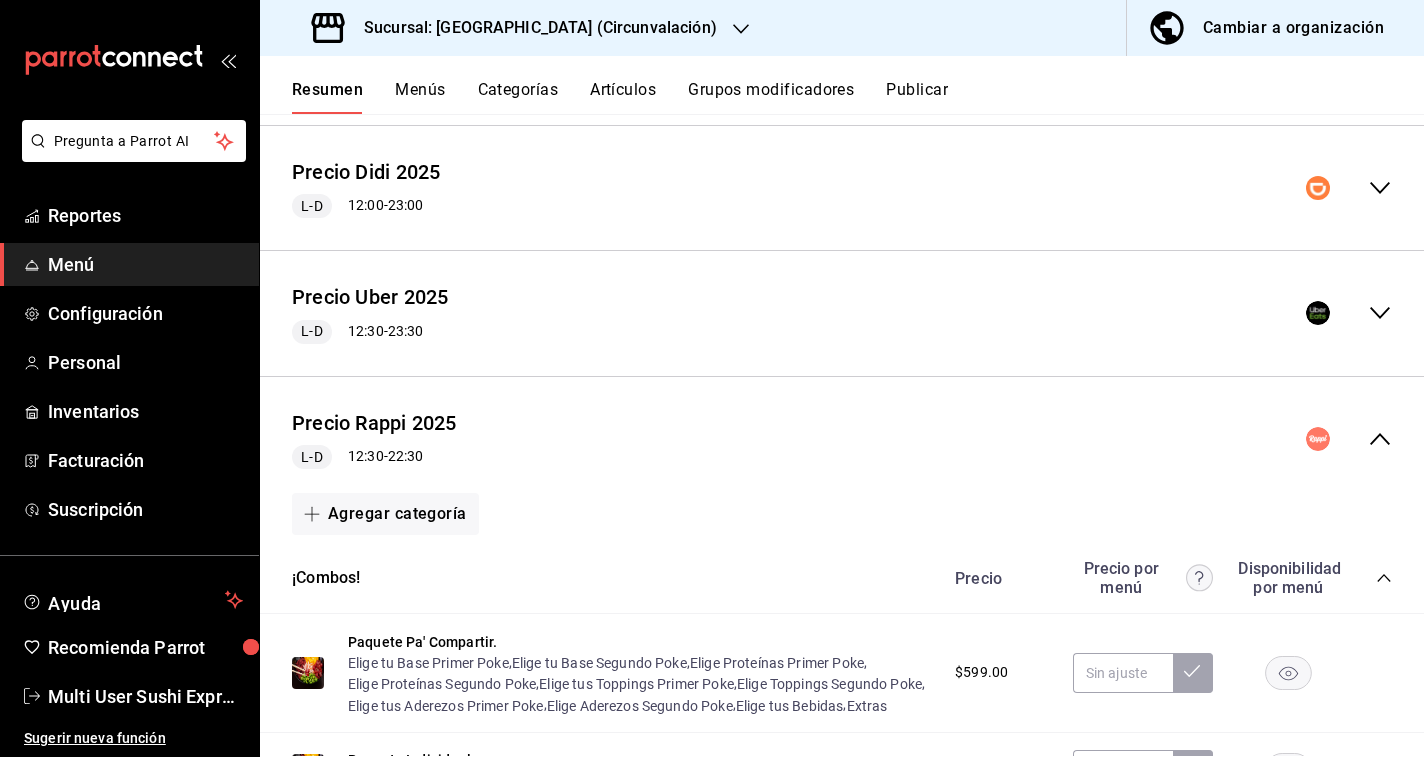 click on "Precio Rappi 2025 L-D 12:30  -  22:30" at bounding box center (842, 439) 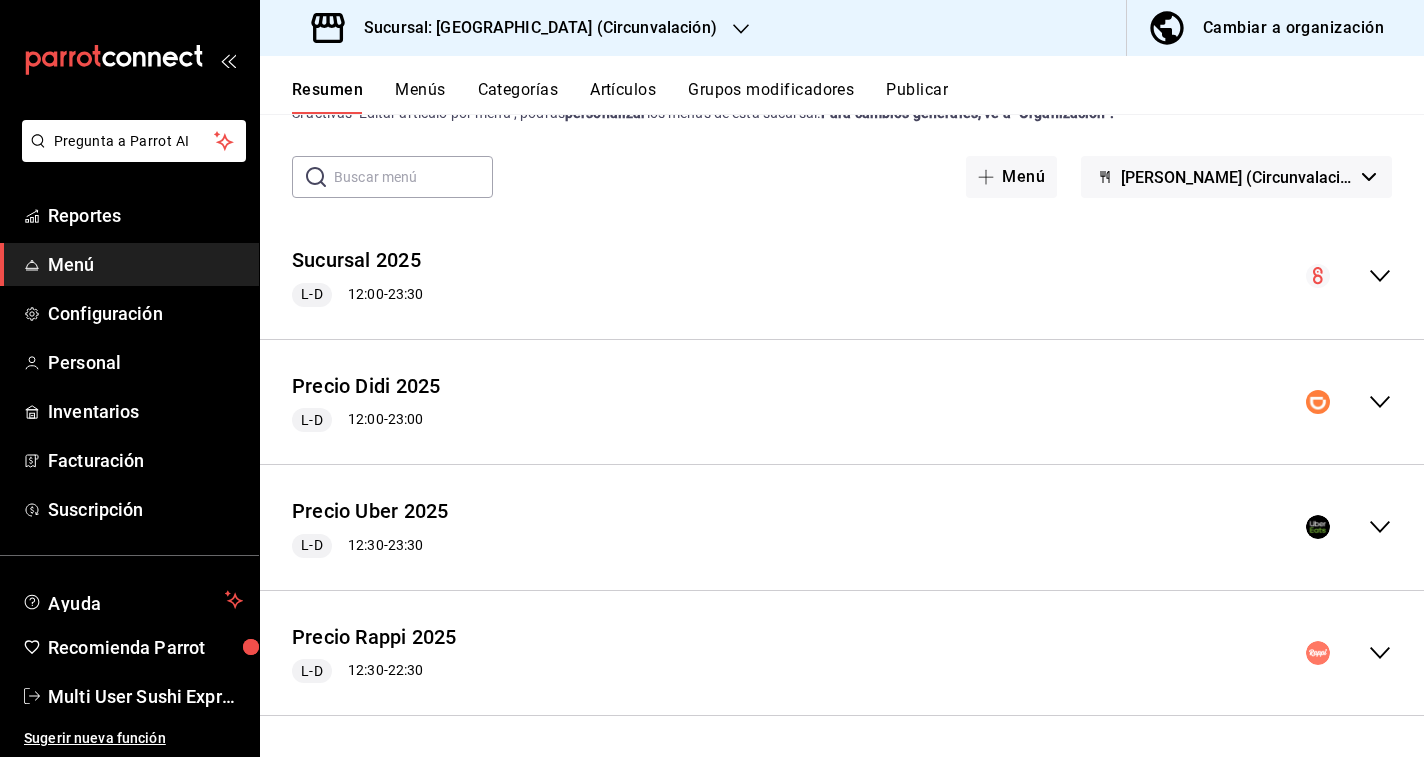 scroll, scrollTop: 0, scrollLeft: 0, axis: both 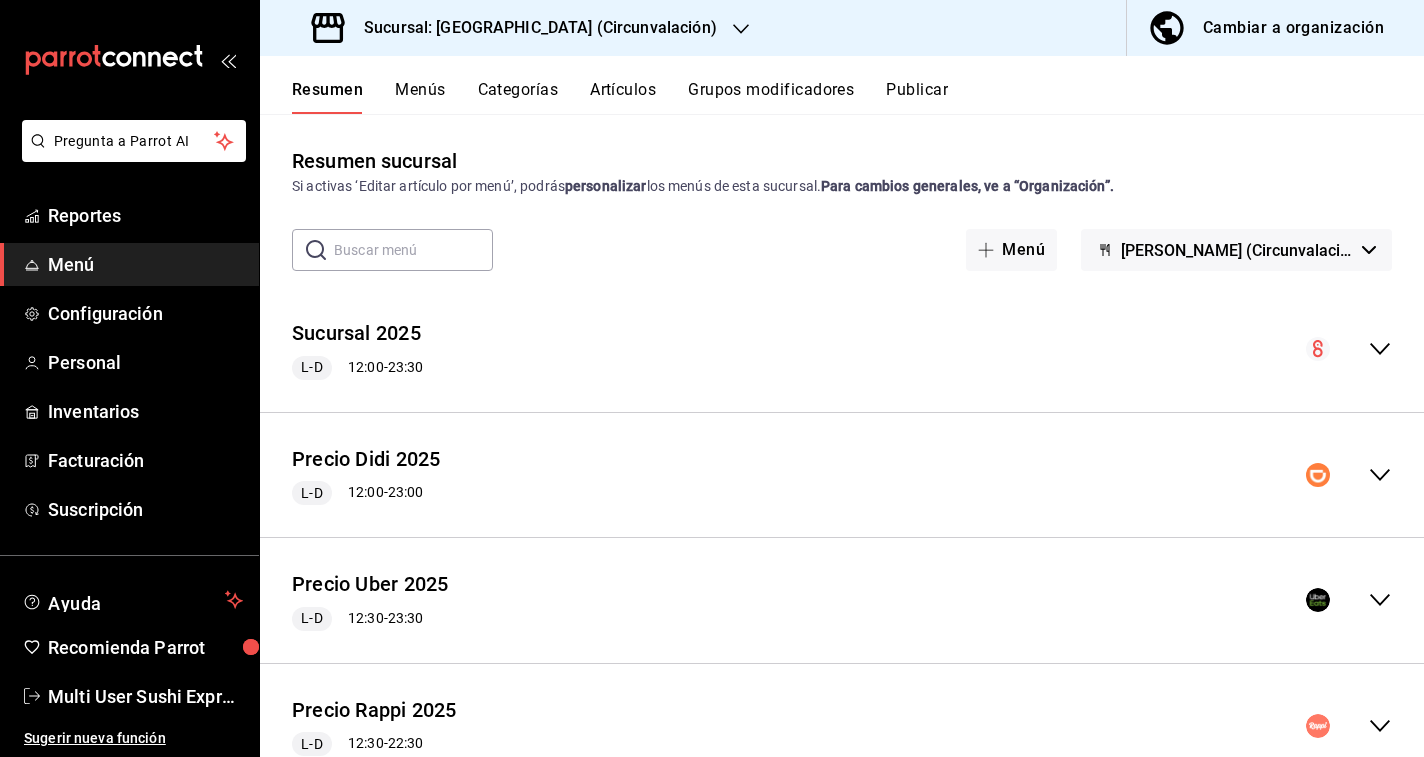 click on "[PERSON_NAME] (Circunvalación)" at bounding box center [1237, 250] 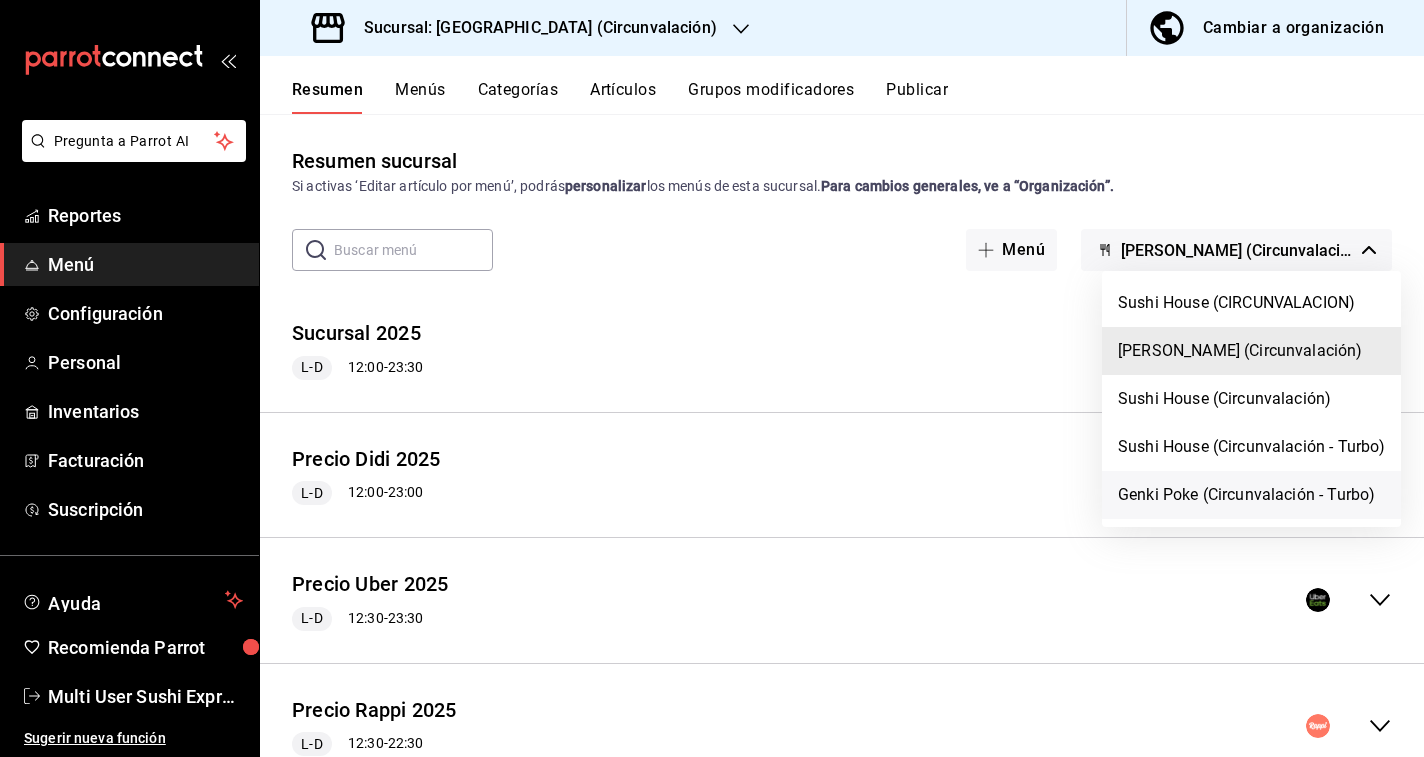 click on "Genki Poke (Circunvalación - Turbo)" at bounding box center (1251, 495) 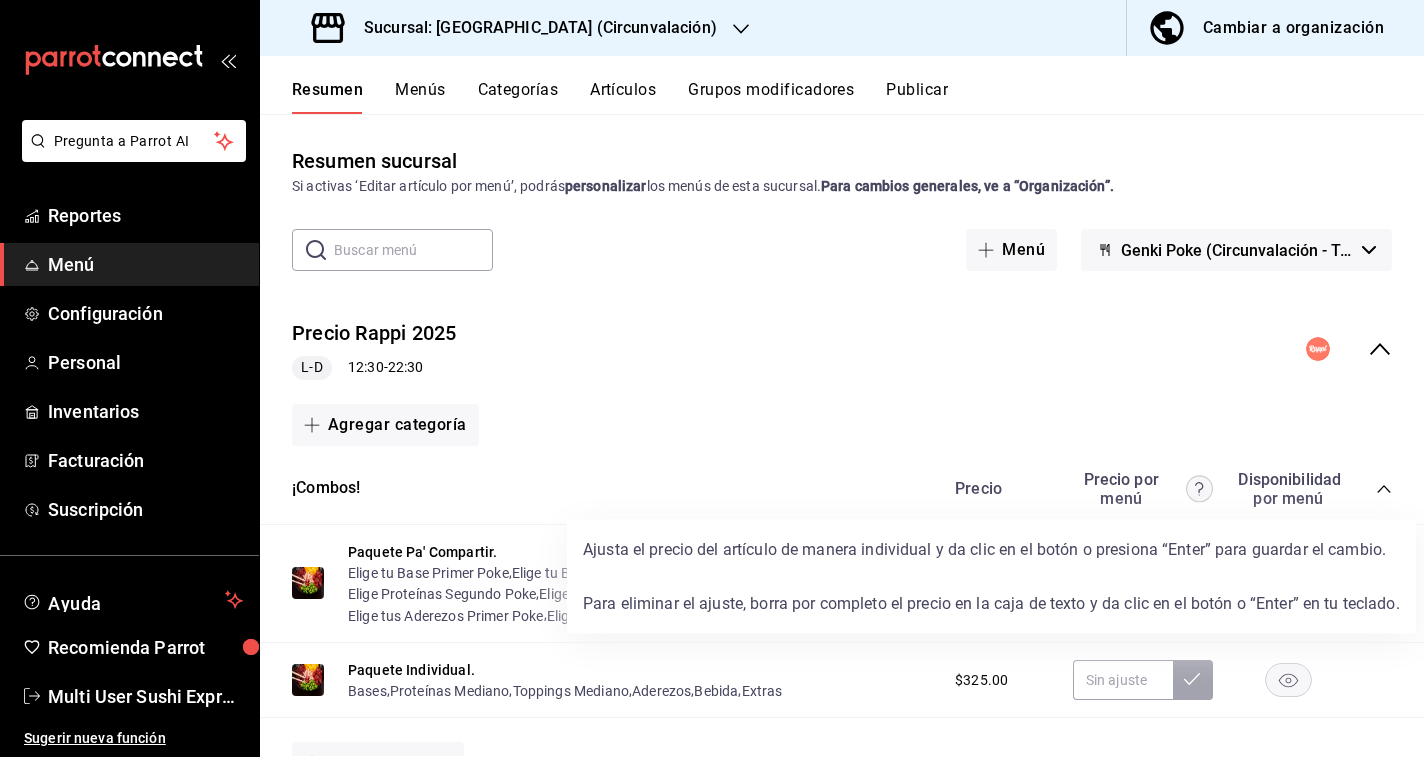scroll, scrollTop: 799, scrollLeft: 0, axis: vertical 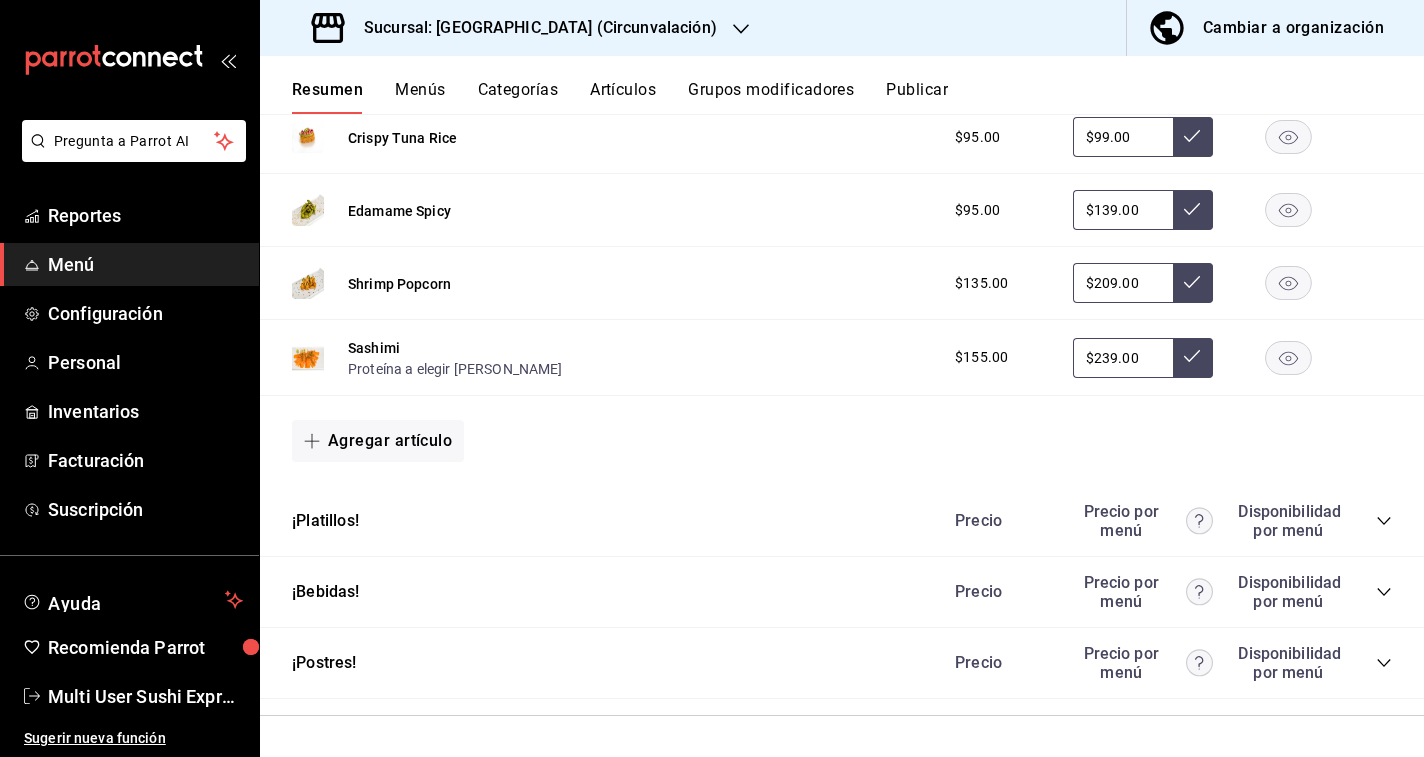 click on "¡Platillos! [PERSON_NAME] por menú   Disponibilidad por menú" at bounding box center (842, 521) 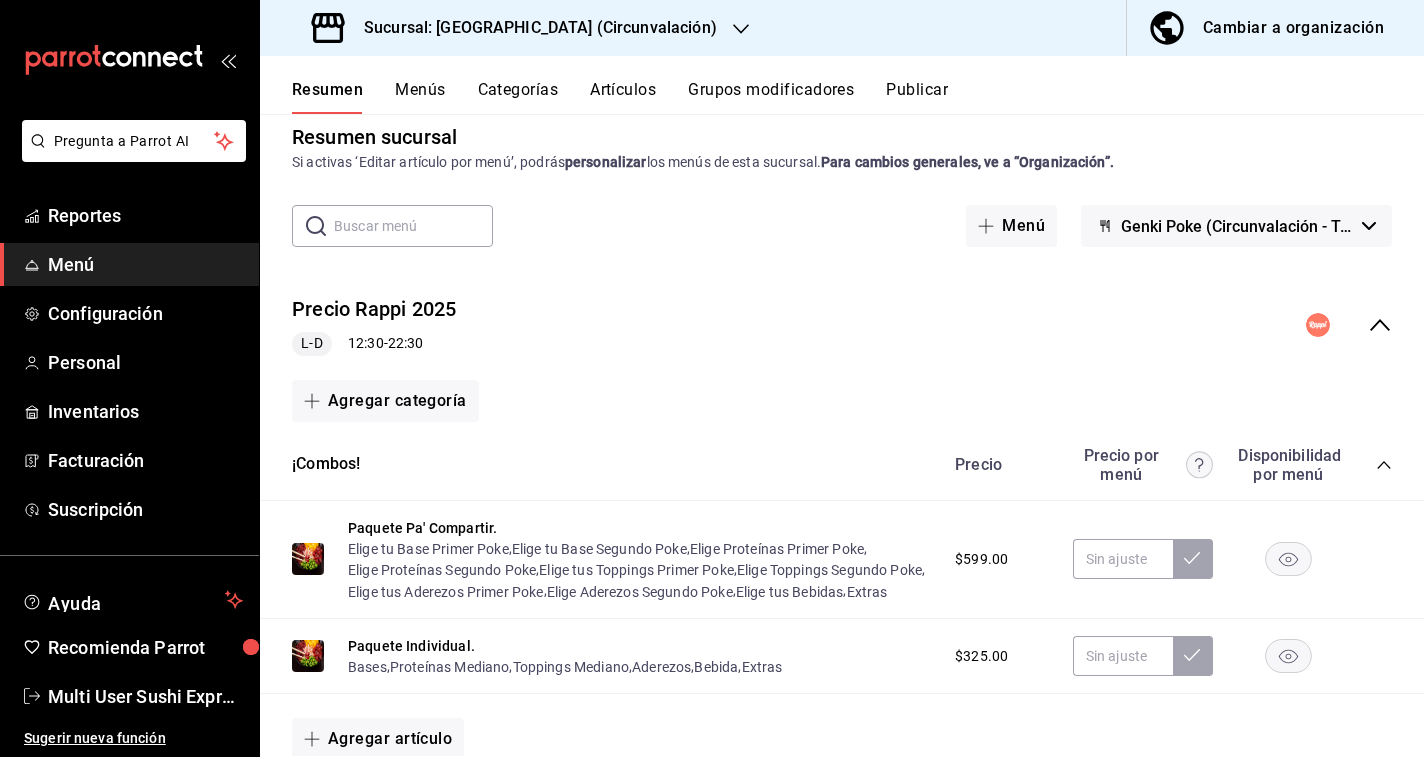 scroll, scrollTop: 0, scrollLeft: 0, axis: both 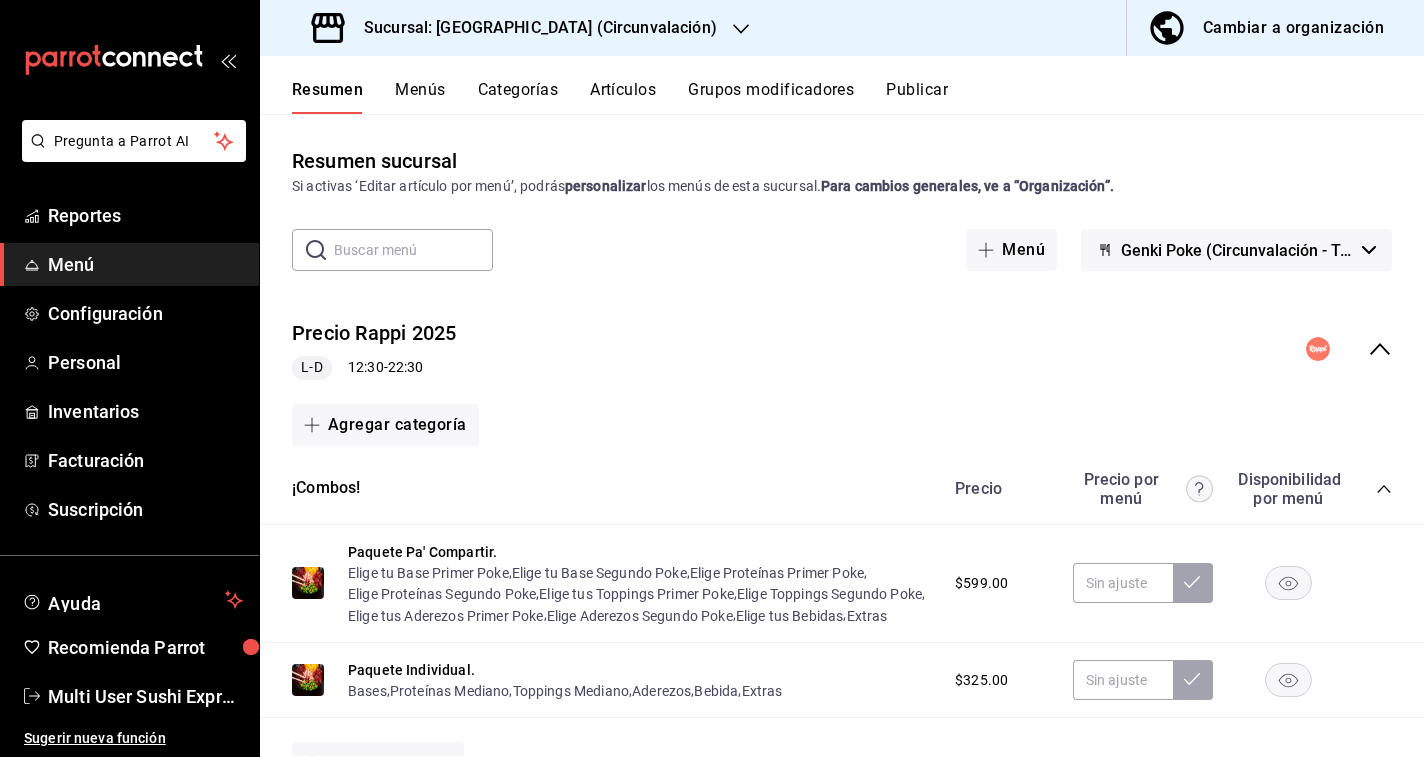click 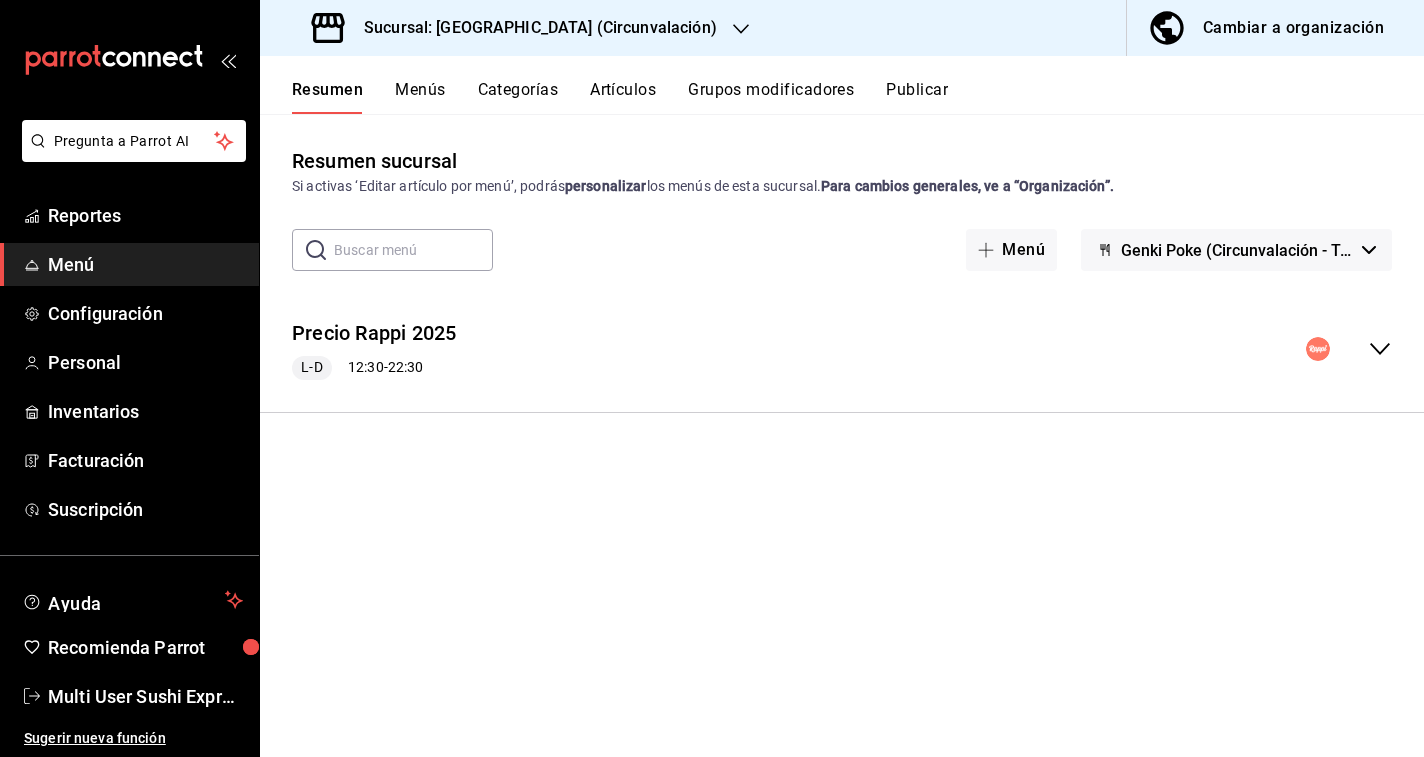 click 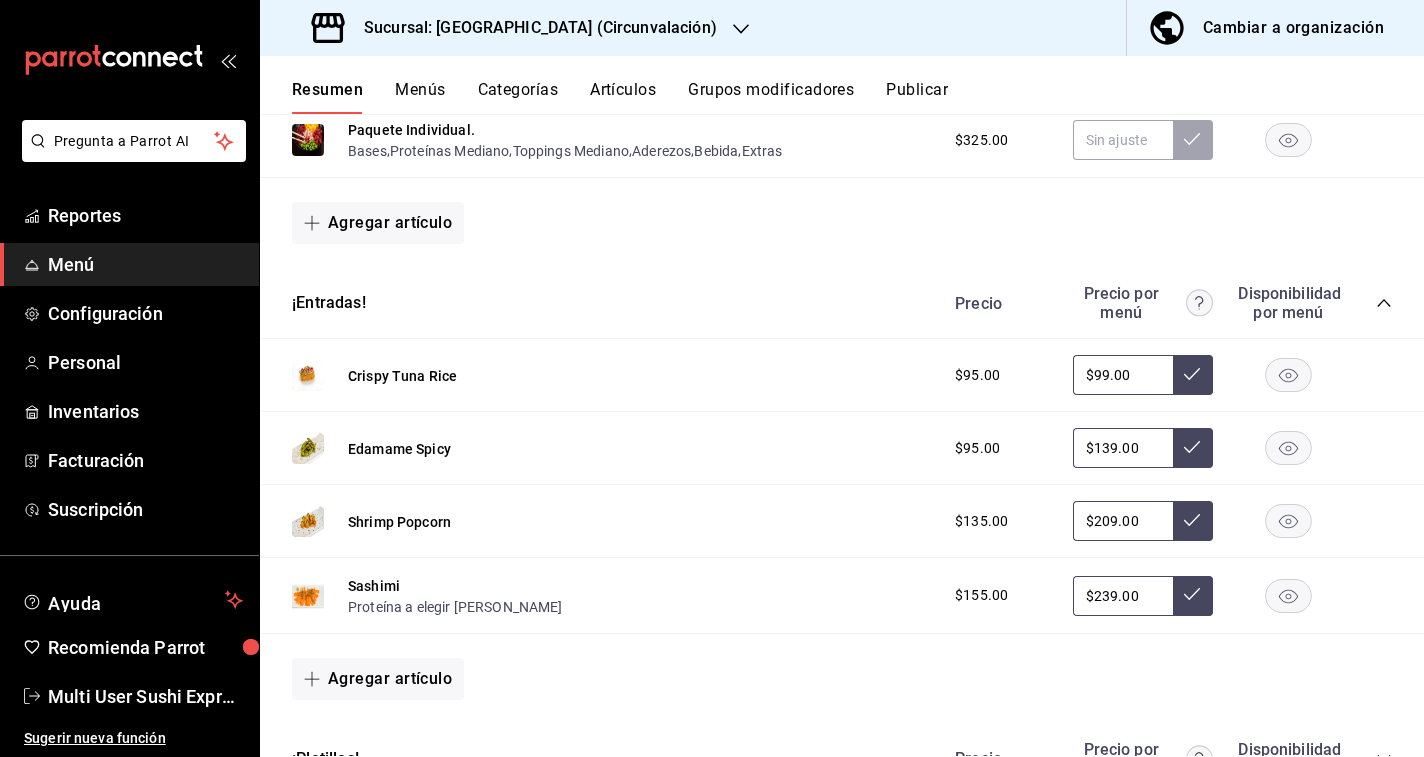 scroll, scrollTop: 799, scrollLeft: 0, axis: vertical 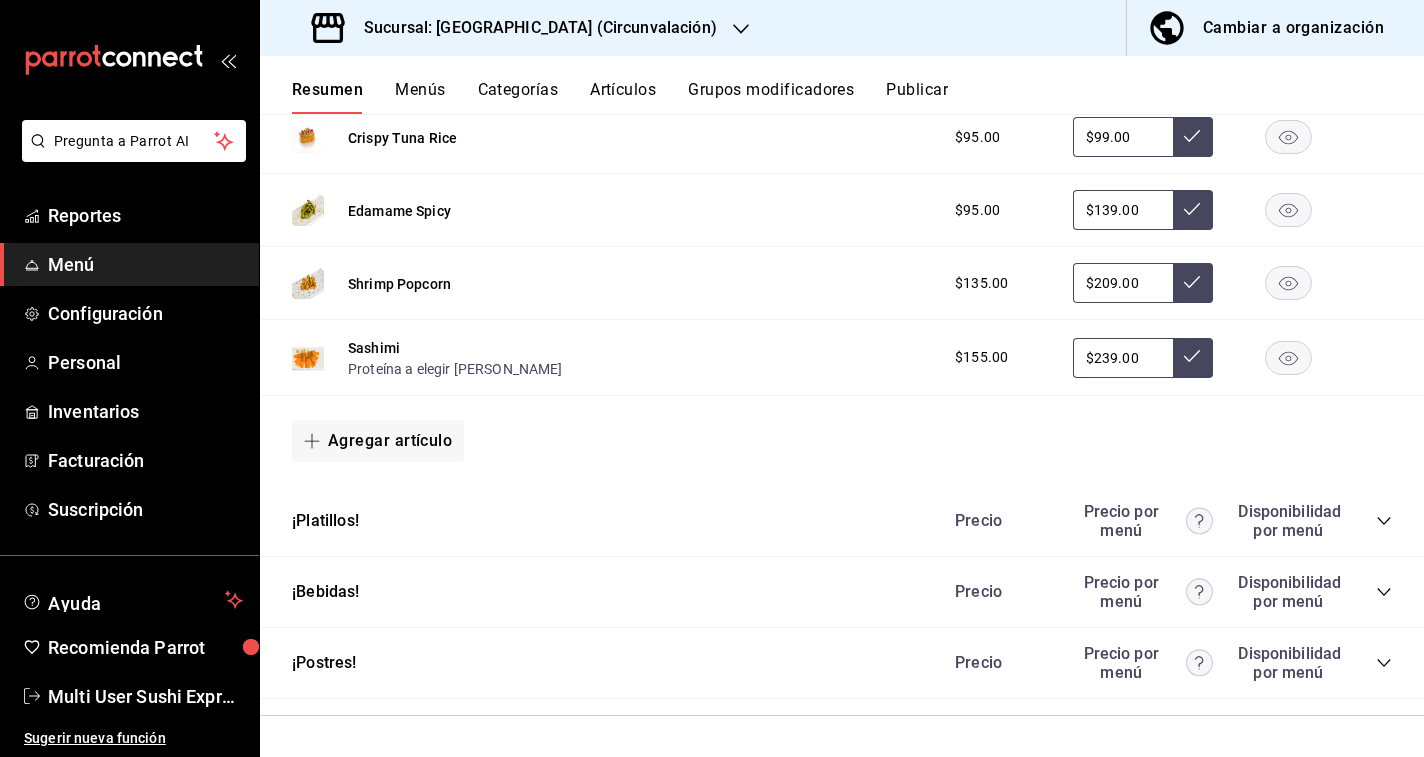 click 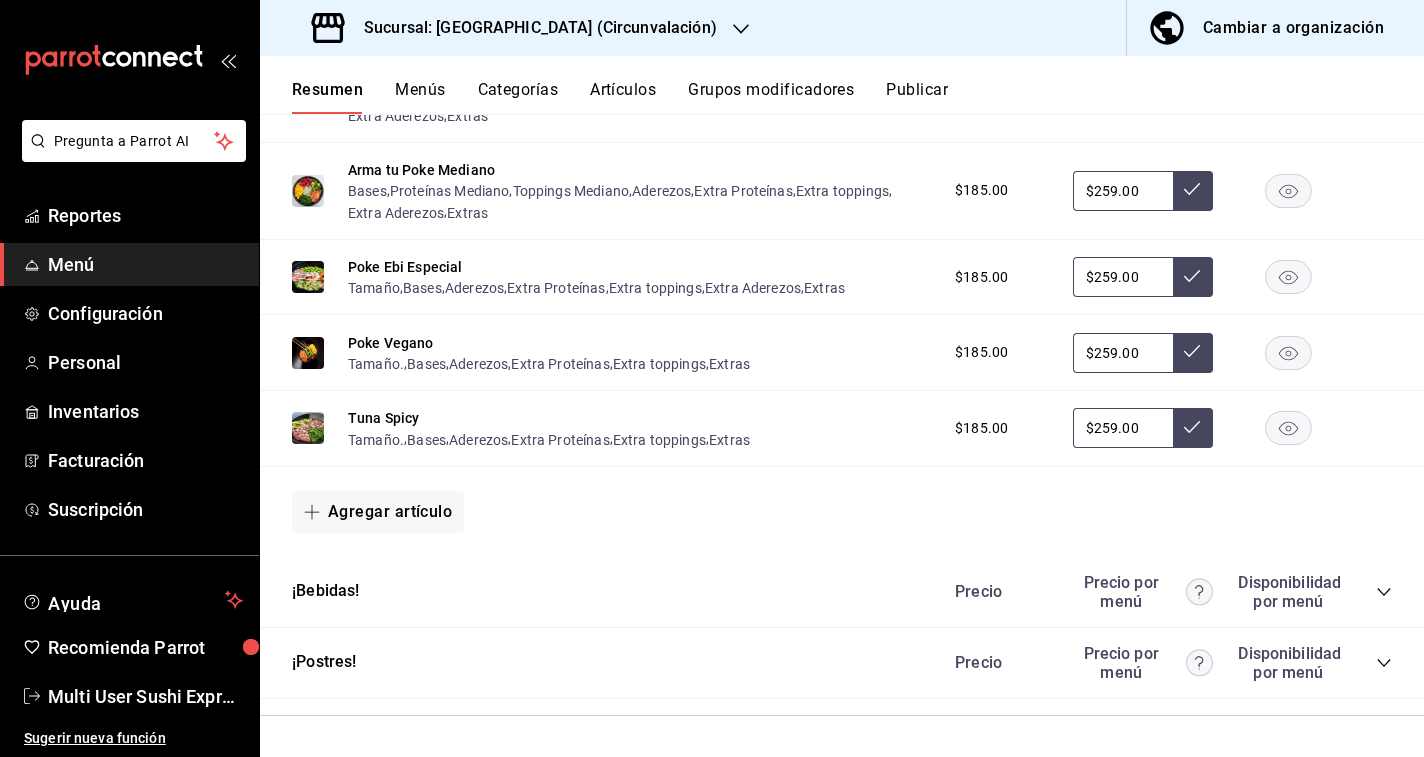 scroll, scrollTop: 1310, scrollLeft: 0, axis: vertical 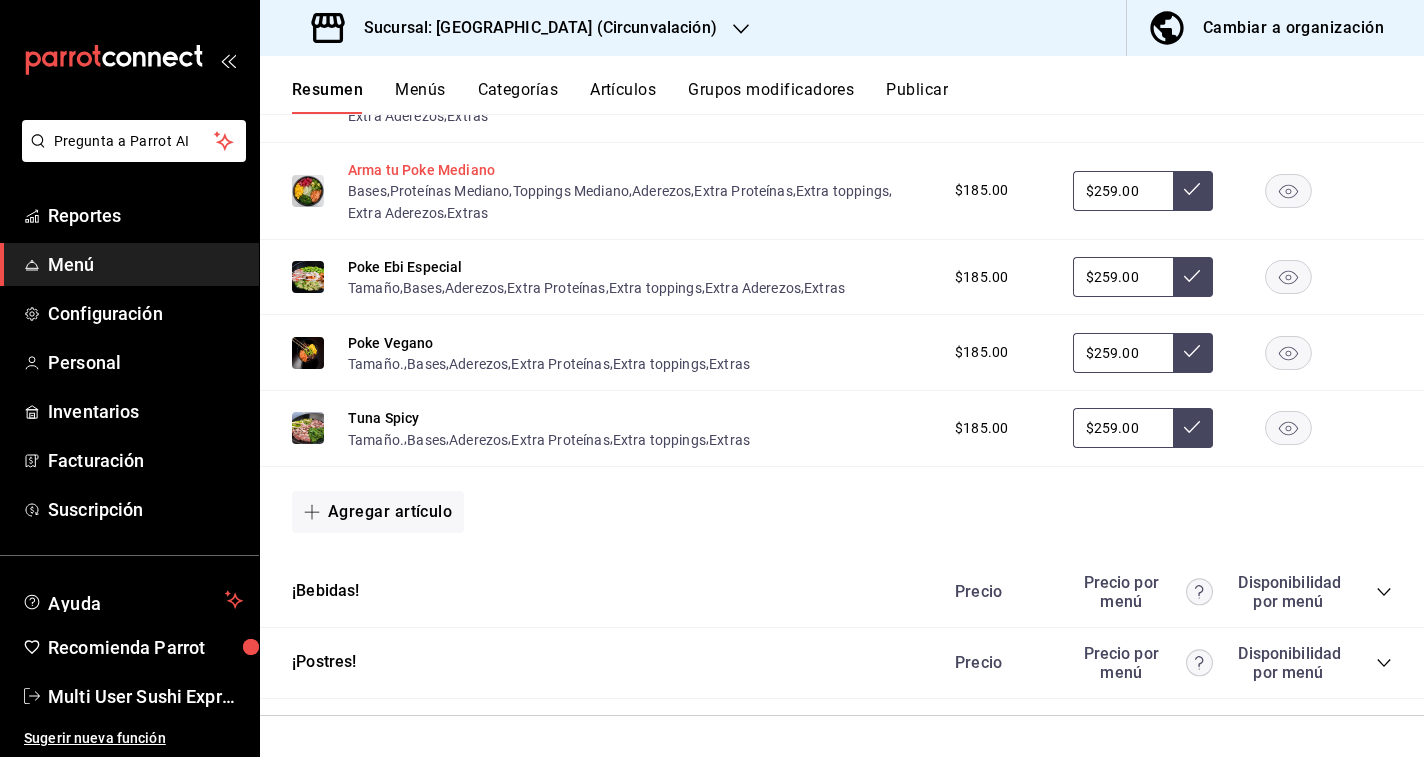 click on "Arma tu Poke Mediano" at bounding box center (421, 170) 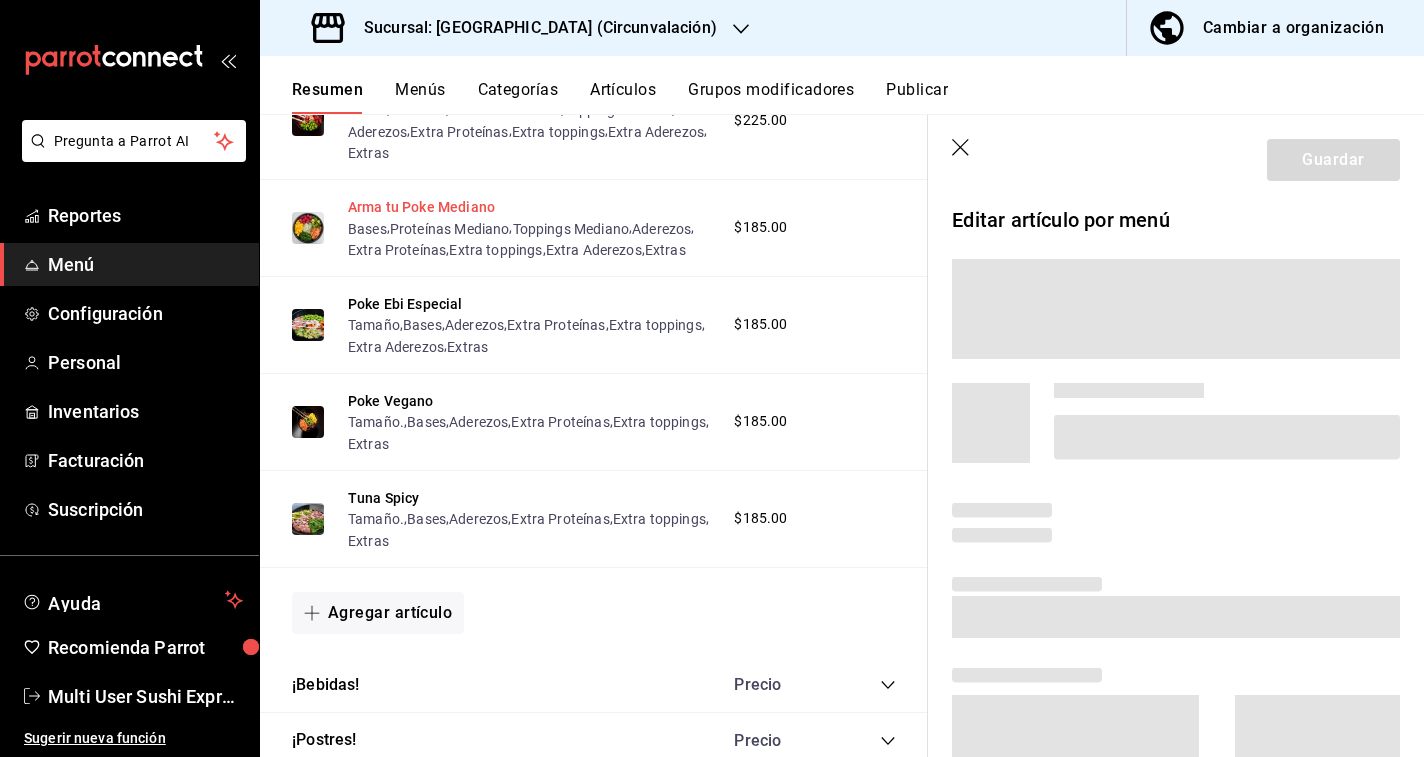 scroll, scrollTop: 1146, scrollLeft: 0, axis: vertical 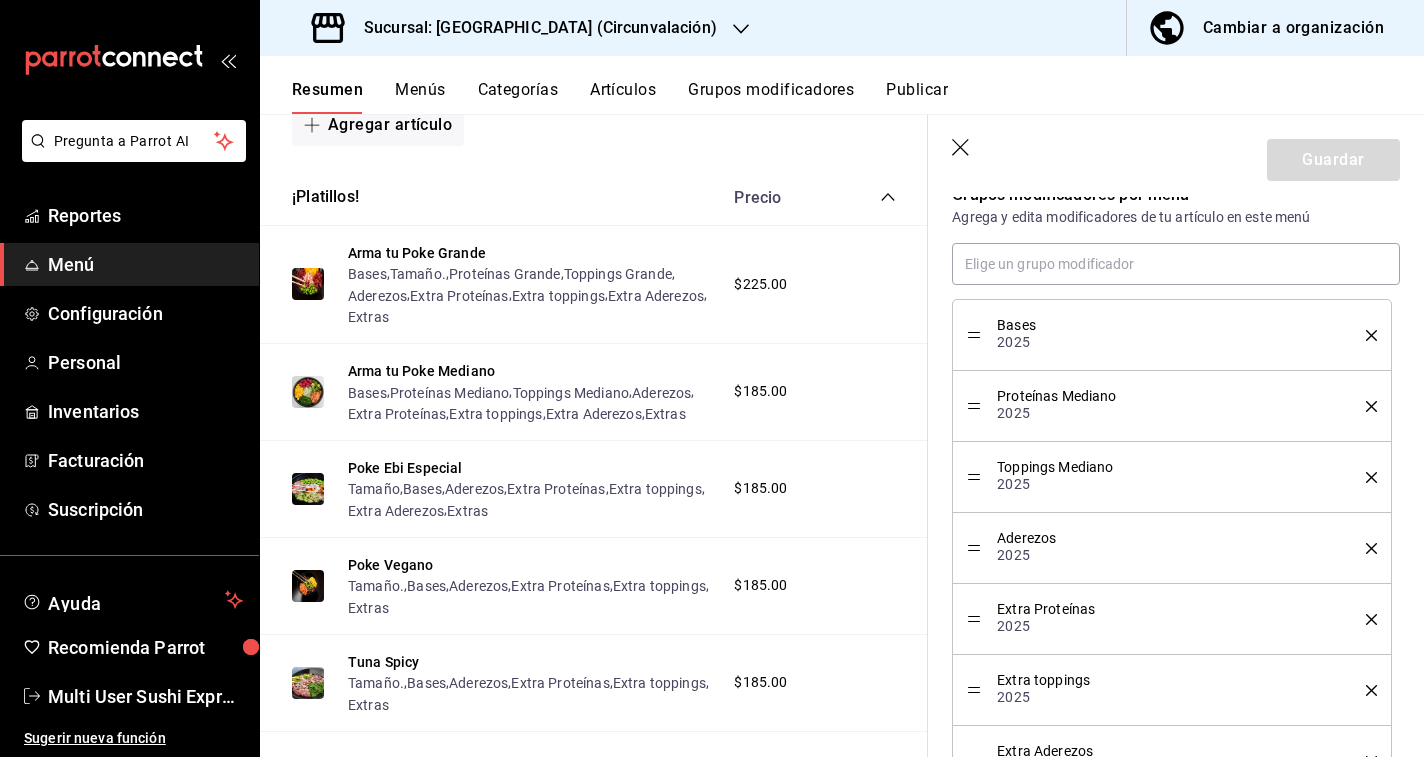 click 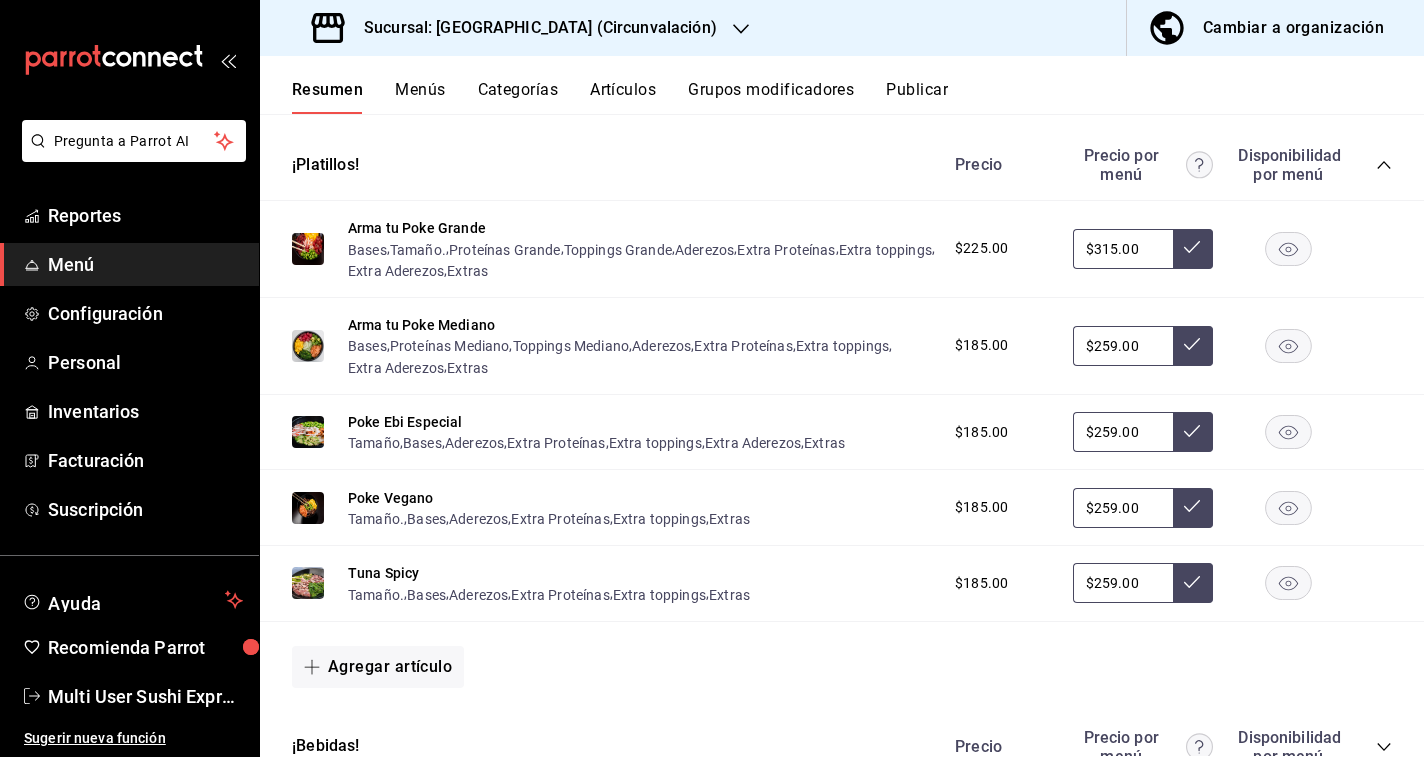 scroll, scrollTop: 1123, scrollLeft: 0, axis: vertical 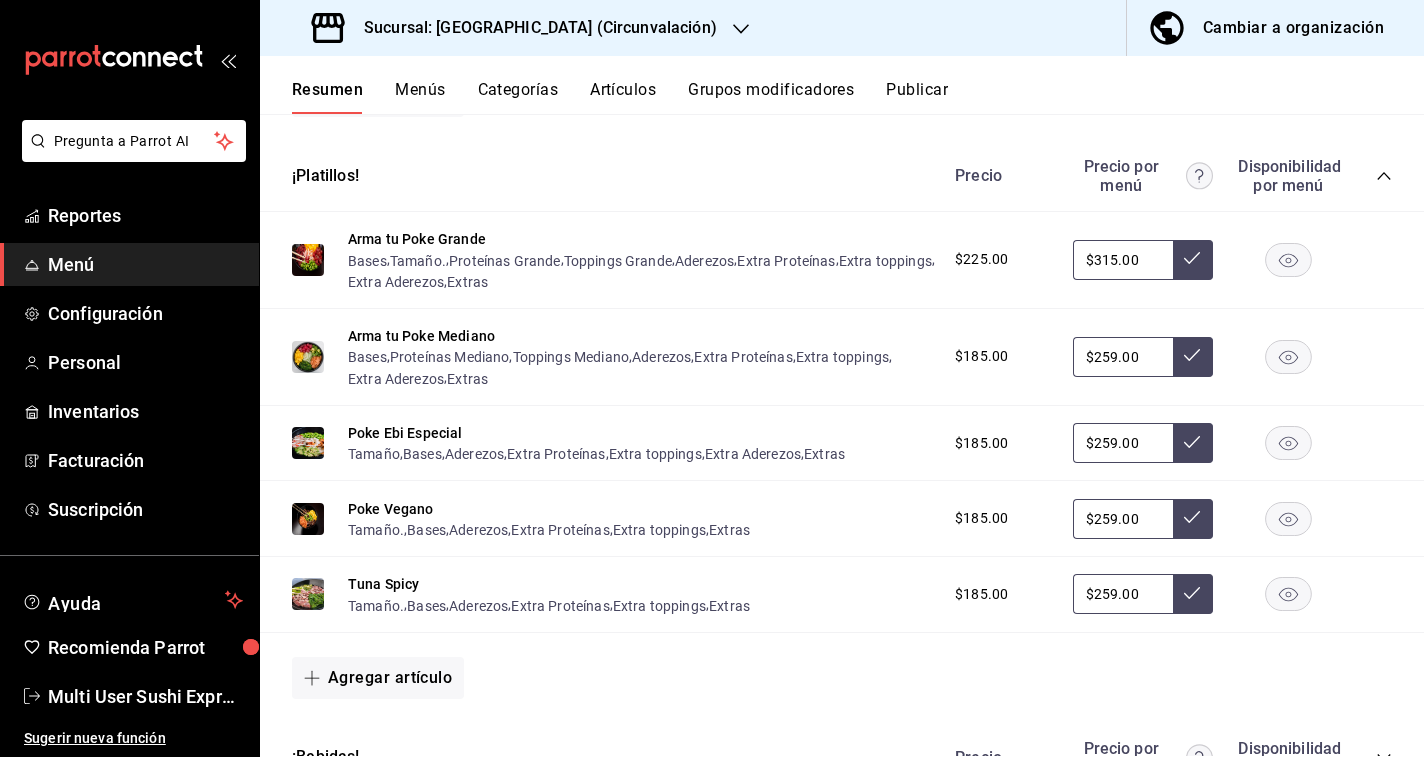 click on "Publicar" at bounding box center [917, 97] 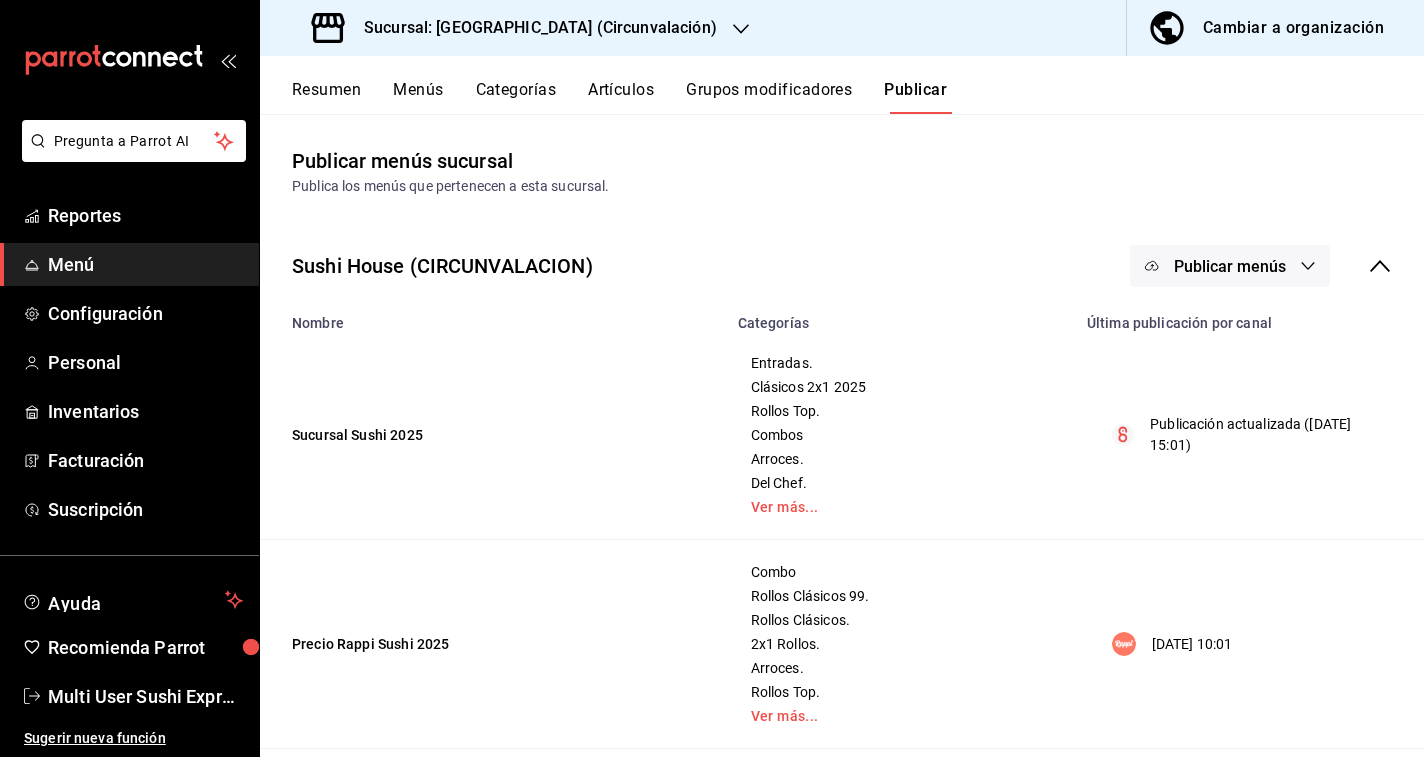 click on "Publicar menús" at bounding box center [1230, 266] 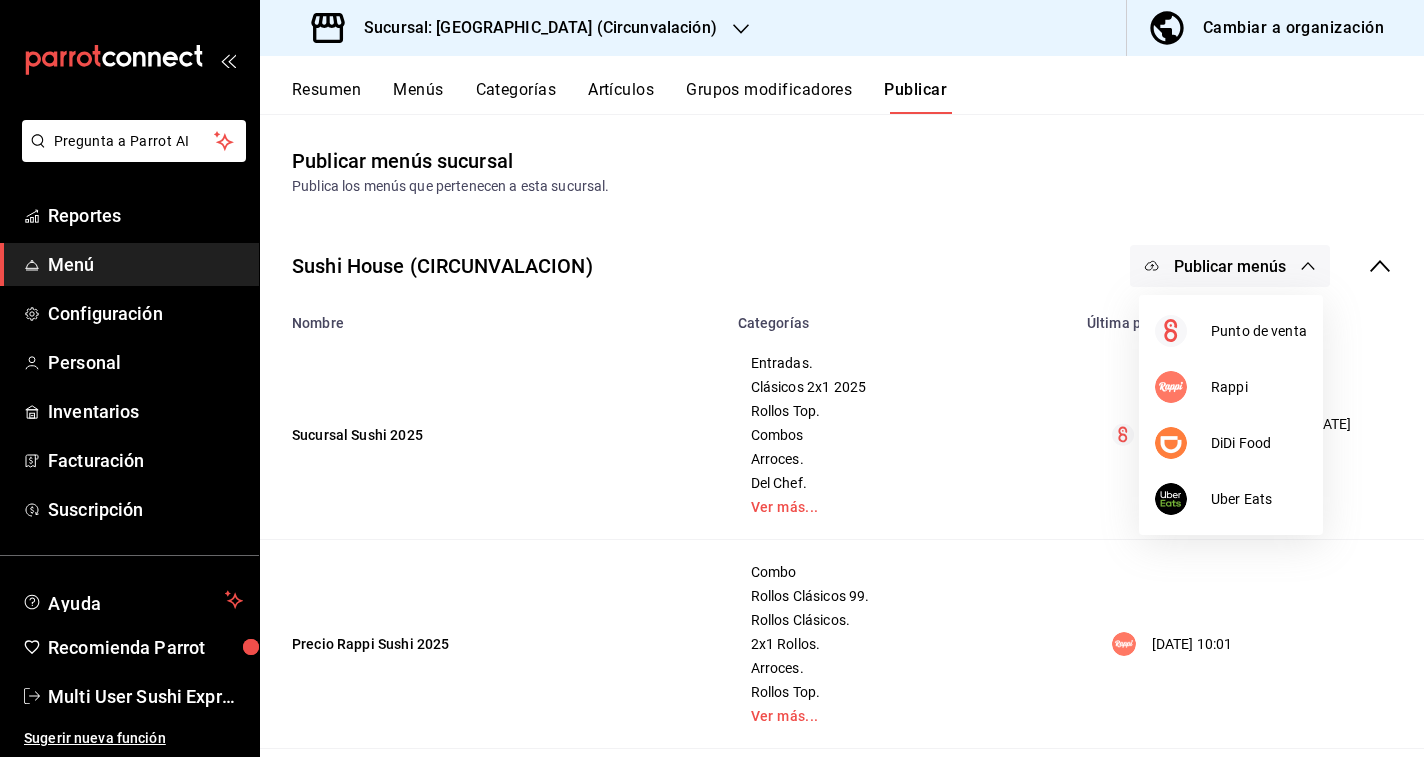 click at bounding box center [712, 378] 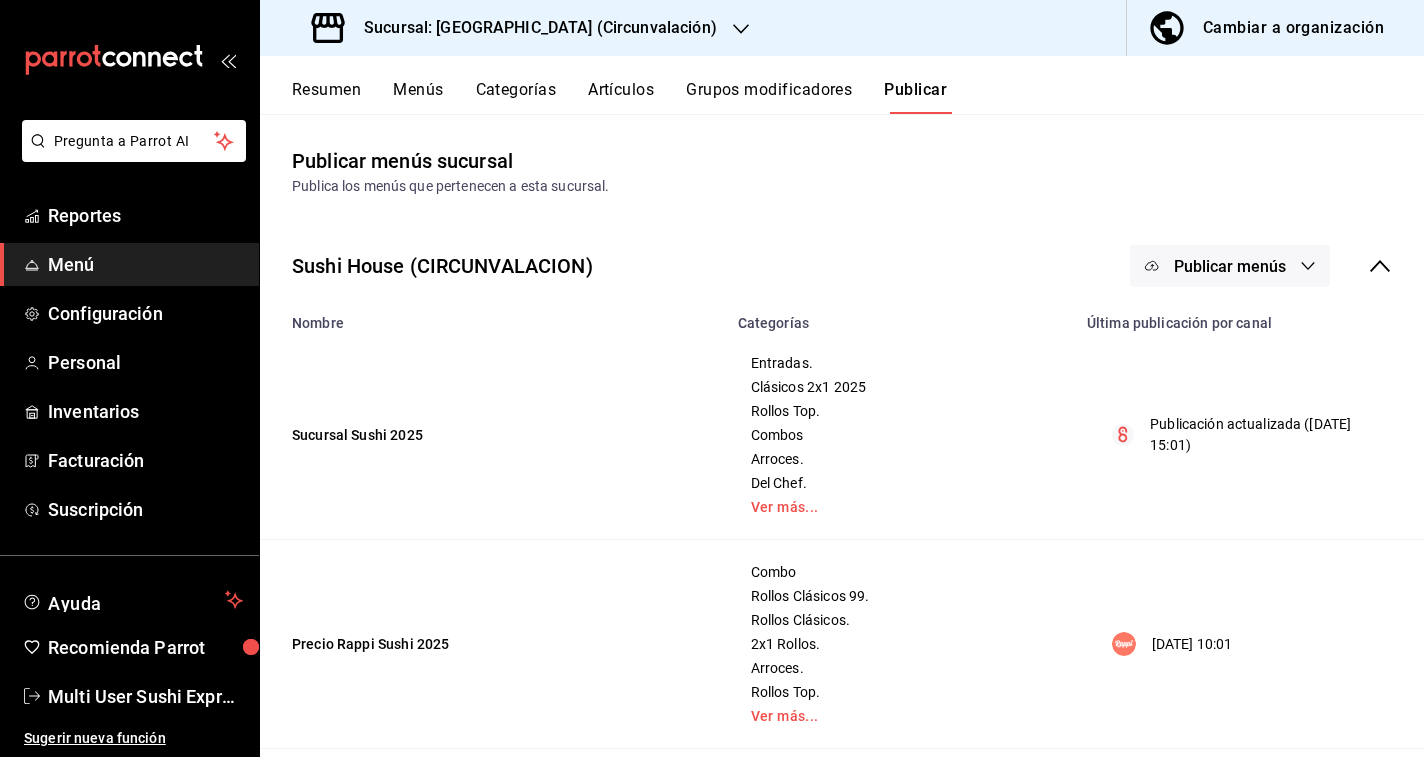 click on "Cambiar a organización" at bounding box center [1267, 28] 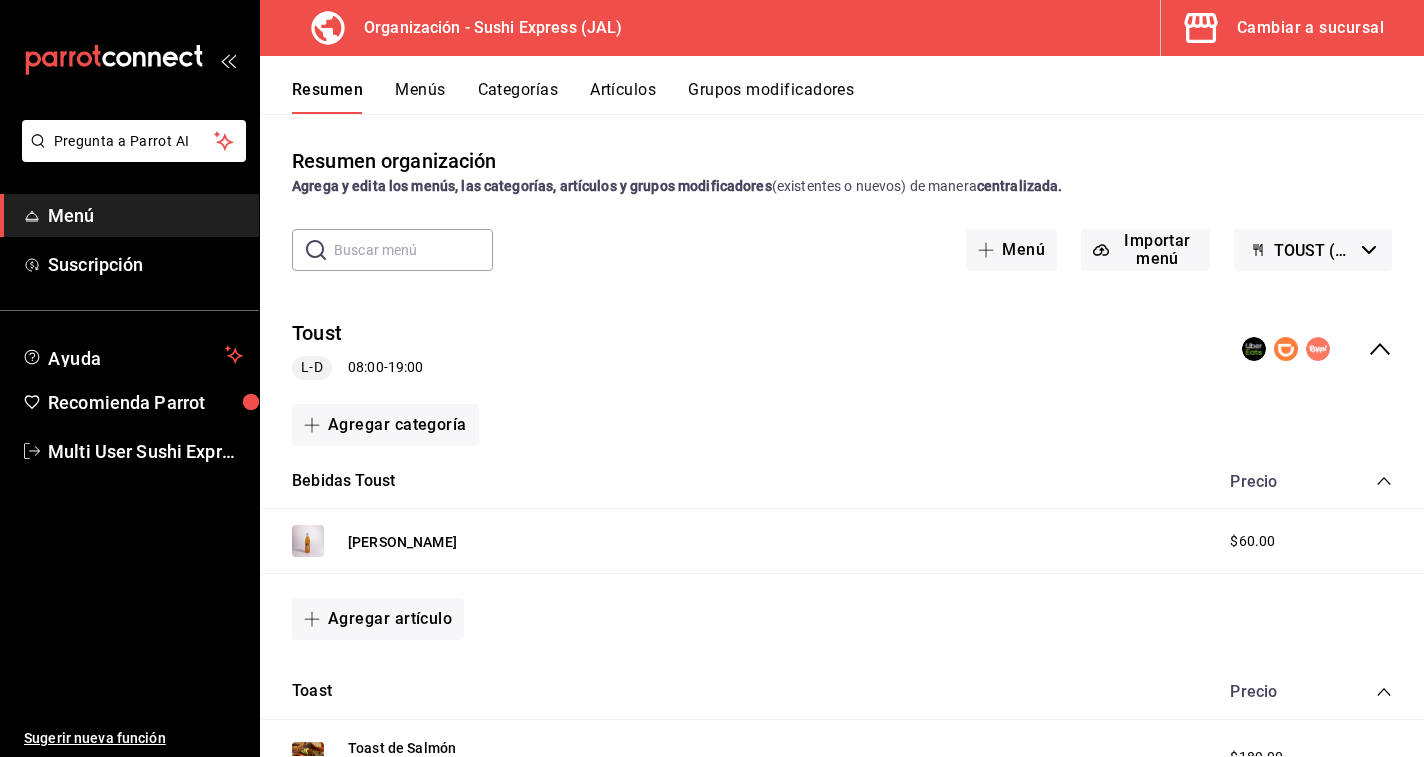 click on "TOUST (Borrador)" at bounding box center (1313, 250) 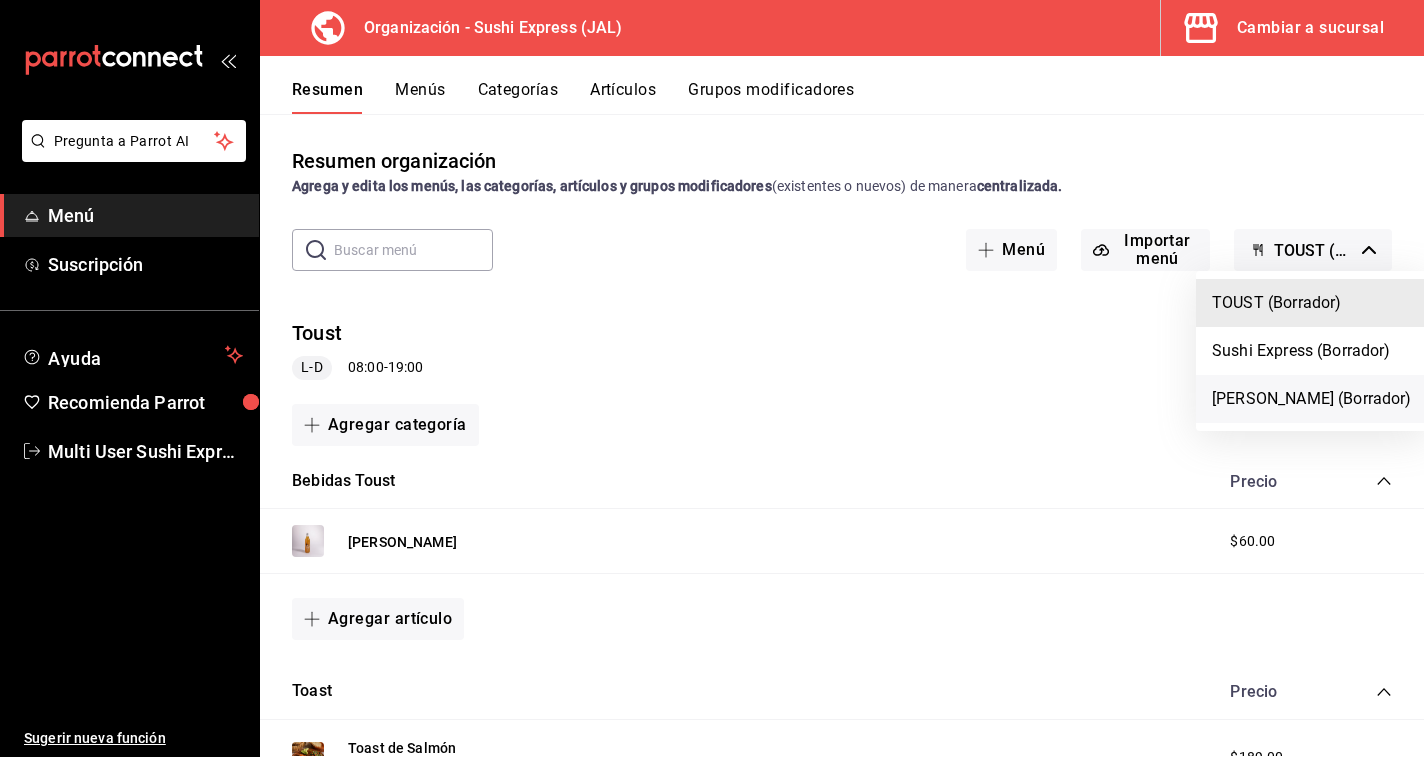 click on "[PERSON_NAME] (Borrador)" at bounding box center [1312, 399] 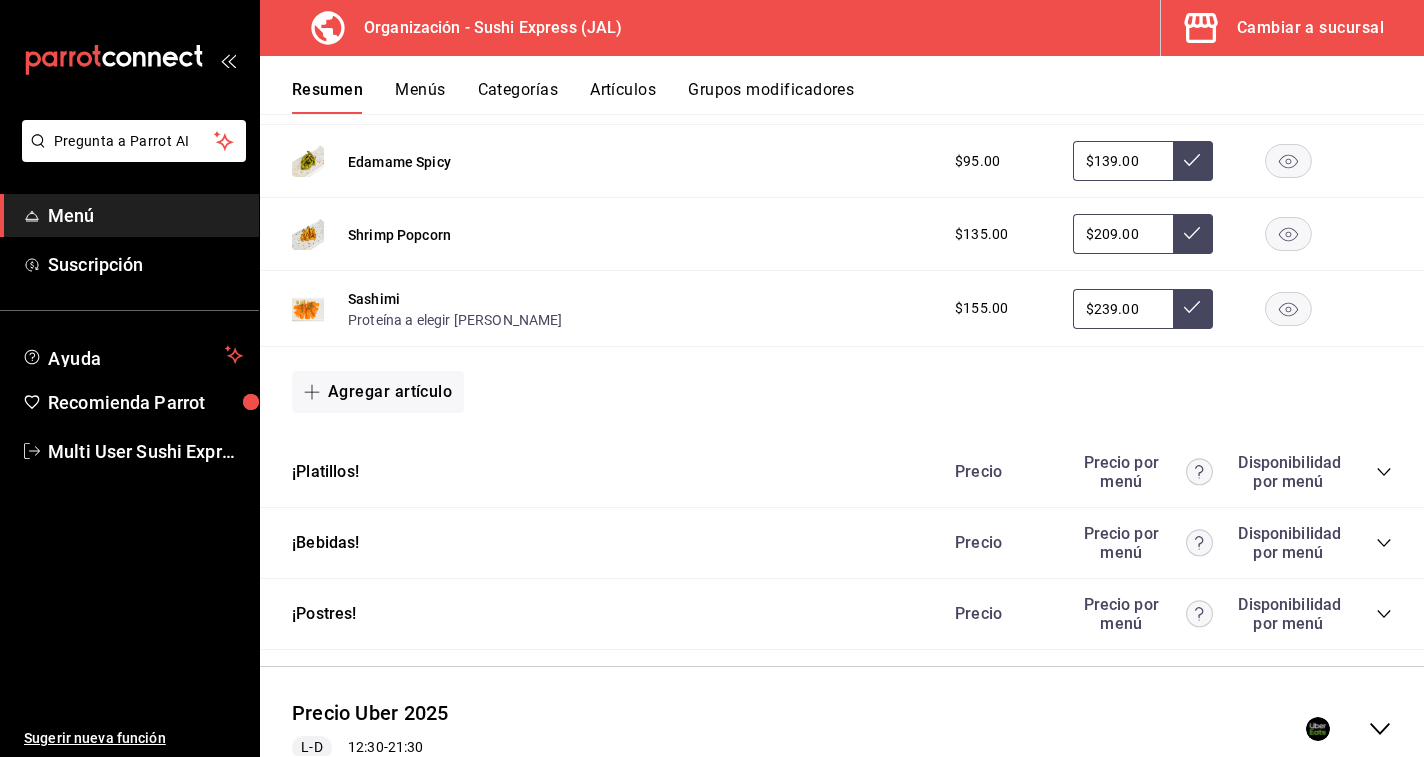 scroll, scrollTop: 855, scrollLeft: 0, axis: vertical 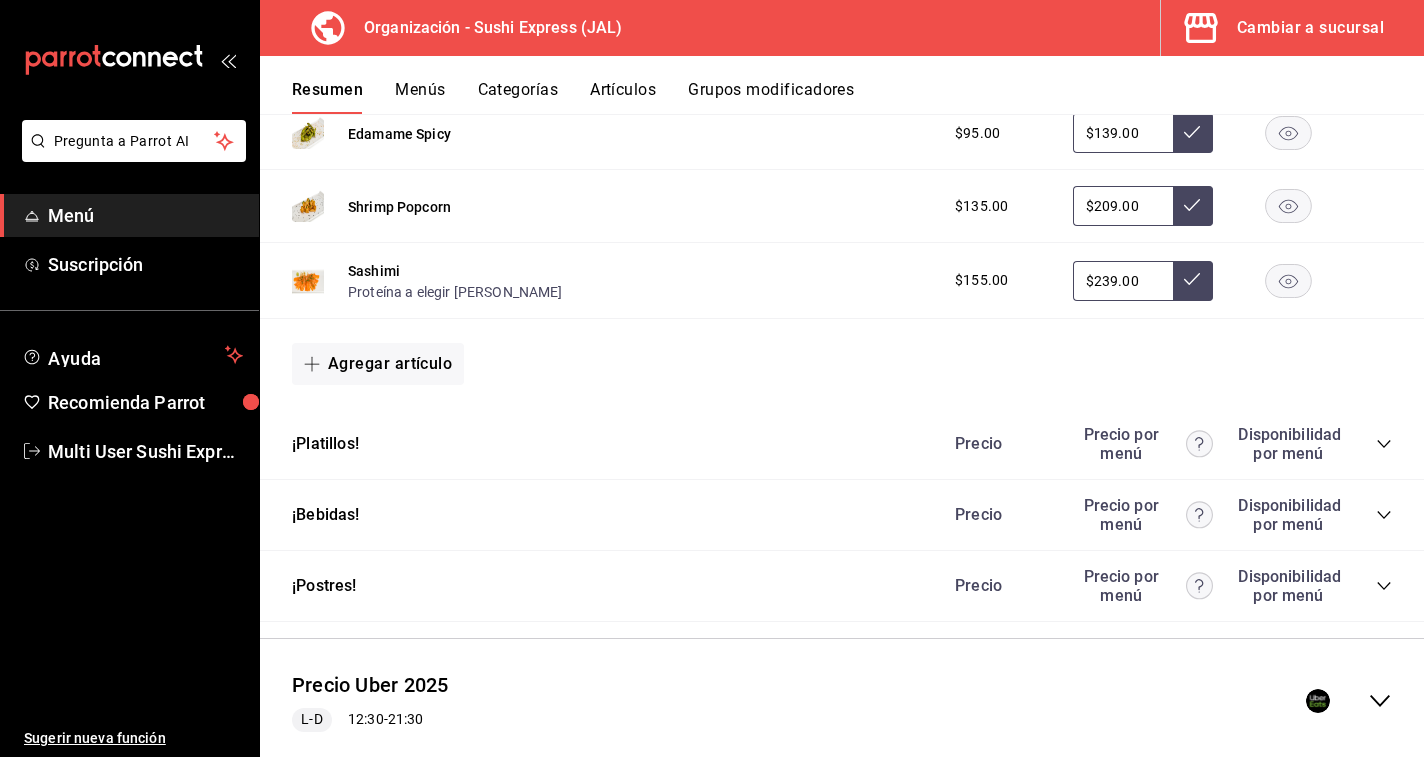 click 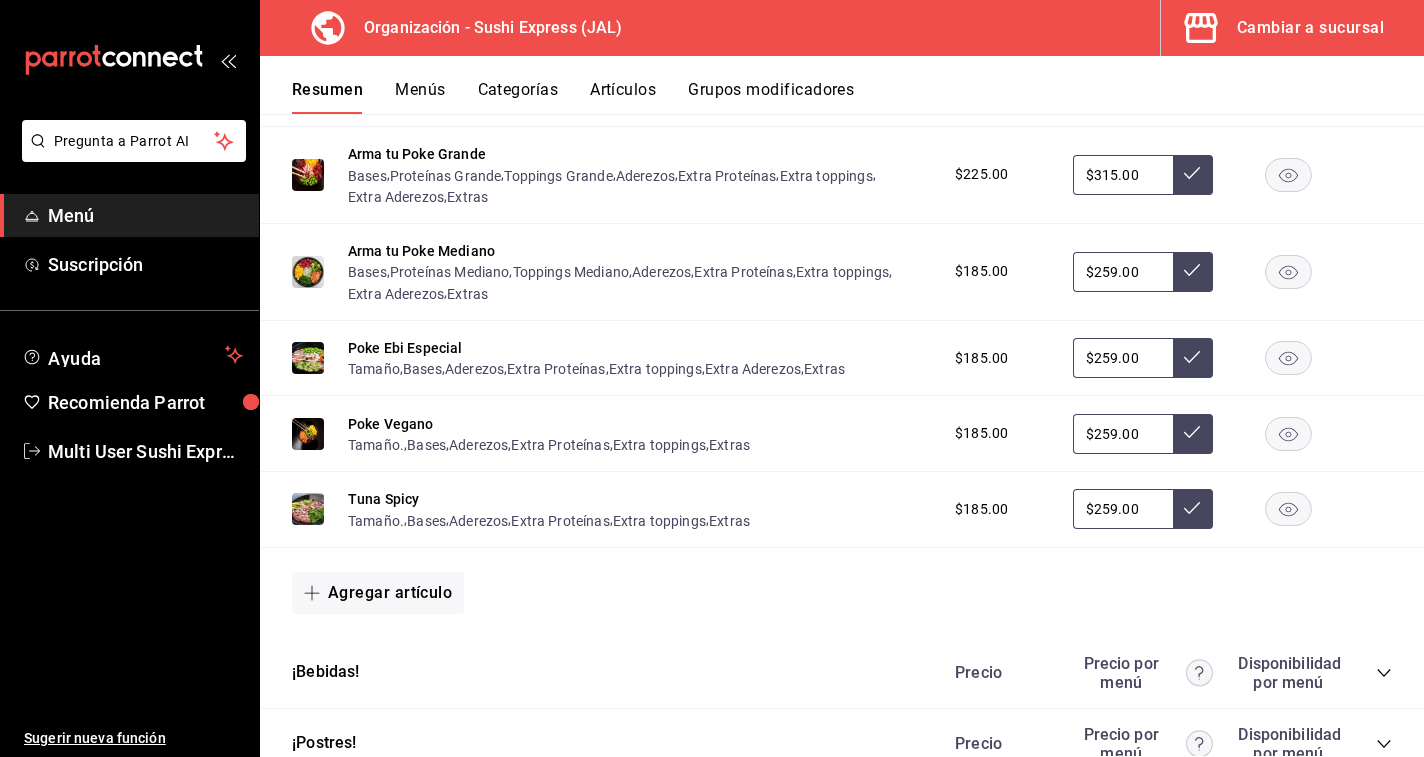 scroll, scrollTop: 0, scrollLeft: 0, axis: both 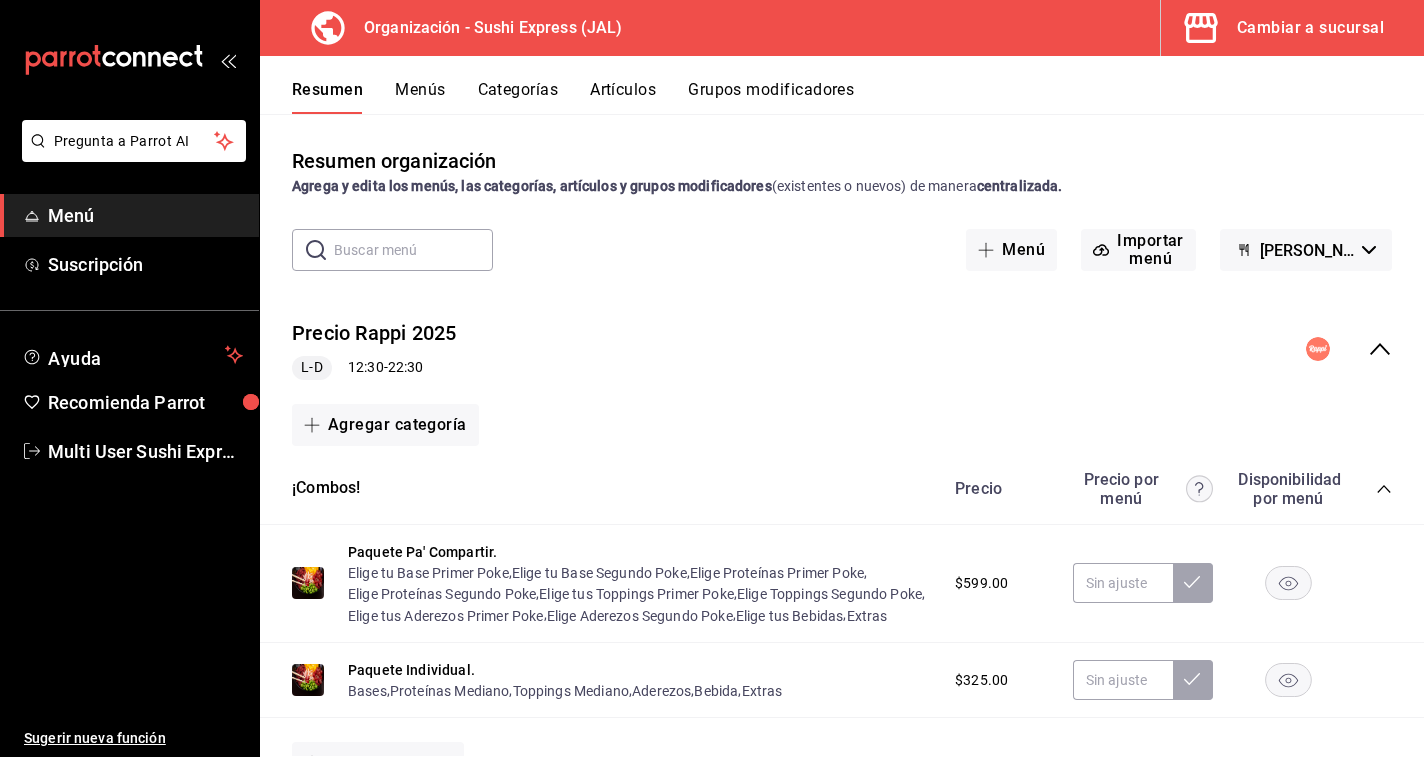 click on "Cambiar a sucursal" at bounding box center [1310, 28] 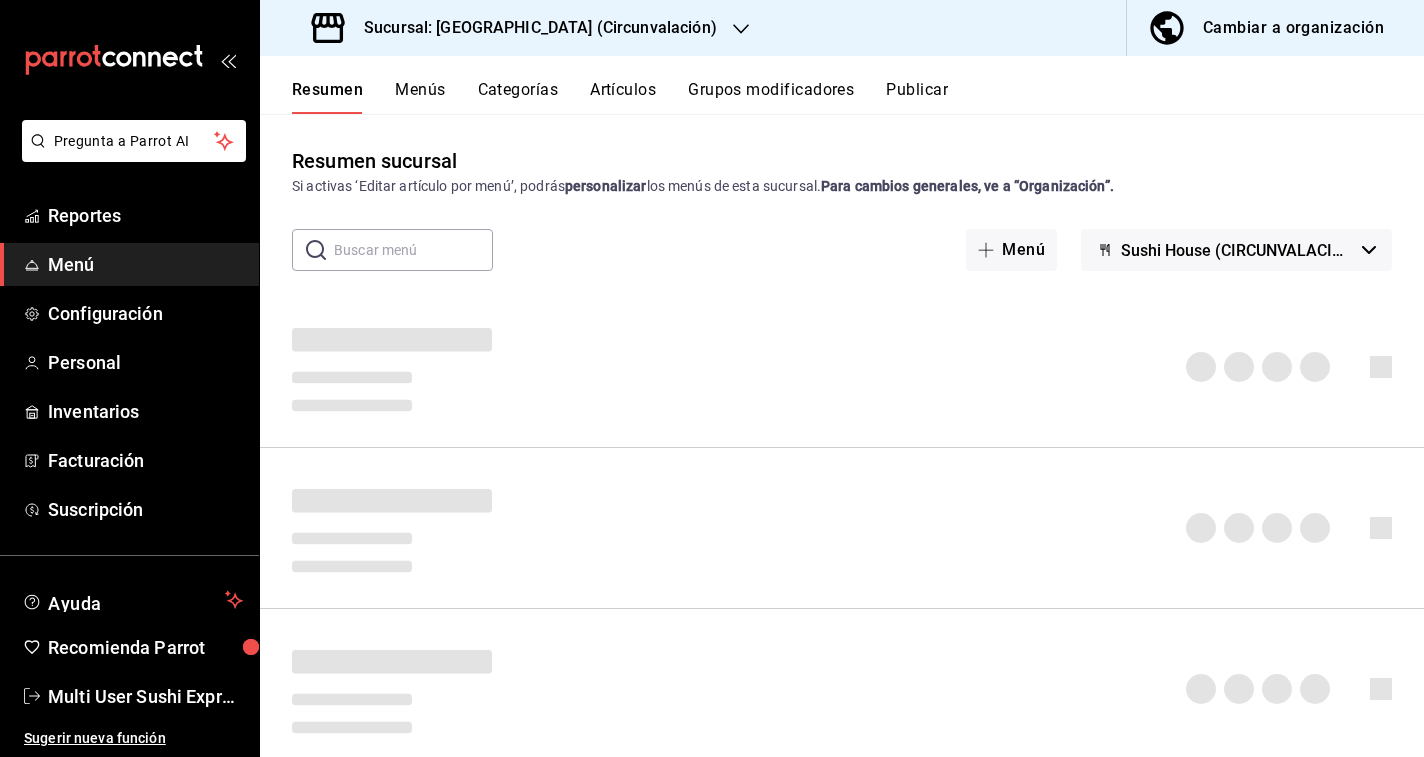 click on "Publicar" at bounding box center (917, 97) 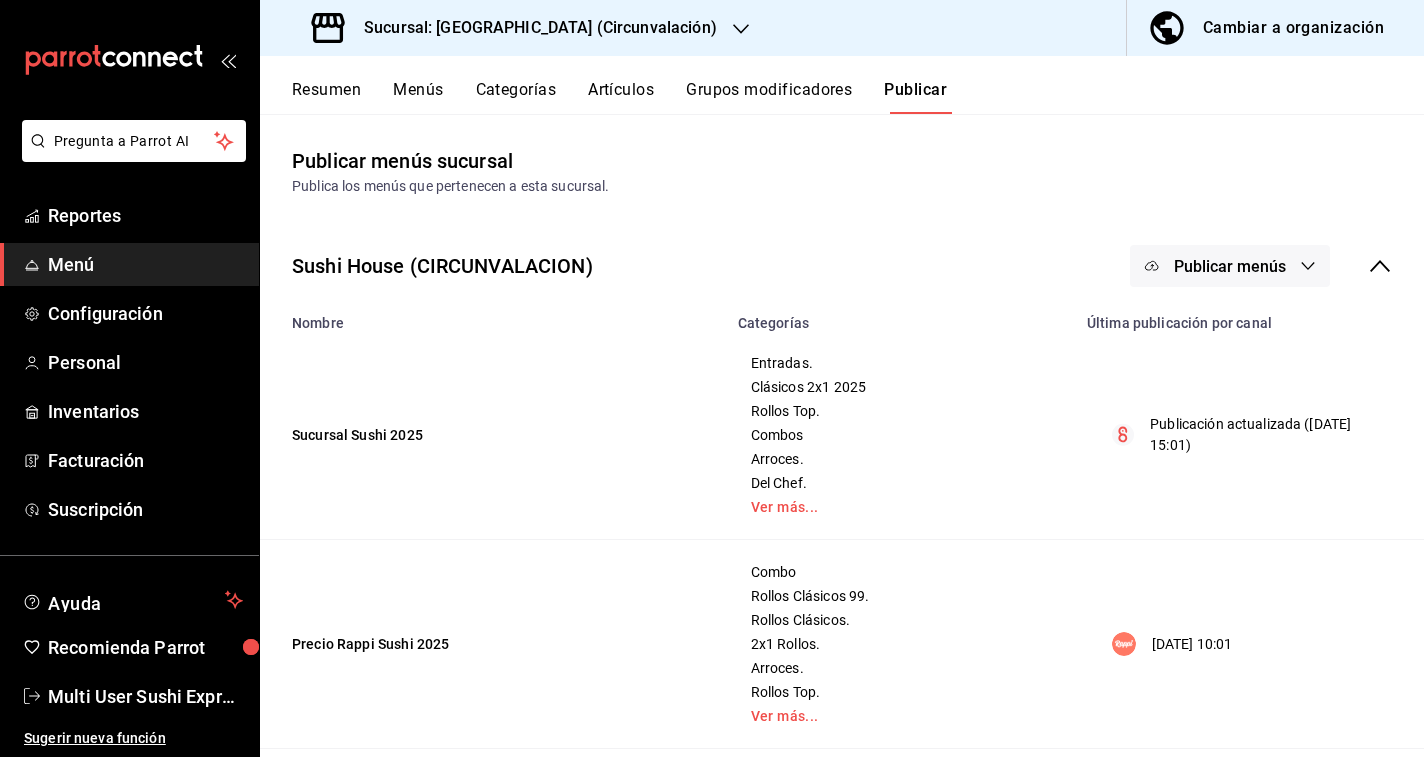 click on "Sushi House (CIRCUNVALACION) Publicar menús" at bounding box center [842, 266] 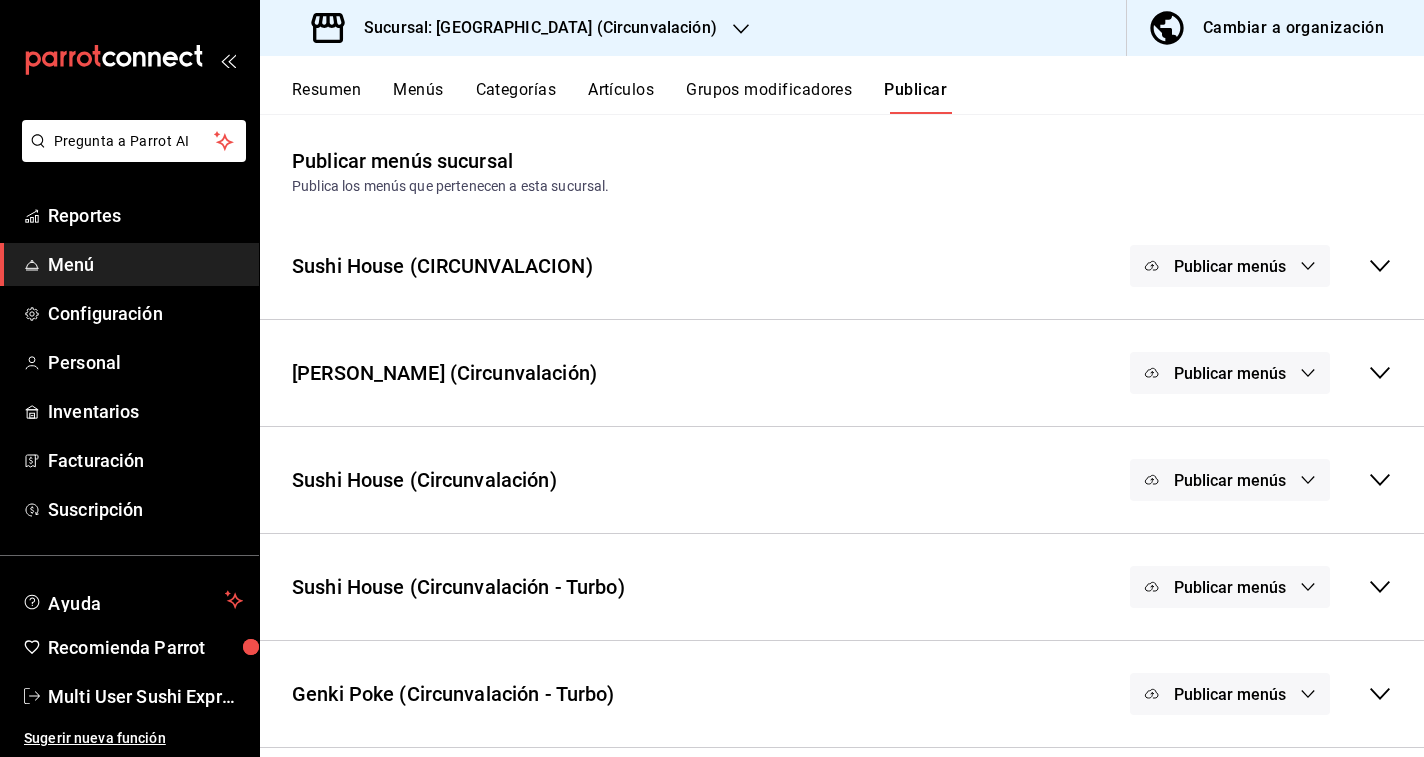 click on "Publicar menús" at bounding box center [1230, 266] 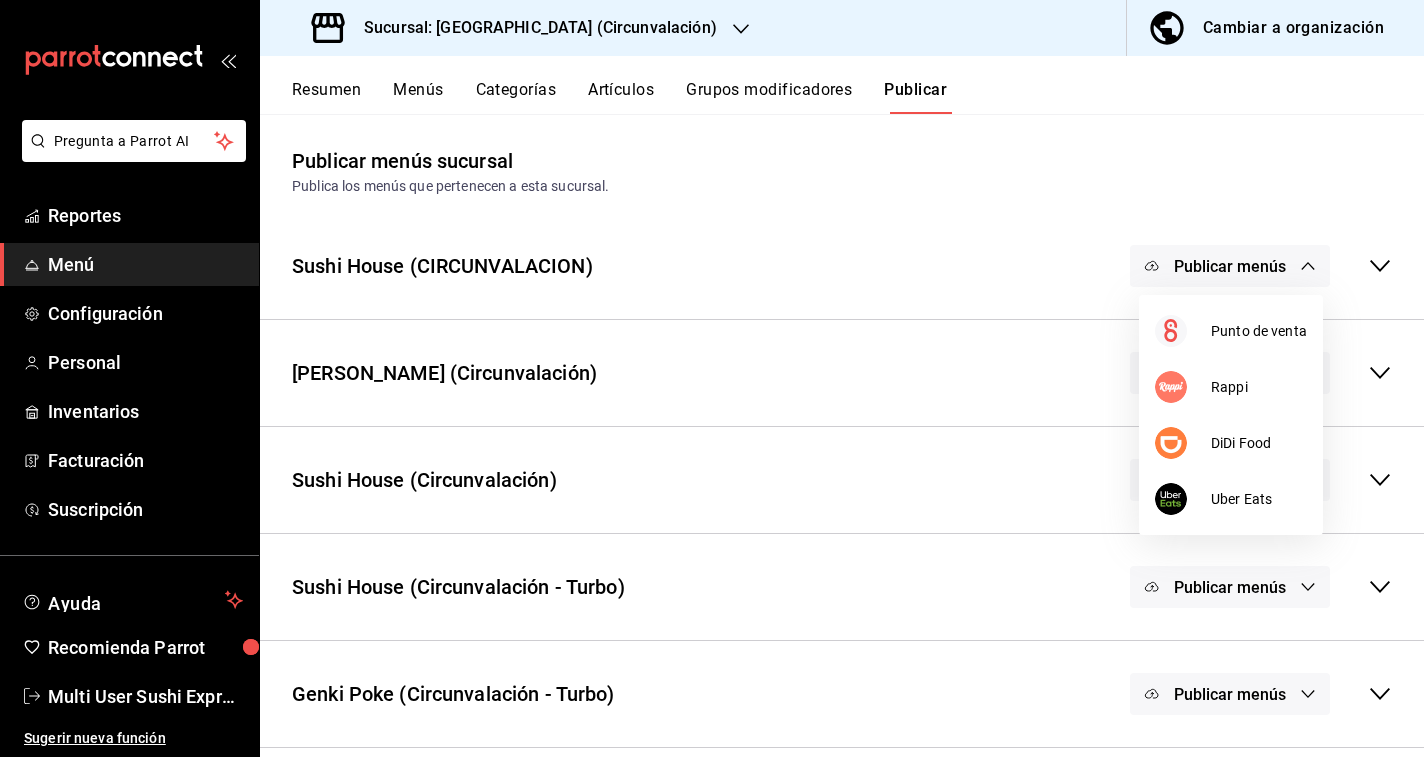 click at bounding box center (712, 378) 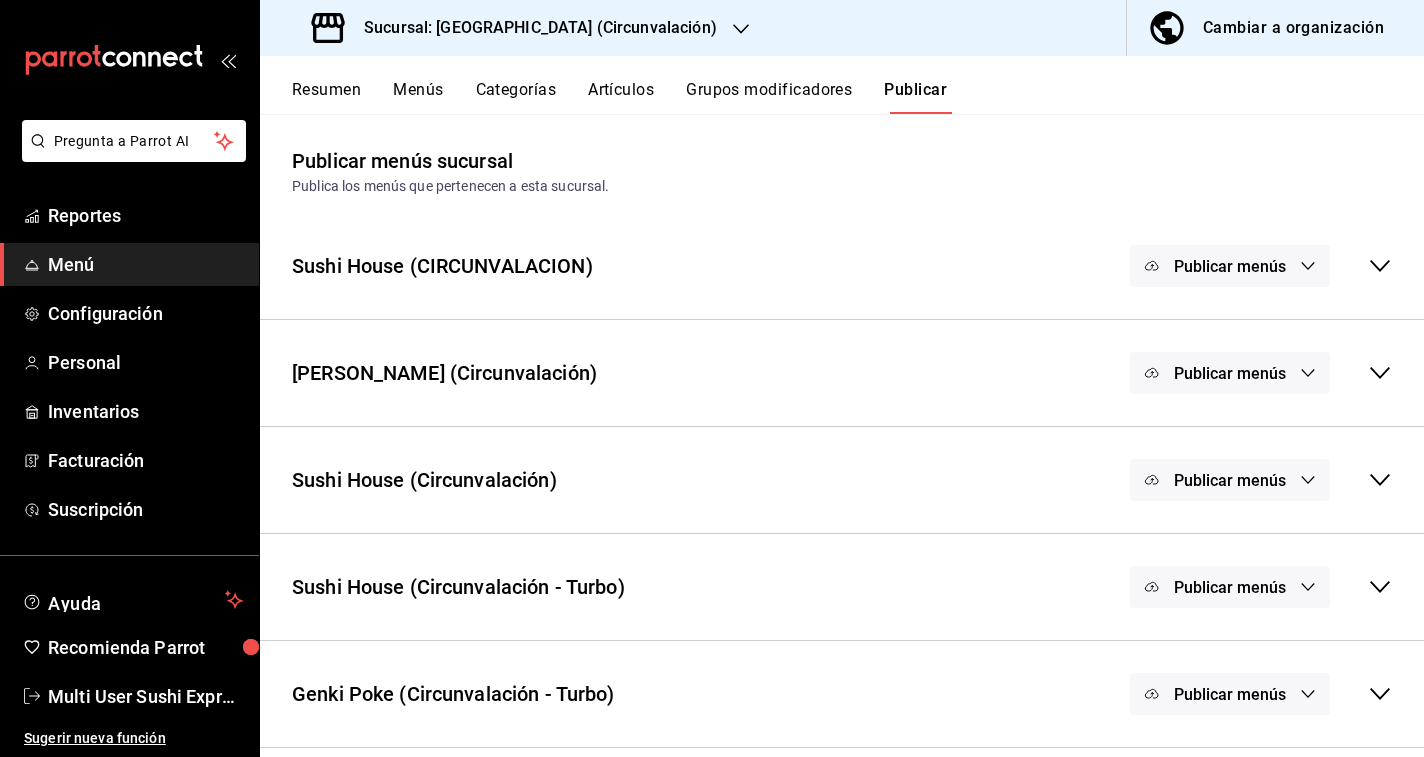 click on "Publicar menús" at bounding box center (1230, 373) 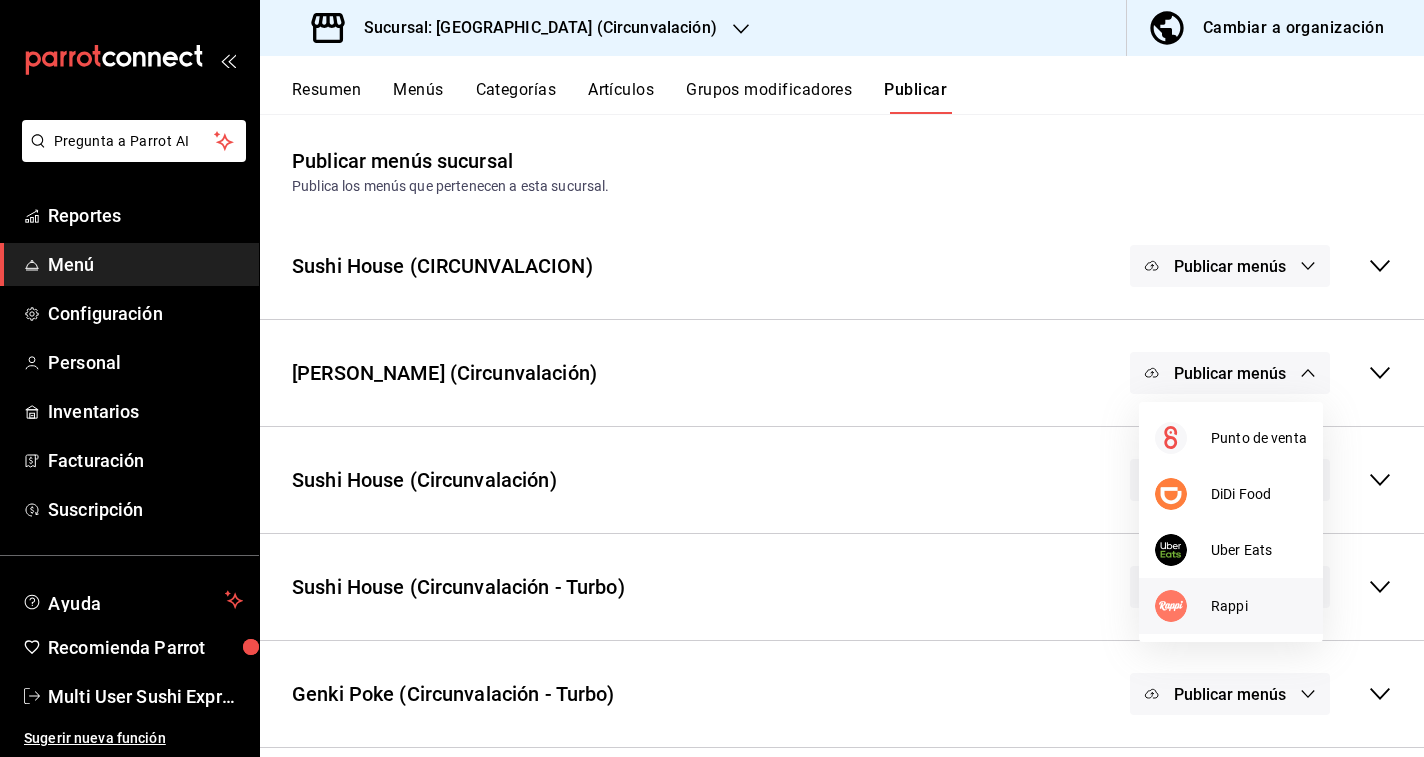 click at bounding box center [1183, 606] 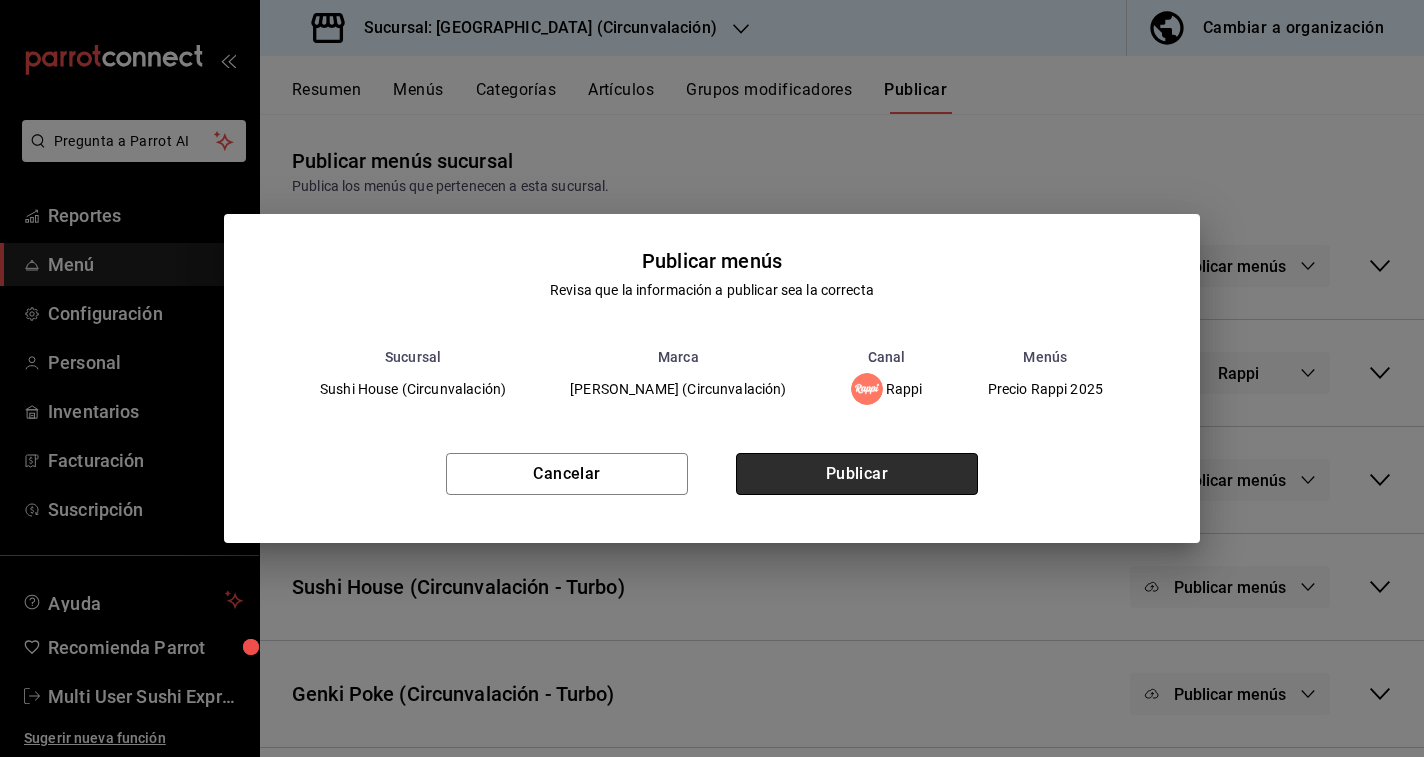 click on "Publicar" at bounding box center (857, 474) 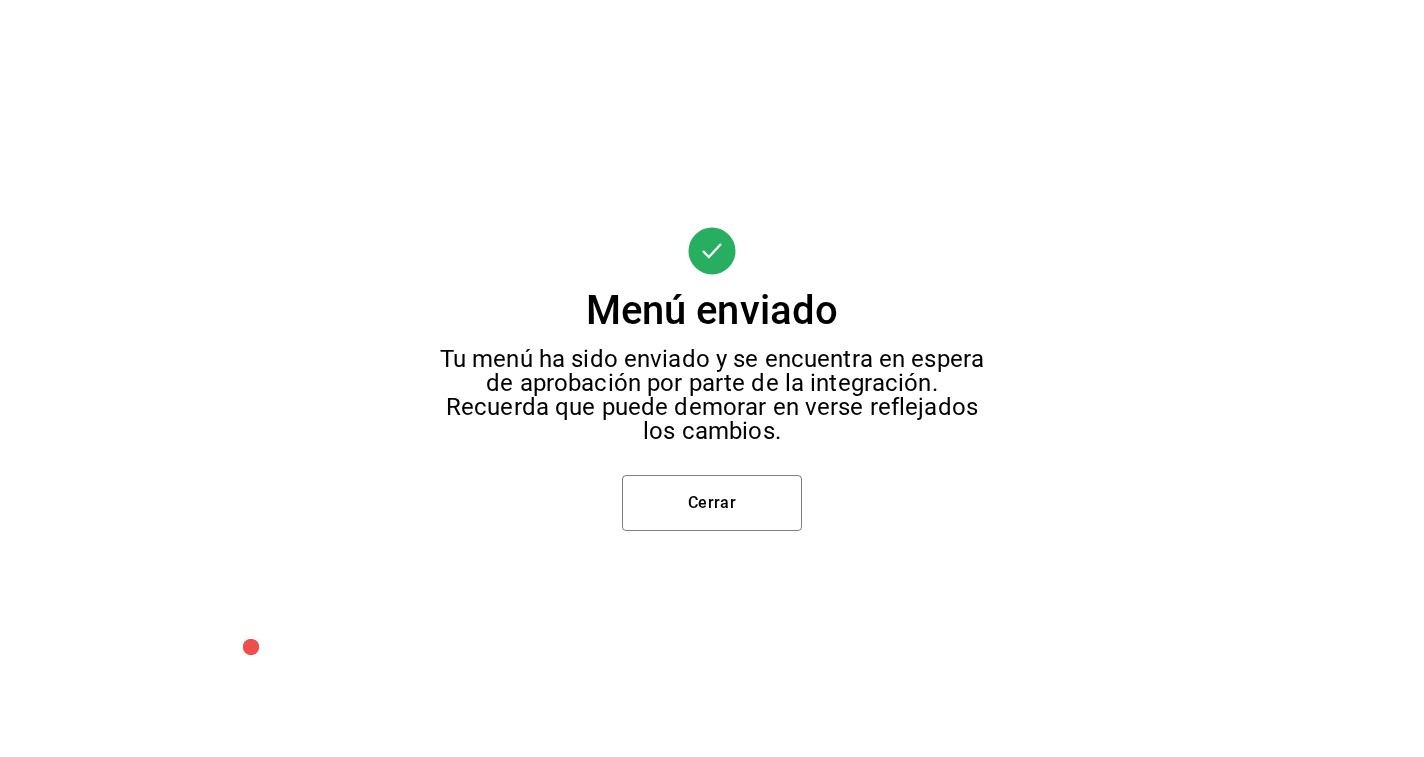 click on "Menú enviado Tu menú ha sido enviado y se encuentra en espera de aprobación por parte de la integración. Recuerda que puede demorar en verse reflejados los cambios. Cerrar" at bounding box center [712, 378] 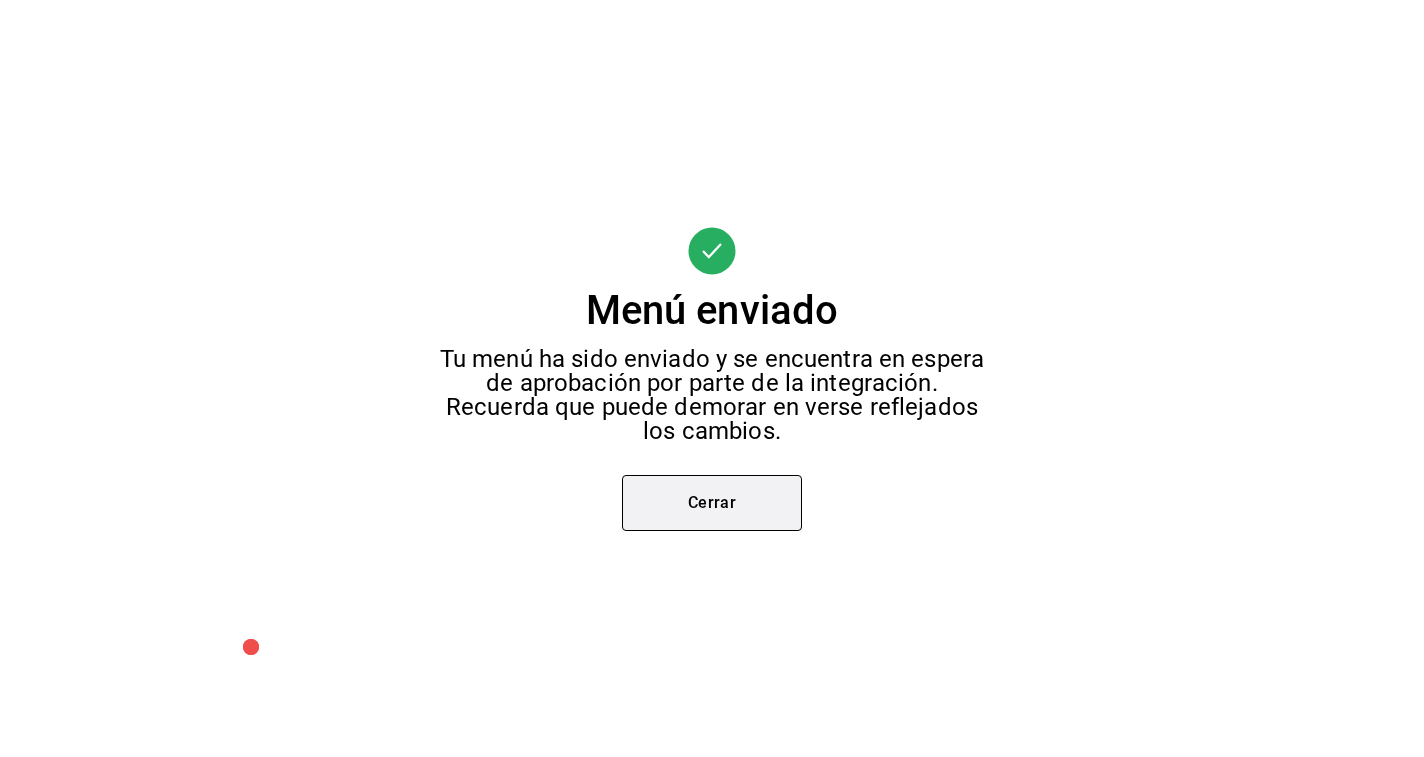 click on "Cerrar" at bounding box center (712, 503) 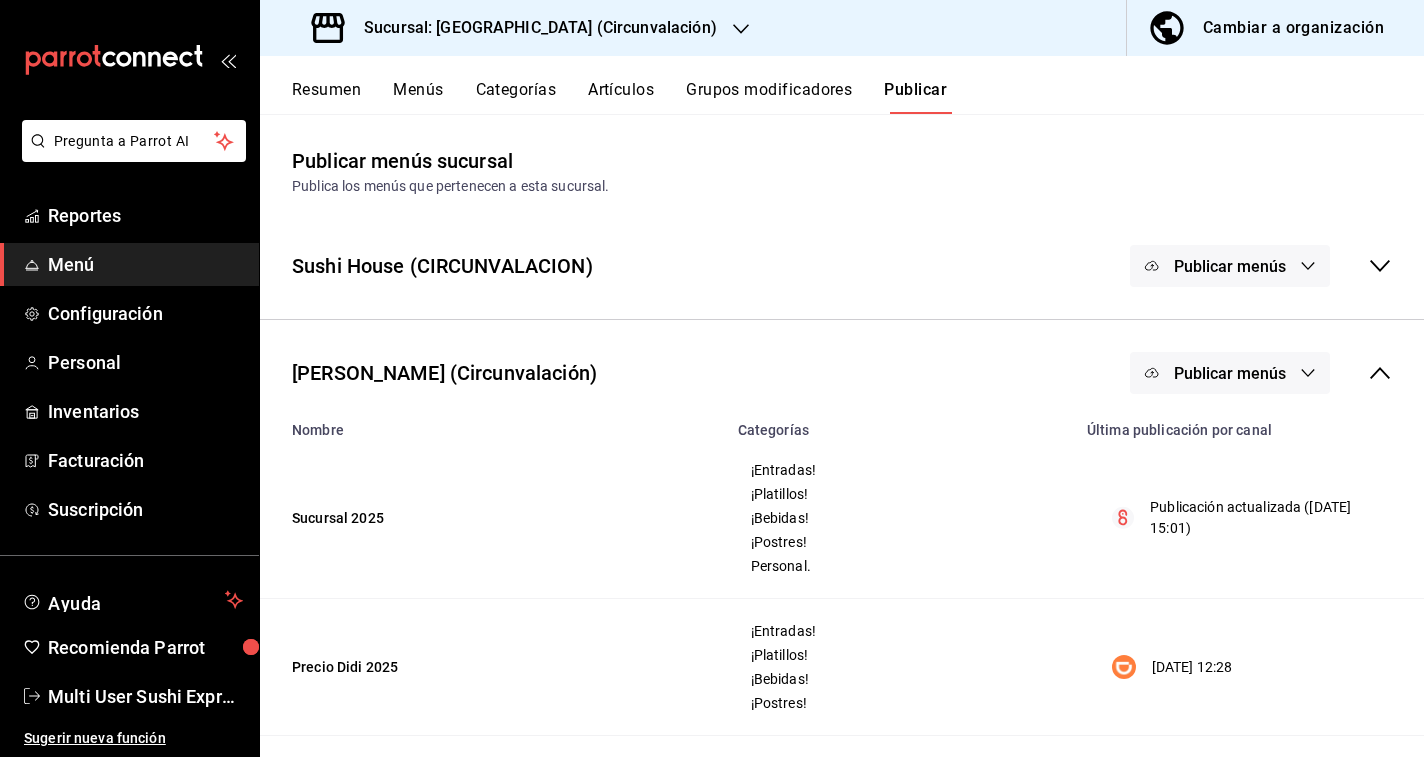 click 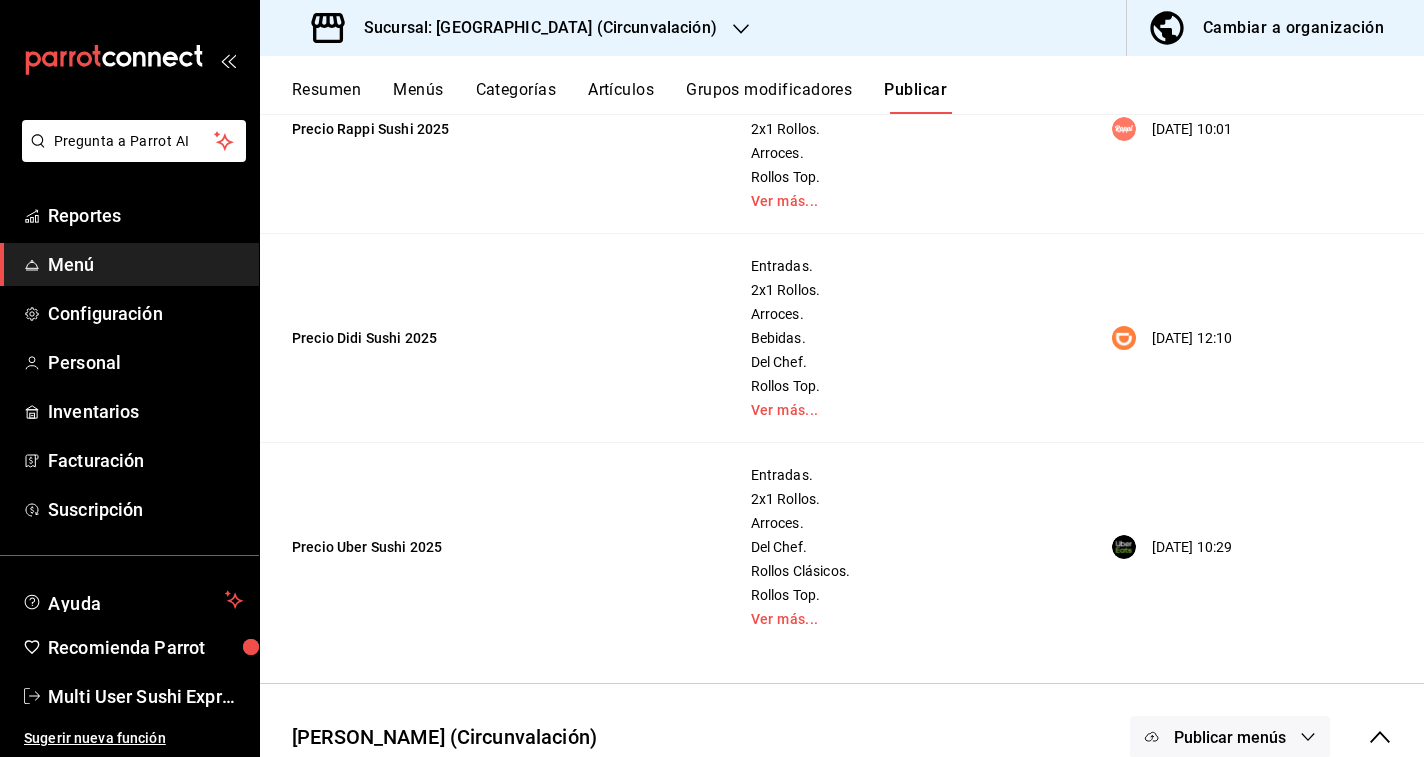 scroll, scrollTop: 0, scrollLeft: 0, axis: both 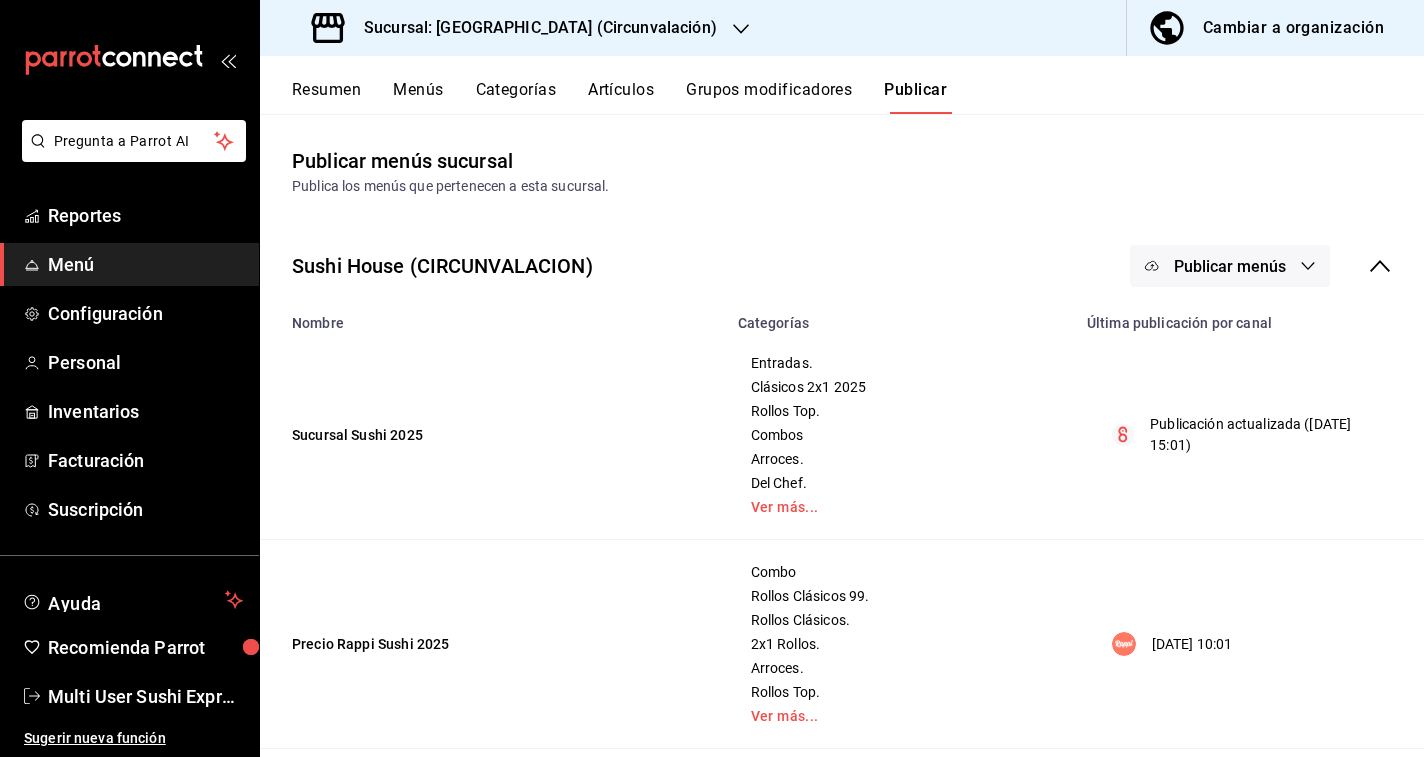 click 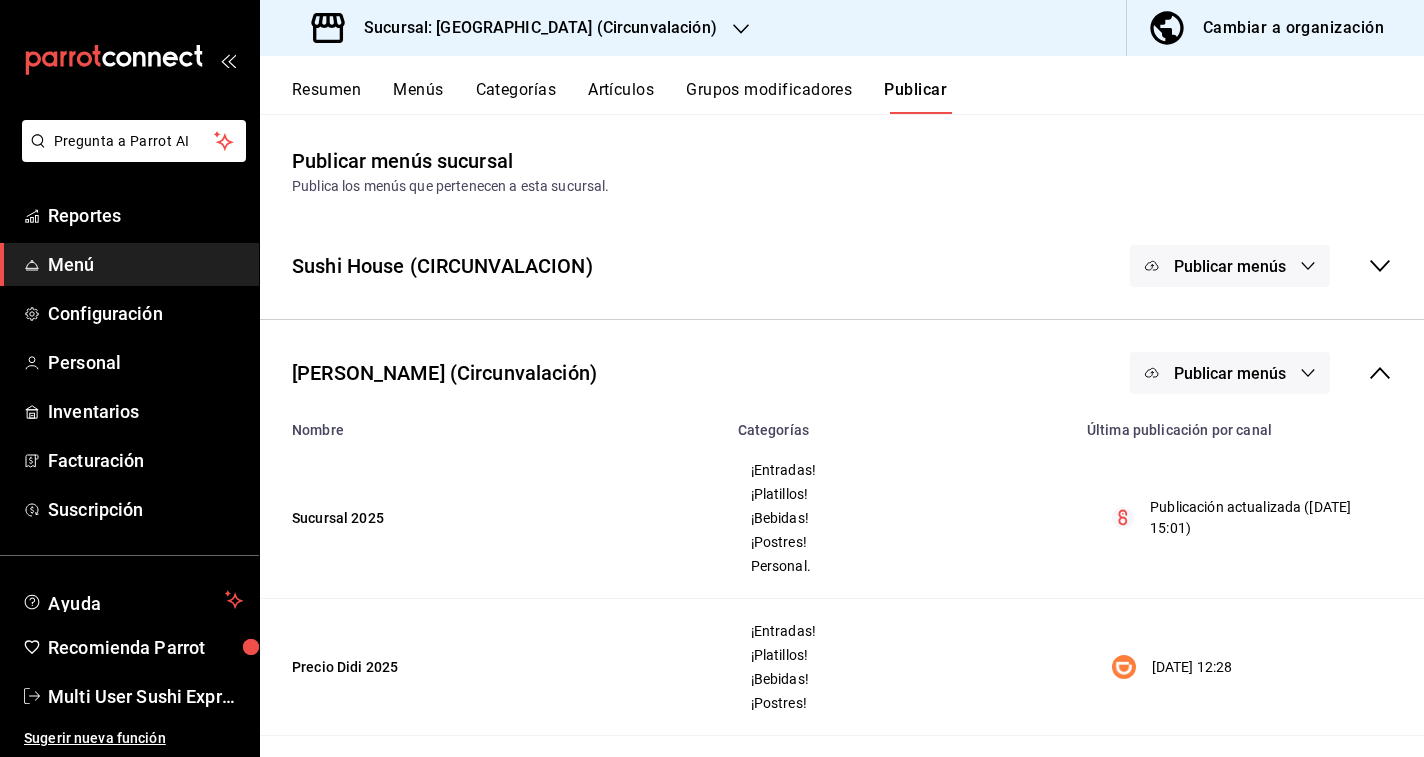 click 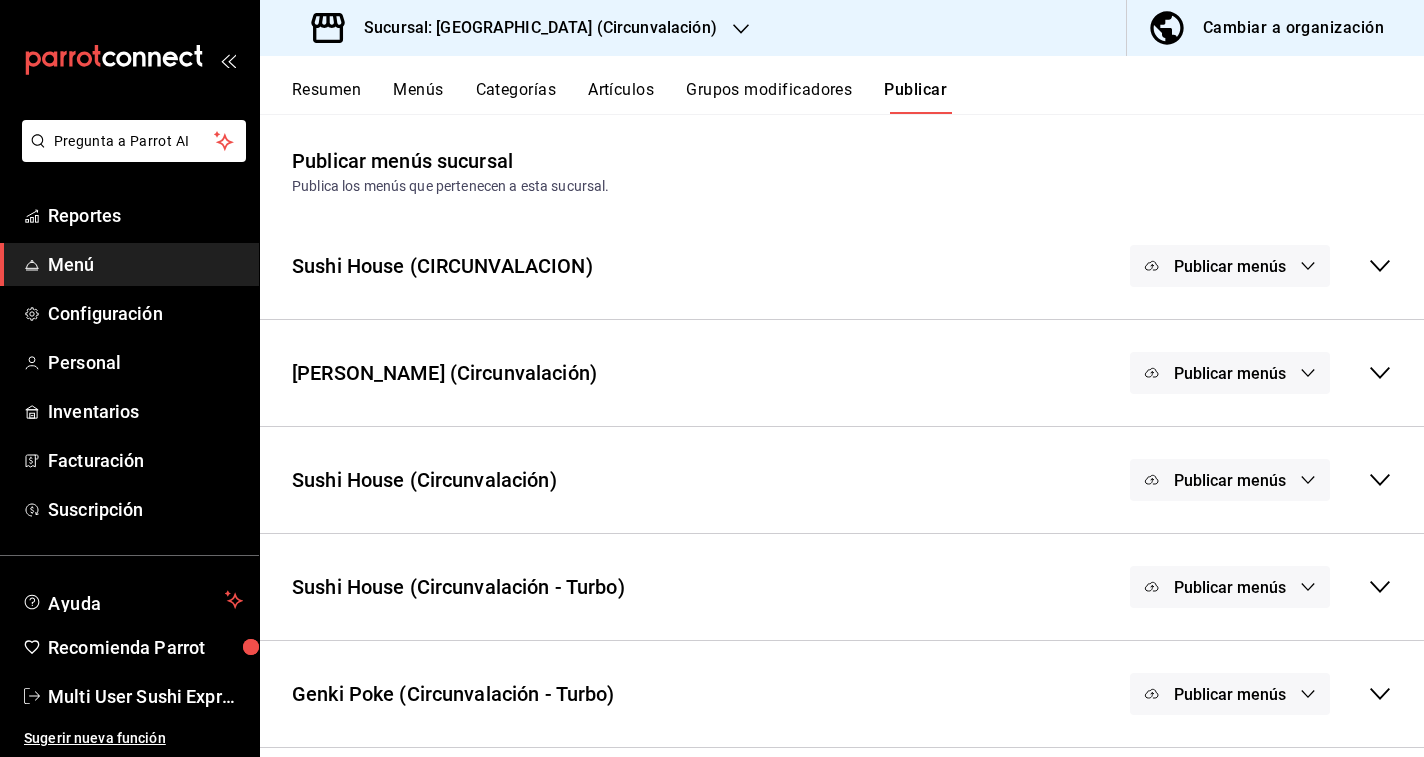 click on "Resumen" at bounding box center [326, 97] 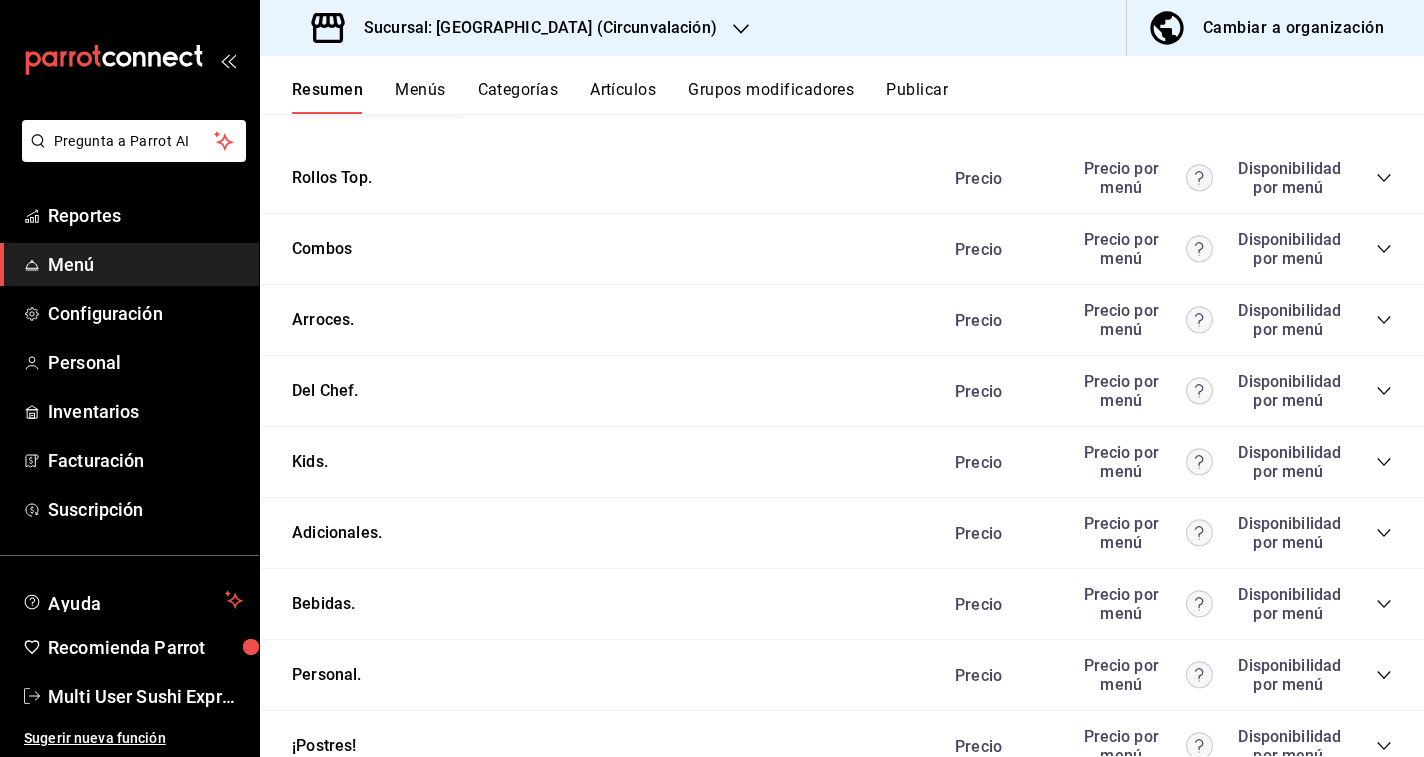 scroll, scrollTop: 1687, scrollLeft: 0, axis: vertical 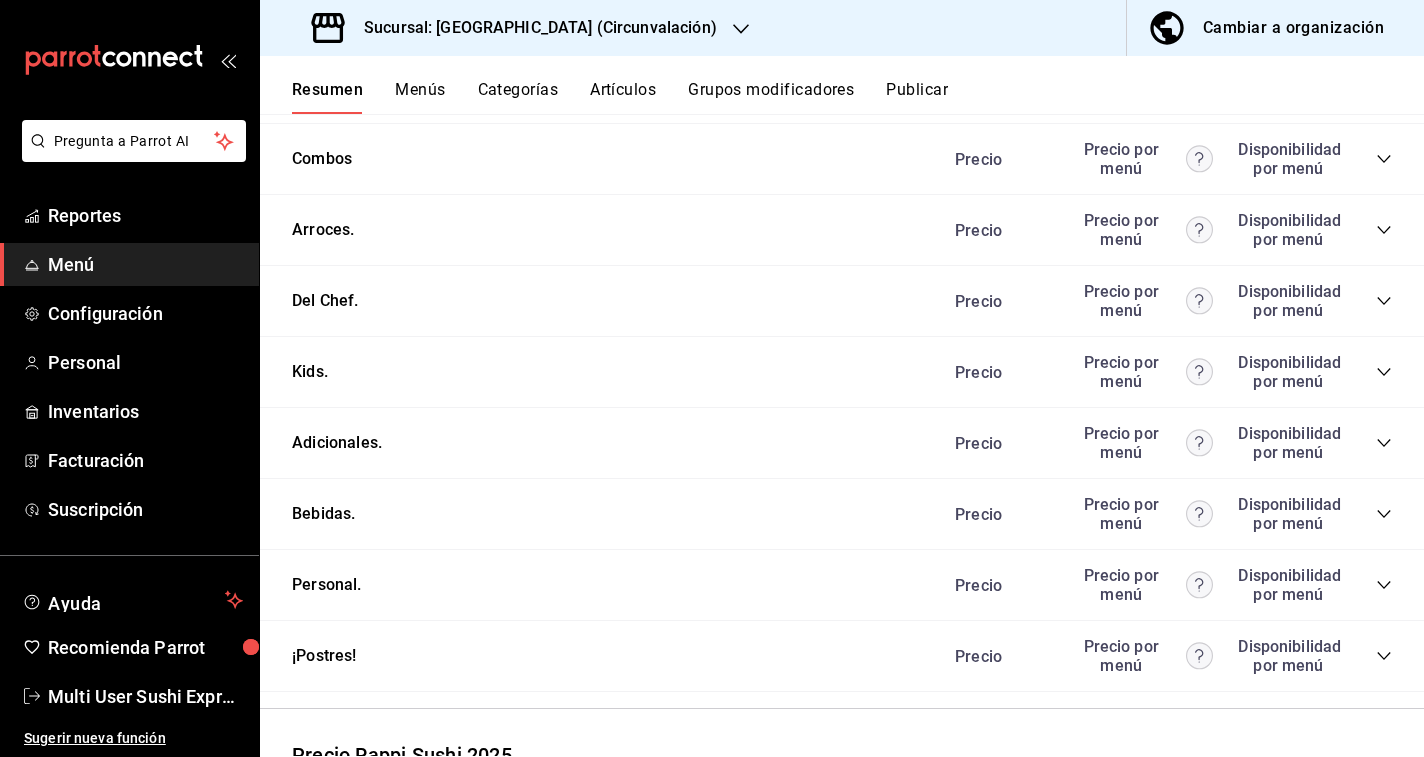 click on "Precio Precio por menú   Disponibilidad por menú" at bounding box center [1163, 443] 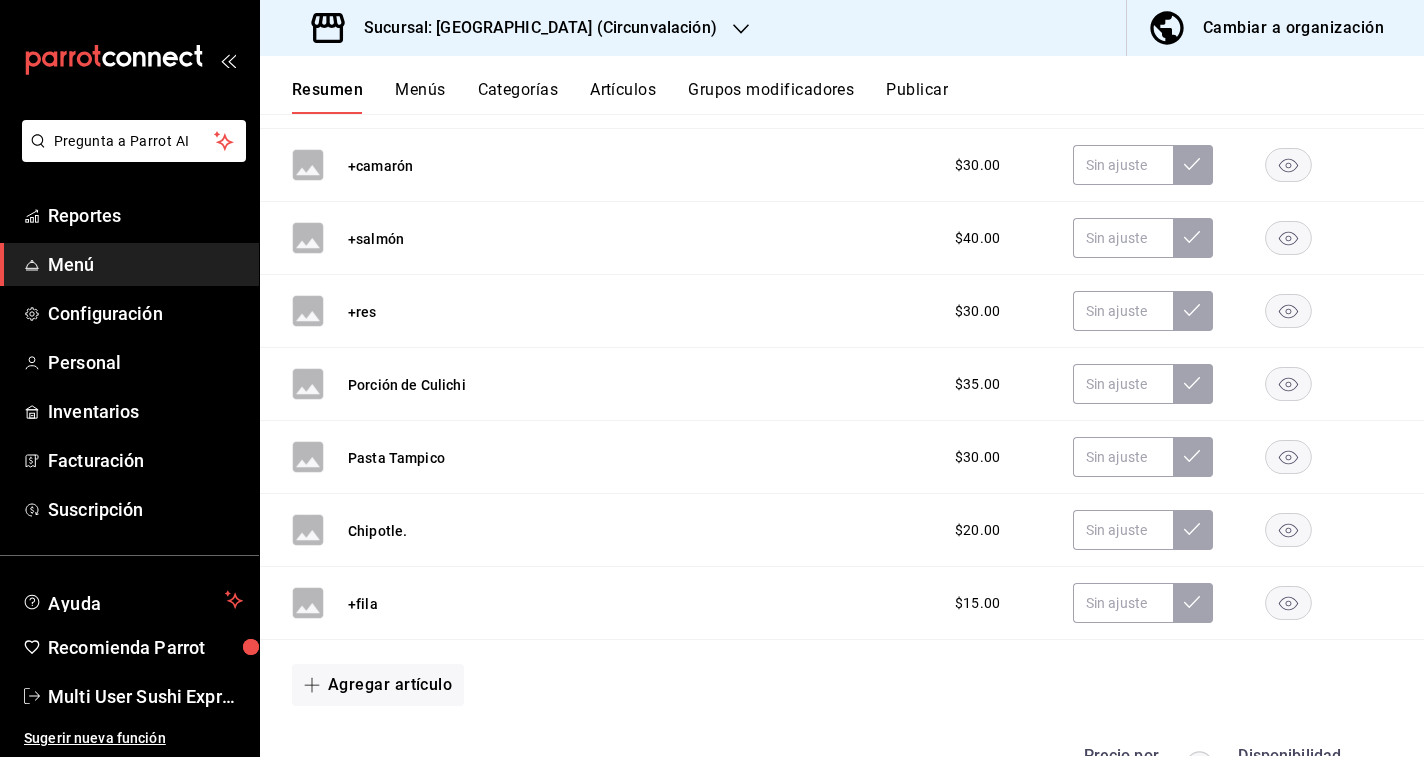 scroll, scrollTop: 2119, scrollLeft: 0, axis: vertical 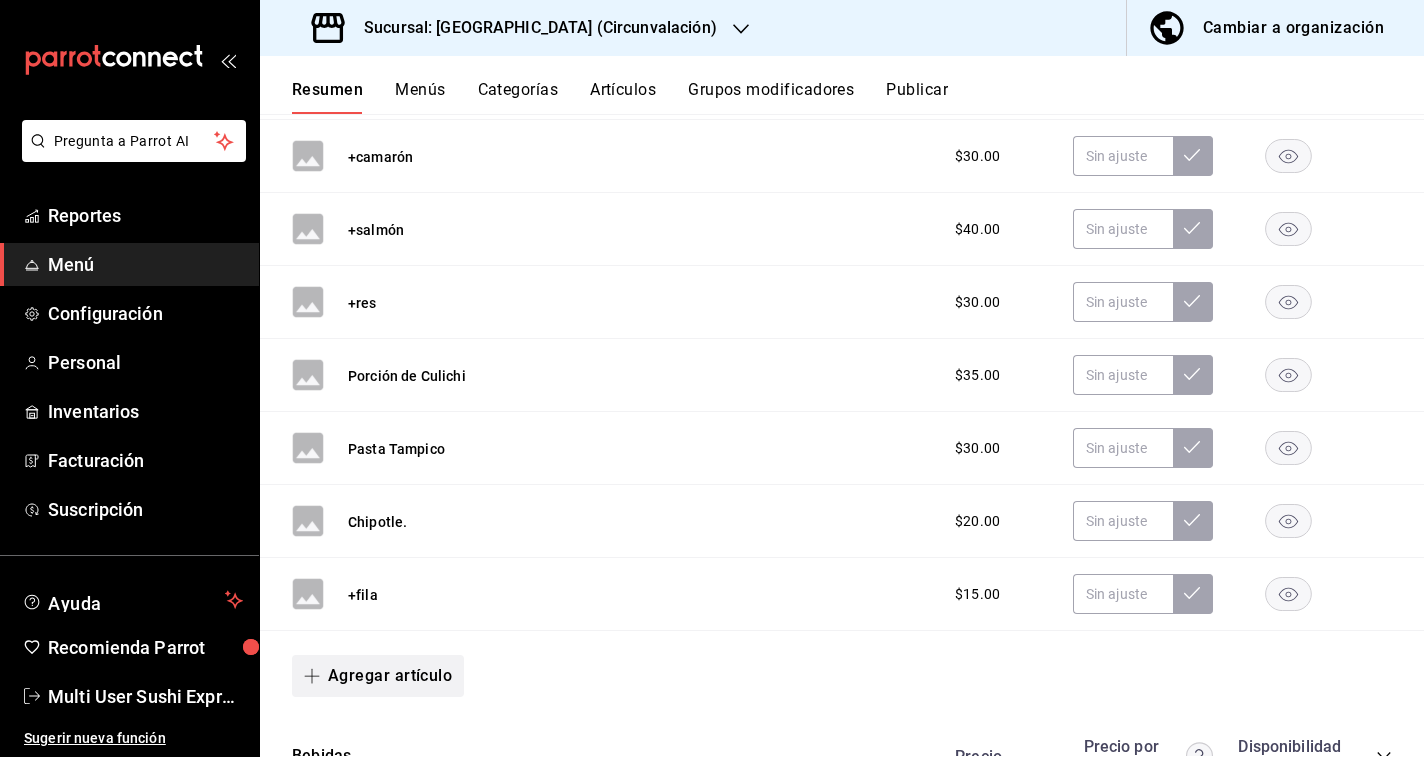 click on "Agregar artículo" at bounding box center [378, 676] 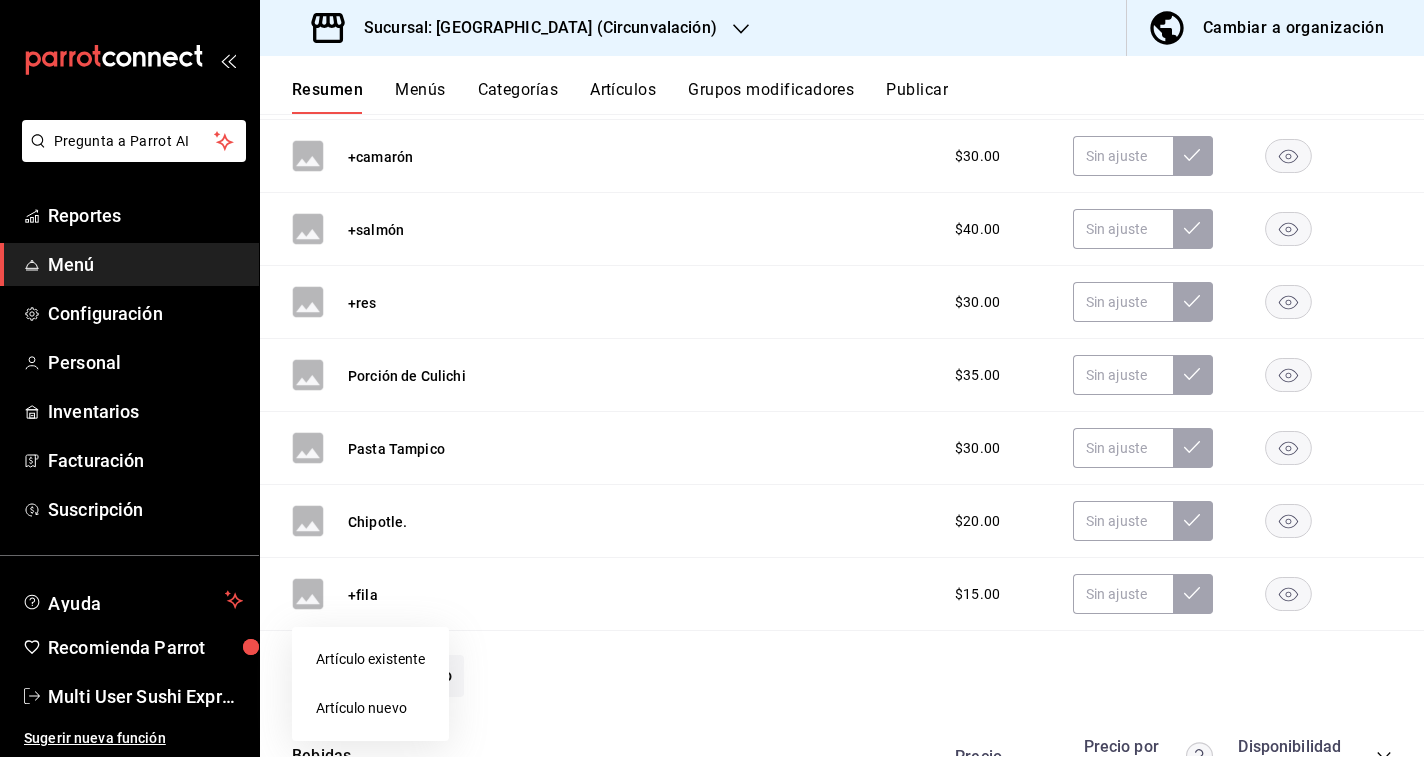 click on "Artículo nuevo" at bounding box center [370, 708] 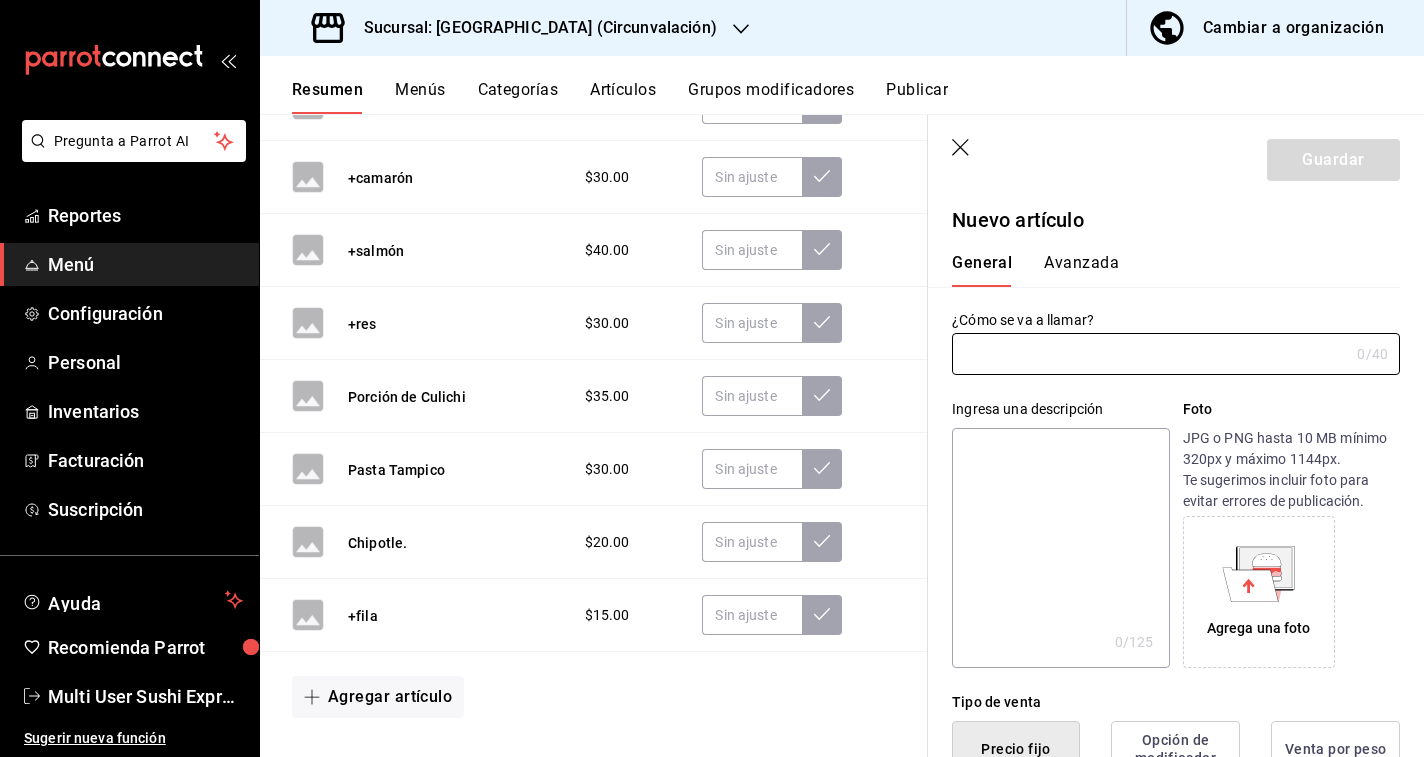 type on "a" 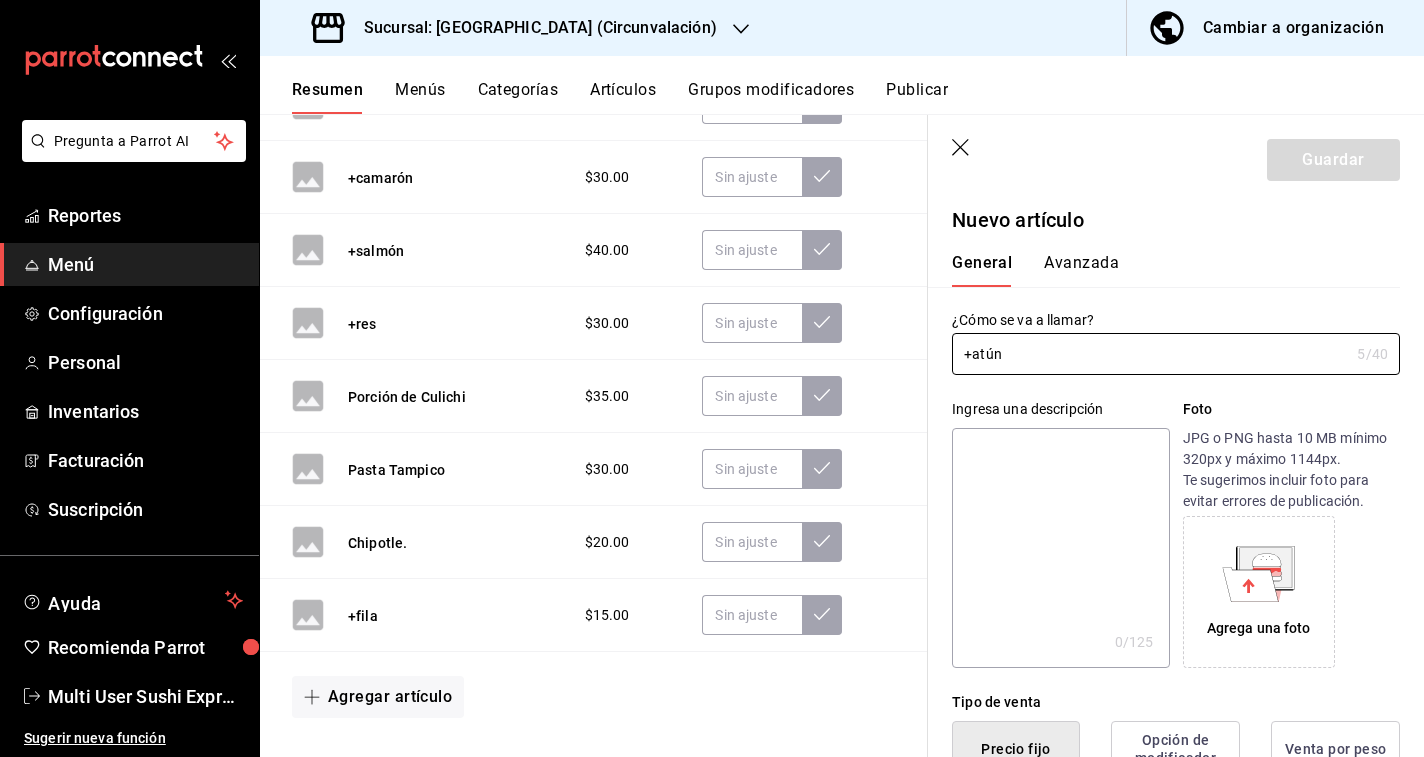 type on "+atún" 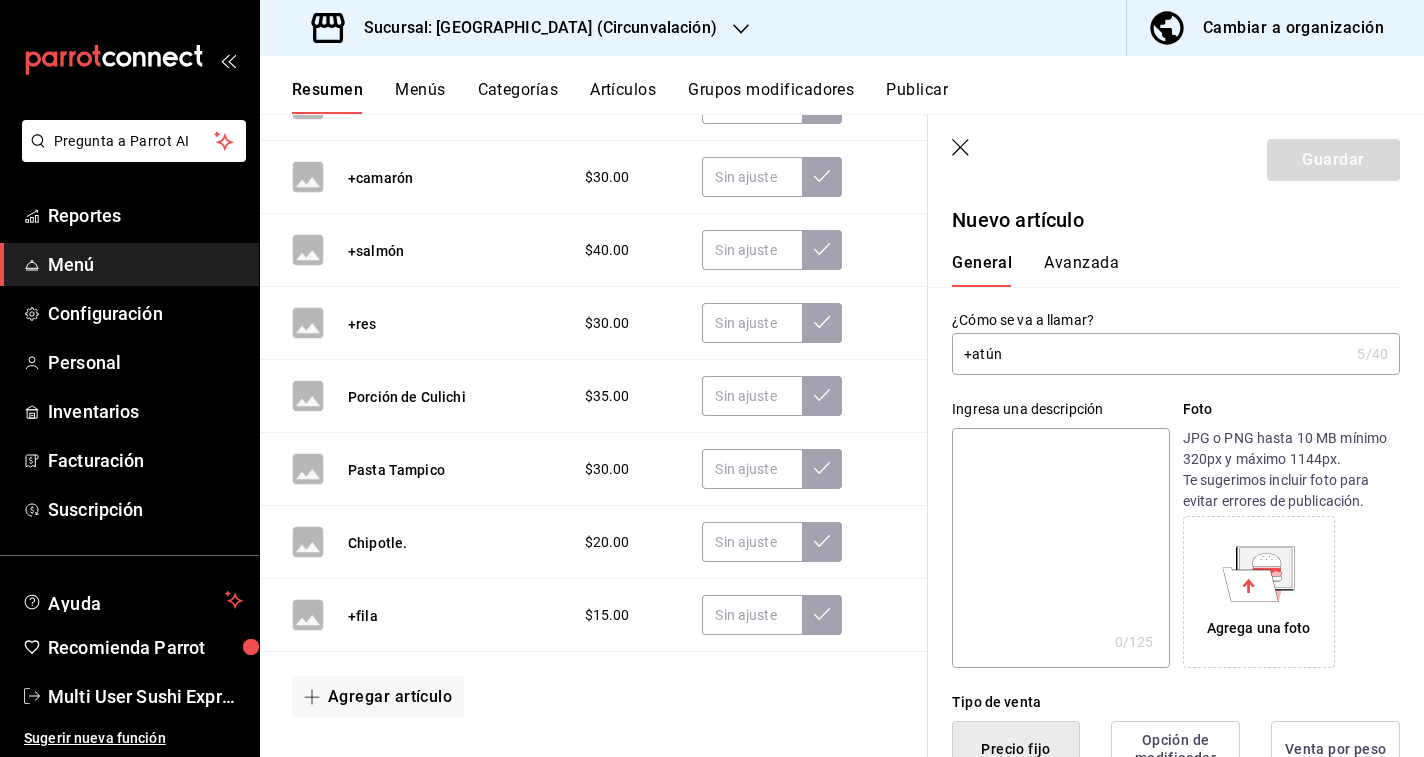 scroll, scrollTop: 350, scrollLeft: 0, axis: vertical 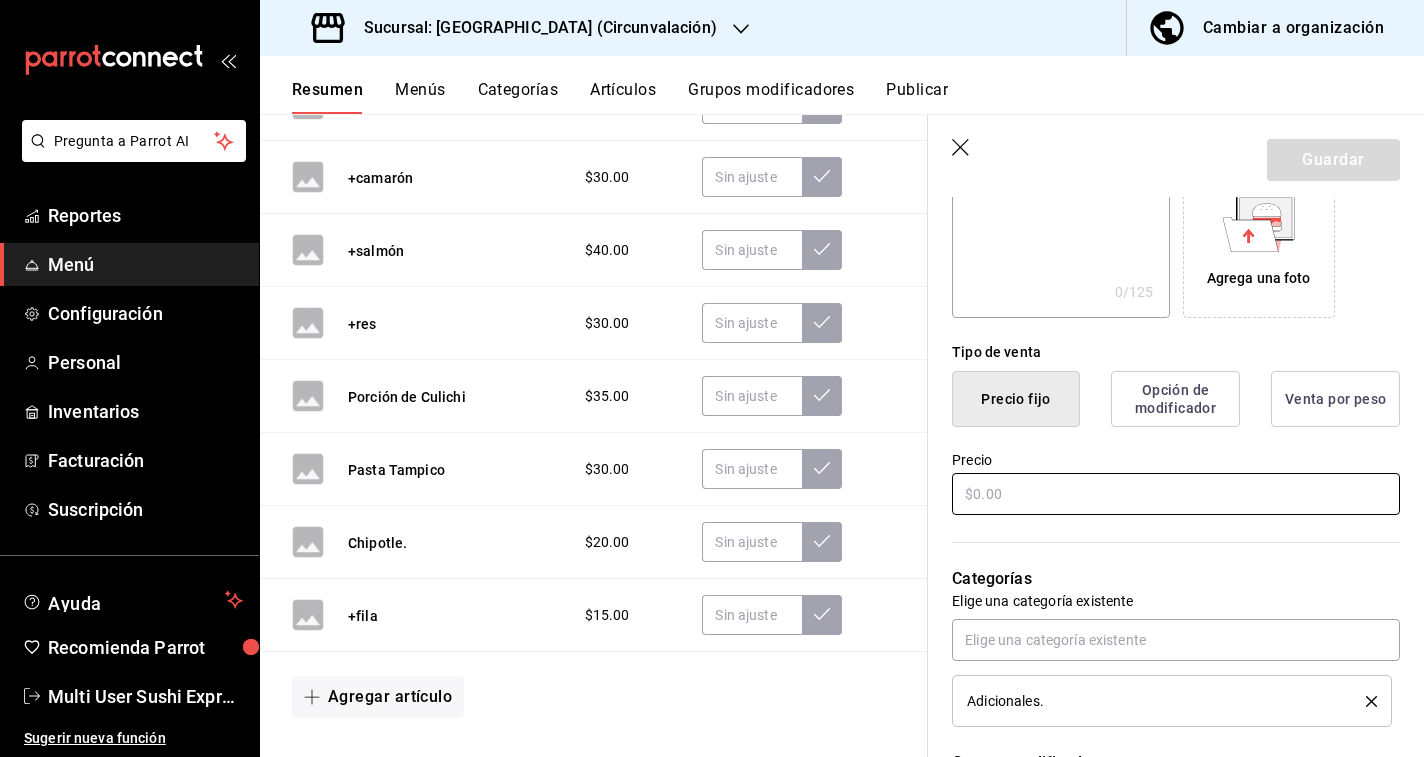 click at bounding box center (1176, 494) 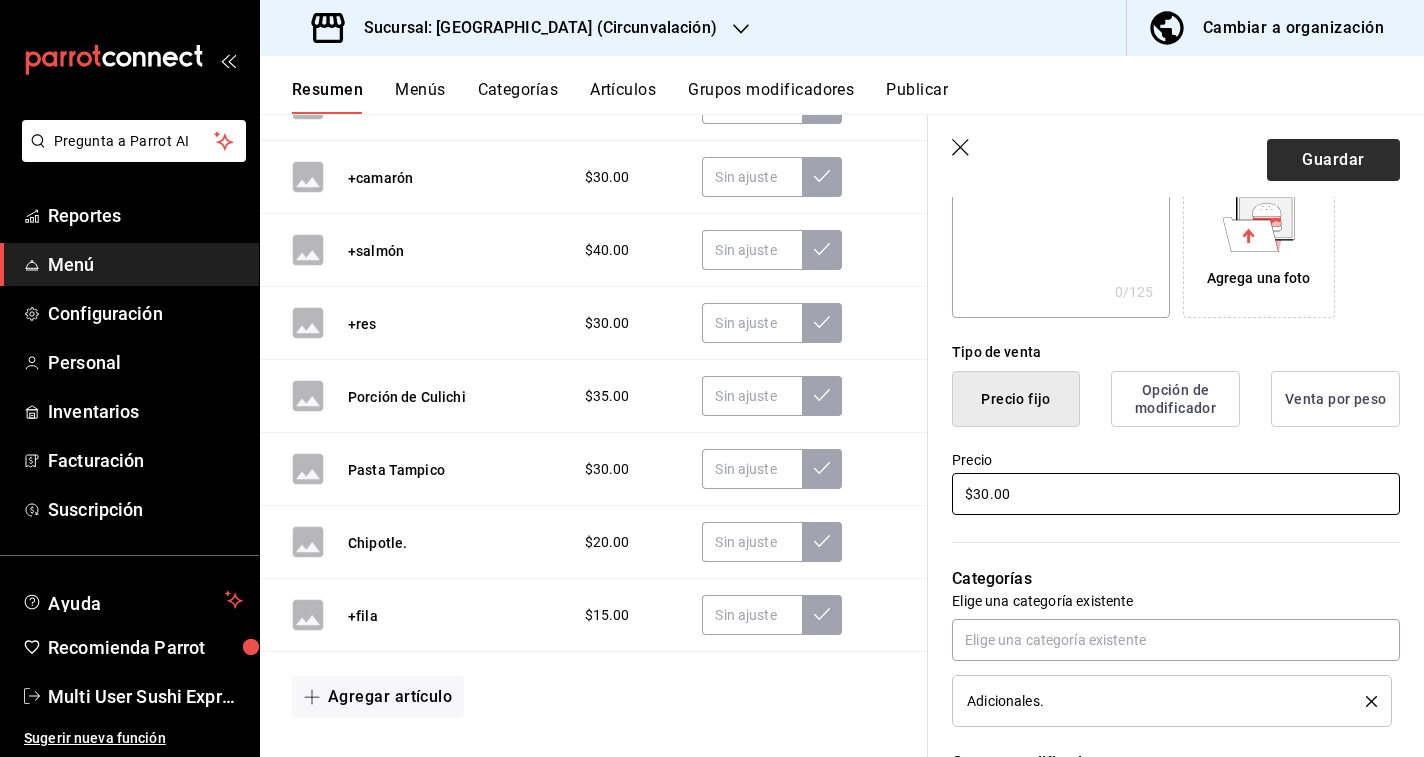type on "$30.00" 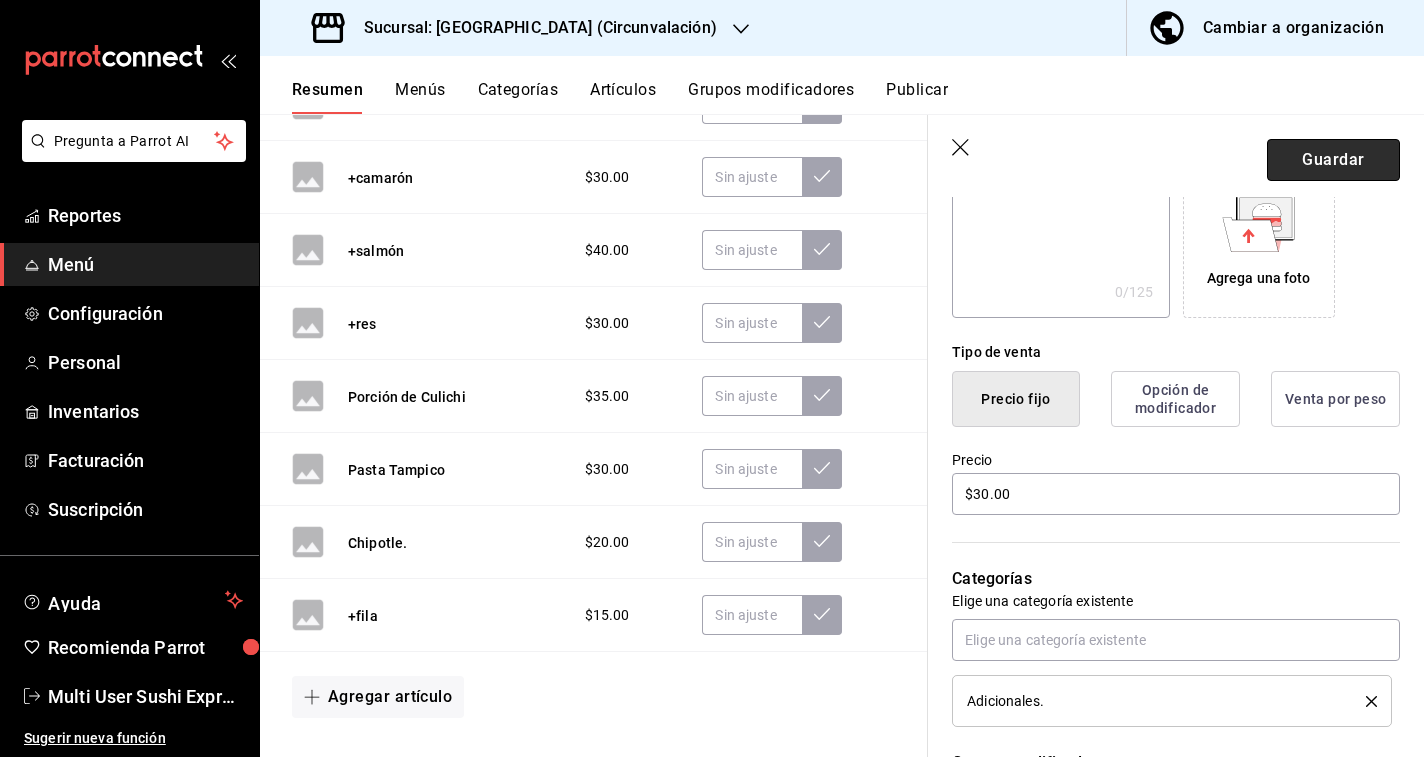 click on "Guardar" at bounding box center (1333, 160) 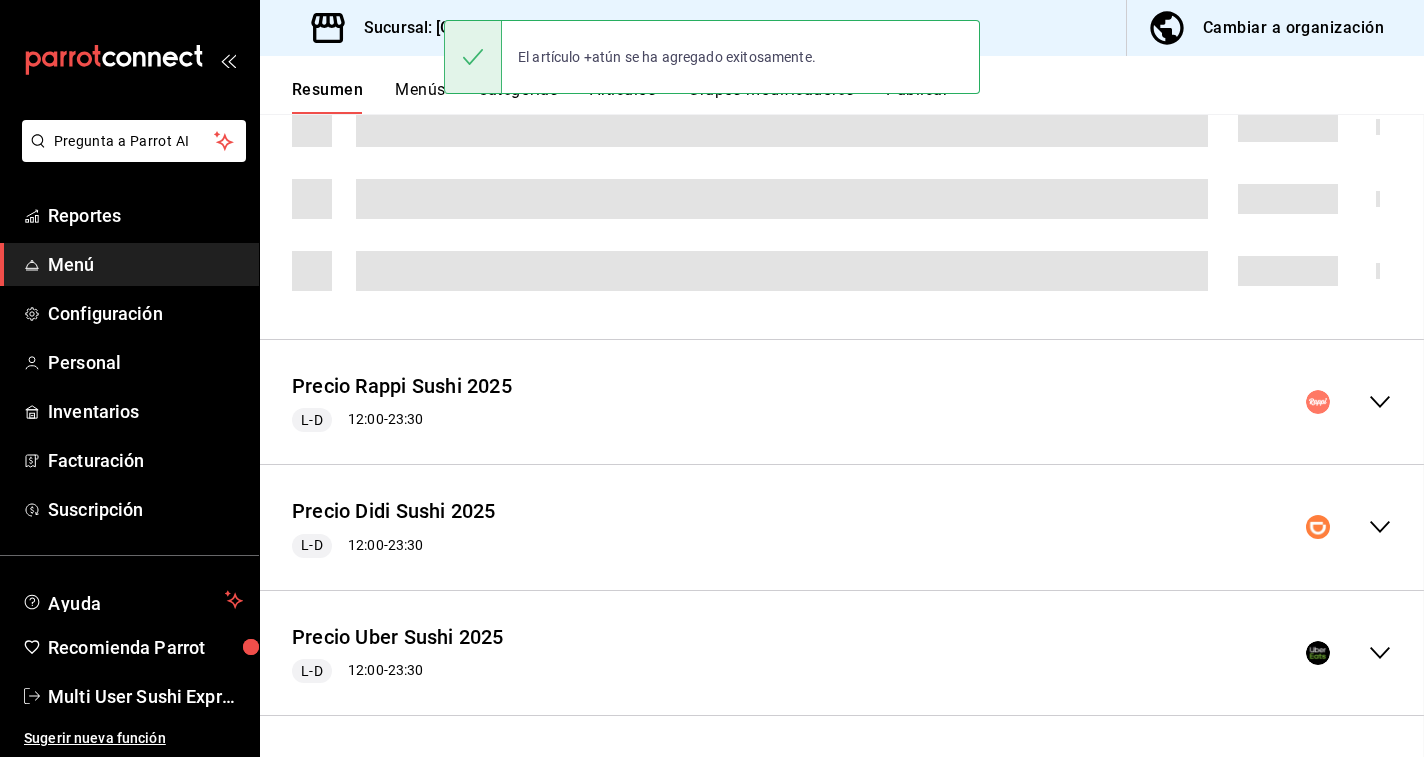 scroll, scrollTop: 1867, scrollLeft: 0, axis: vertical 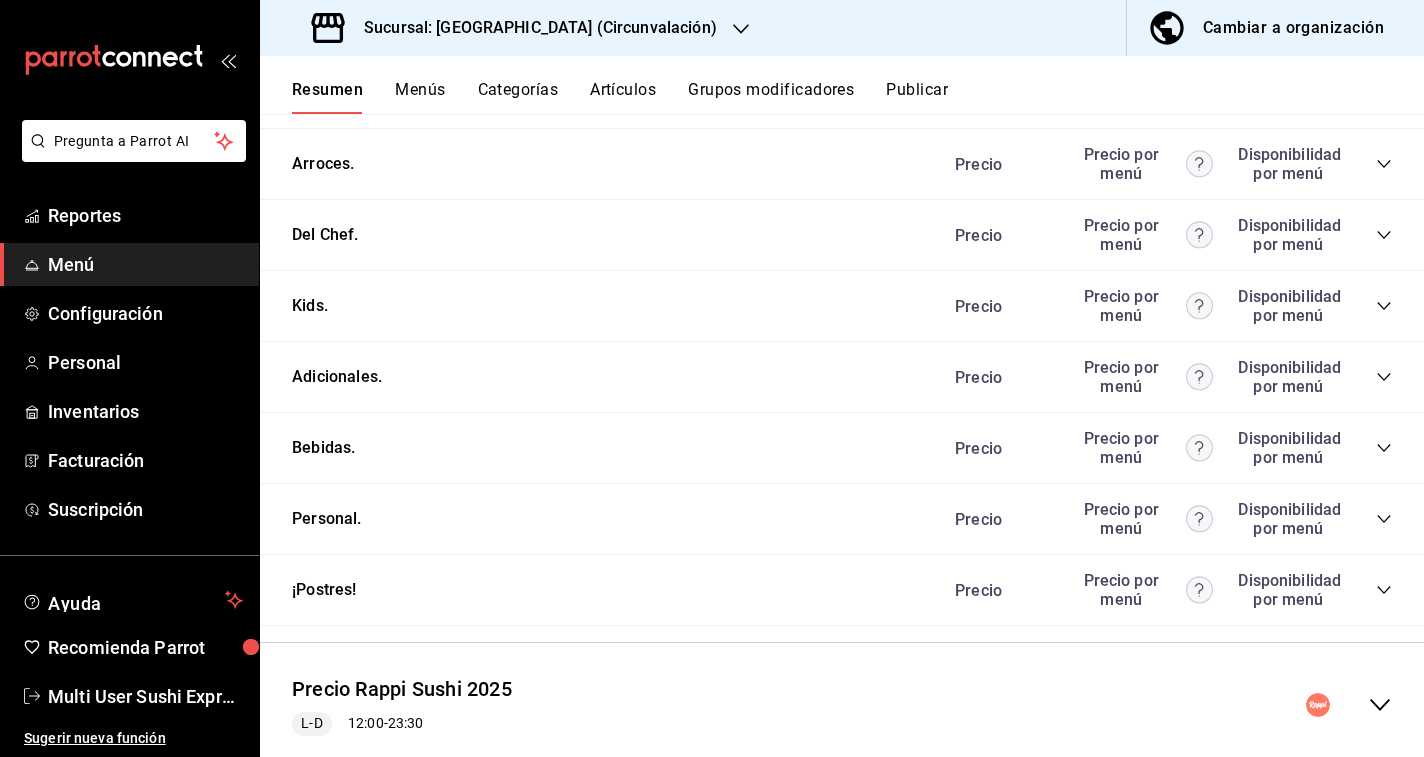 click on "Adicionales. [PERSON_NAME] por menú   Disponibilidad por menú" at bounding box center (842, 377) 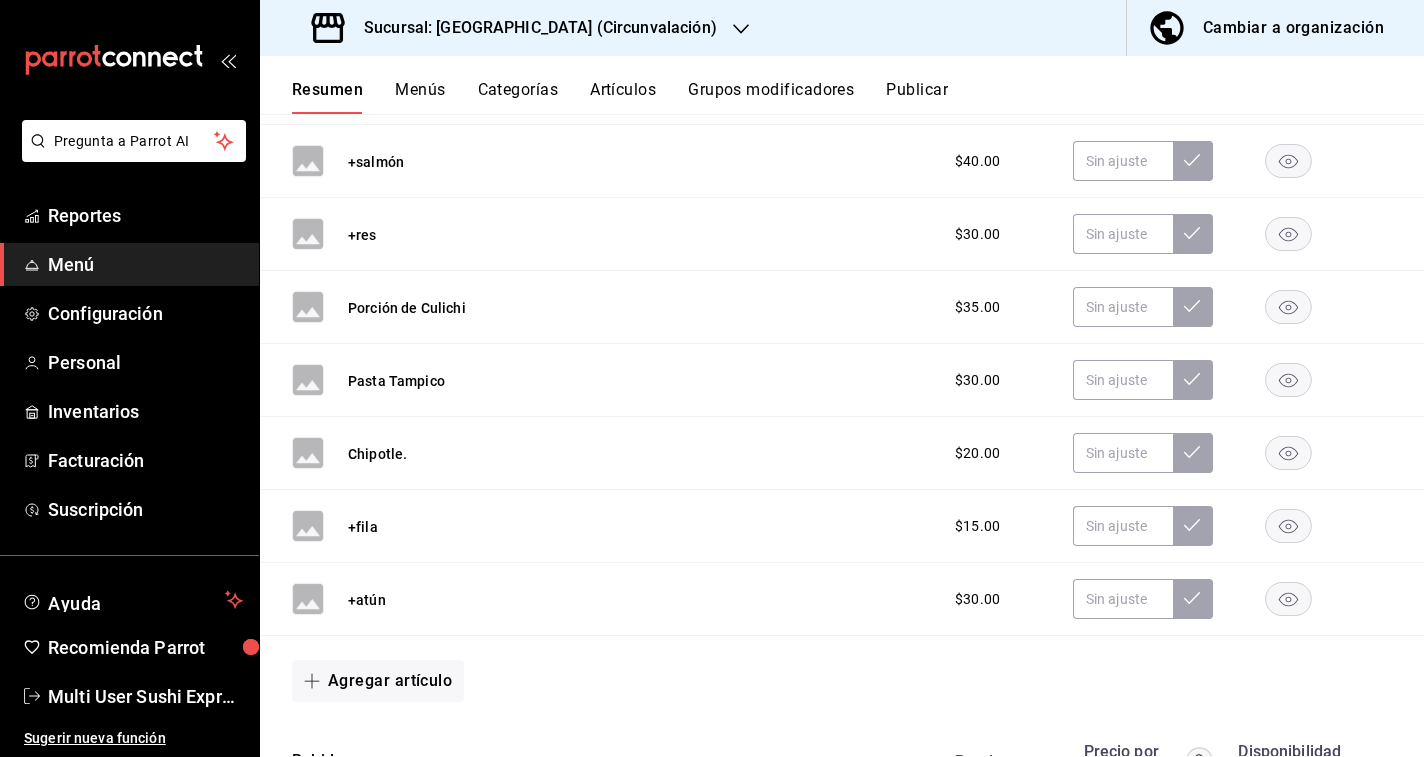 scroll, scrollTop: 2192, scrollLeft: 0, axis: vertical 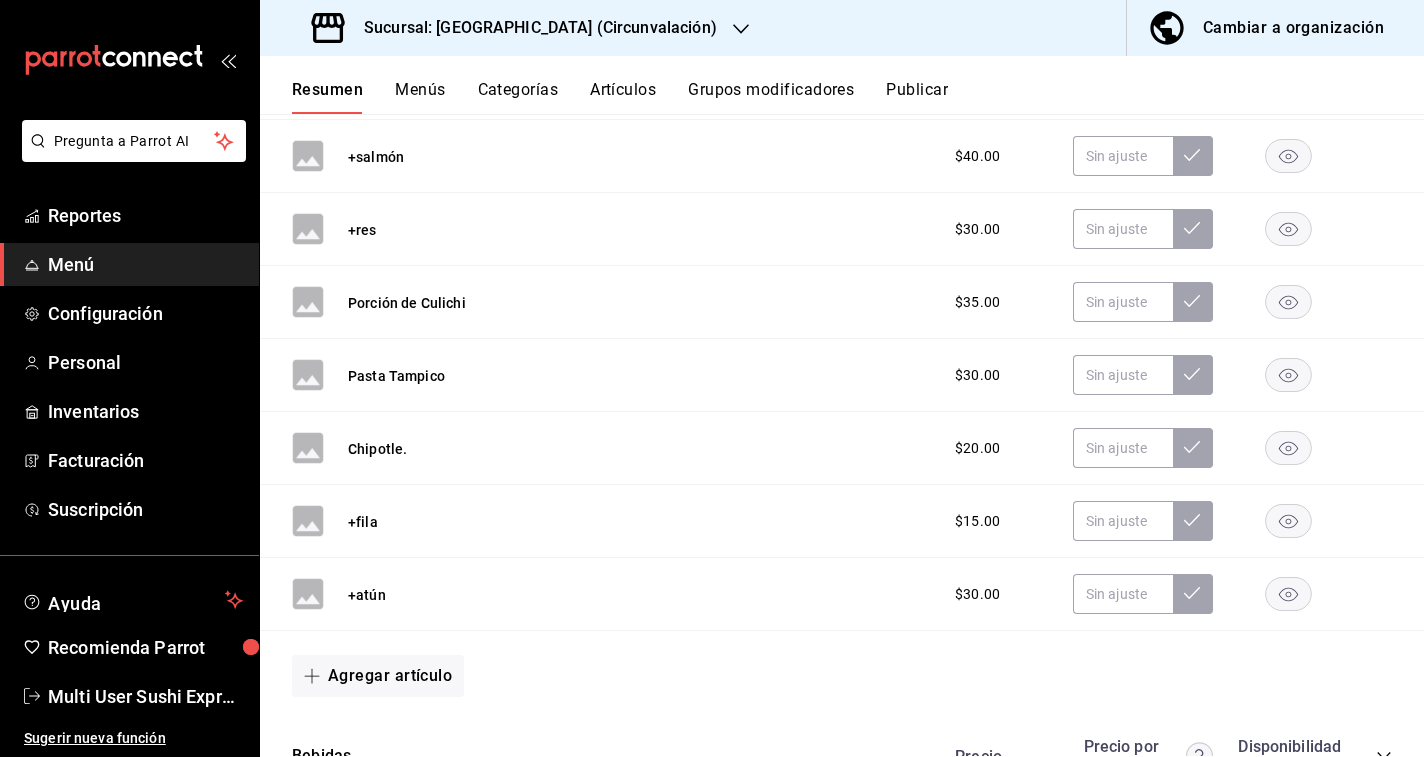 type 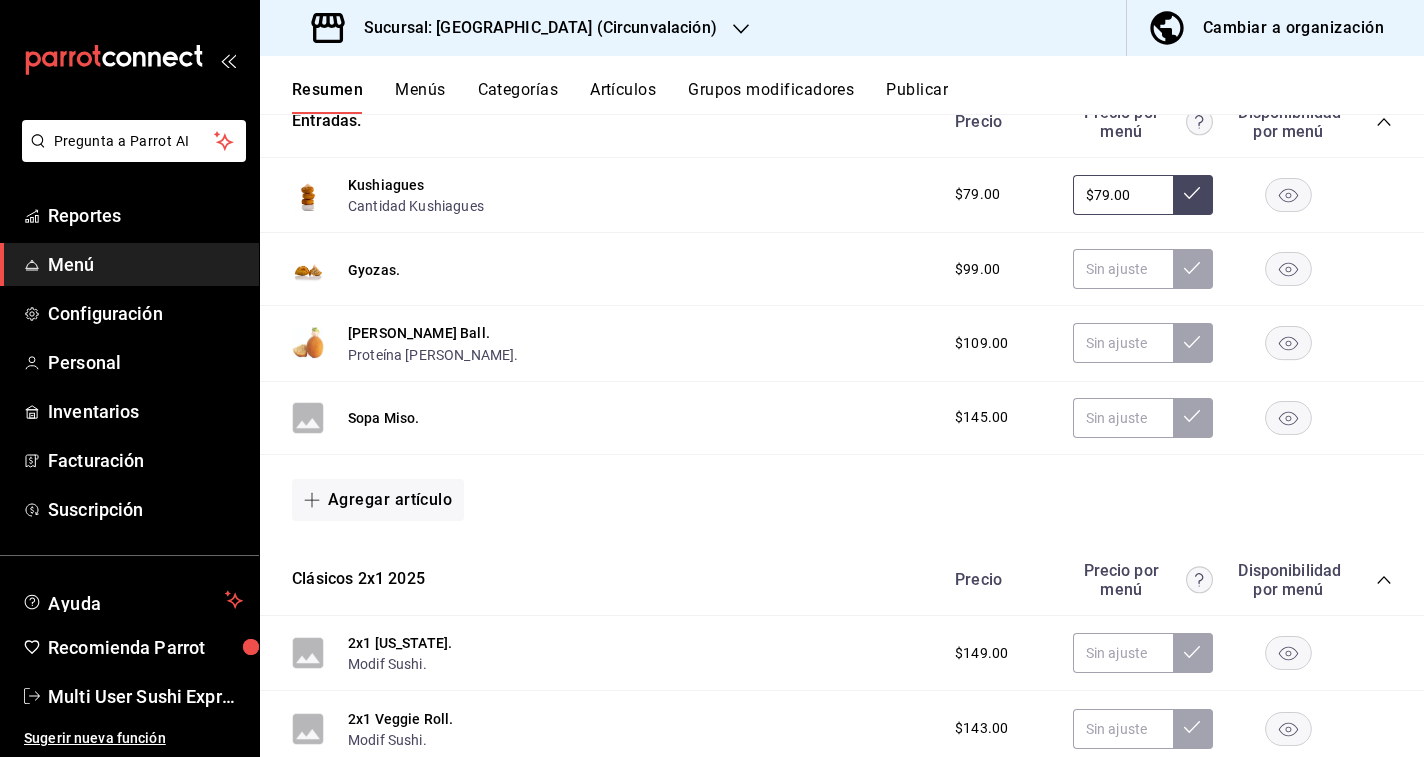 scroll, scrollTop: 0, scrollLeft: 0, axis: both 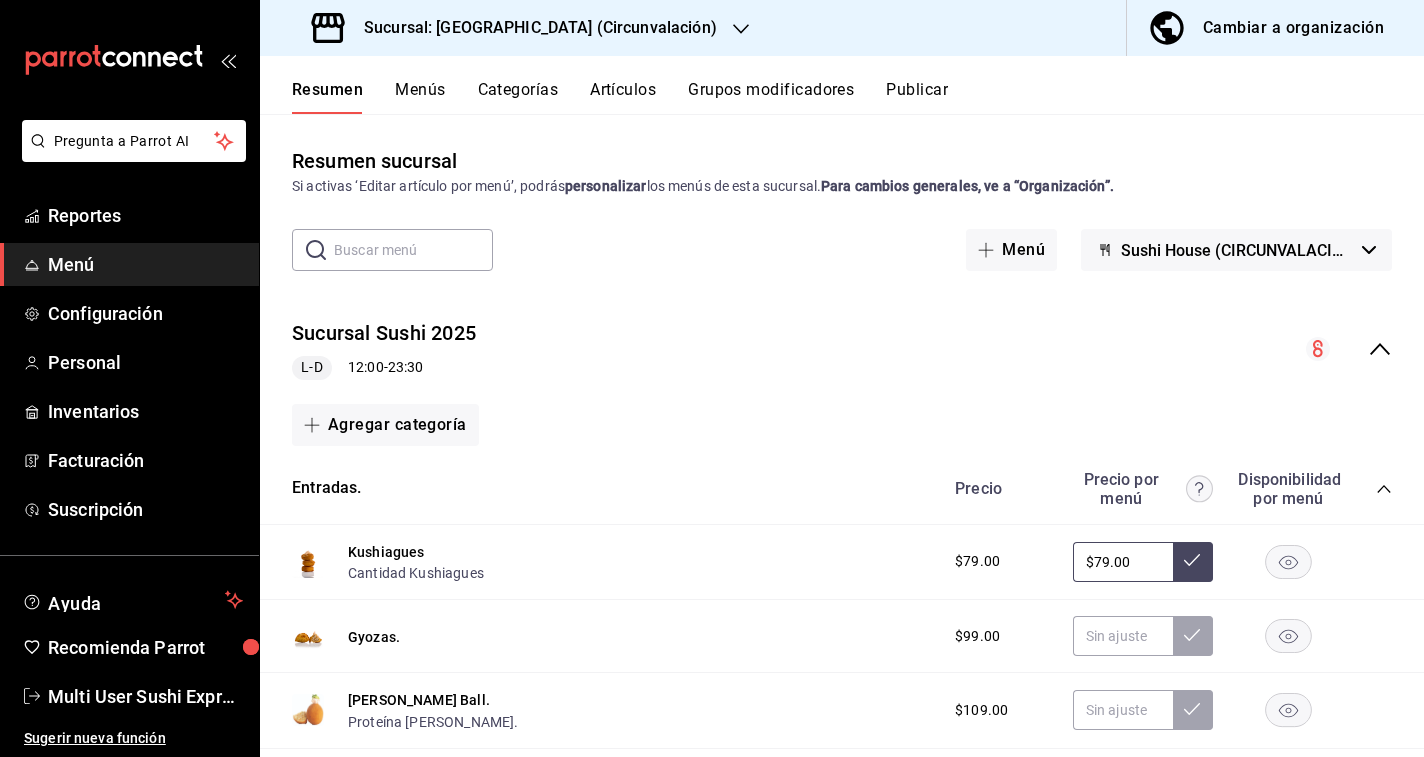 click on "Sushi House (CIRCUNVALACION)" at bounding box center (1237, 250) 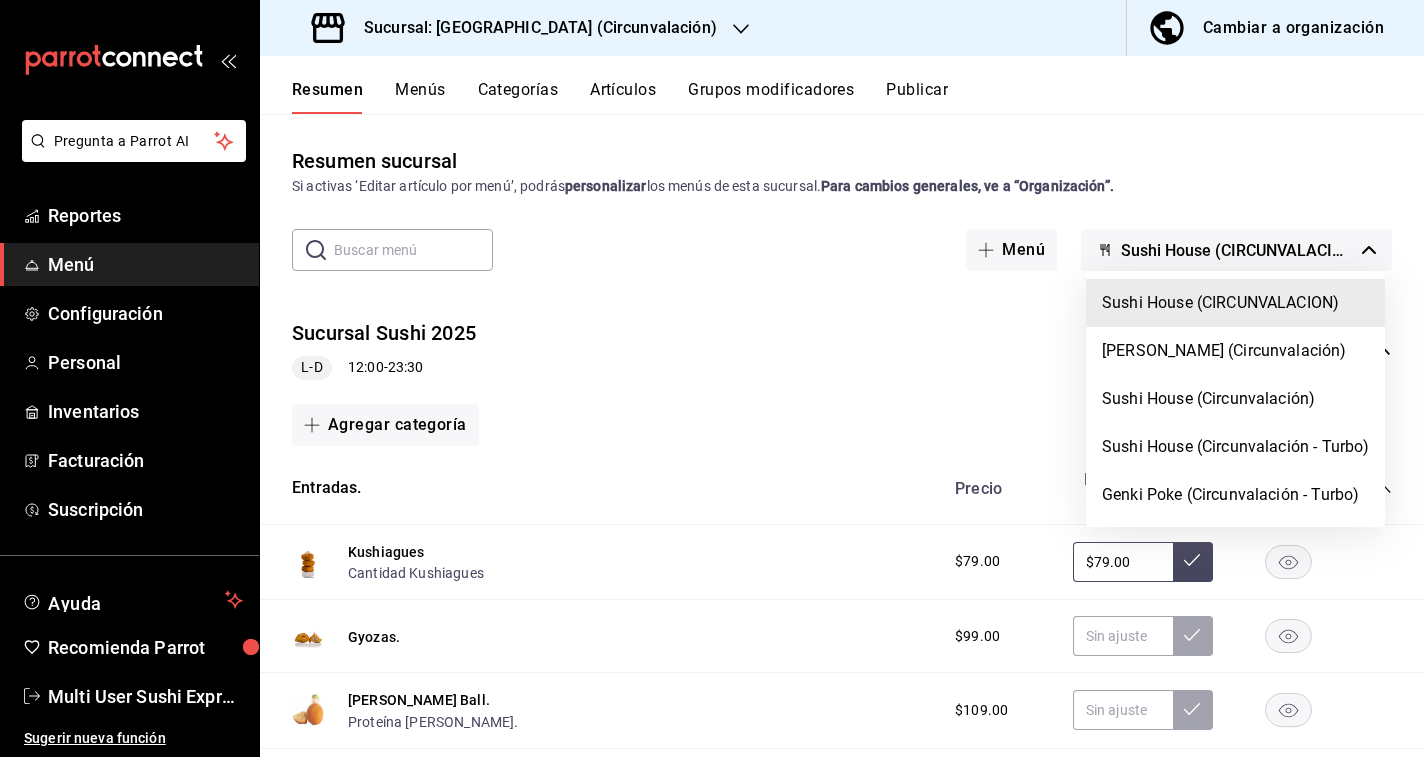 click at bounding box center [712, 378] 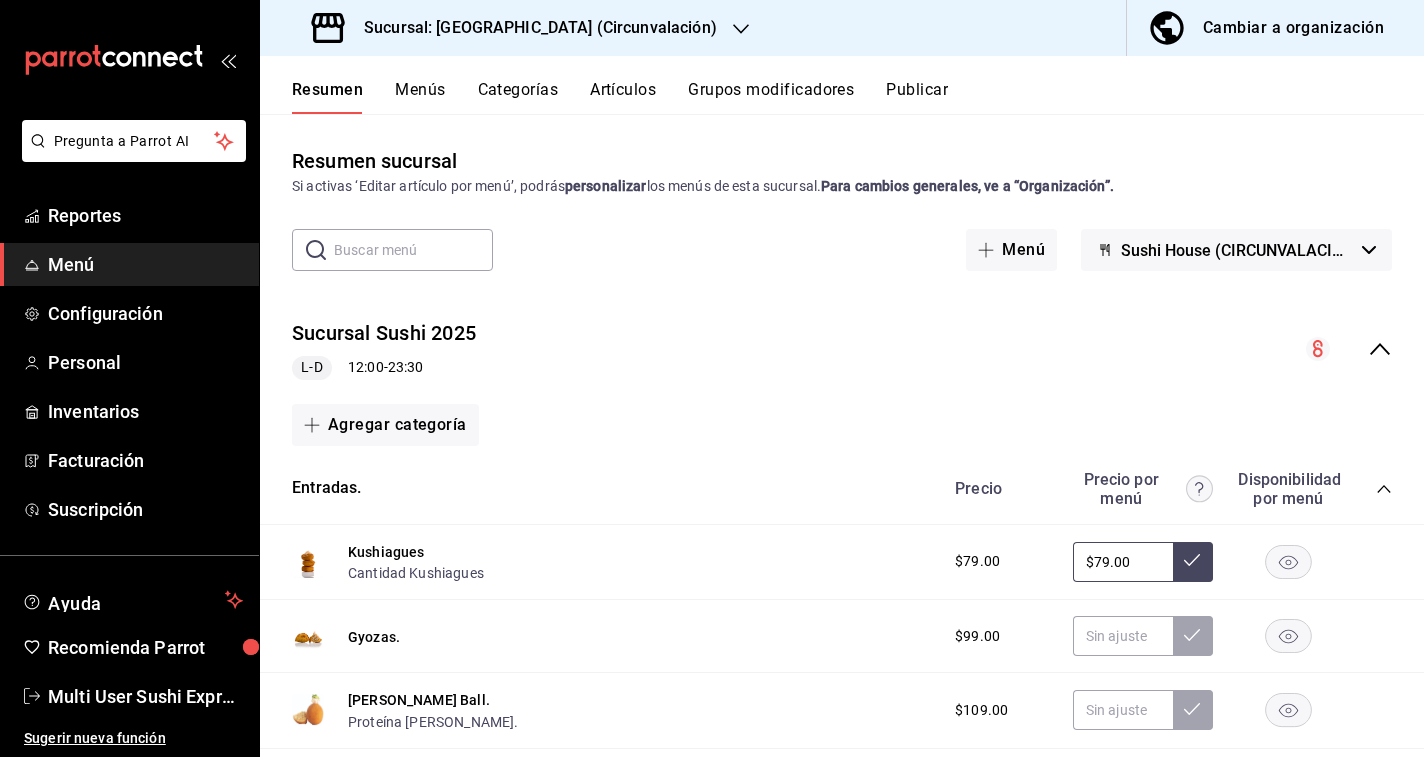 click on "Cambiar a organización" at bounding box center (1293, 28) 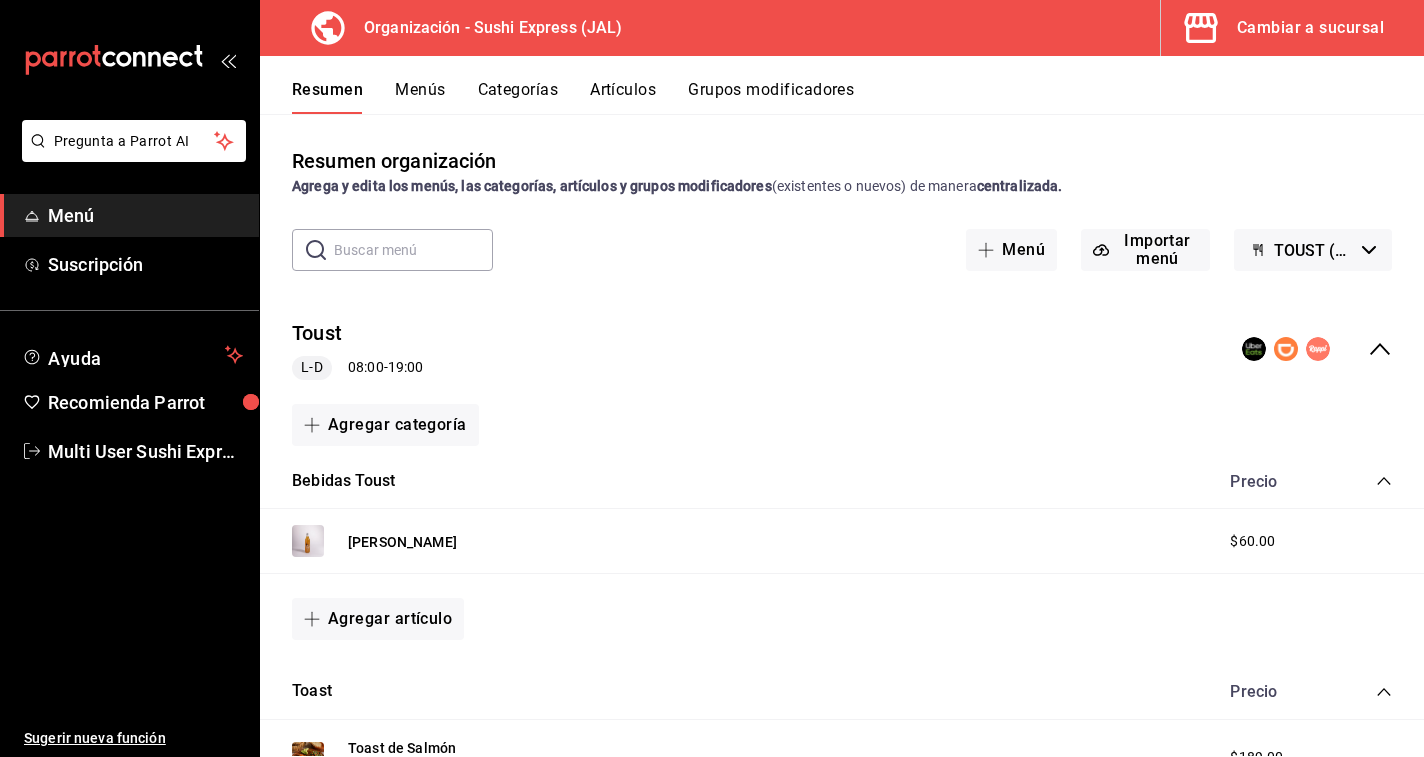 click on "TOUST (Borrador)" at bounding box center [1314, 250] 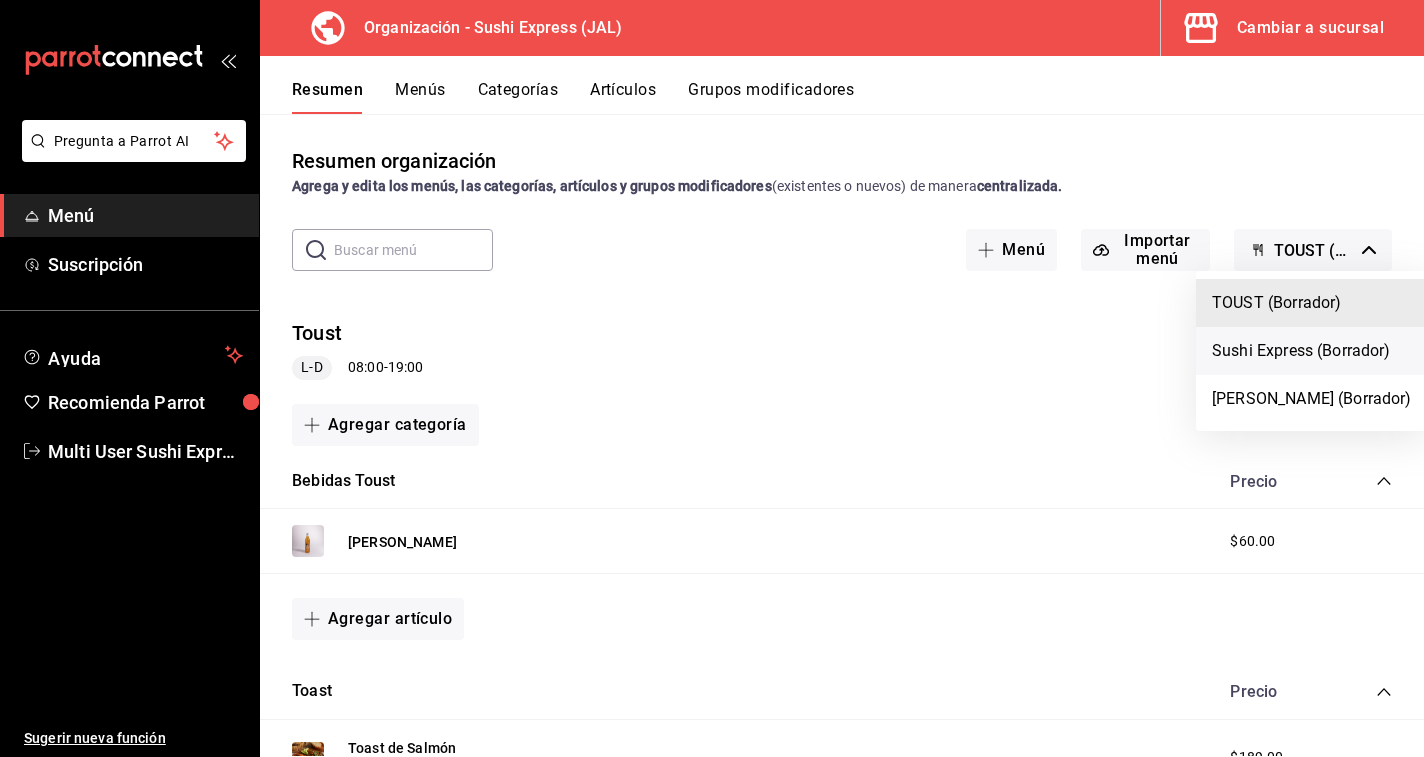 click on "Sushi Express (Borrador)" at bounding box center (1312, 351) 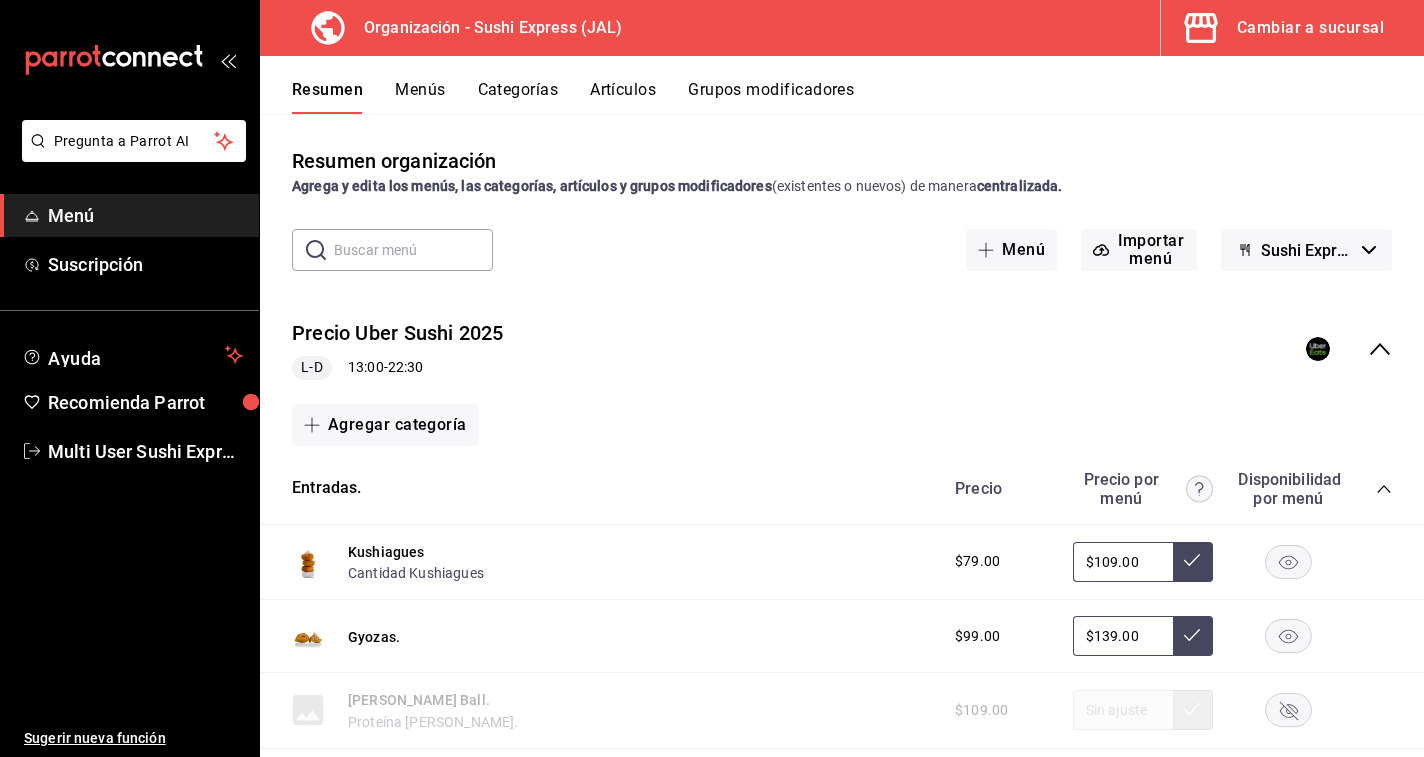 click 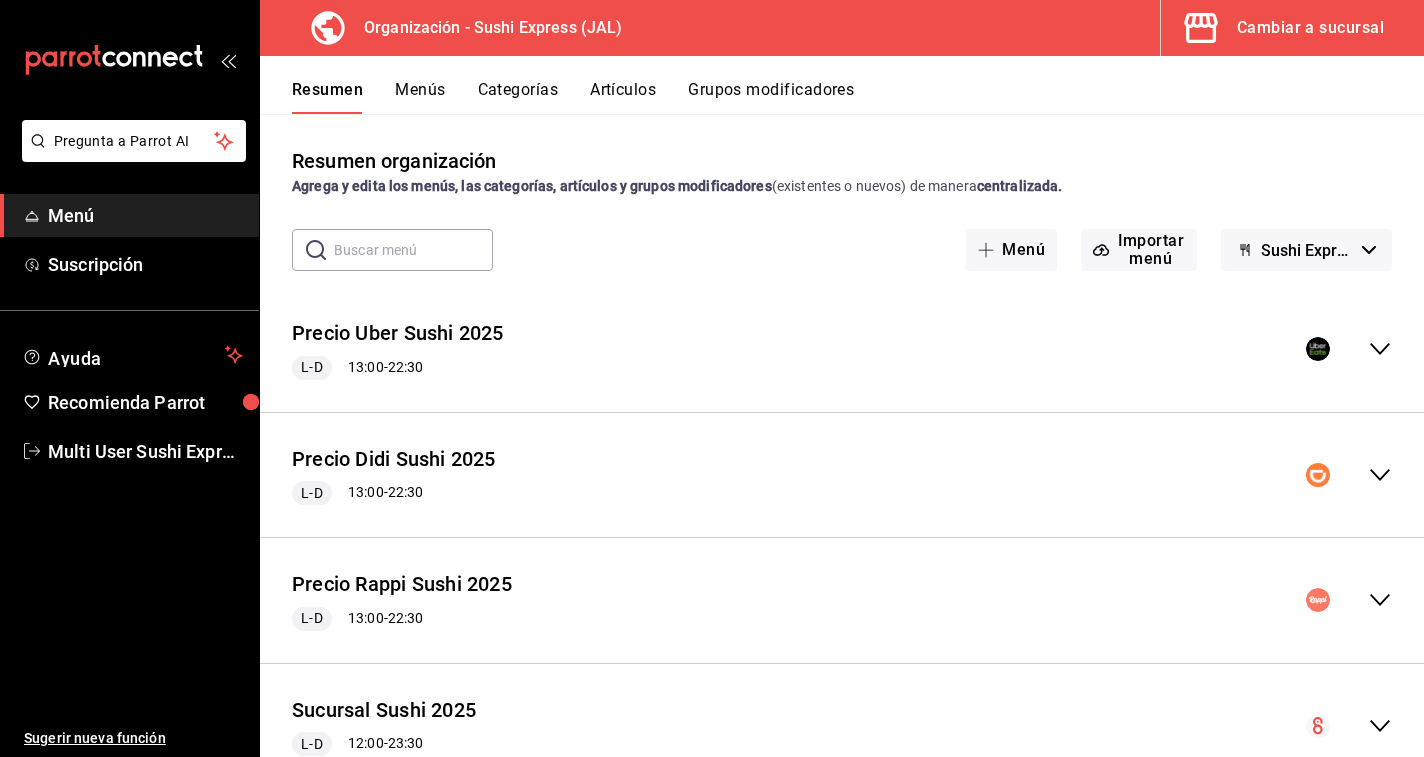 scroll, scrollTop: 73, scrollLeft: 0, axis: vertical 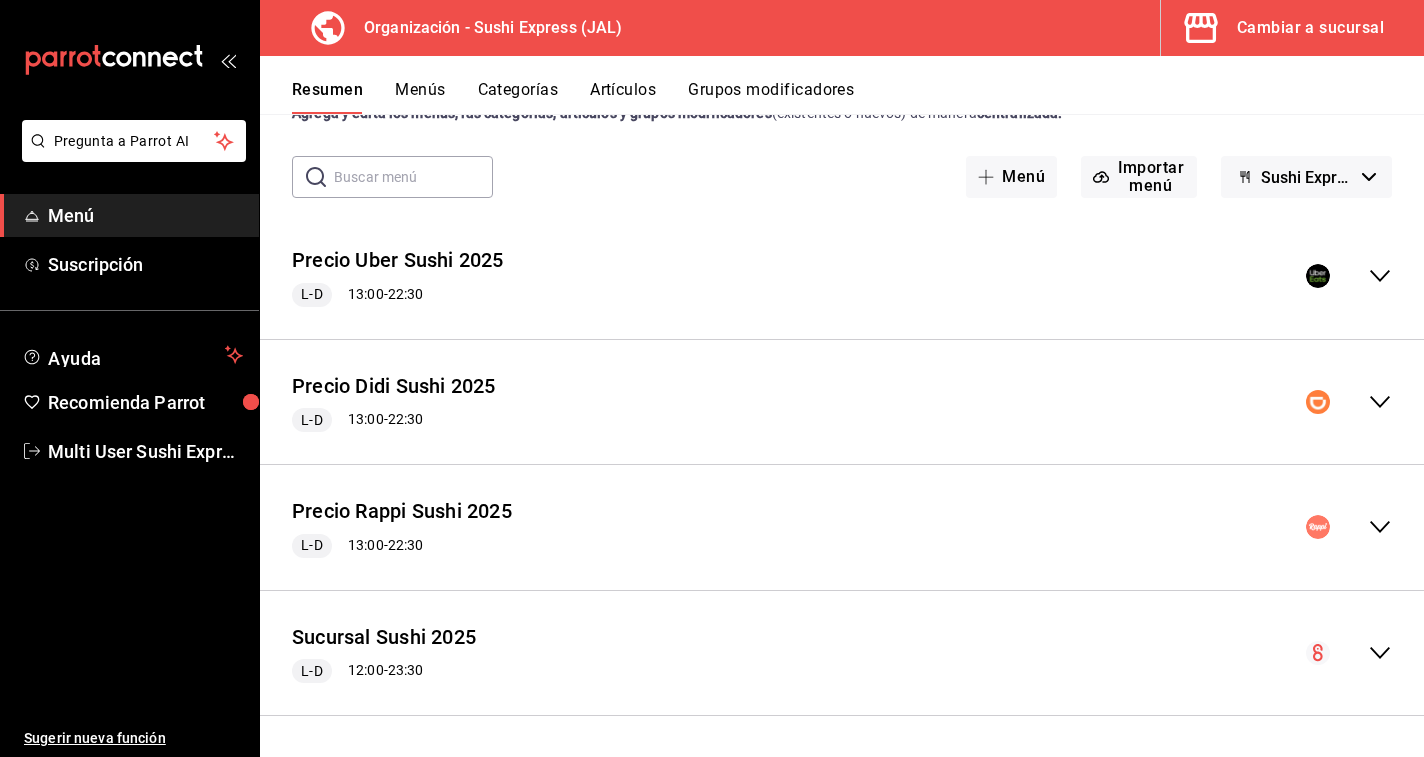 click on "Sucursal Sushi 2025 L-D 12:00  -  23:30 Agregar categoría" at bounding box center [842, 654] 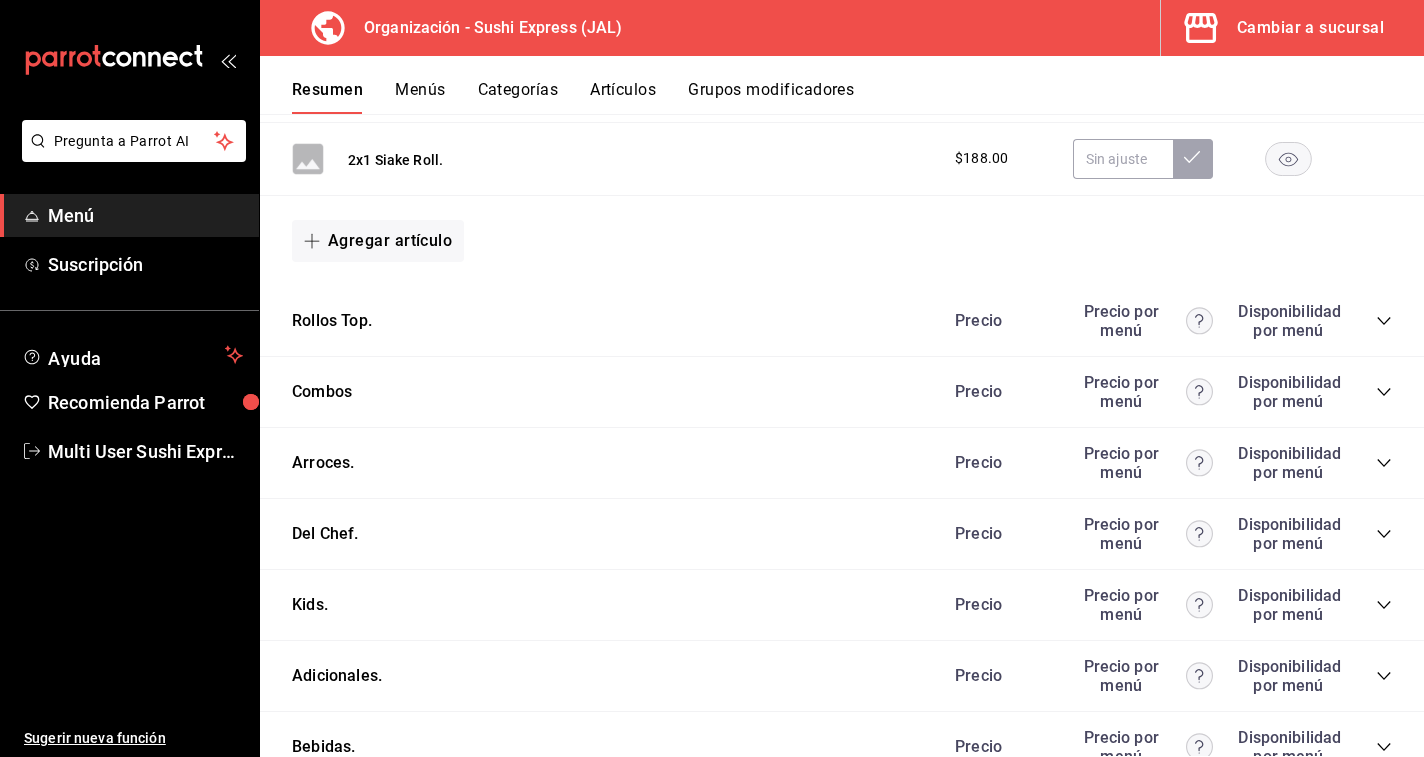 scroll, scrollTop: 1841, scrollLeft: 0, axis: vertical 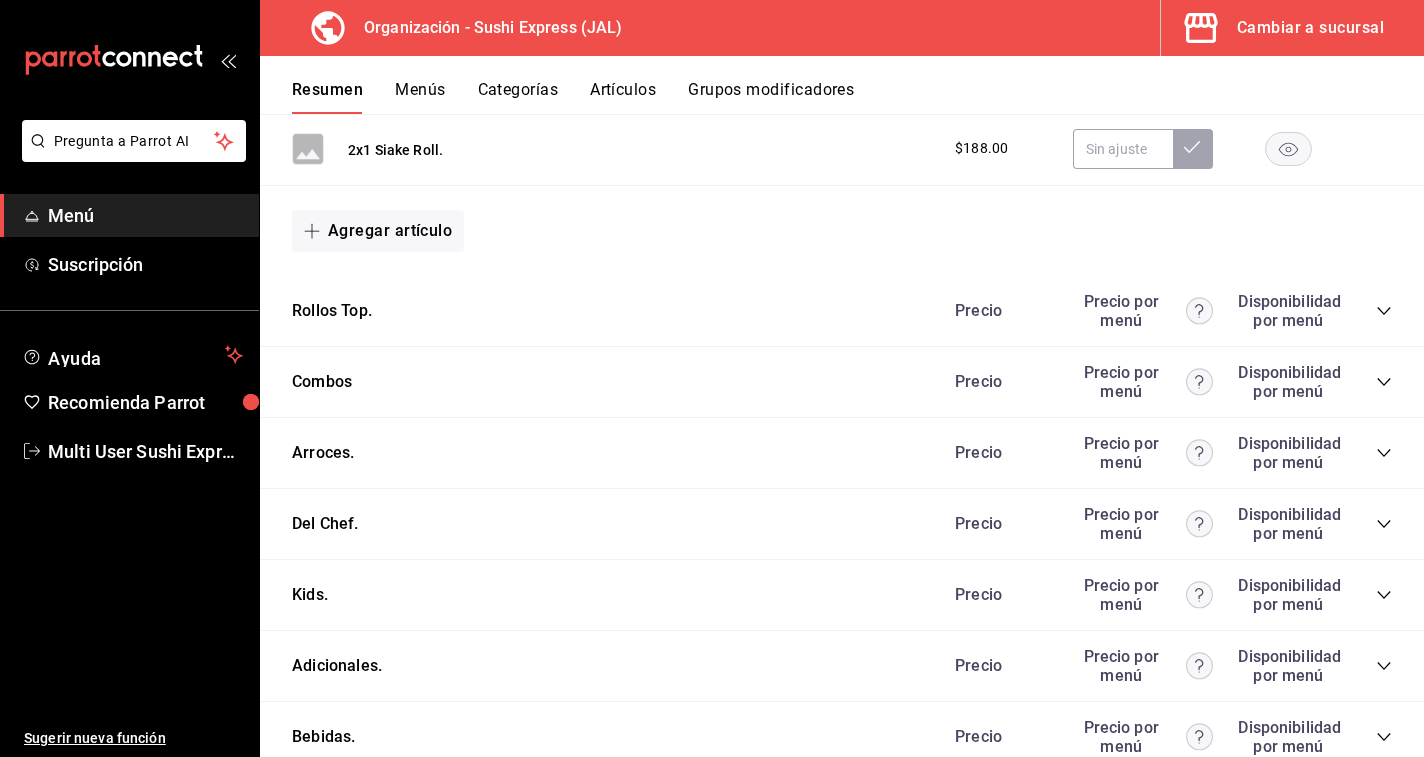 click 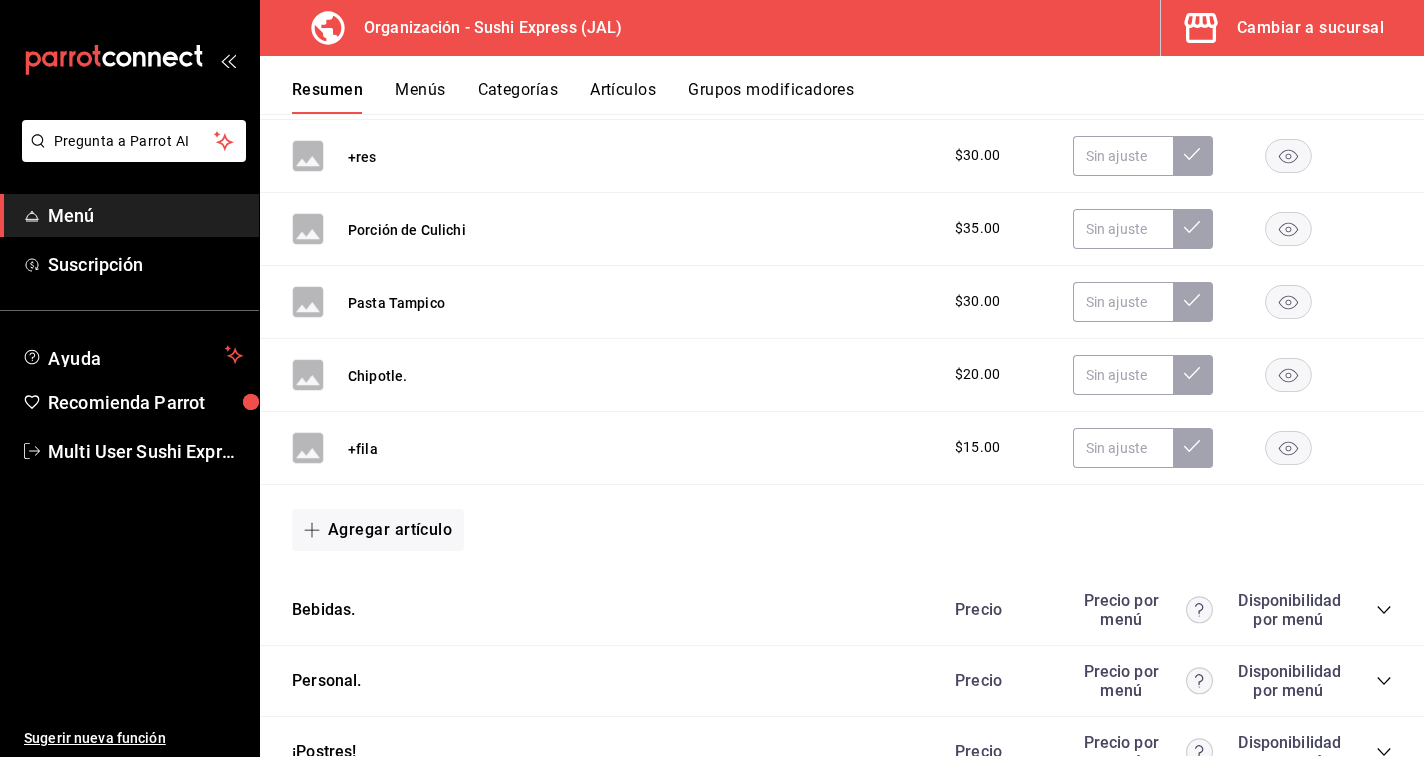scroll, scrollTop: 2676, scrollLeft: 0, axis: vertical 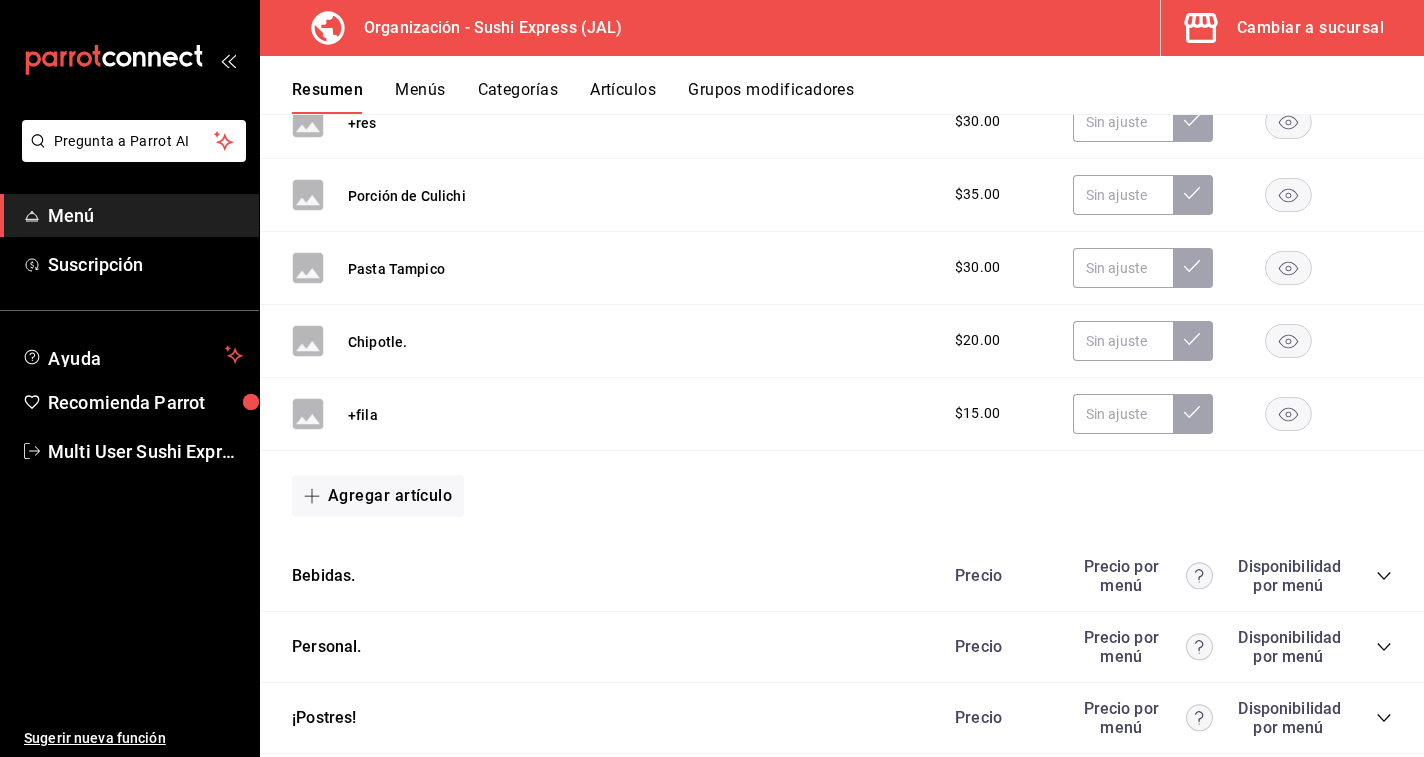click on "Agregar artículo" at bounding box center (842, 496) 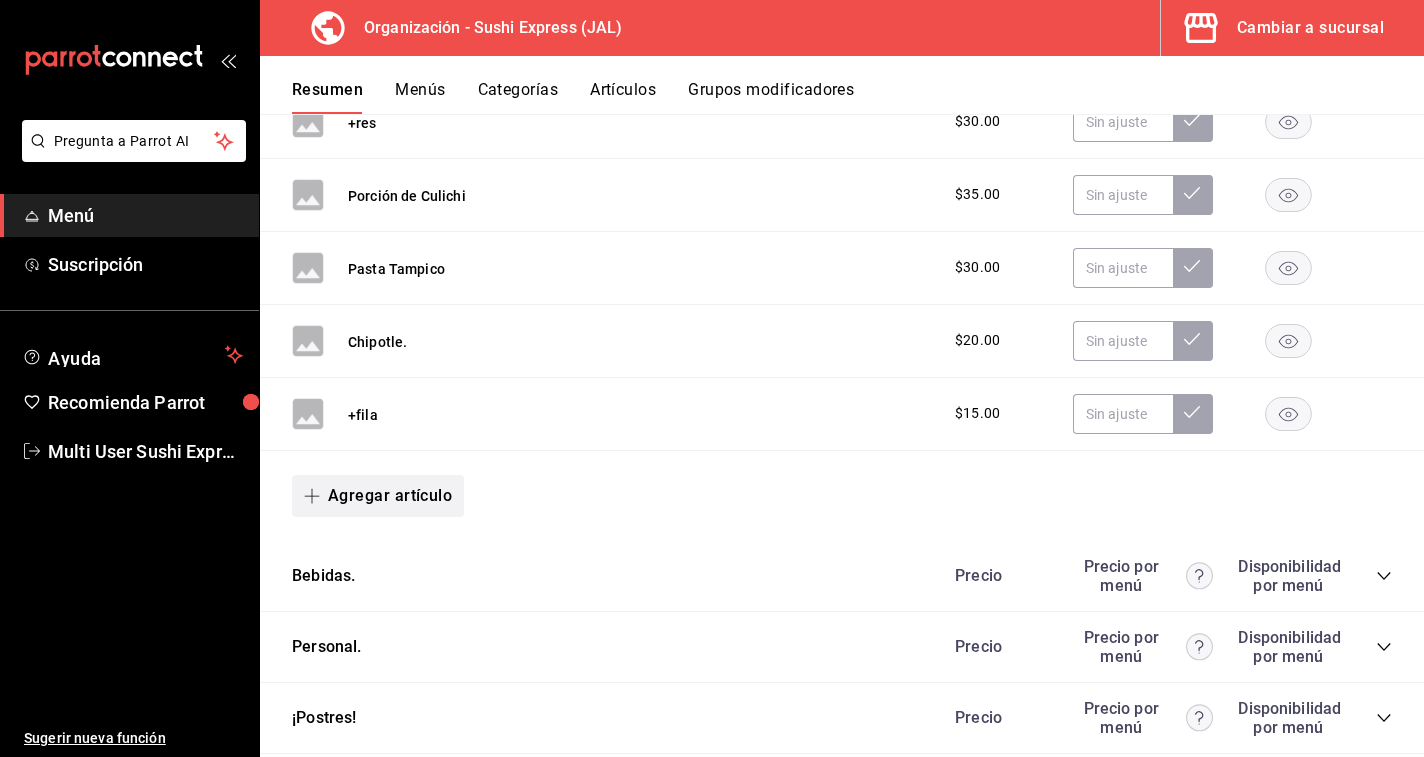 click on "Agregar artículo" at bounding box center (378, 496) 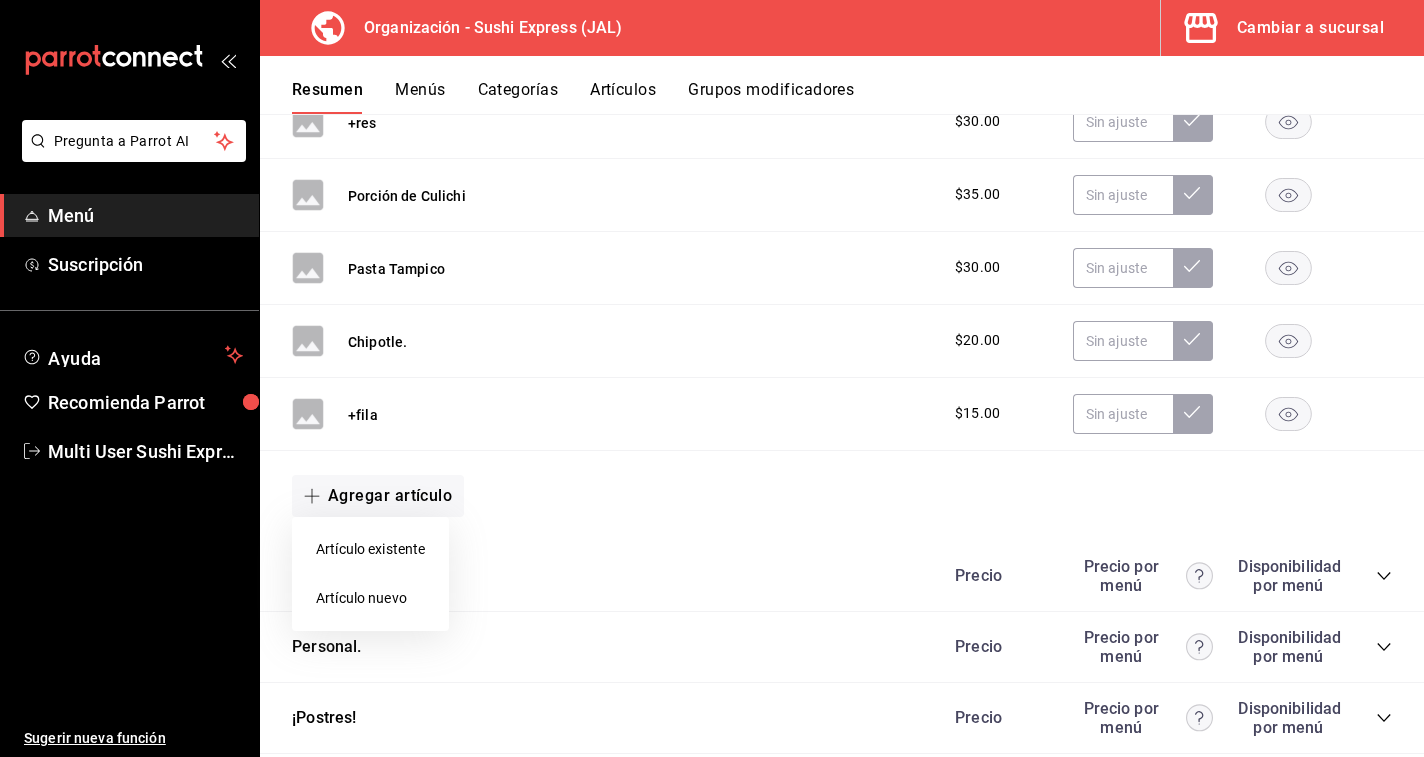 click on "Artículo nuevo" at bounding box center [370, 598] 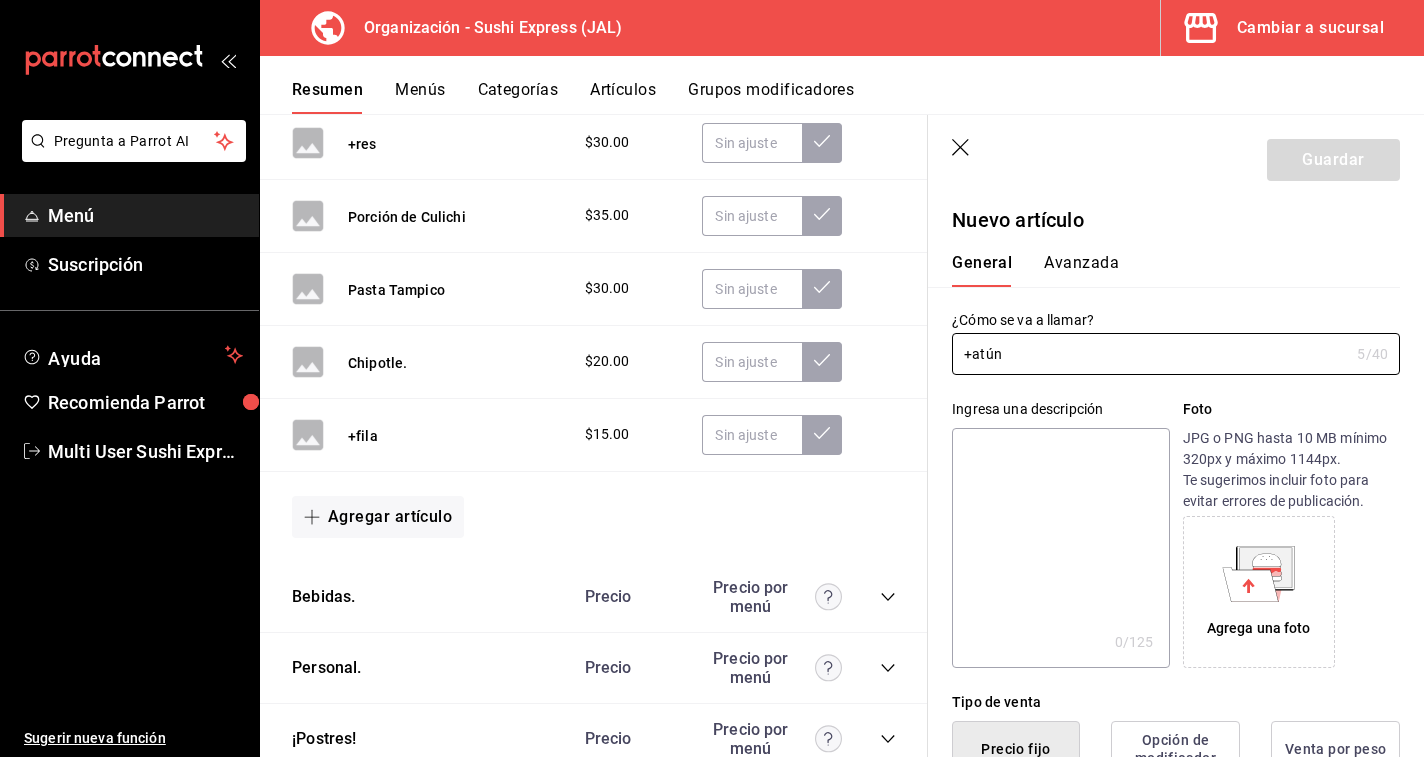 type on "+atún" 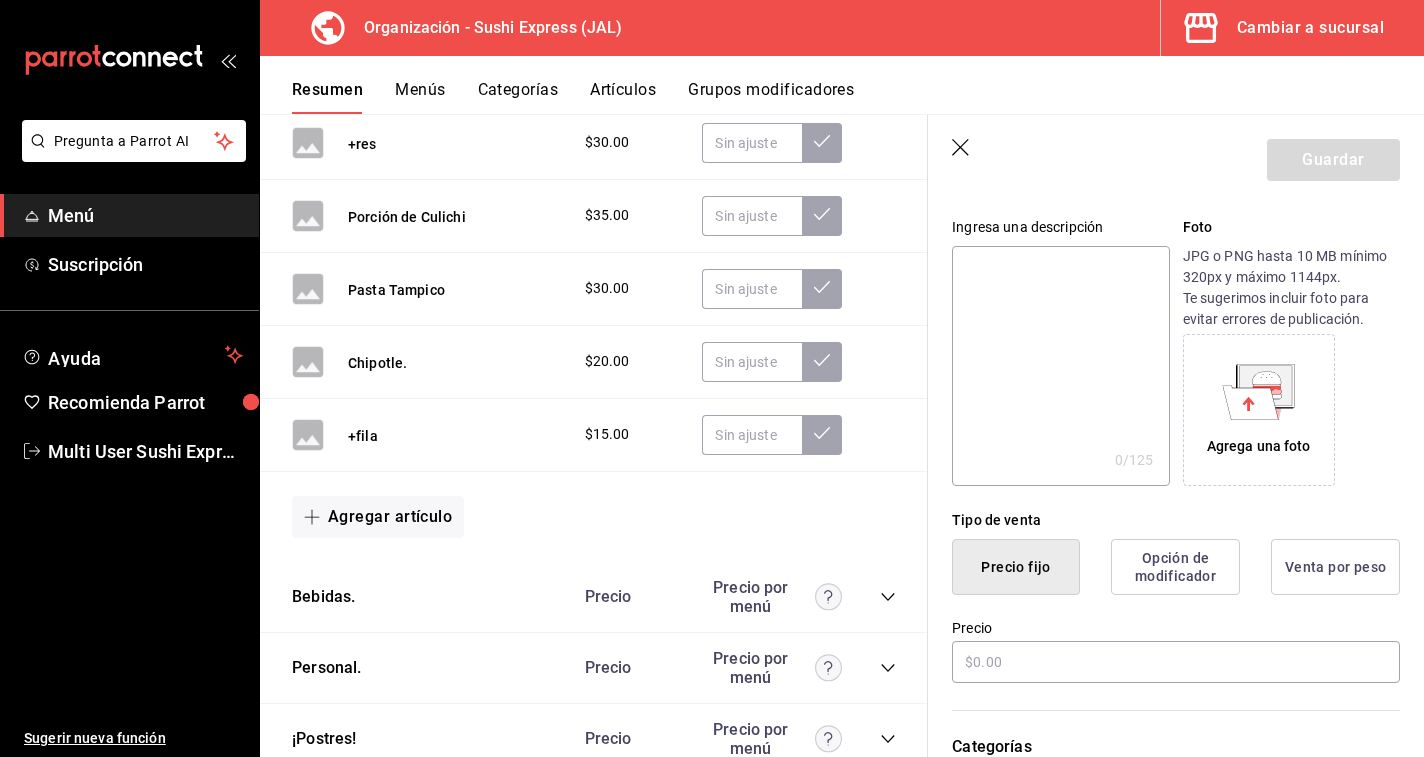 scroll, scrollTop: 194, scrollLeft: 0, axis: vertical 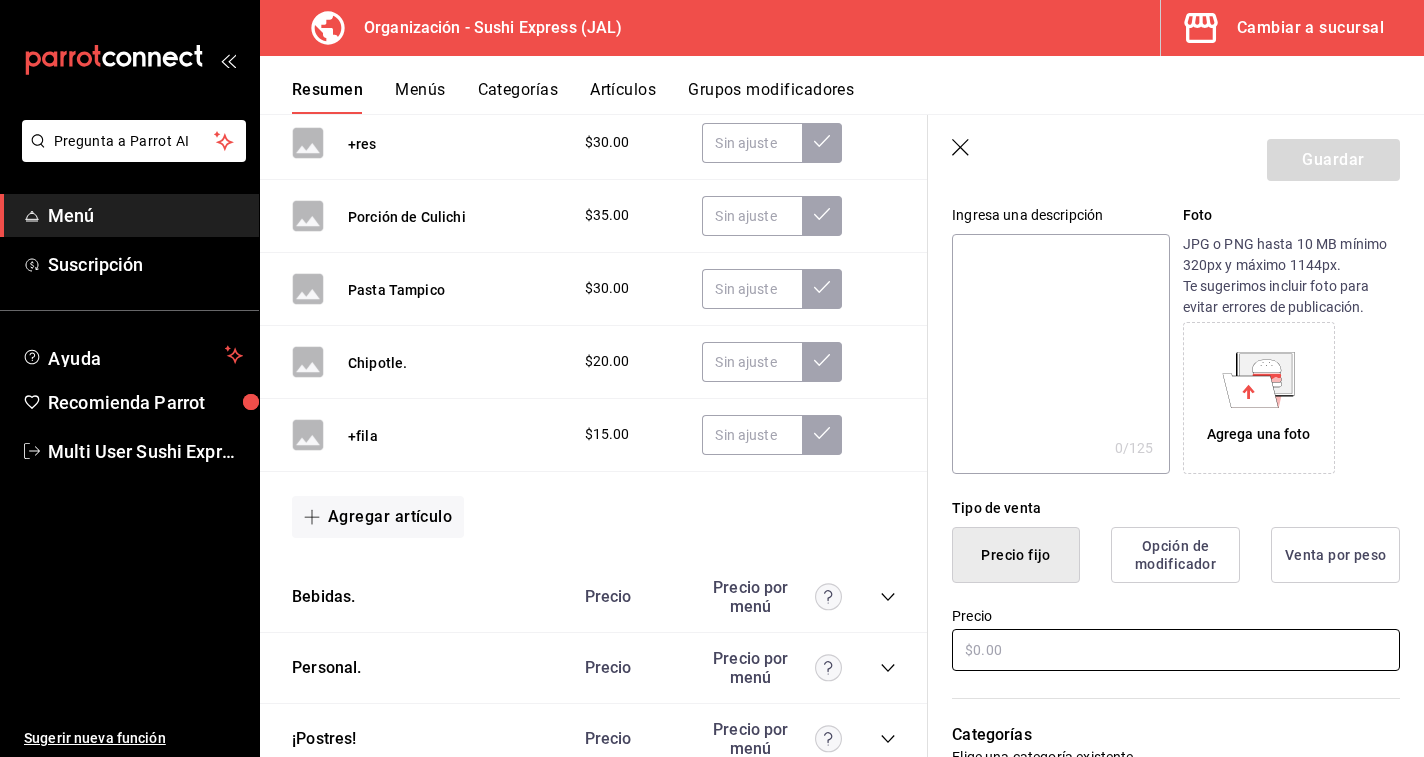 click at bounding box center [1176, 650] 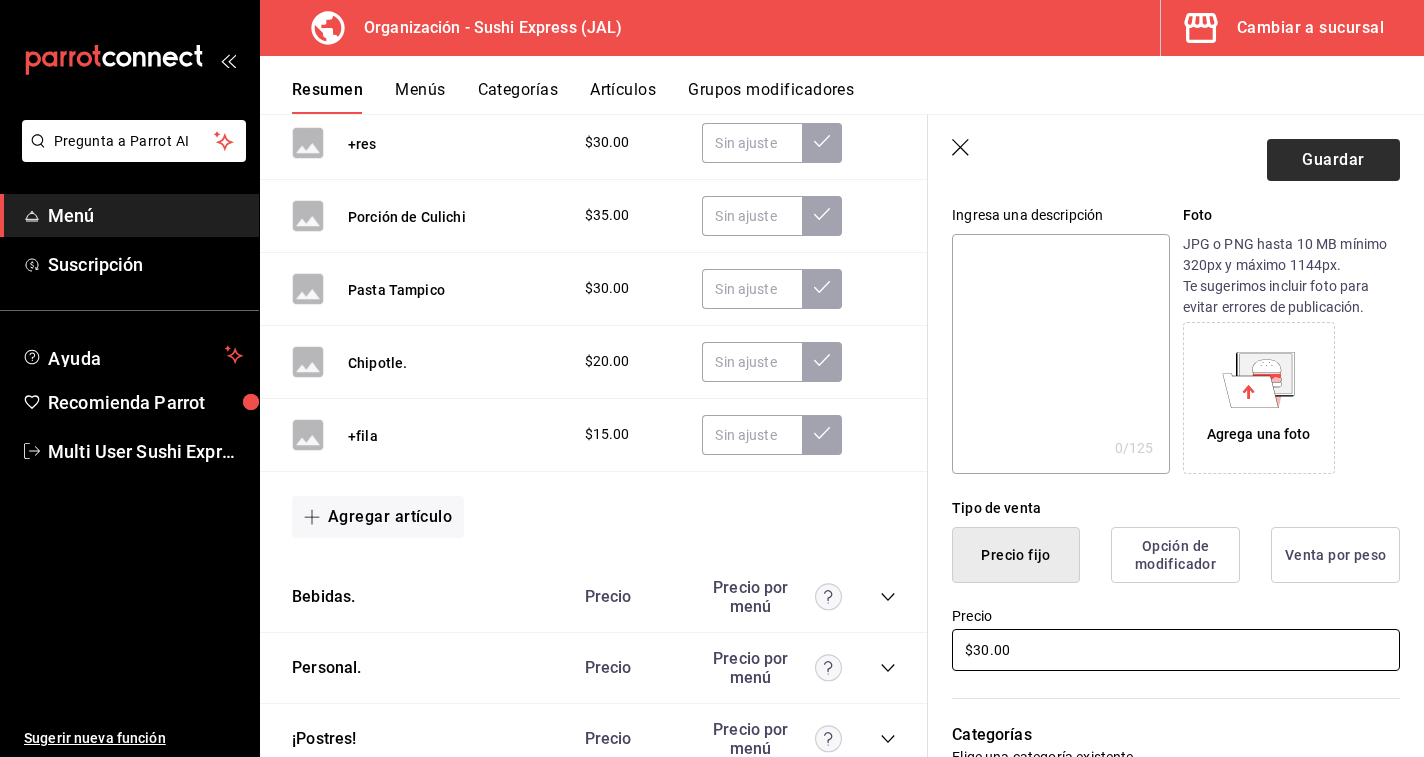 type on "$30.00" 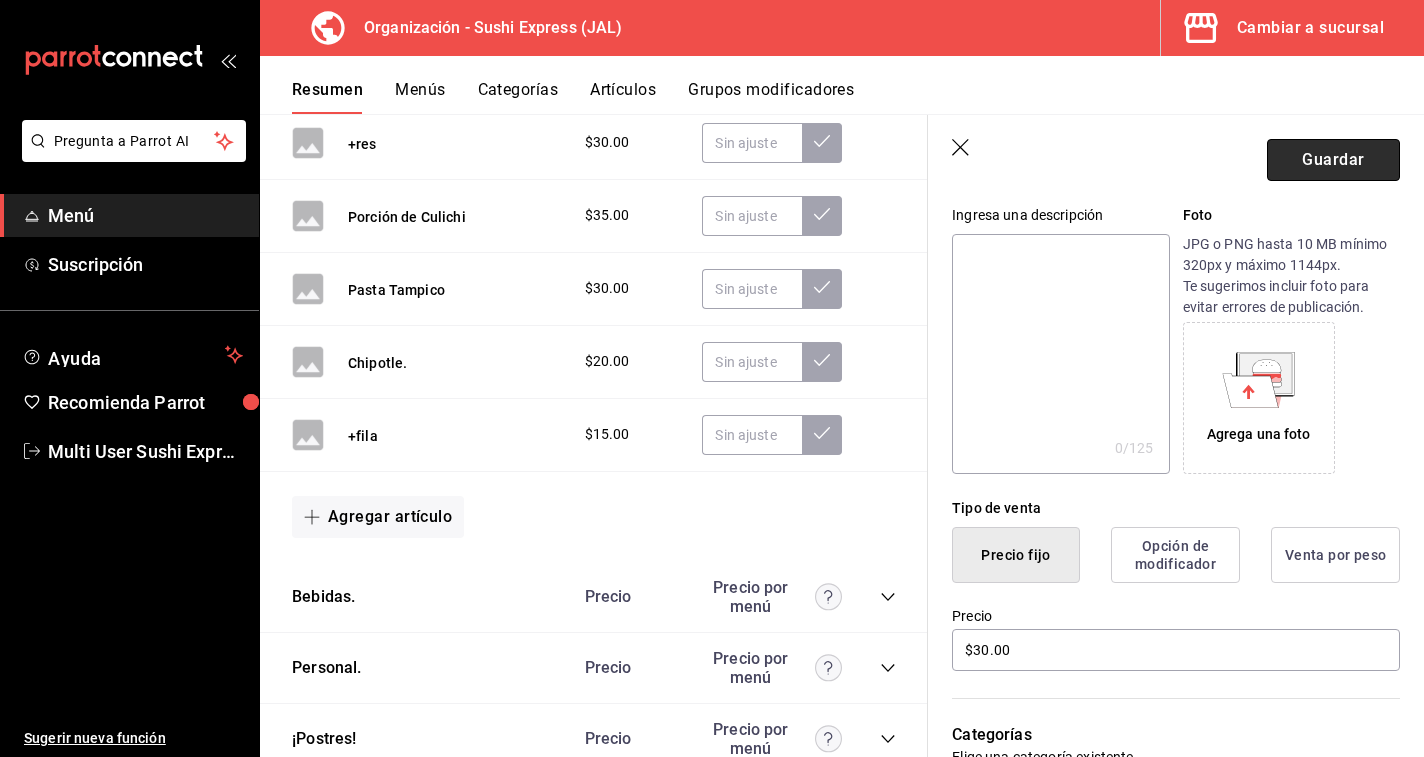 click on "Guardar" at bounding box center [1333, 160] 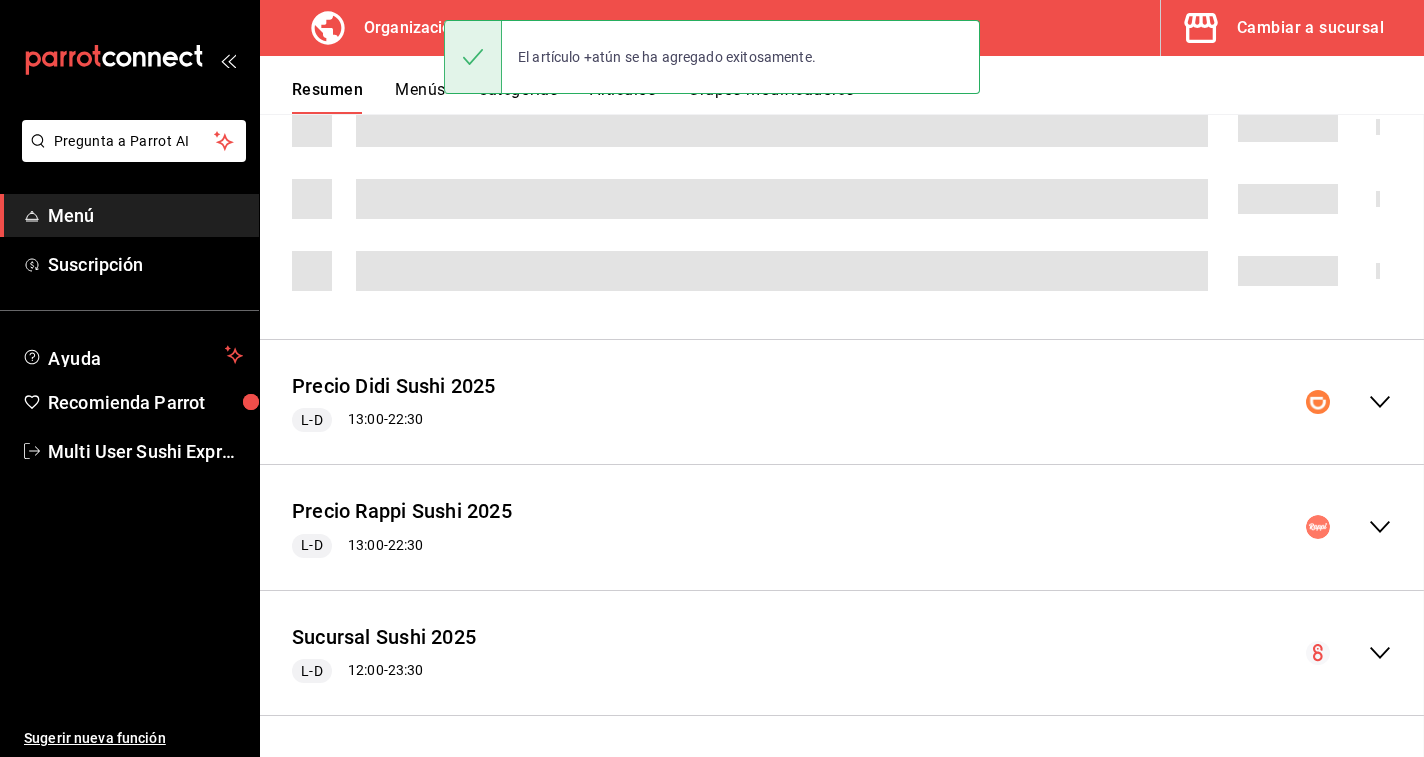 scroll, scrollTop: 1337, scrollLeft: 0, axis: vertical 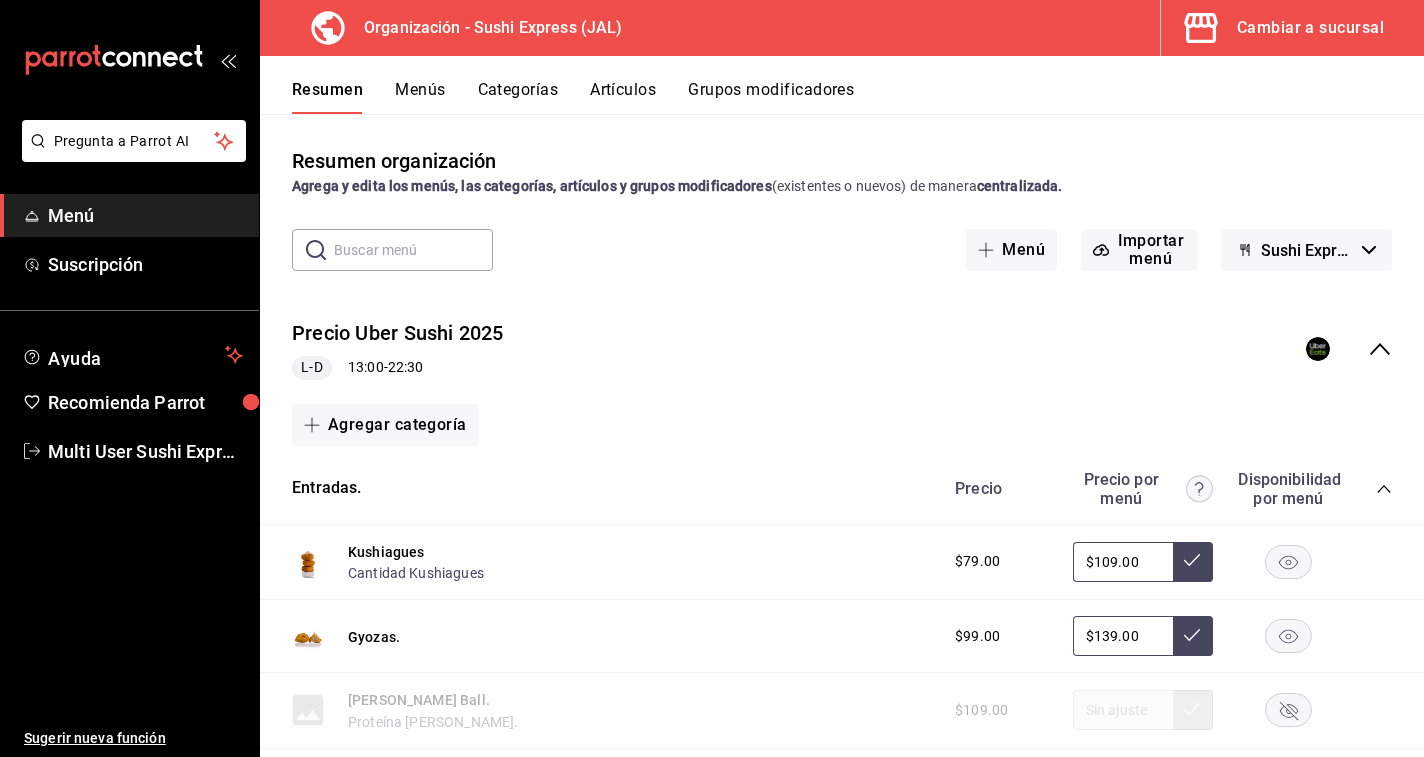 click on "Cambiar a sucursal" at bounding box center [1284, 28] 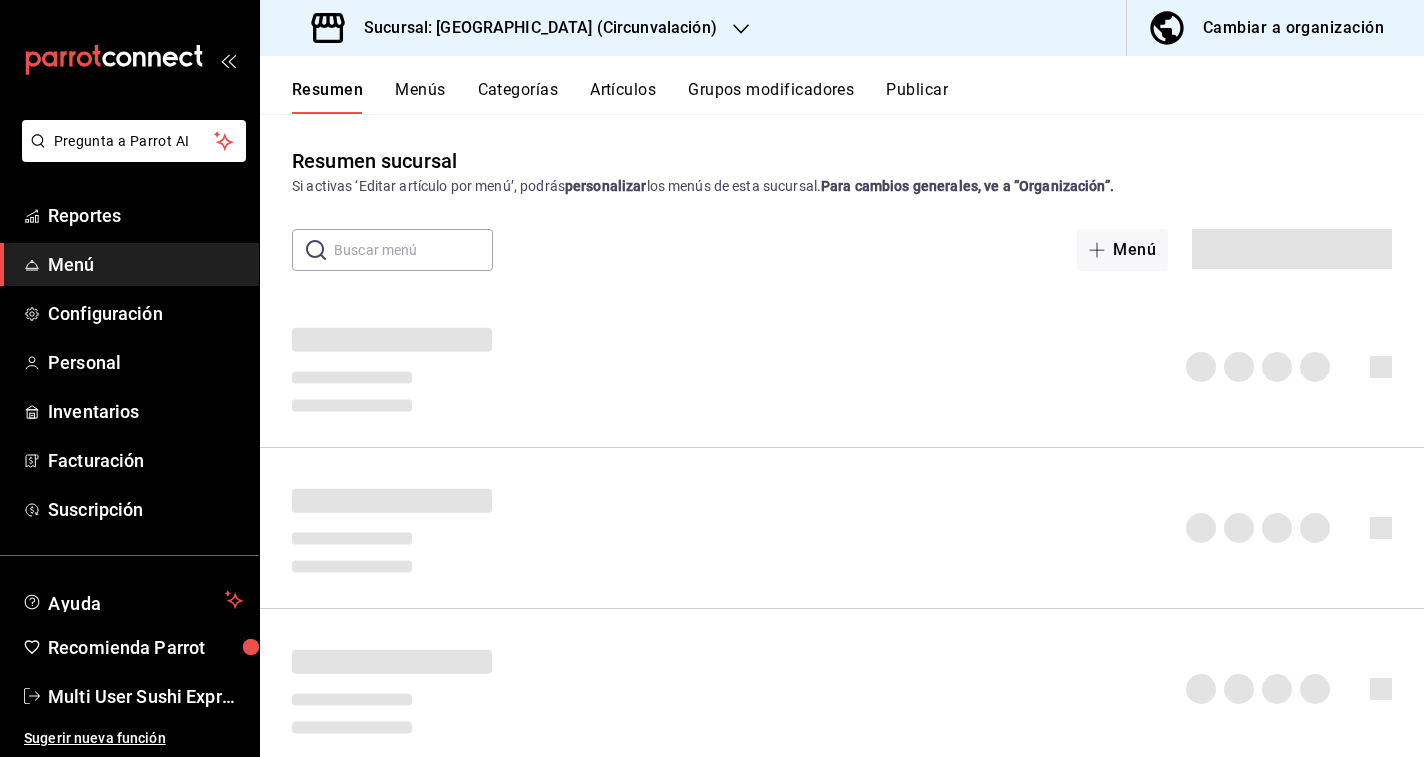 click on "Publicar" at bounding box center (917, 97) 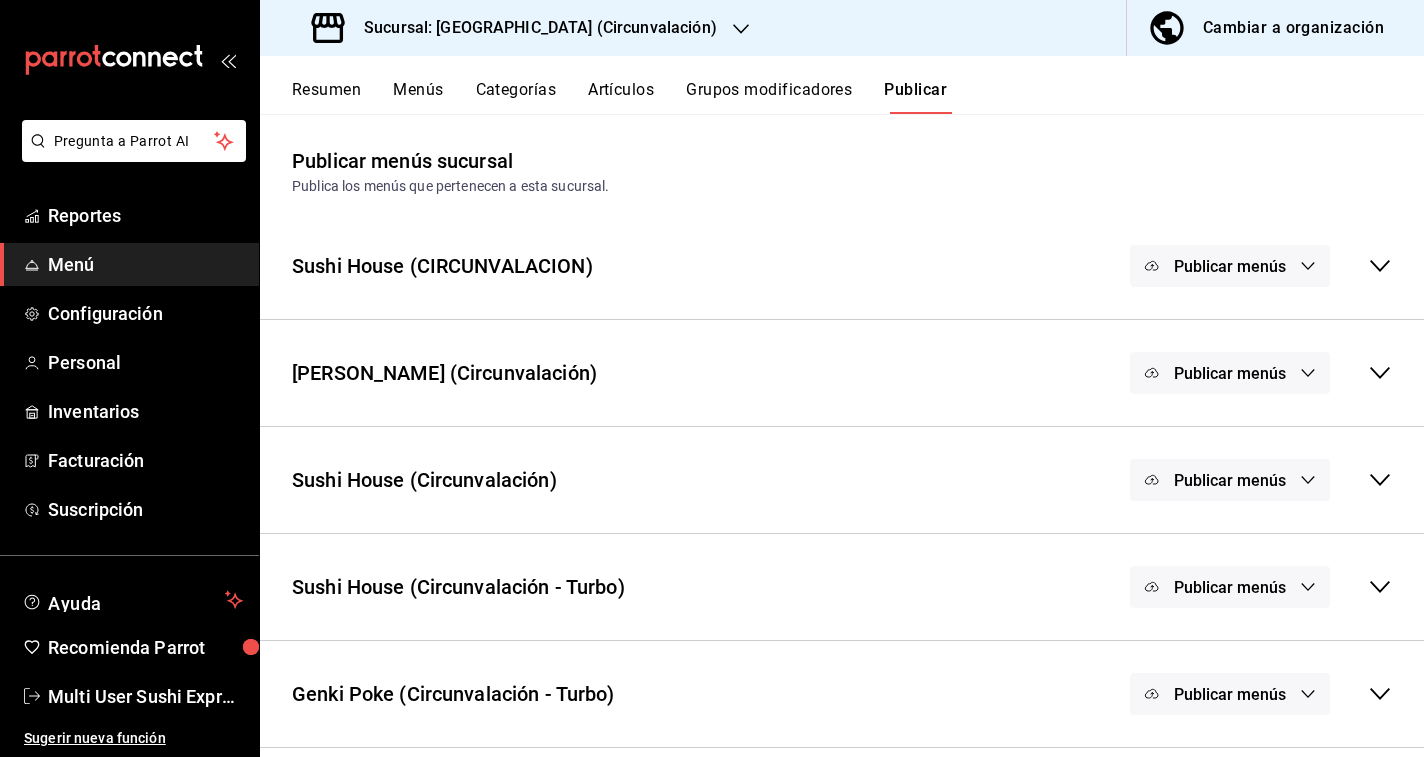 click on "Publicar menús" at bounding box center [1230, 266] 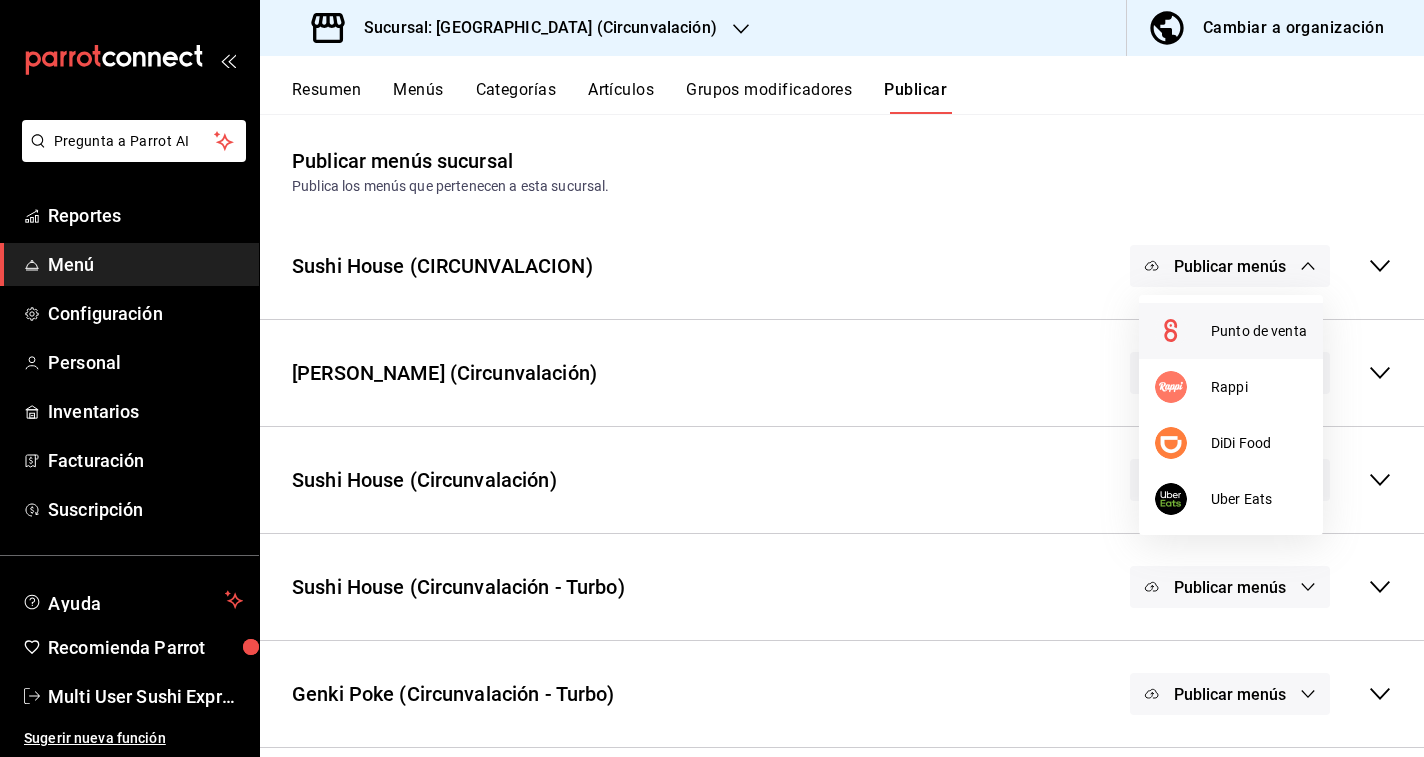 click on "Punto de venta" at bounding box center [1259, 331] 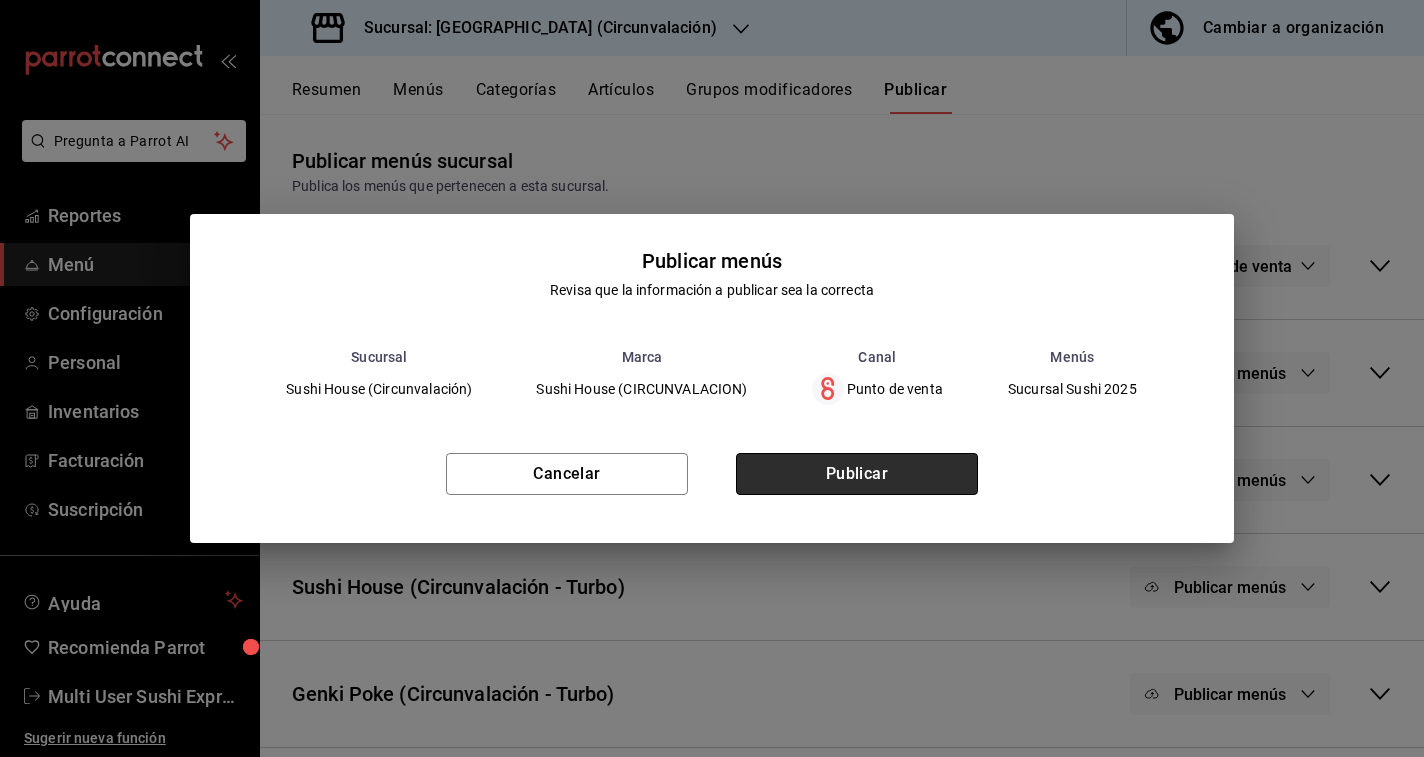 click on "Publicar" at bounding box center [857, 474] 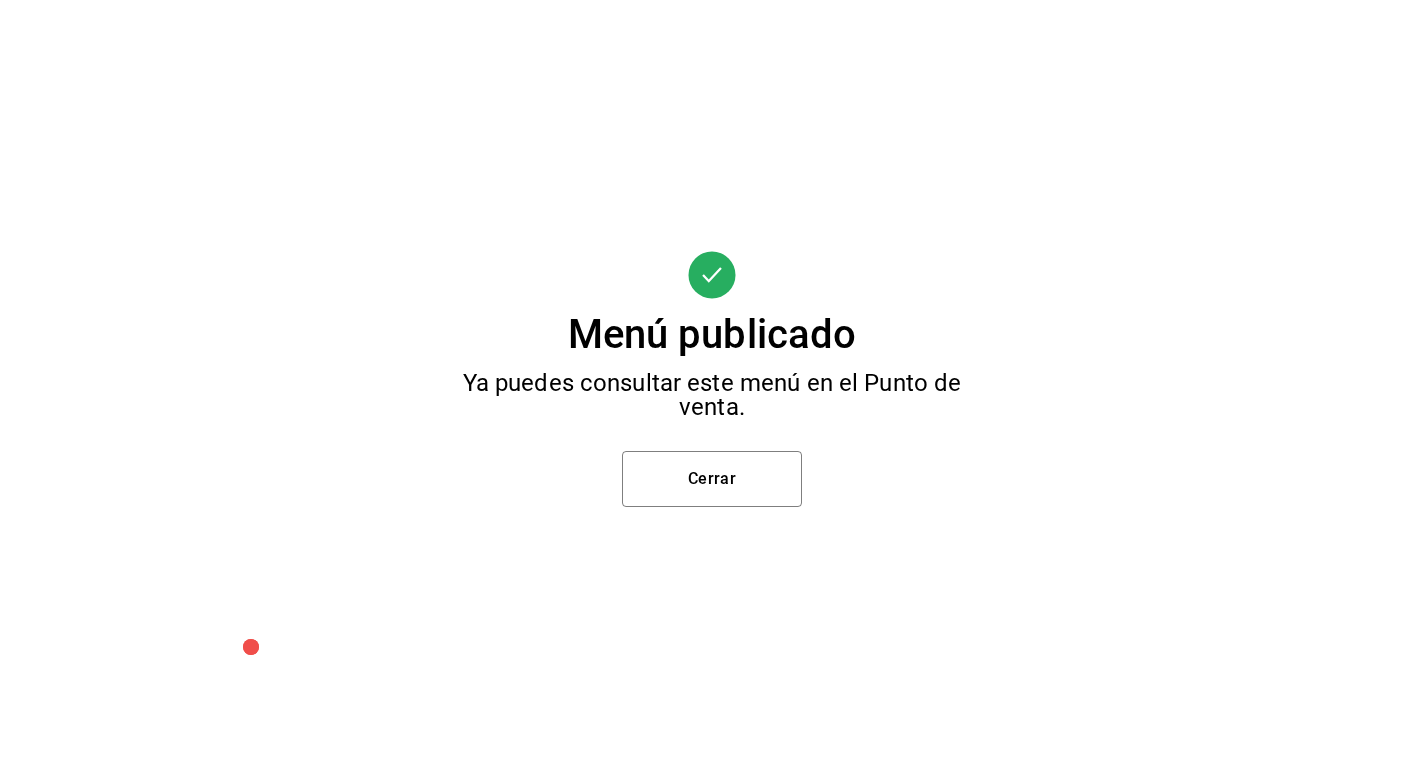 click on "Menú publicado Ya puedes consultar este menú en el Punto de venta. Cerrar" at bounding box center [712, 378] 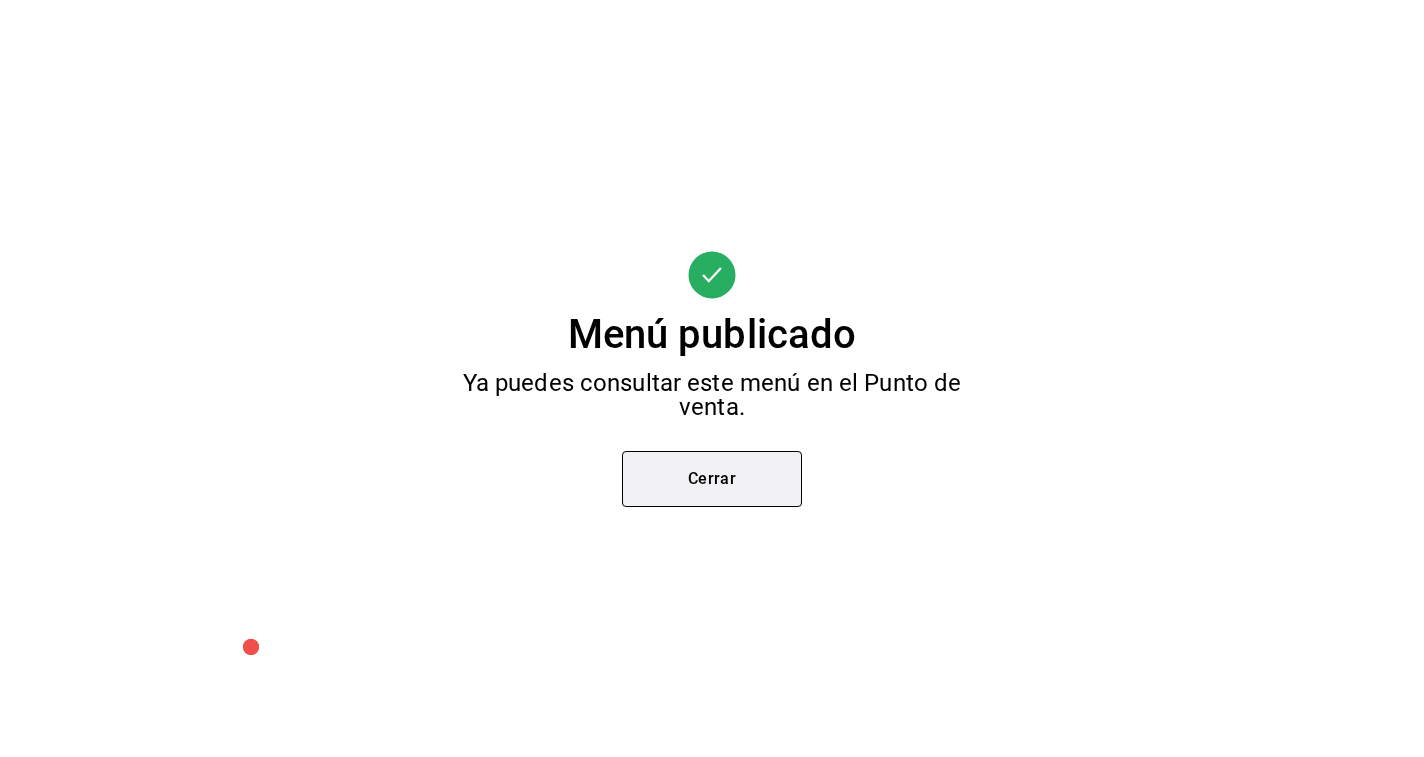 click on "Cerrar" at bounding box center (712, 479) 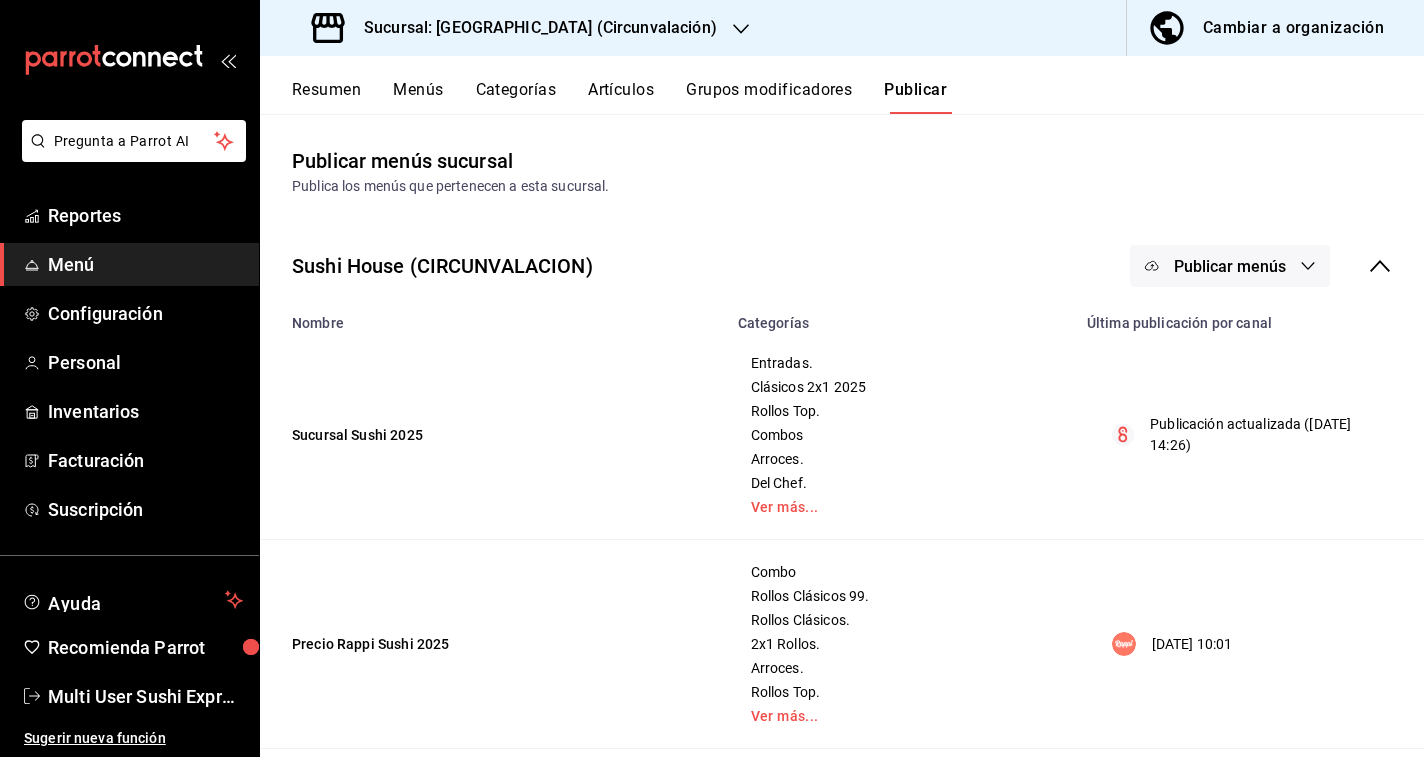 click on "Menús" at bounding box center (418, 97) 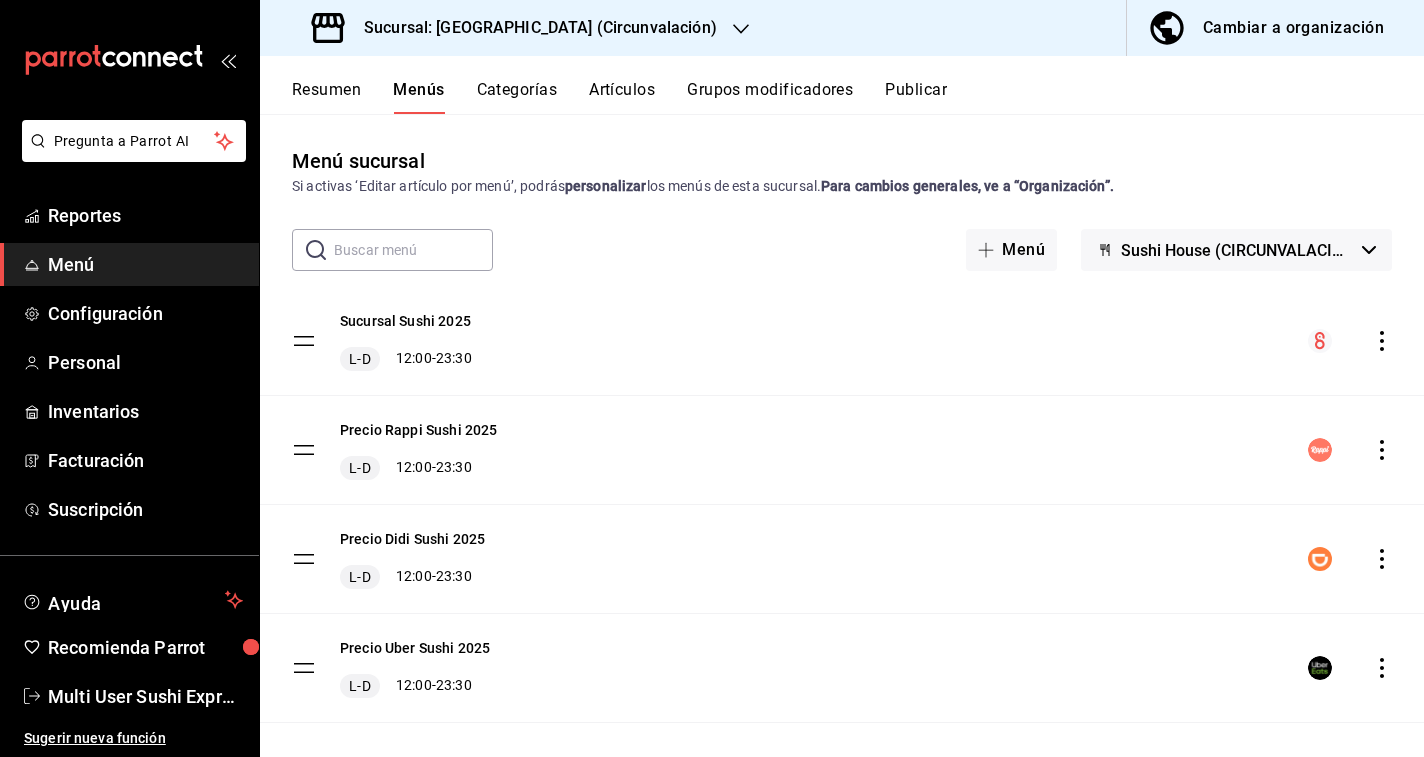 click 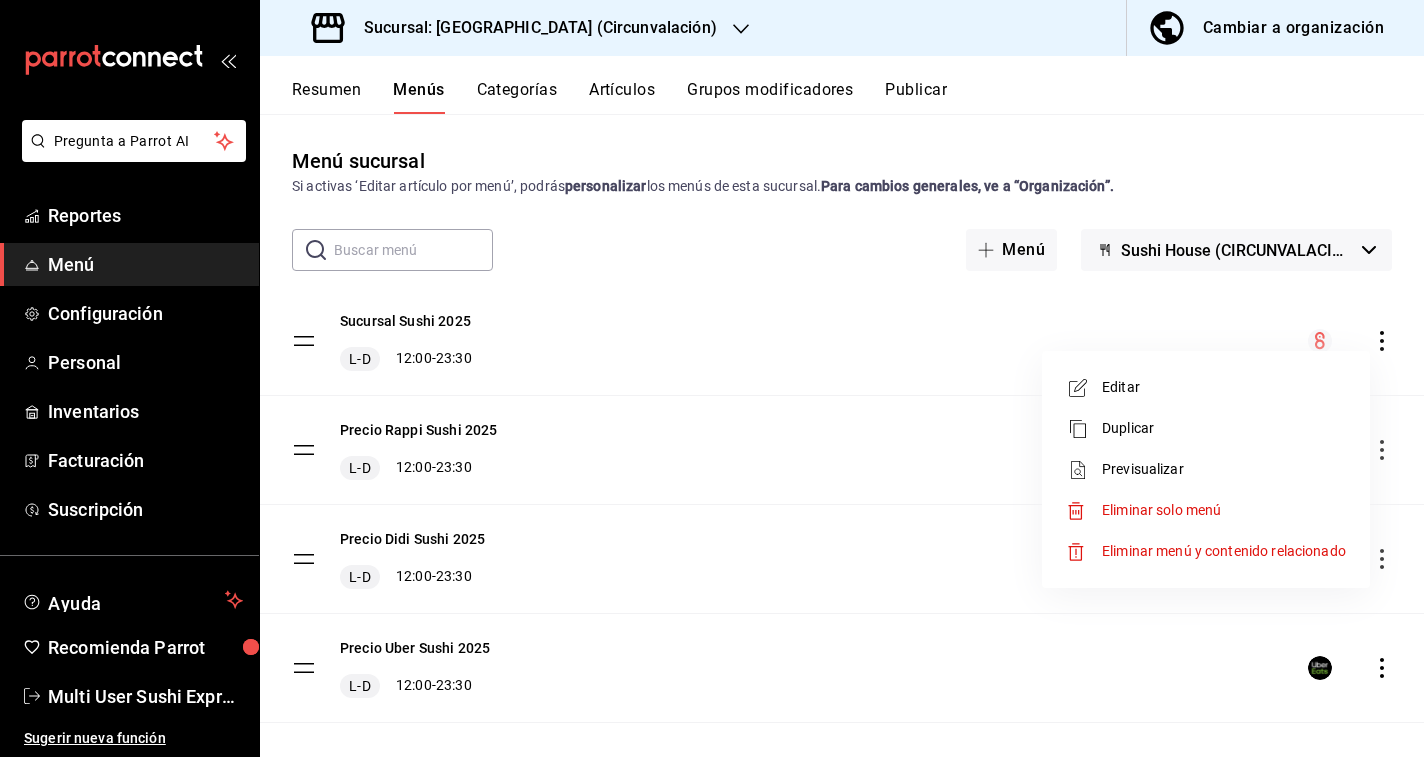 click at bounding box center [712, 378] 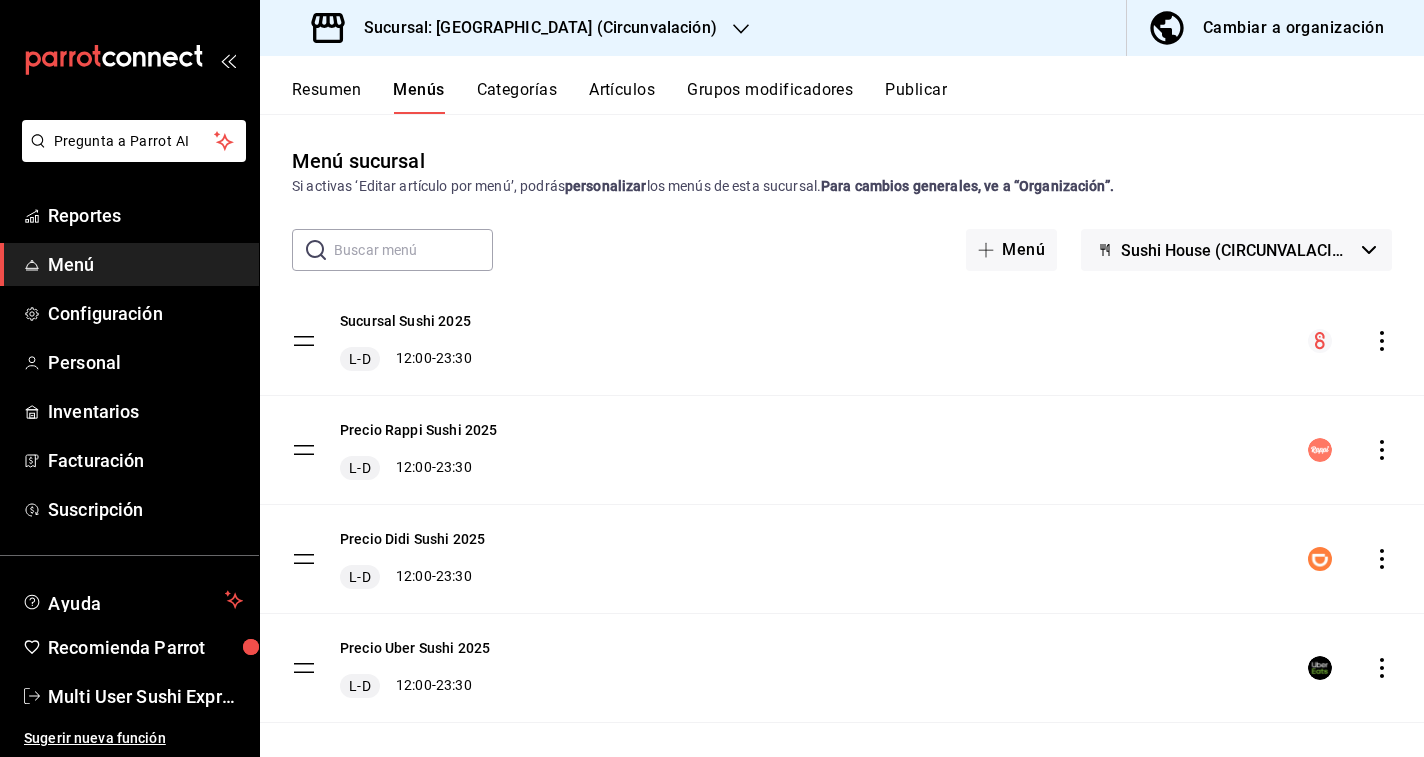click on "Cambiar a organización" at bounding box center [1267, 28] 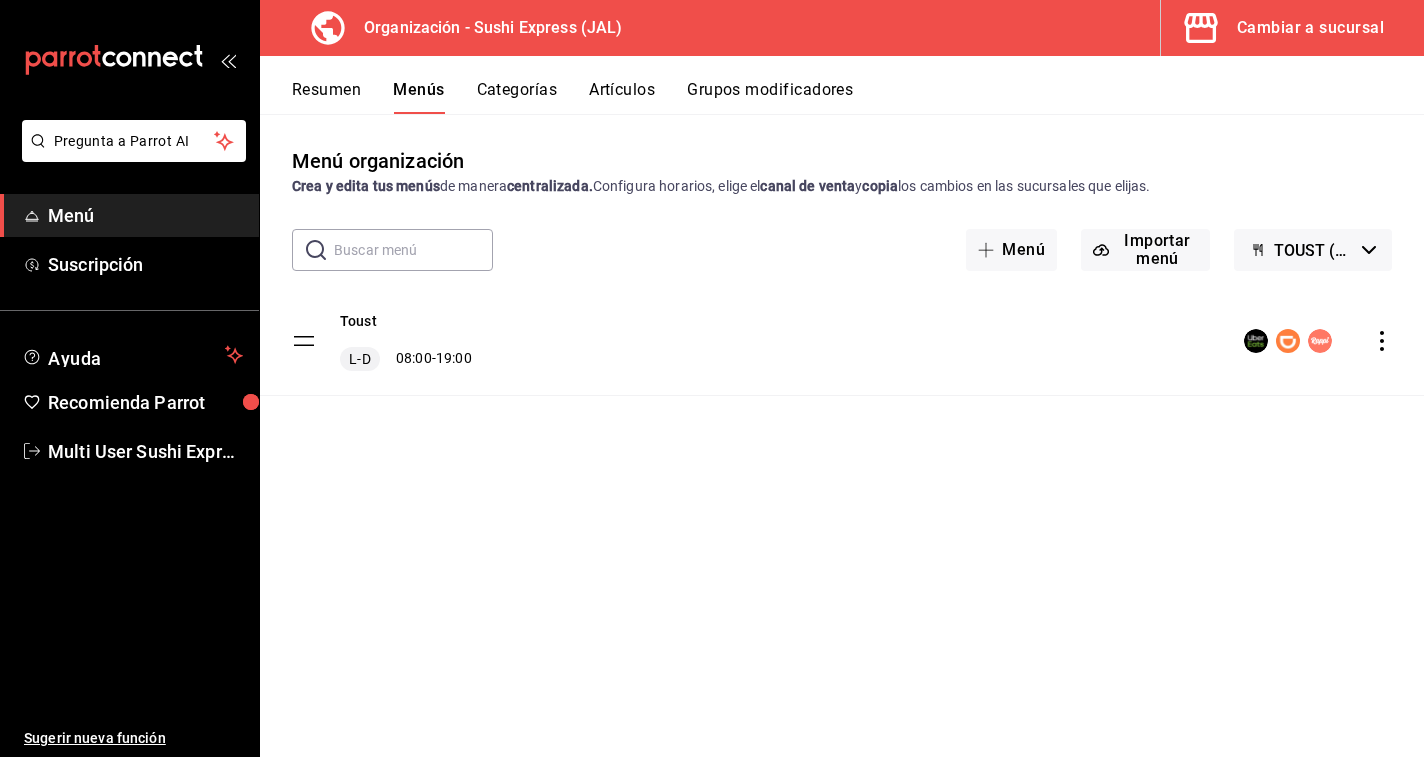 click on "TOUST (Borrador)" at bounding box center (1313, 250) 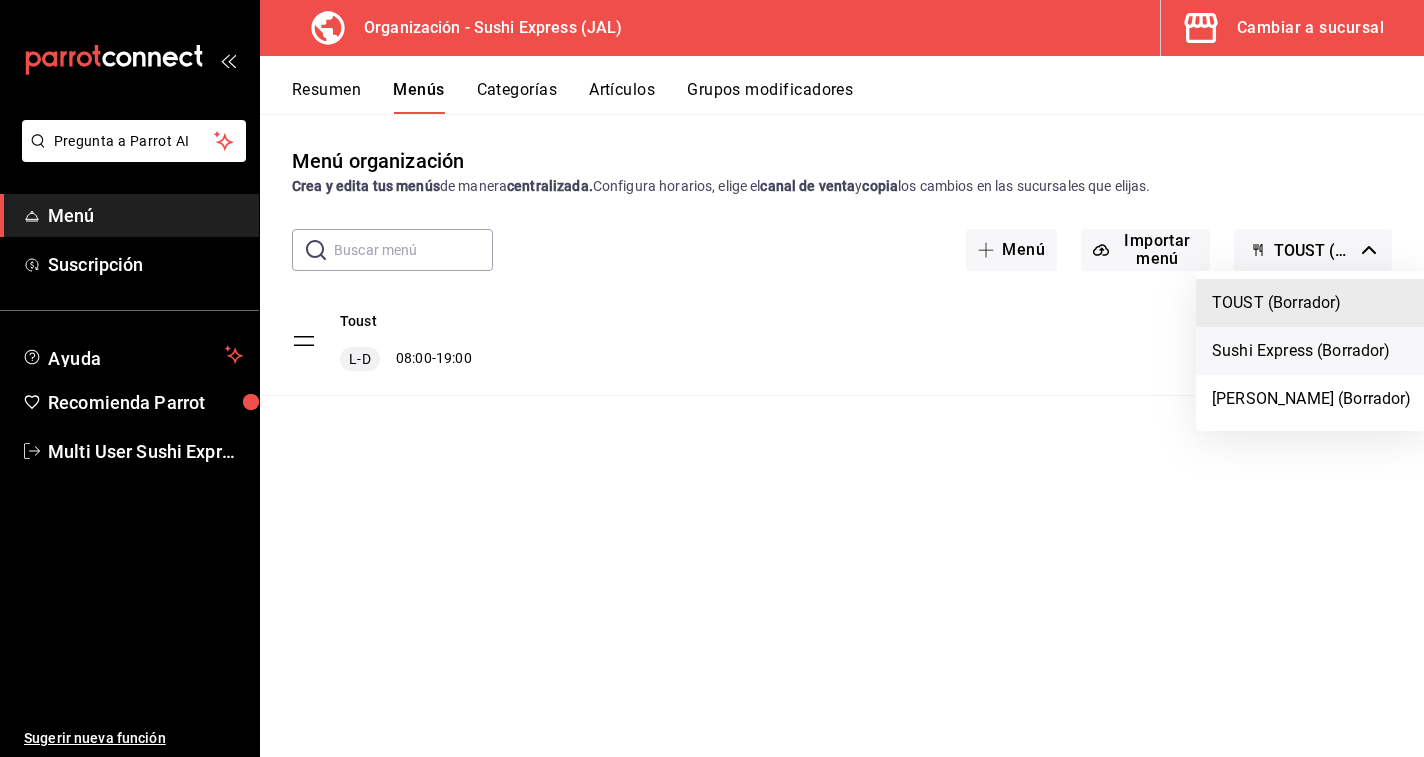 click on "Sushi Express (Borrador)" at bounding box center [1312, 351] 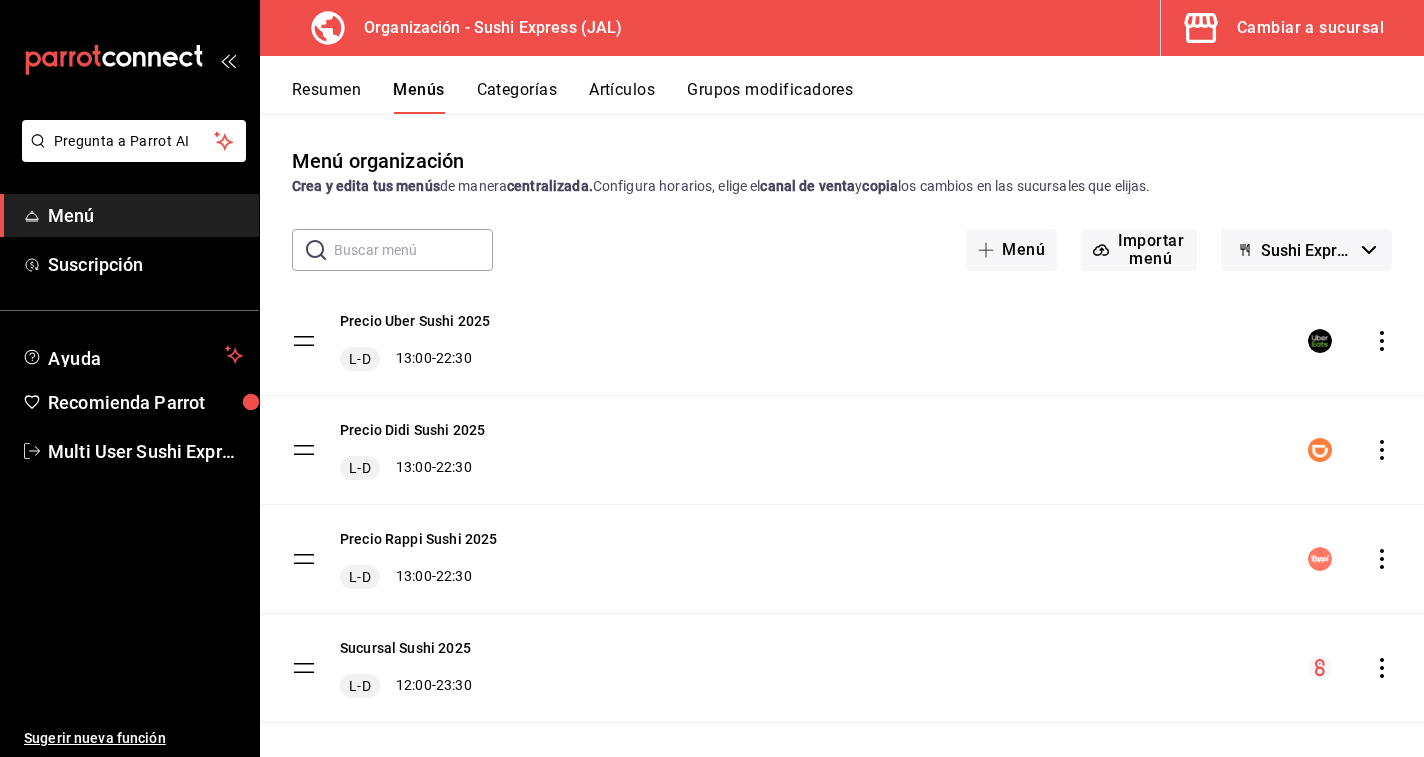 click on "Sucursal Sushi 2025 L-D 12:00  -  23:30" at bounding box center [842, 668] 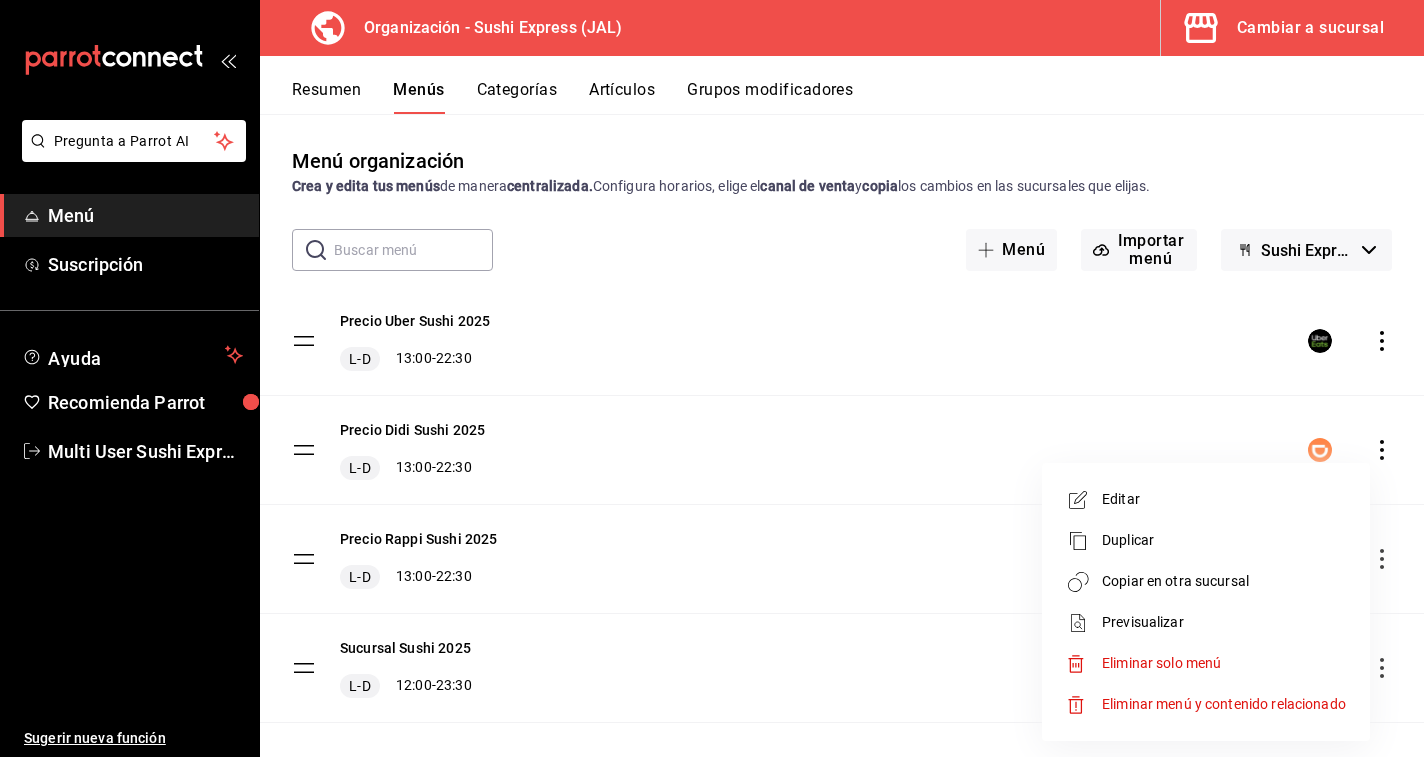 click on "Copiar en otra sucursal" at bounding box center (1224, 581) 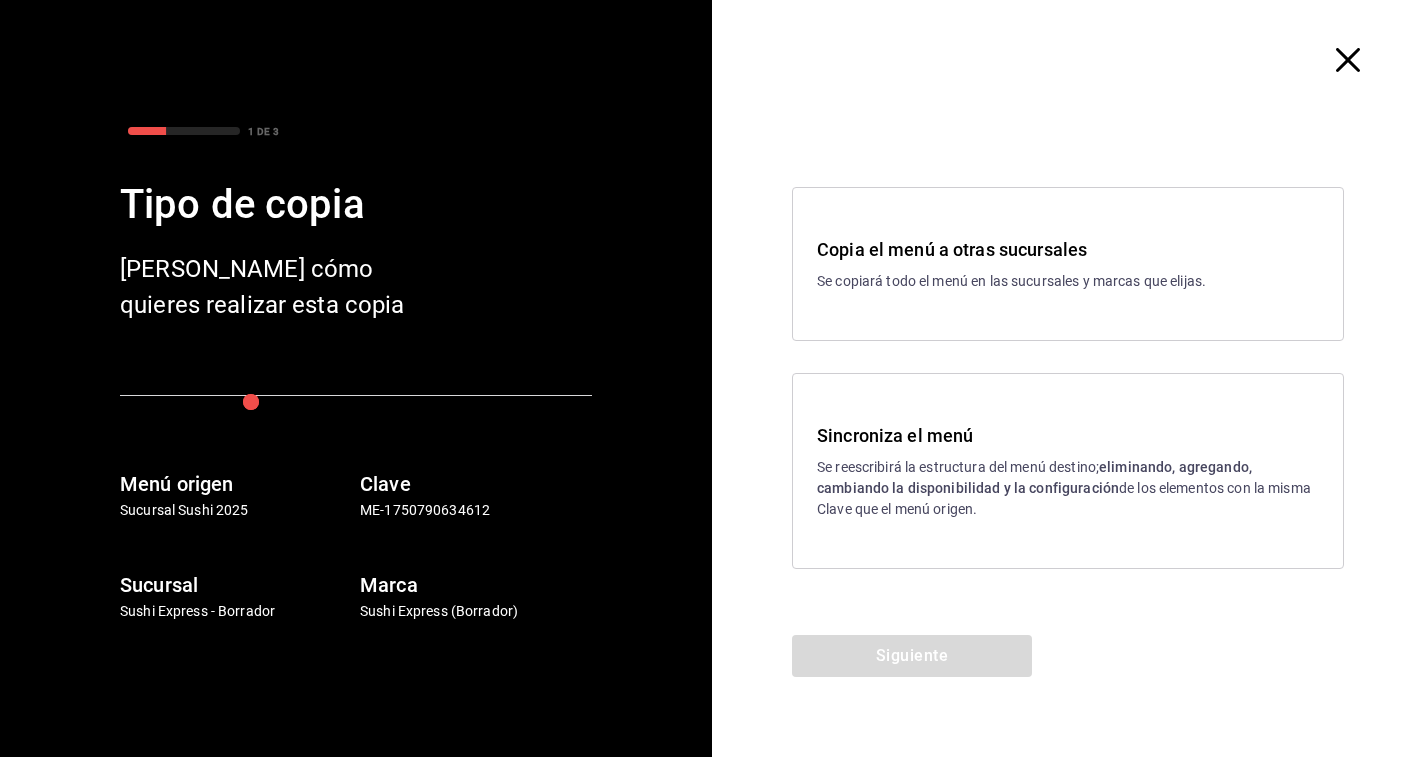 click on "eliminando, agregando, cambiando la disponibilidad y la configuración" at bounding box center [1034, 477] 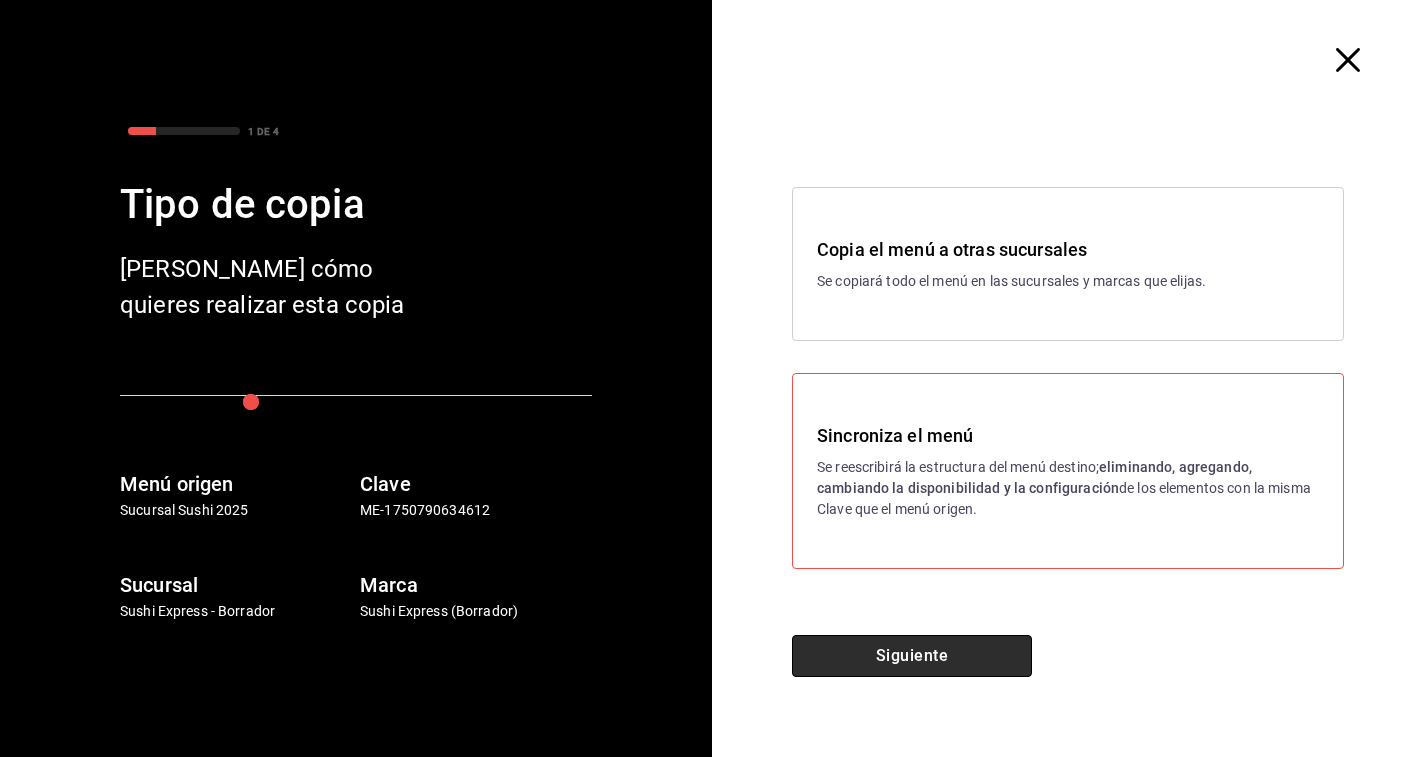 click on "Siguiente" at bounding box center [912, 656] 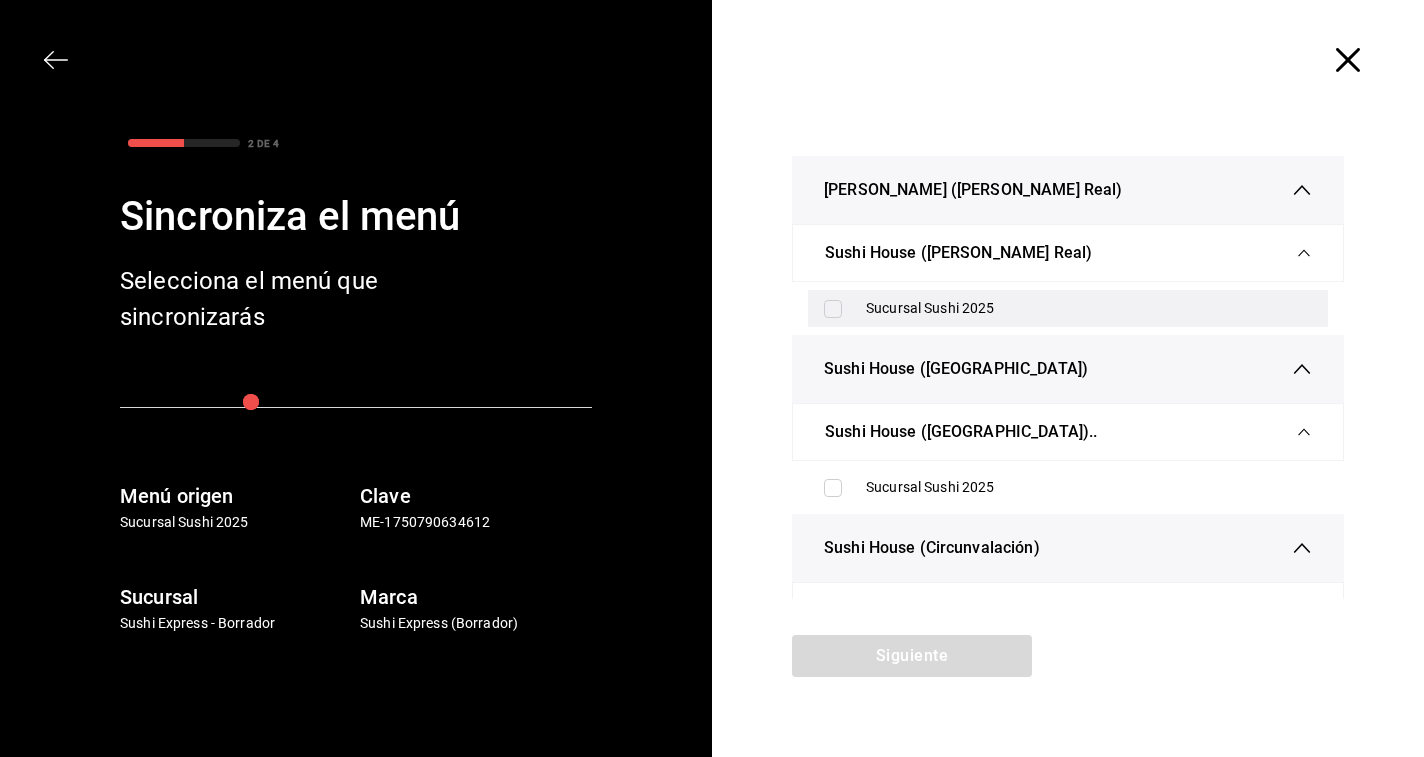 click on "Sucursal Sushi 2025" at bounding box center (1089, 308) 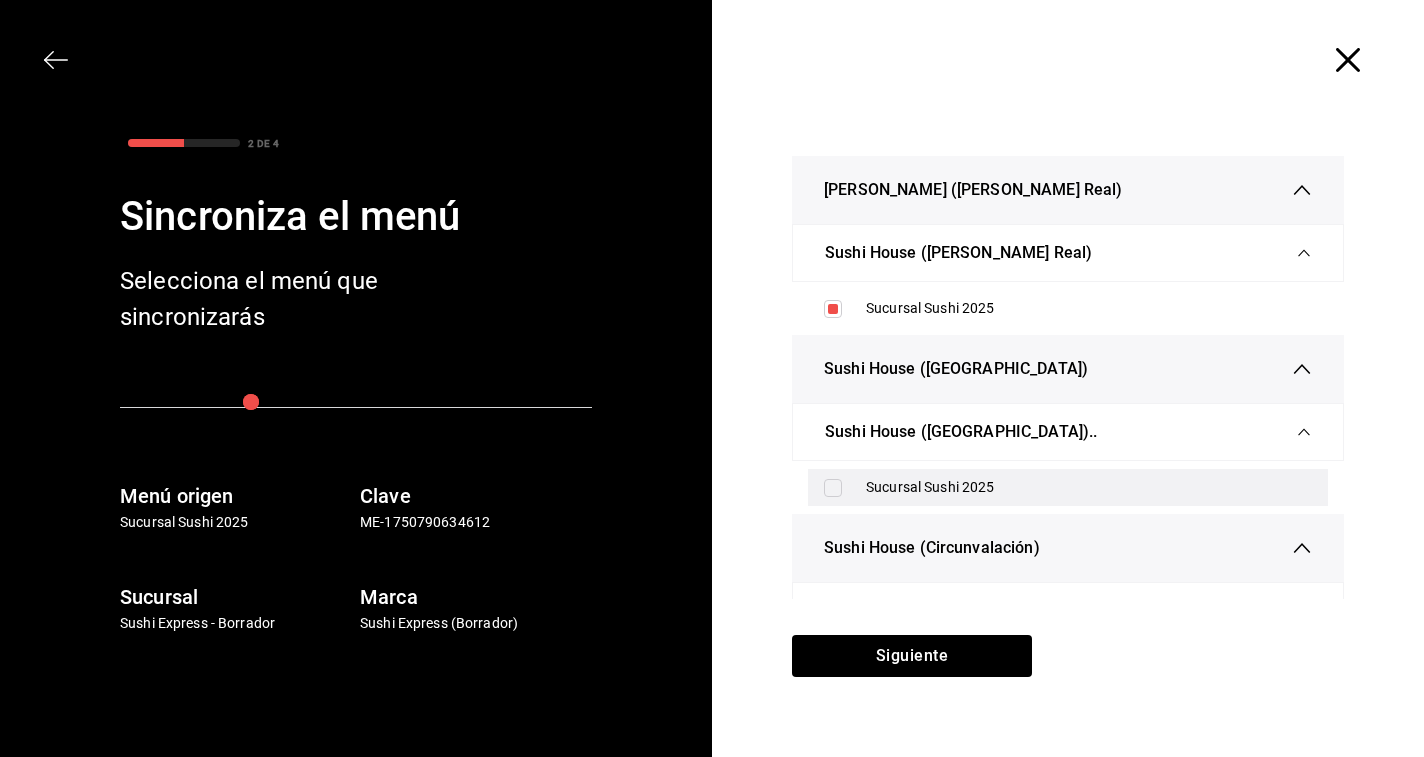 click on "Sucursal Sushi 2025" at bounding box center (1068, 487) 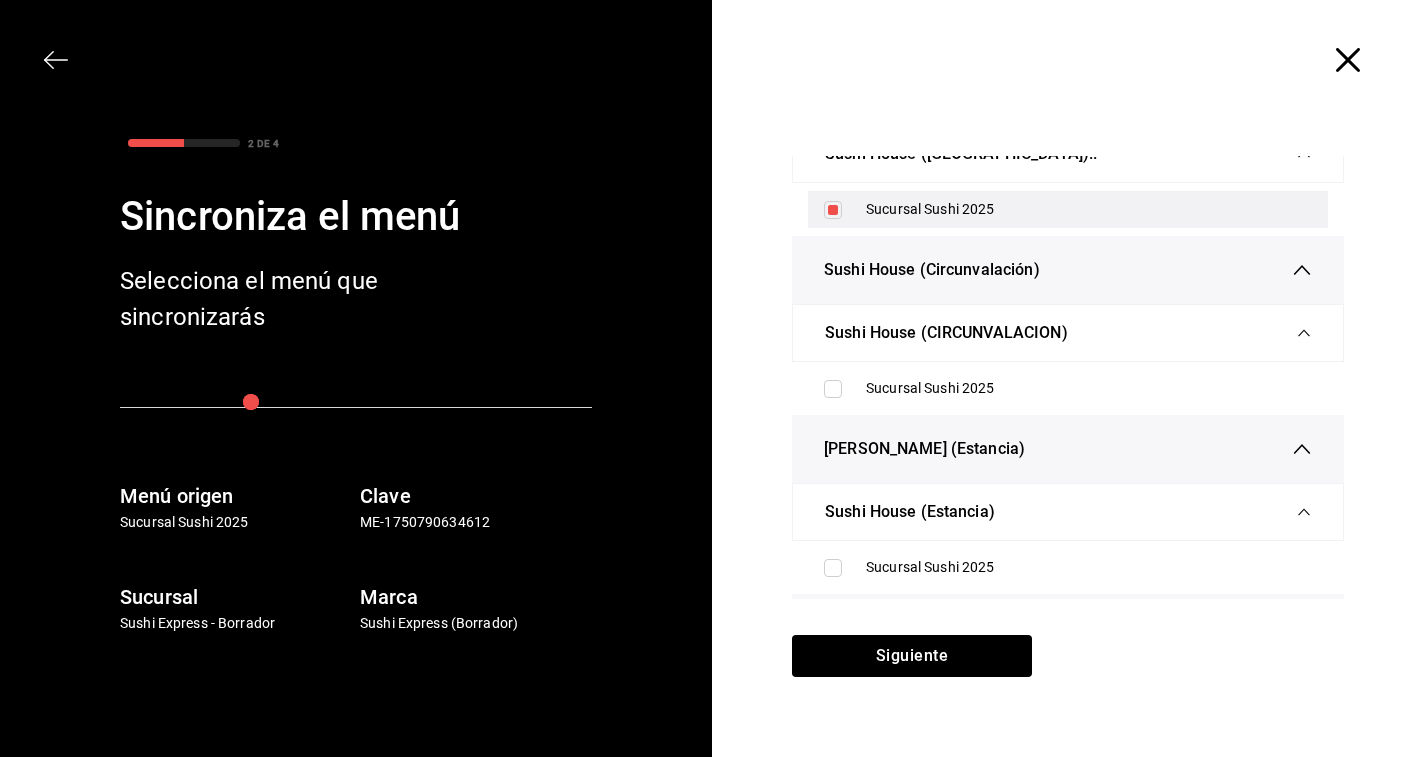 scroll, scrollTop: 308, scrollLeft: 0, axis: vertical 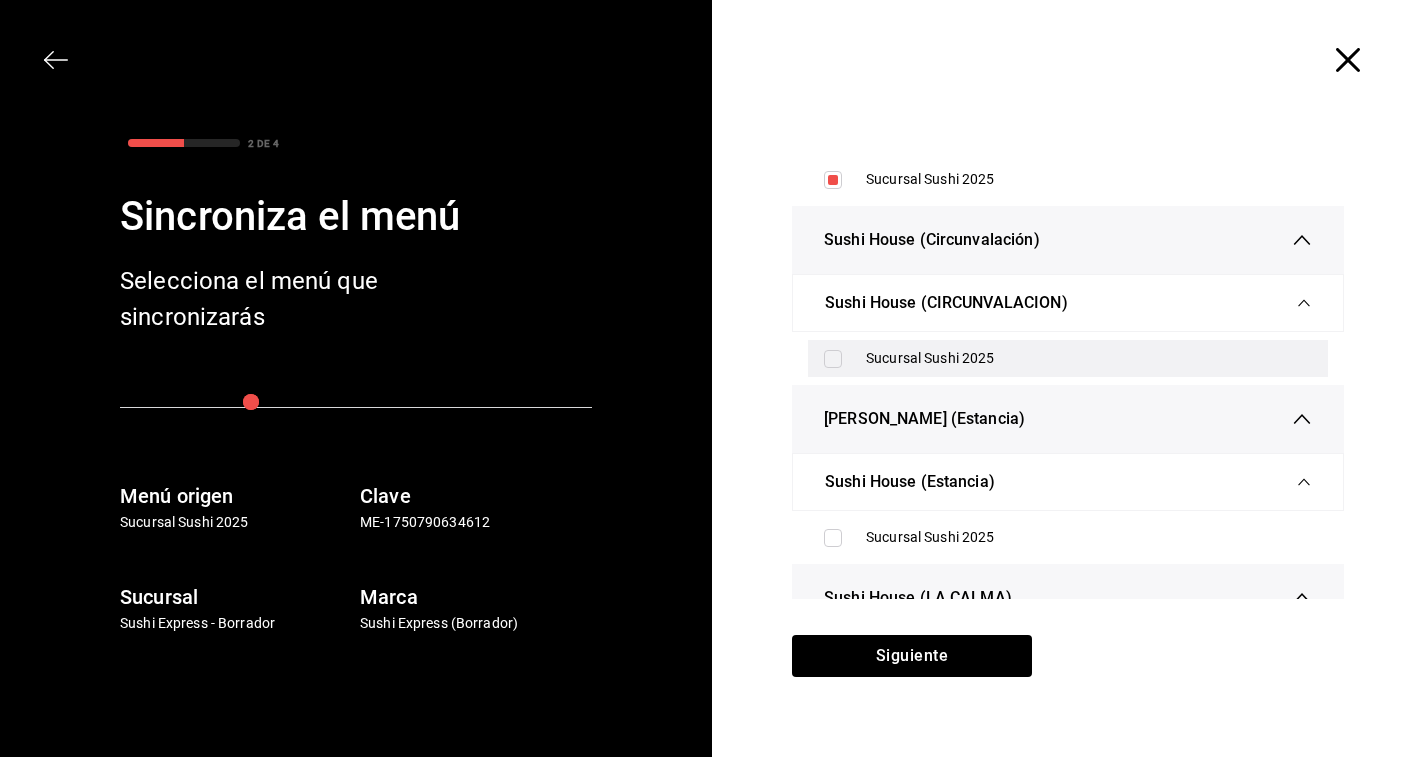 click on "Sucursal Sushi 2025" at bounding box center (1089, 358) 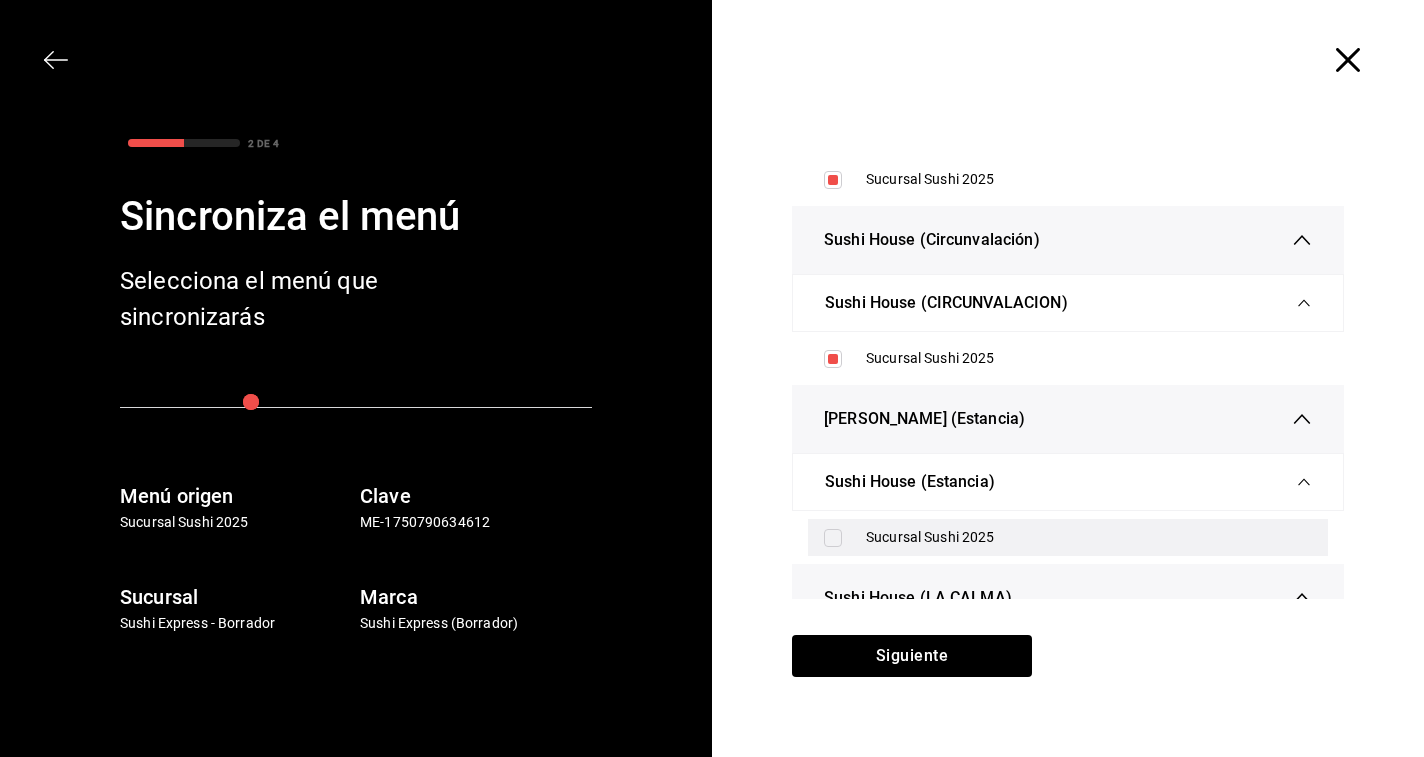 click on "Sucursal Sushi 2025" at bounding box center [1089, 537] 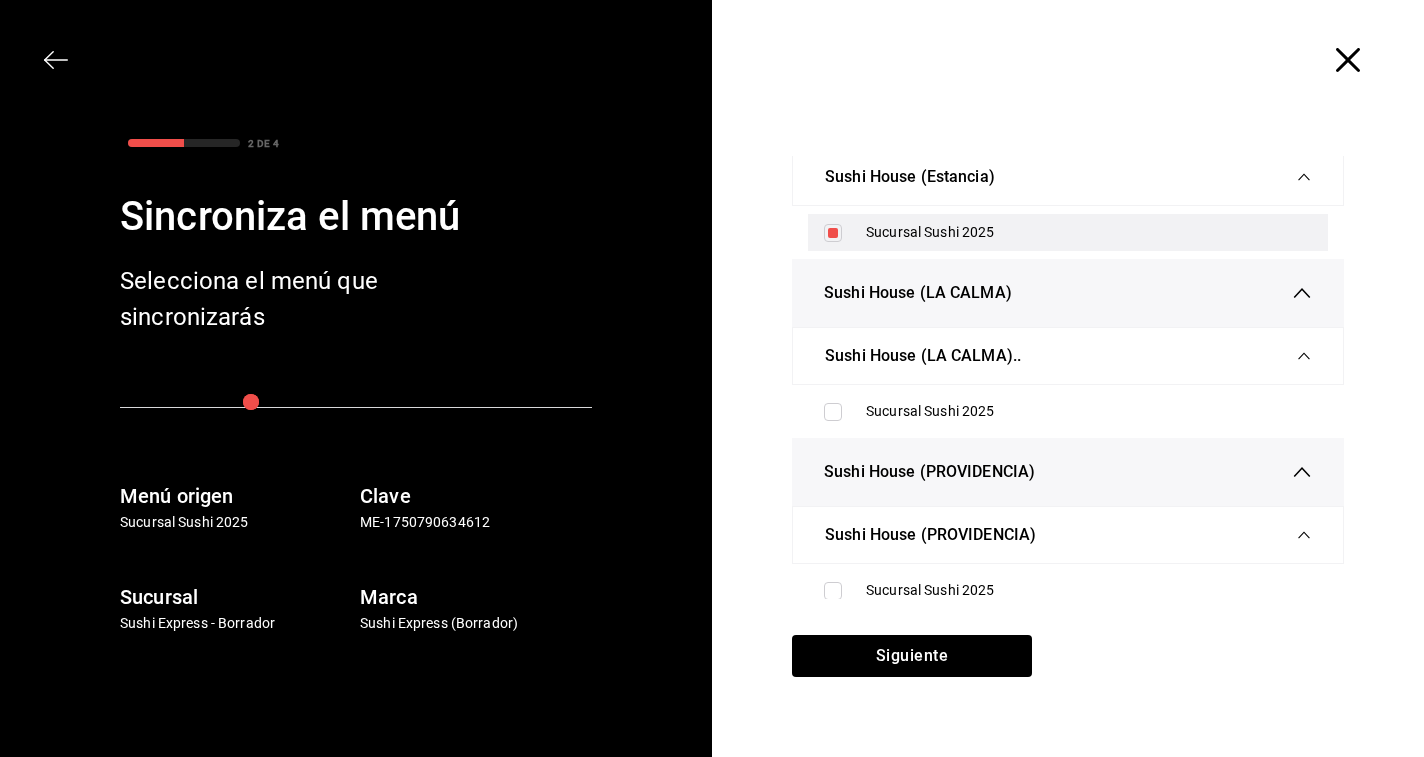 scroll, scrollTop: 637, scrollLeft: 0, axis: vertical 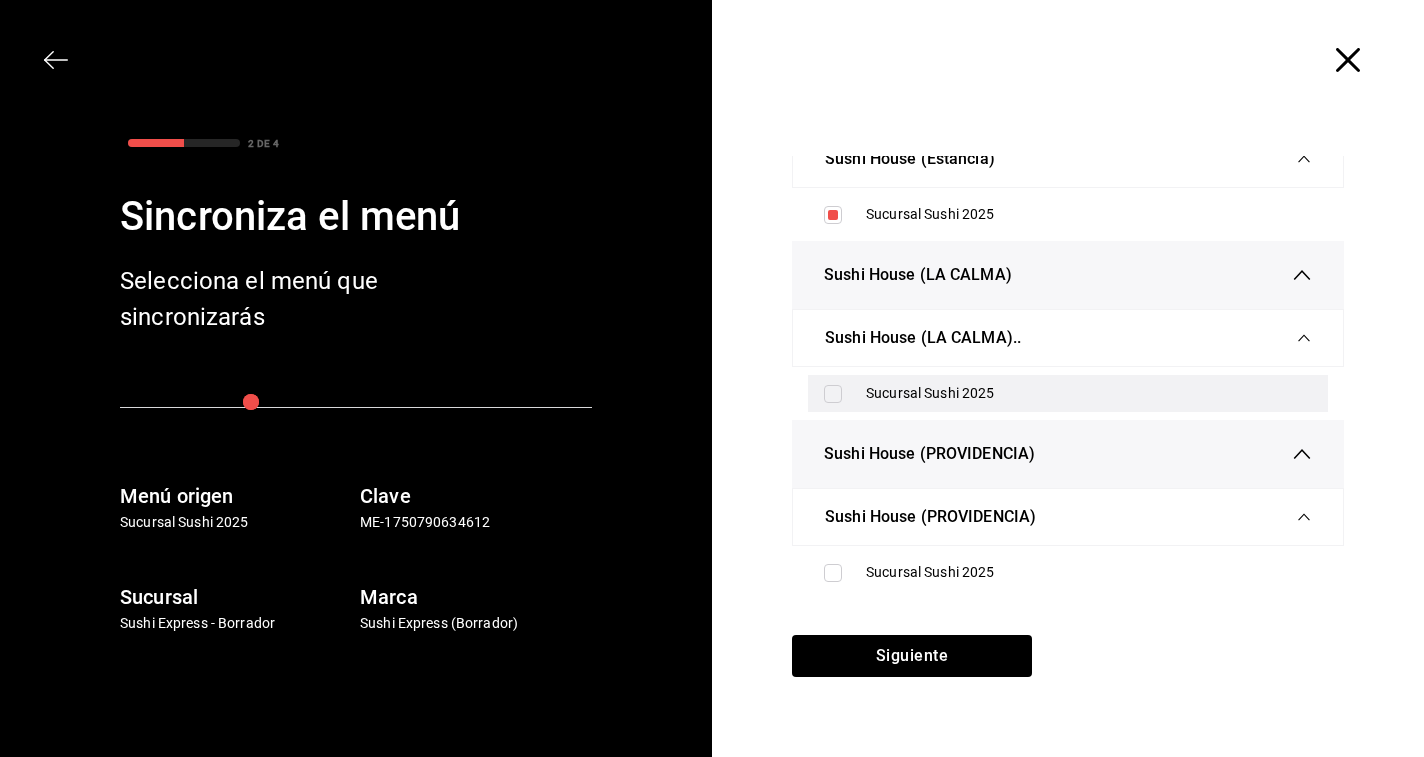 click on "Sucursal Sushi 2025" at bounding box center (1089, 393) 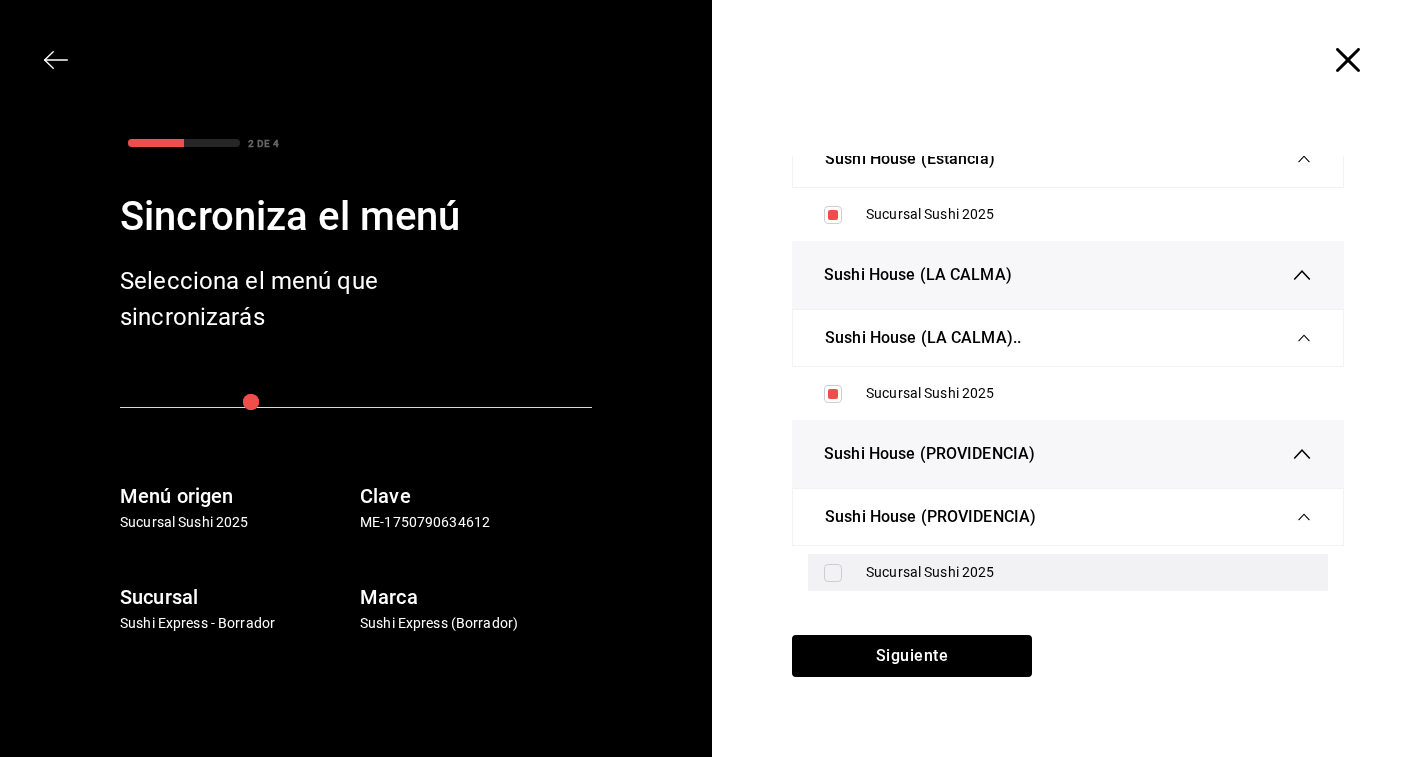 click on "Sucursal Sushi 2025" at bounding box center (1089, 572) 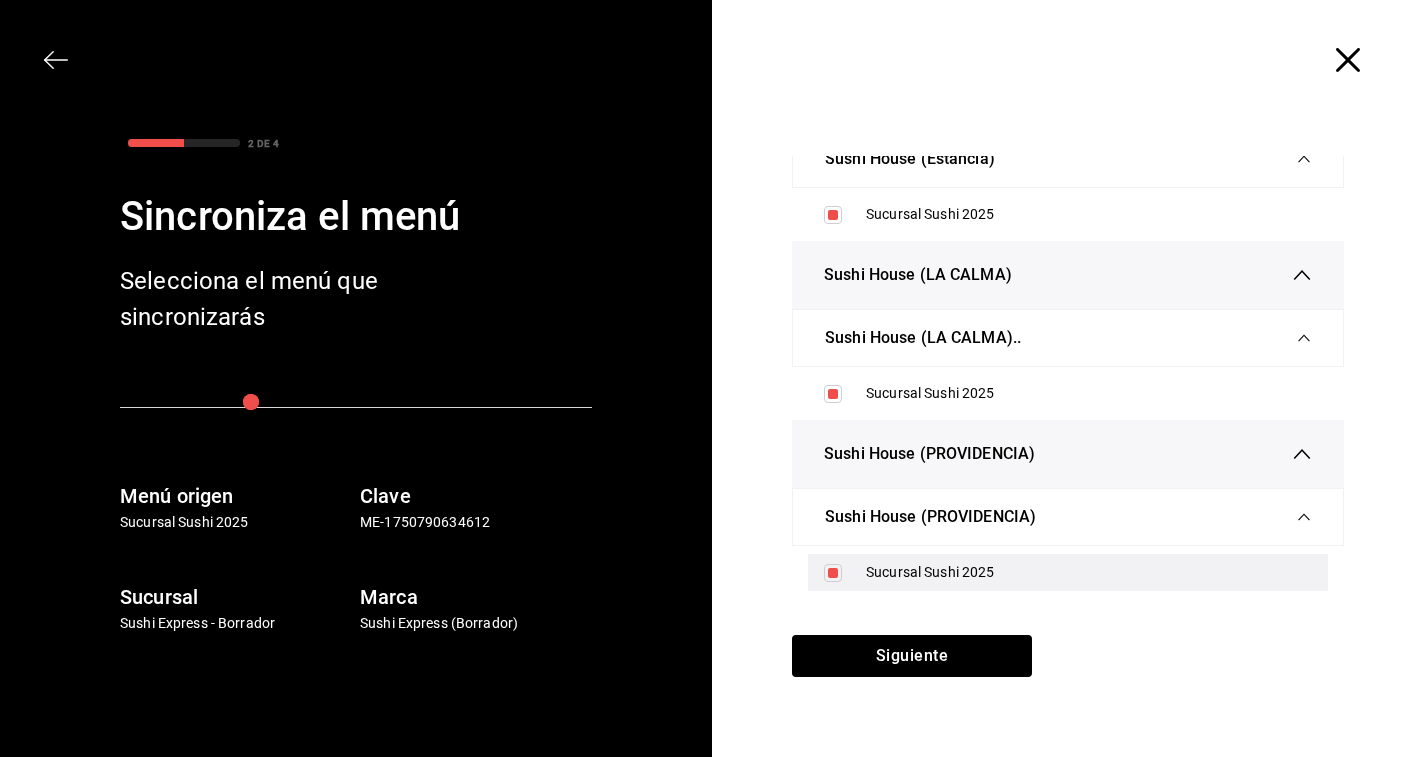 scroll, scrollTop: 0, scrollLeft: 0, axis: both 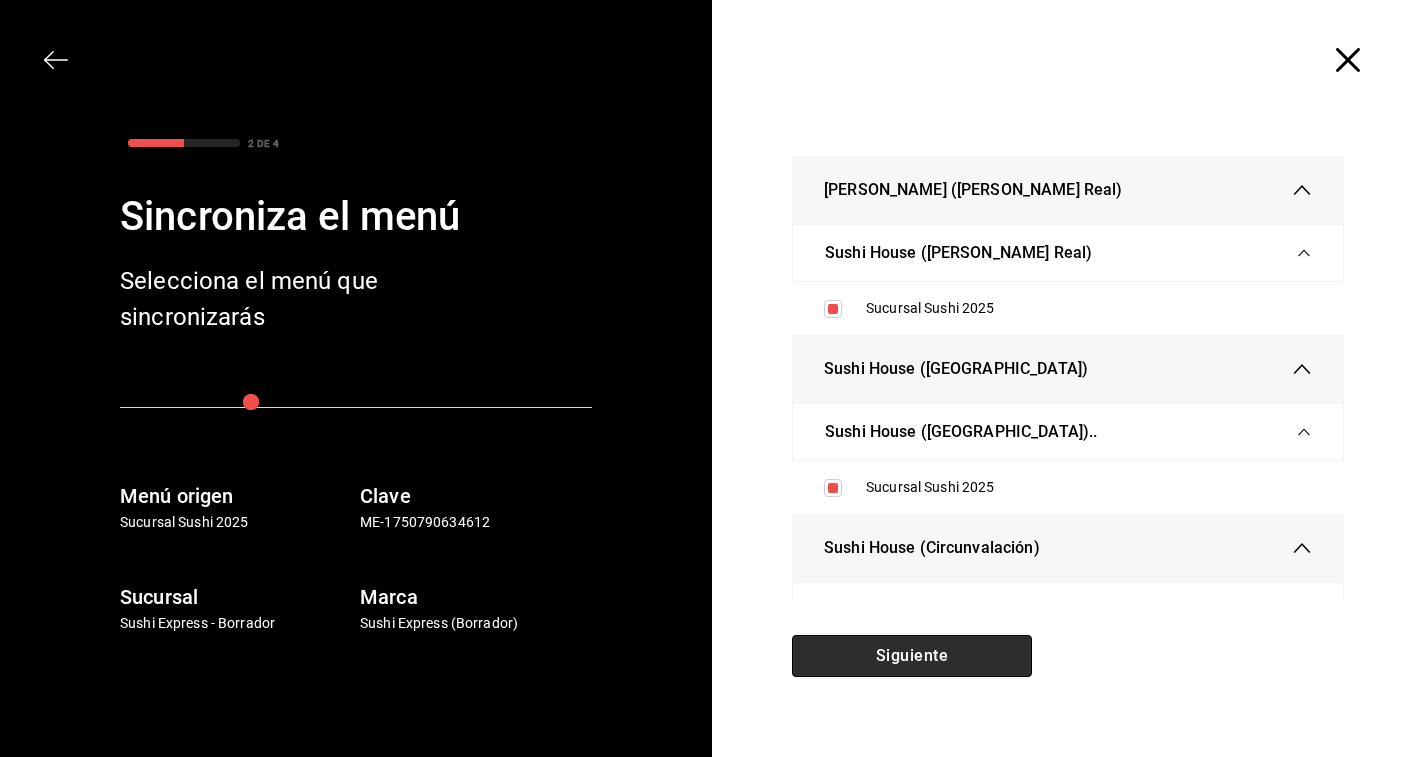 click on "Siguiente" at bounding box center (912, 656) 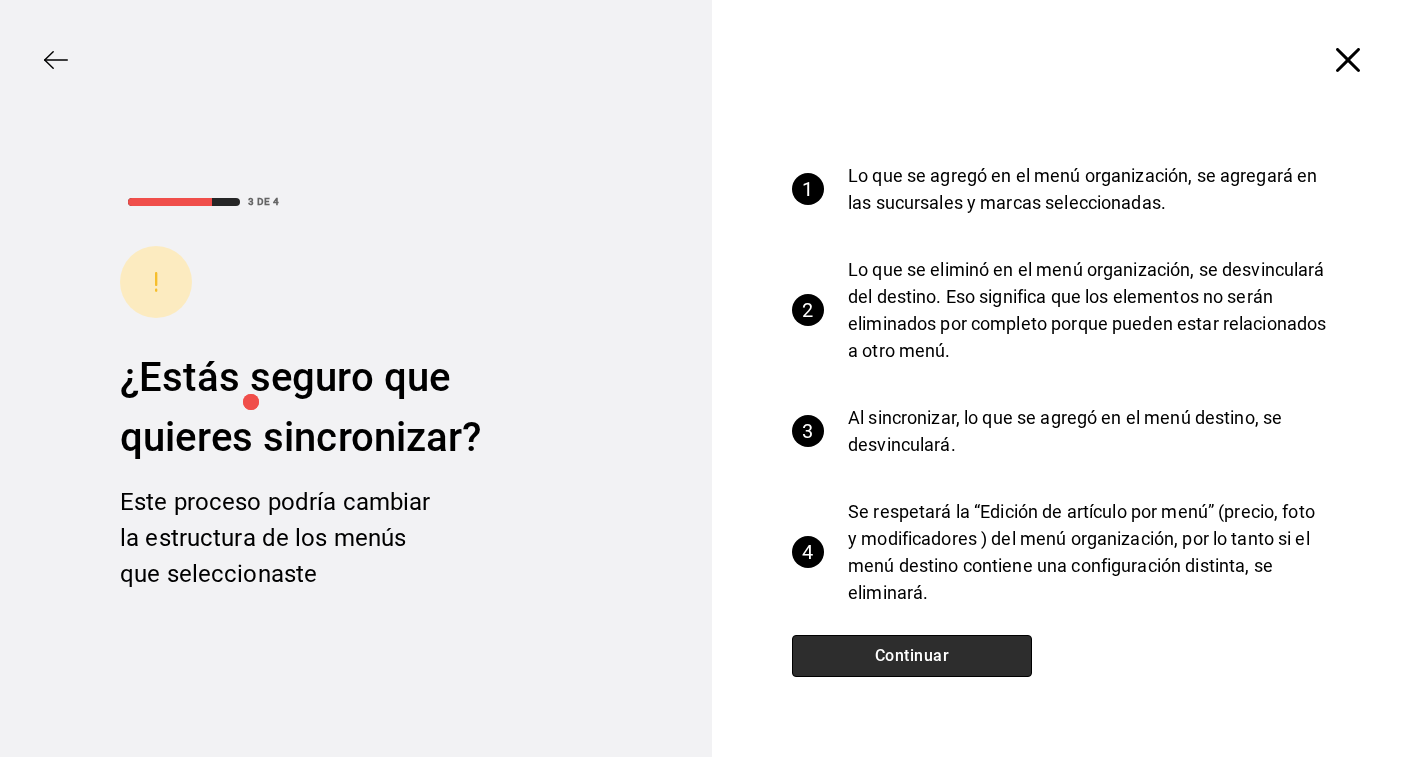 click on "Continuar" at bounding box center [912, 656] 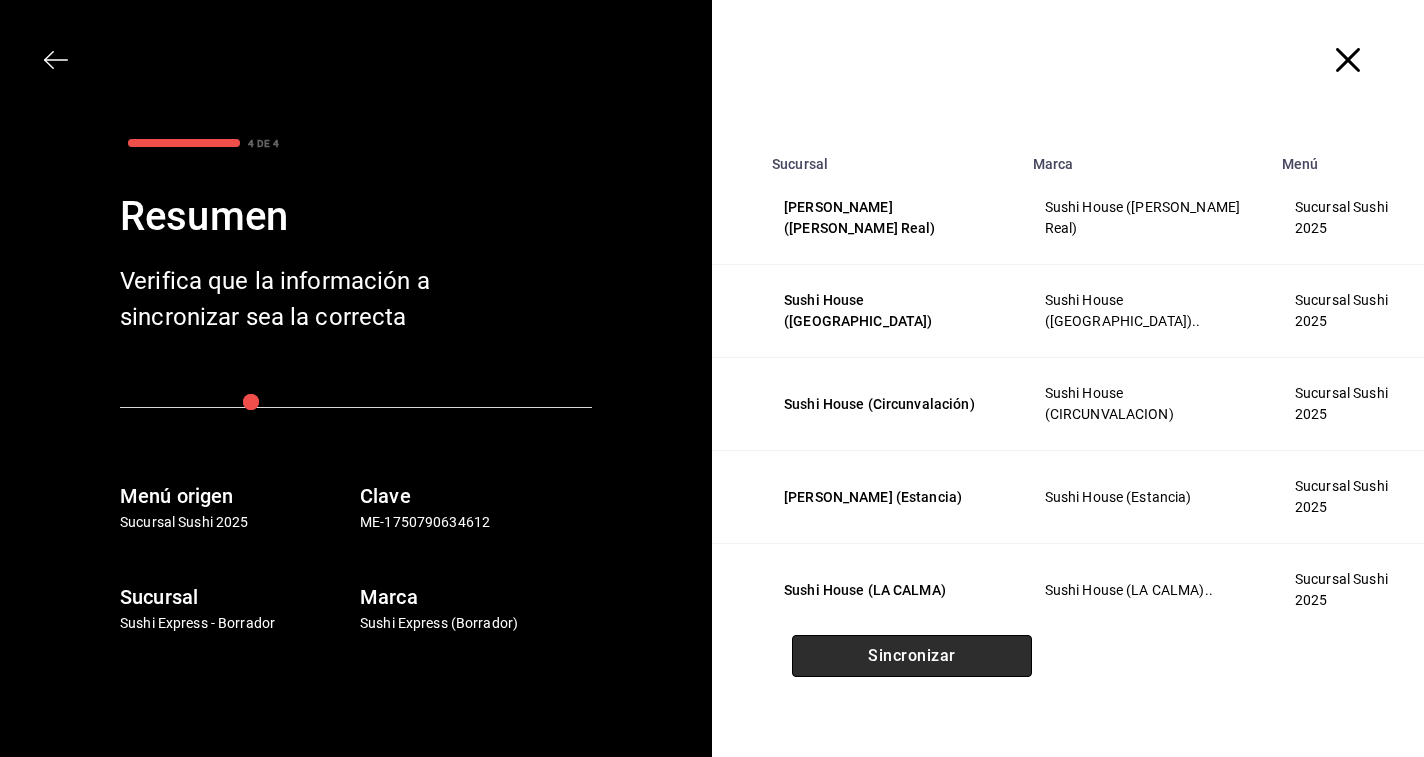 click on "Sincronizar" at bounding box center (912, 656) 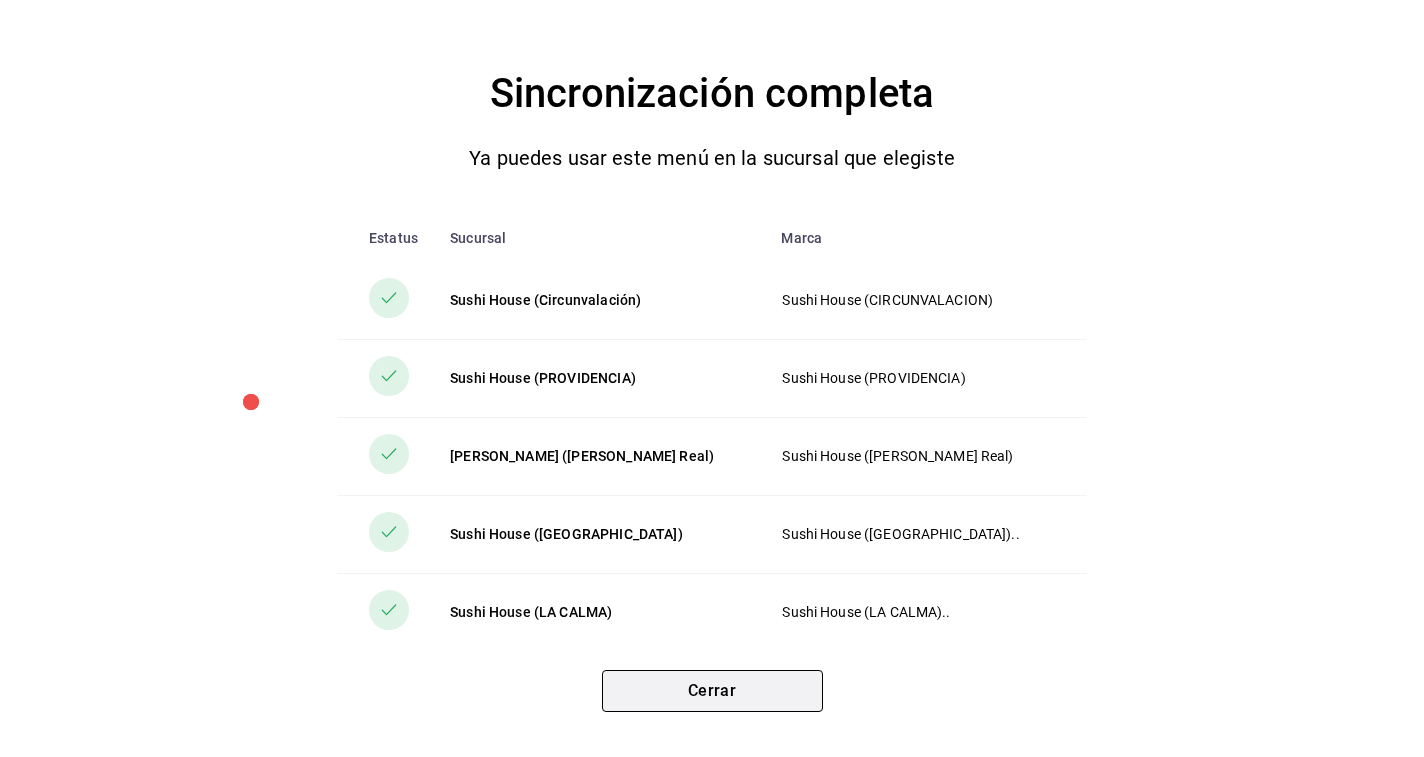 click on "Cerrar" at bounding box center (712, 691) 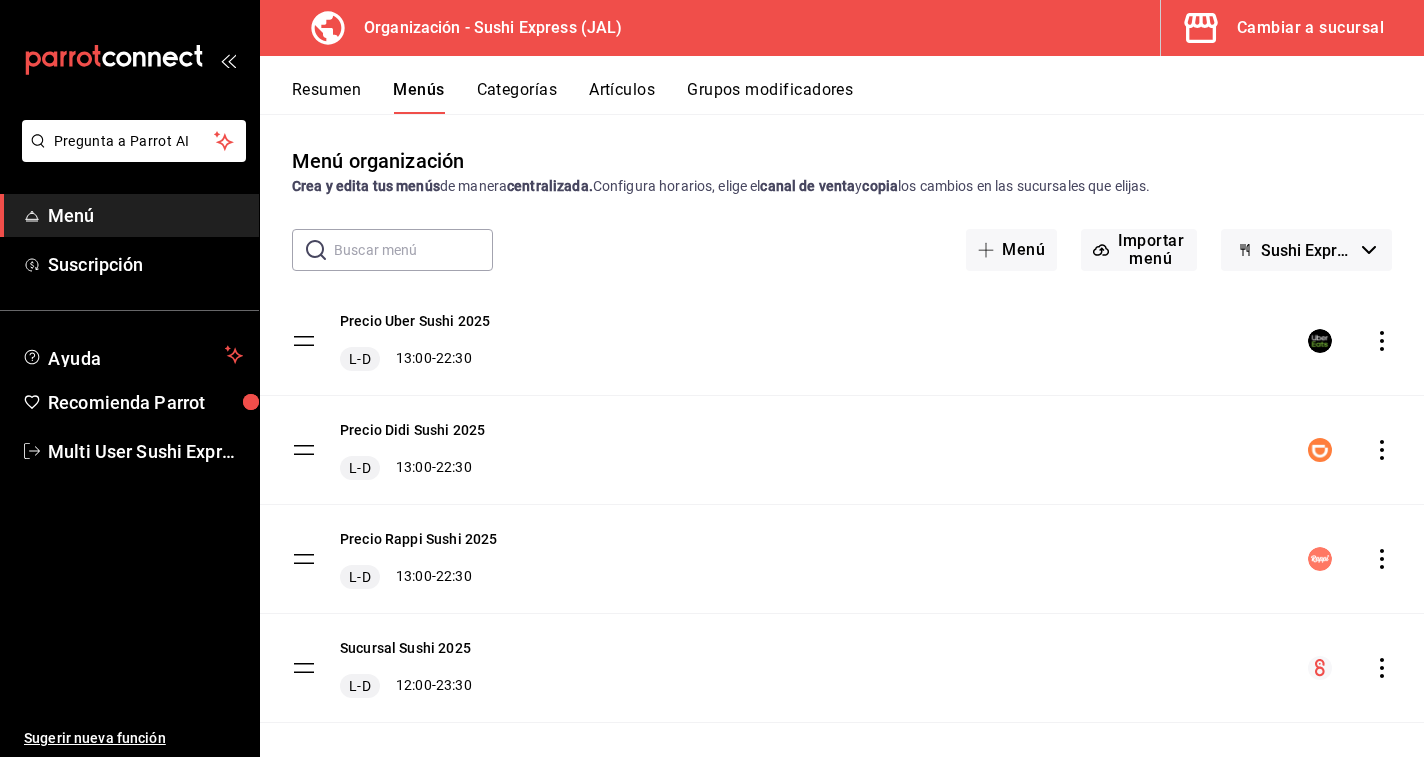 click on "Cambiar a sucursal" at bounding box center (1310, 28) 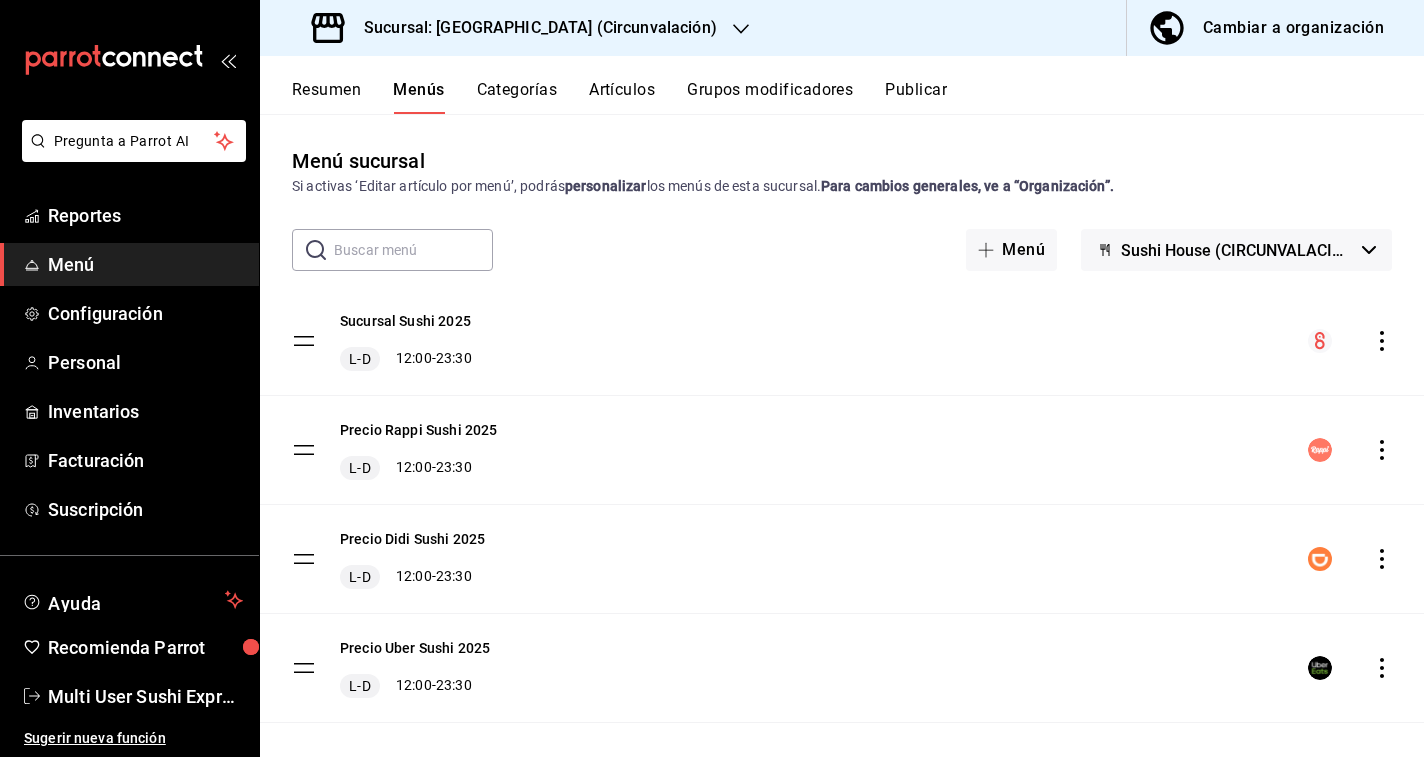 click on "Sucursal: [GEOGRAPHIC_DATA] (Circunvalación)" at bounding box center (532, 28) 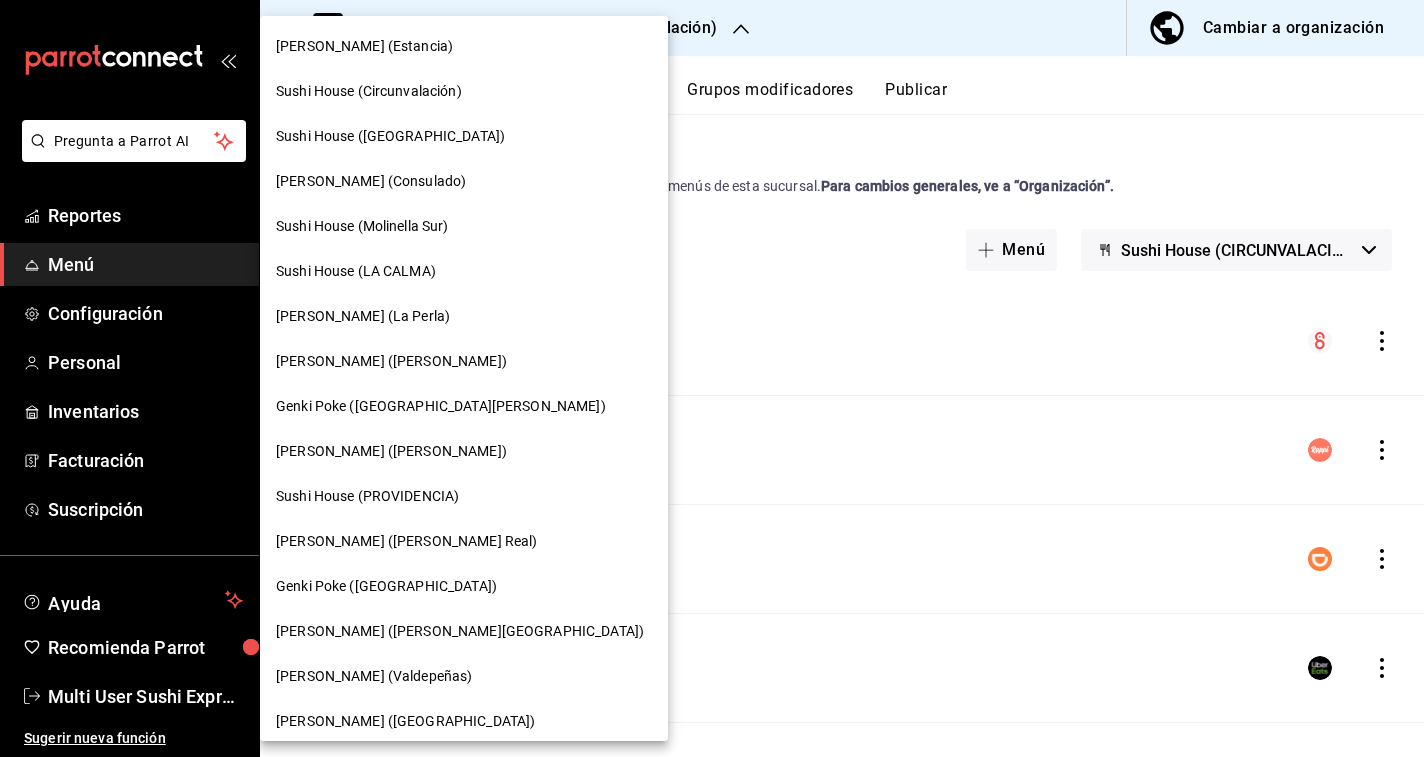click on "Genki Poke ([GEOGRAPHIC_DATA][PERSON_NAME])" at bounding box center (441, 406) 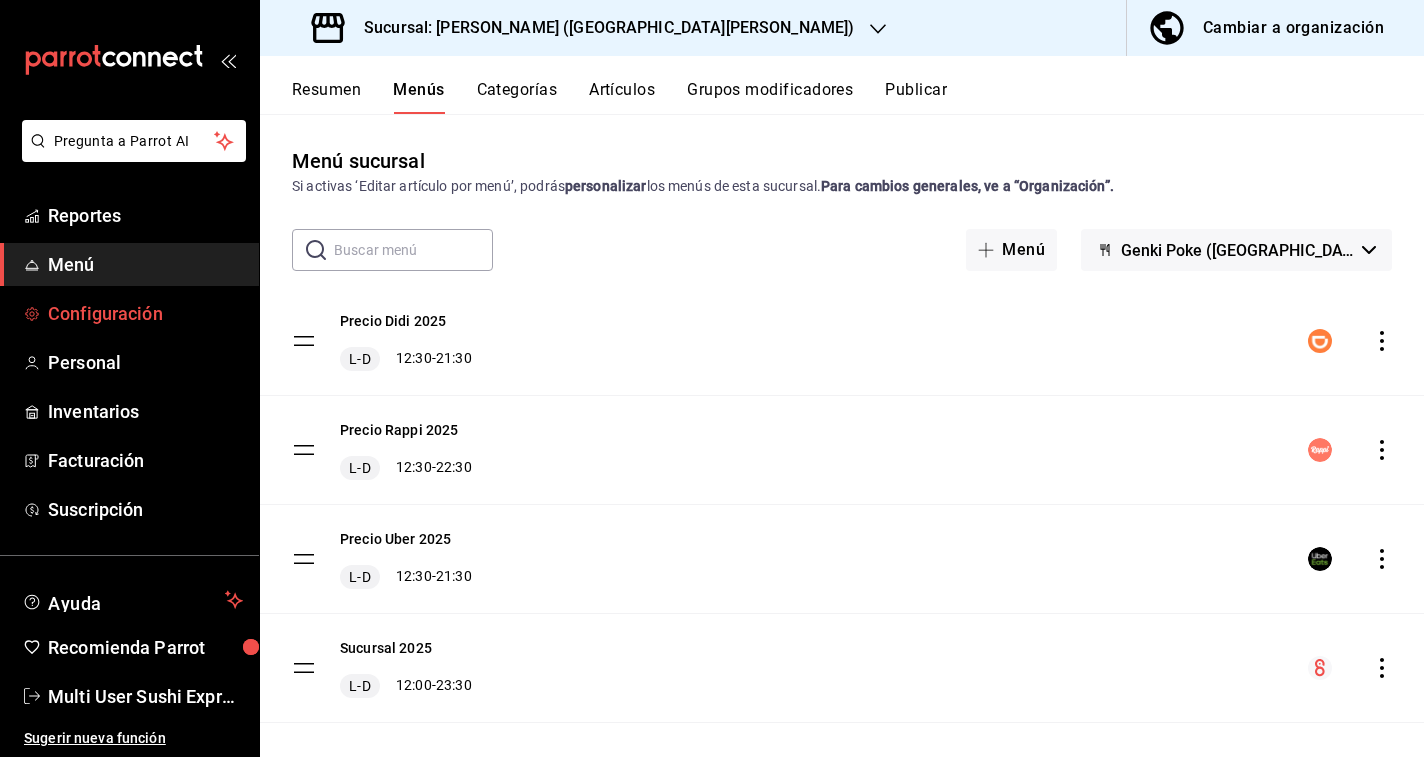 click on "Configuración" at bounding box center [129, 313] 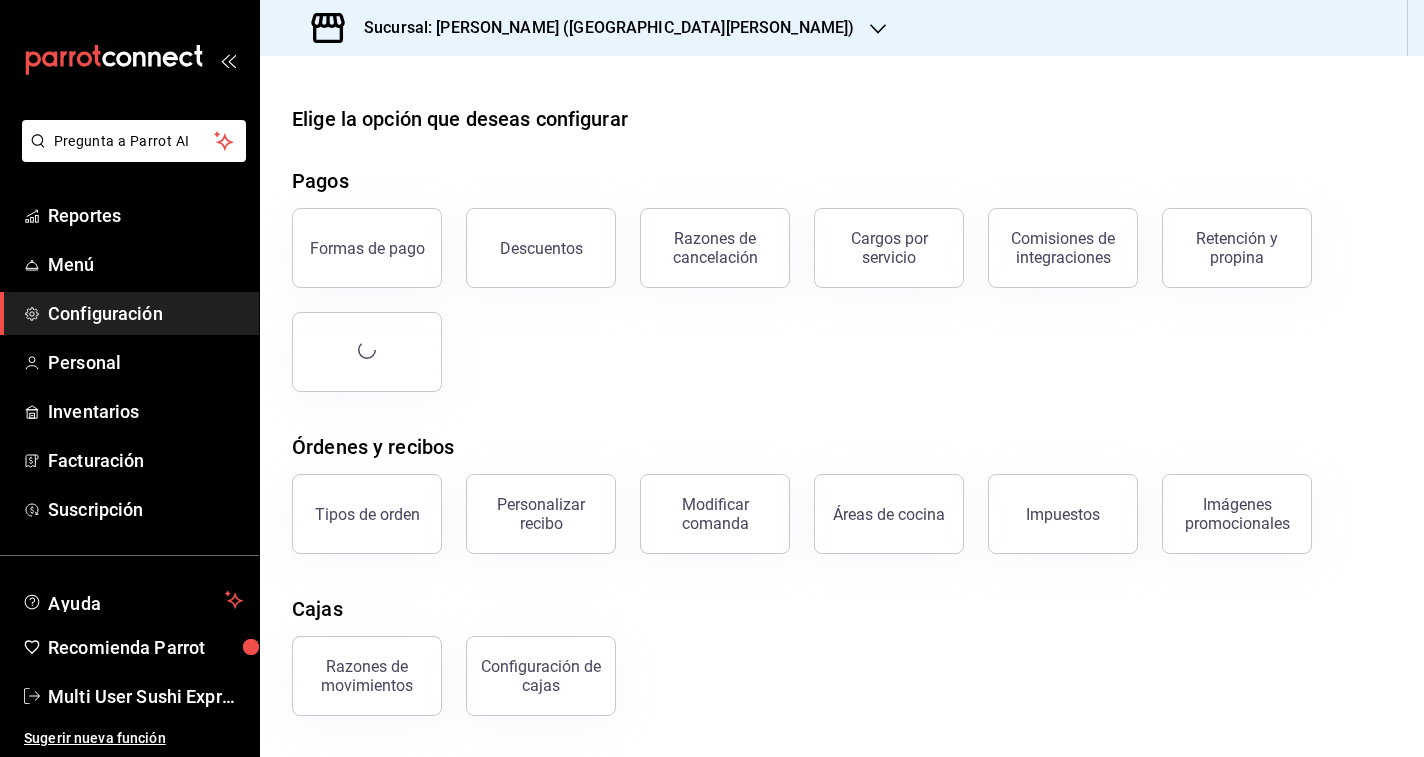 scroll, scrollTop: 153, scrollLeft: 0, axis: vertical 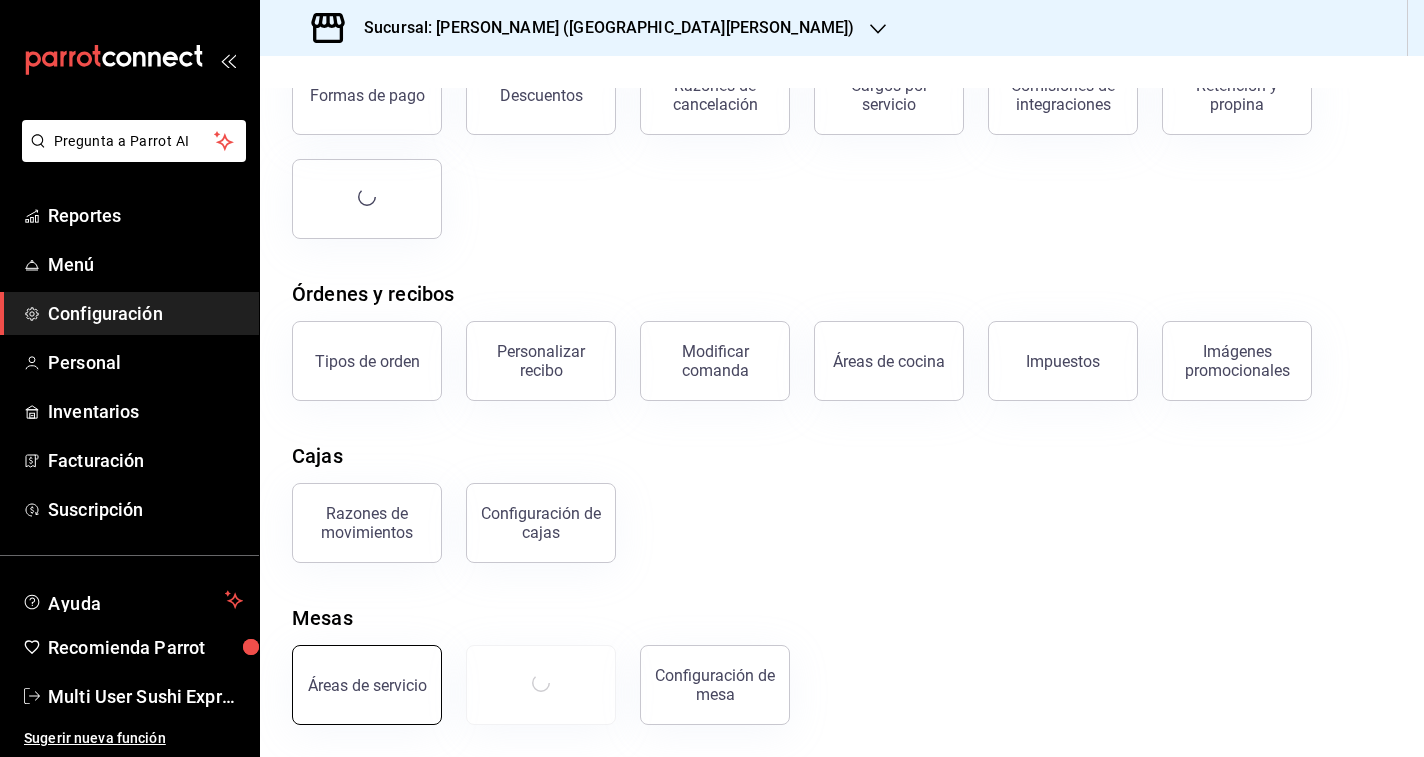 click on "Áreas de servicio" at bounding box center [367, 685] 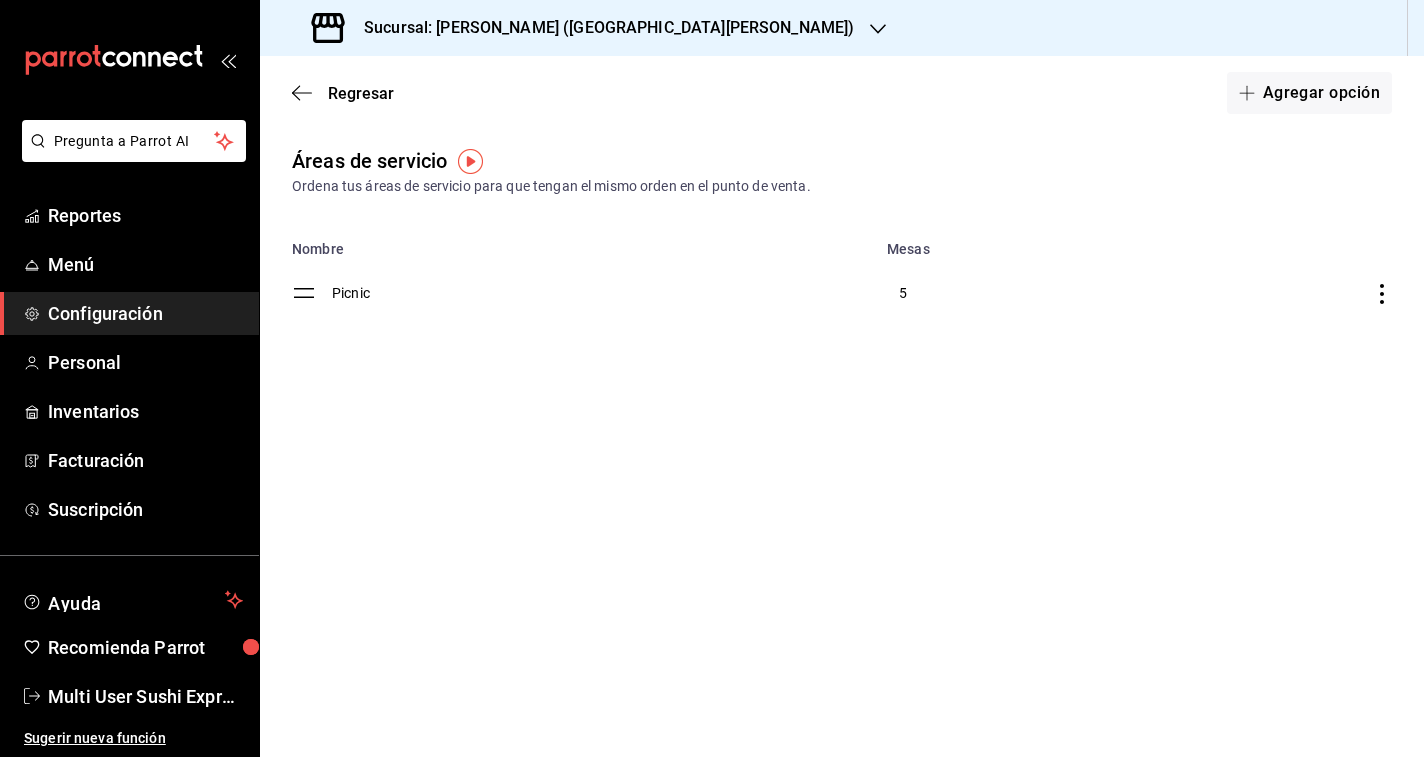 click 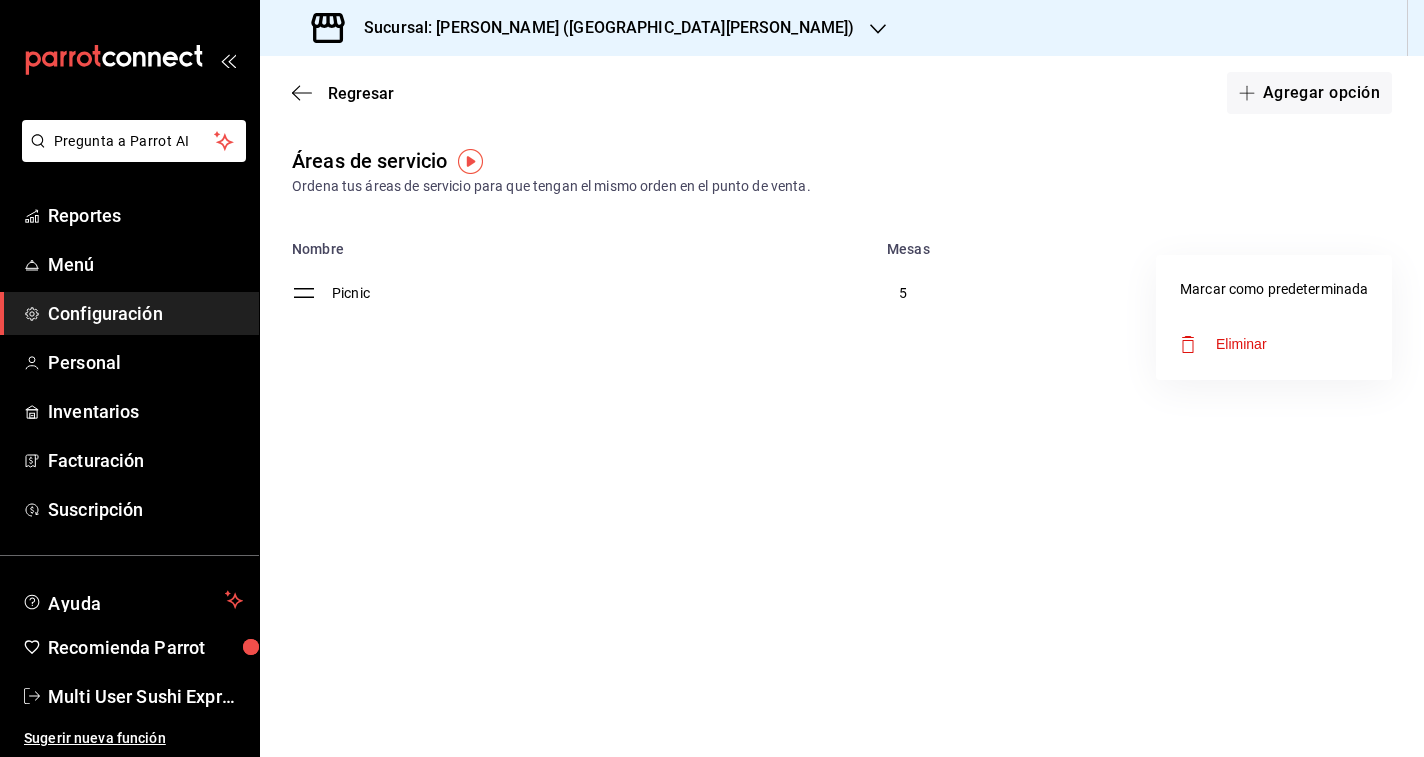 click at bounding box center [712, 378] 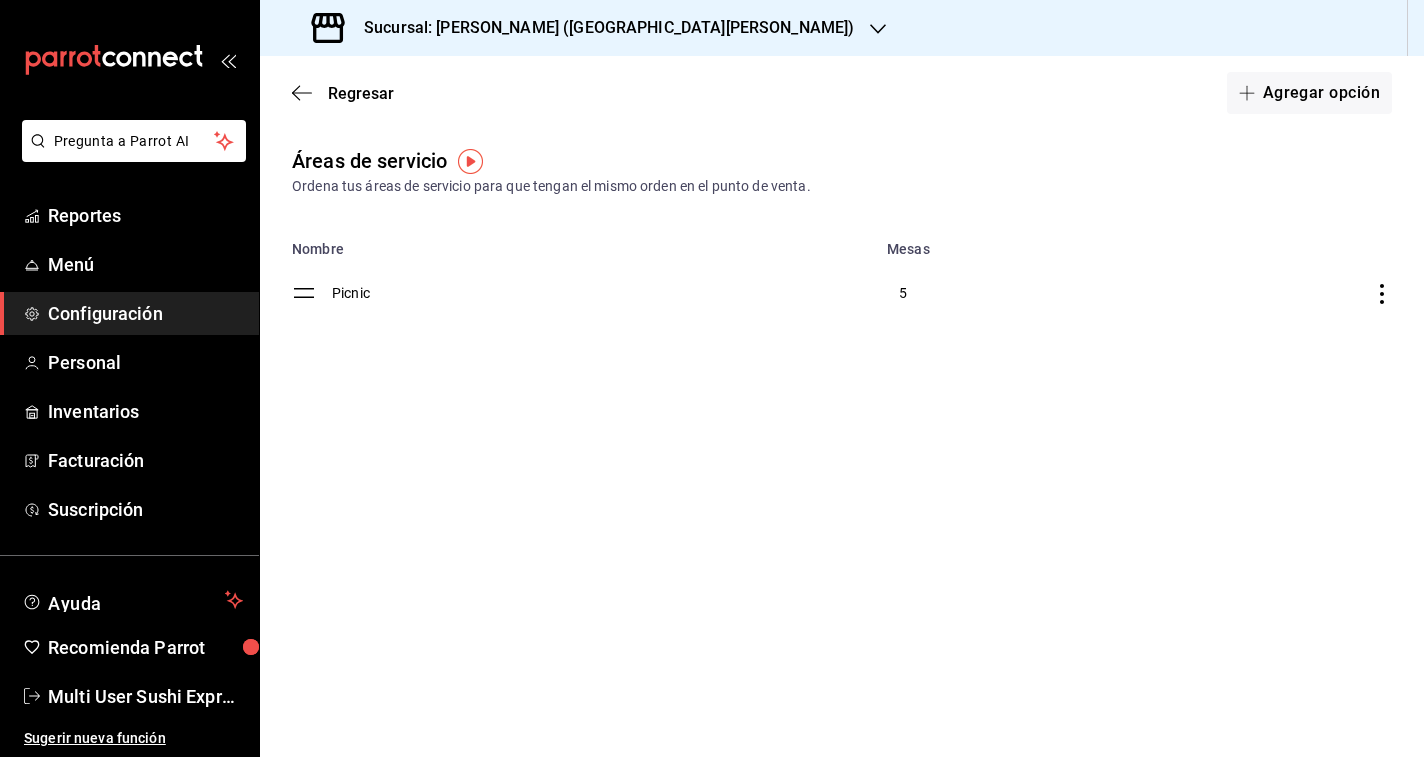 click on "Sucursal: [PERSON_NAME] ([GEOGRAPHIC_DATA][PERSON_NAME])" at bounding box center [601, 28] 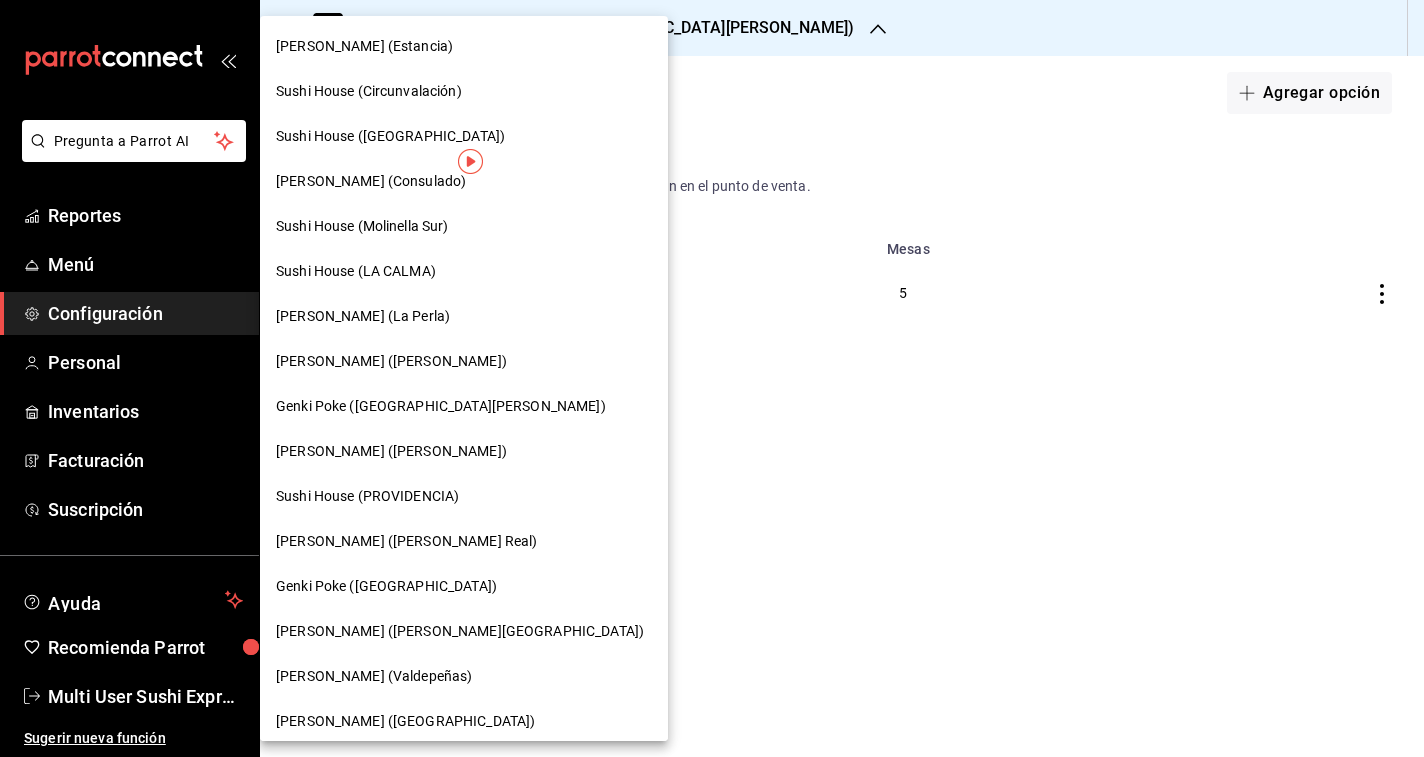 scroll, scrollTop: 101, scrollLeft: 0, axis: vertical 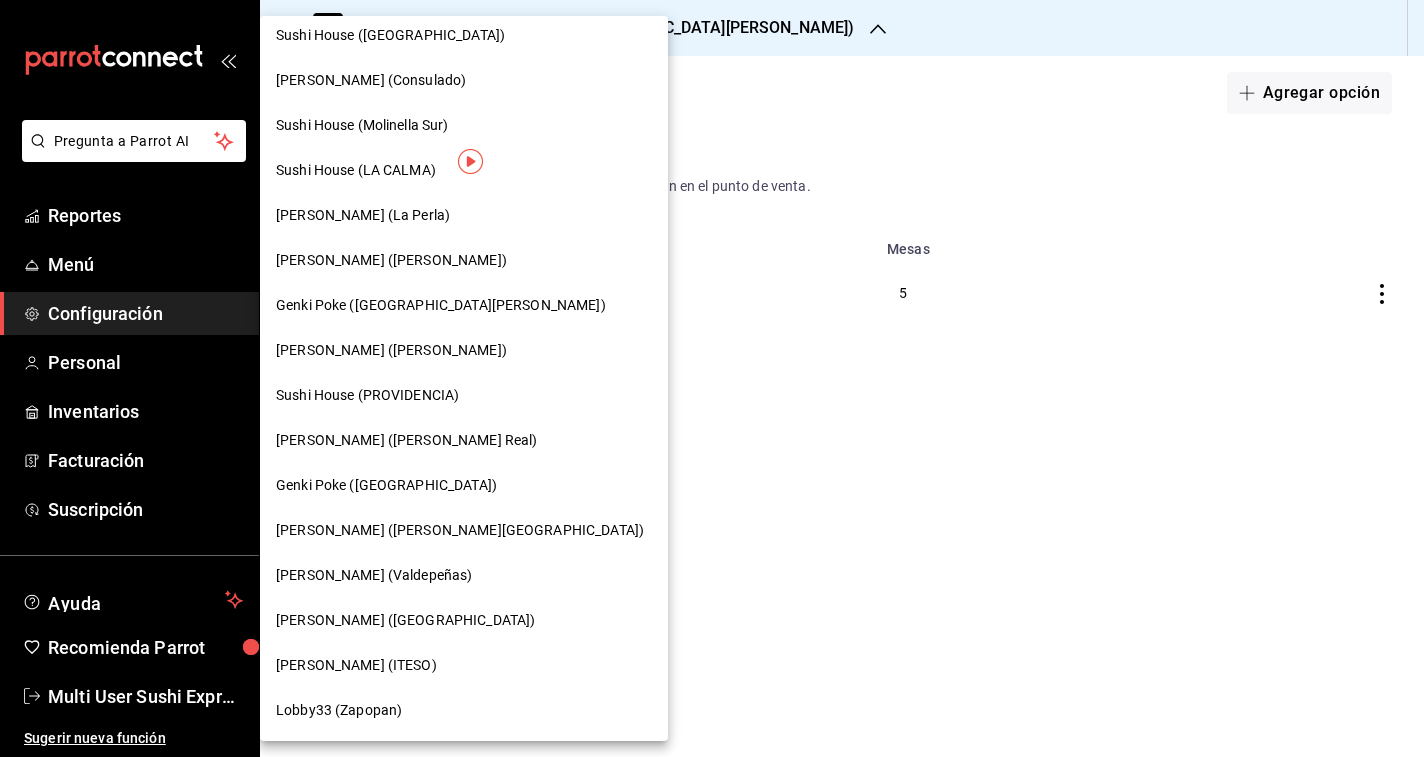 click on "Genki Poke ([GEOGRAPHIC_DATA])" at bounding box center (386, 485) 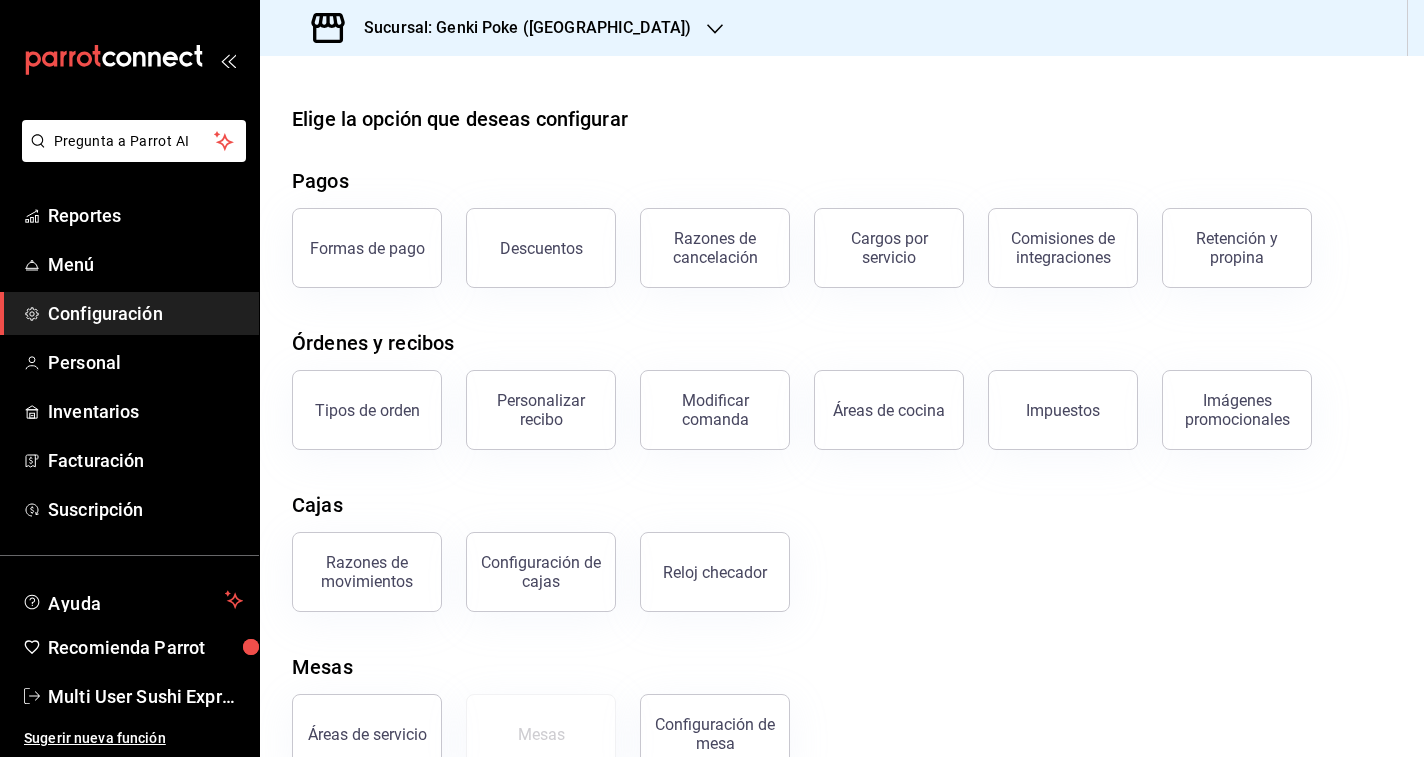 scroll, scrollTop: 49, scrollLeft: 0, axis: vertical 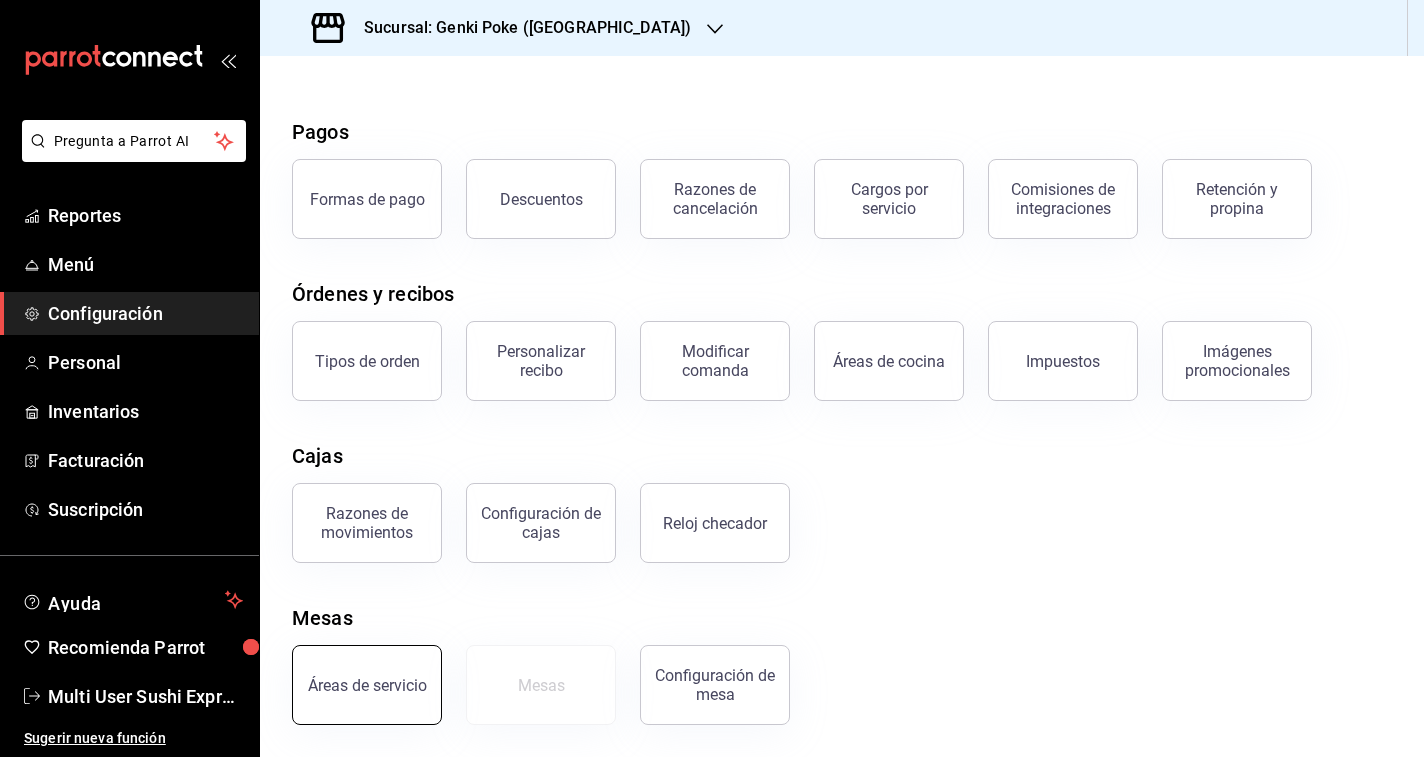 click on "Áreas de servicio" at bounding box center (367, 685) 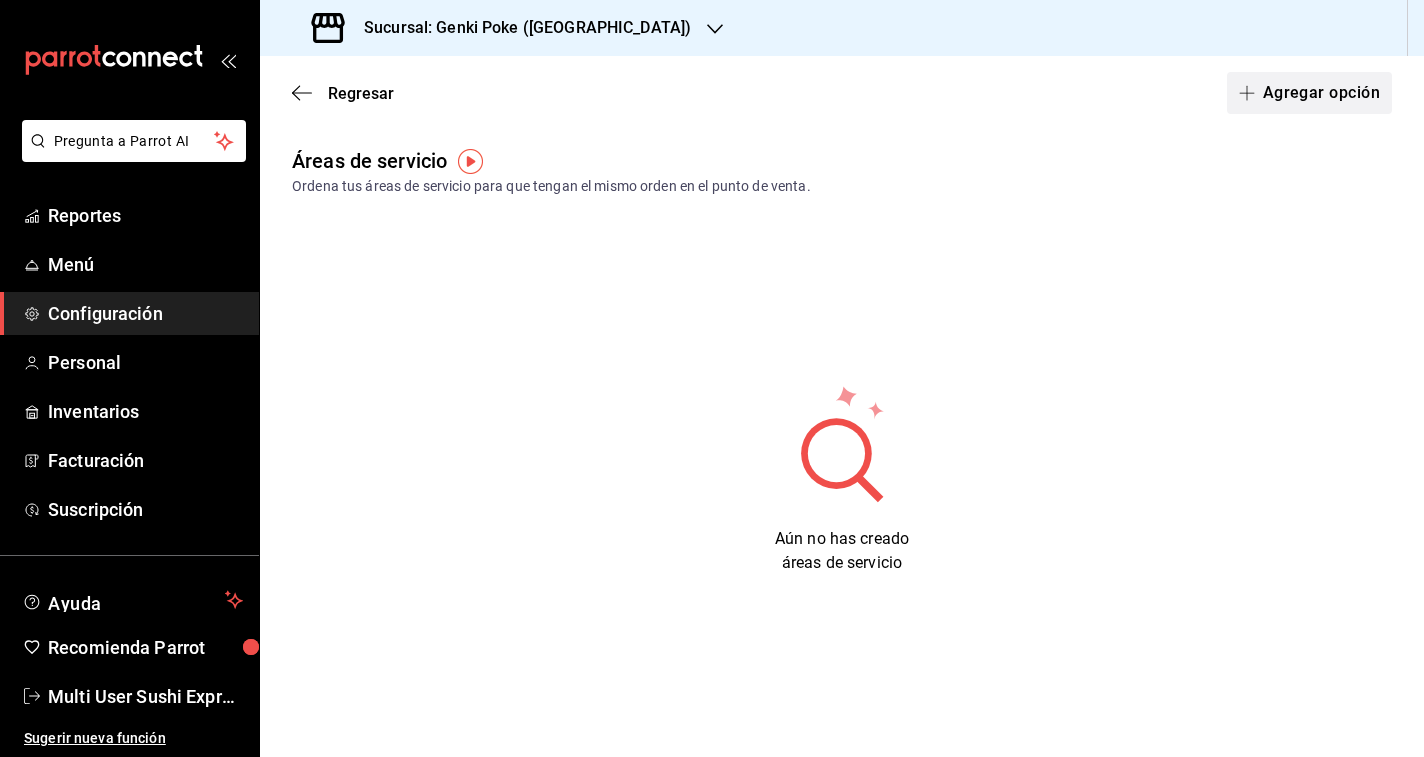 click on "Agregar opción" at bounding box center (1309, 93) 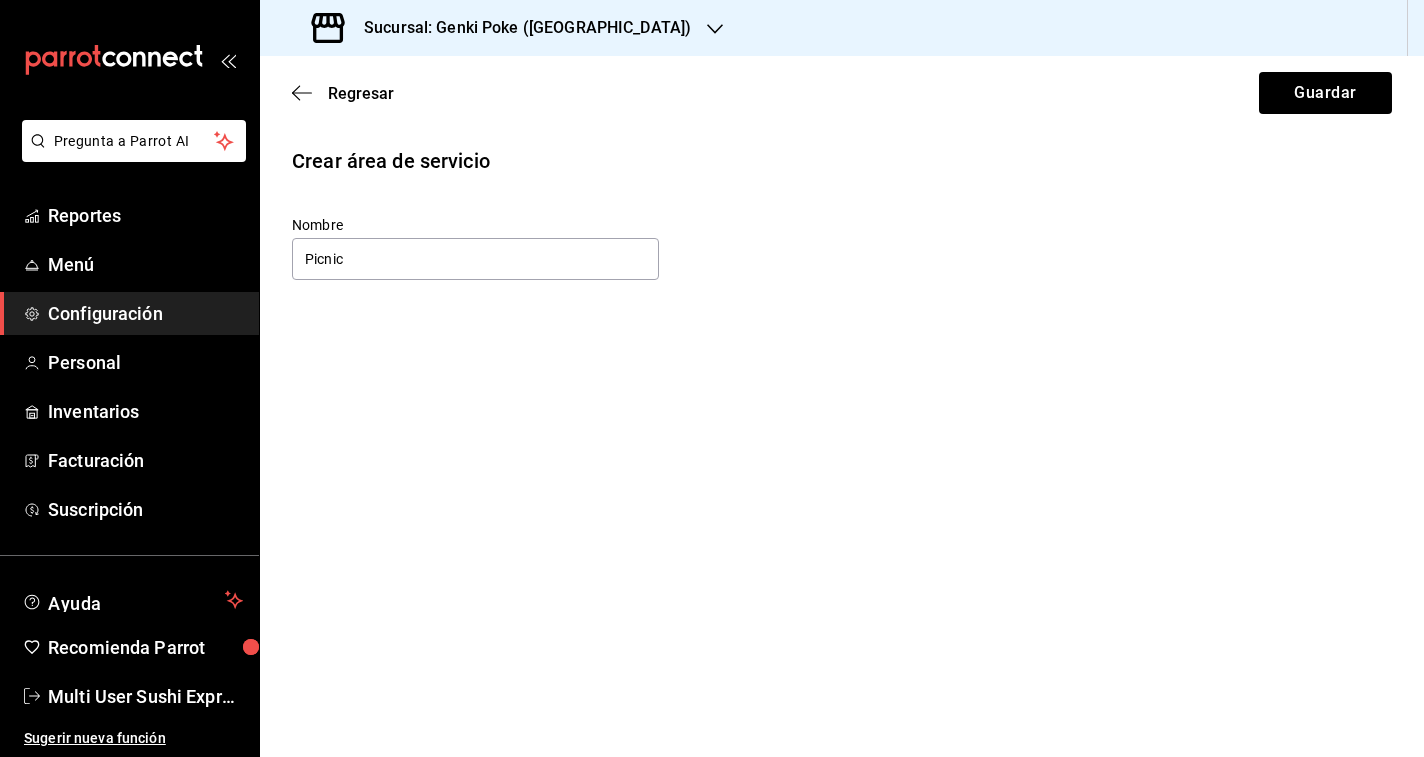 type on "Picnic" 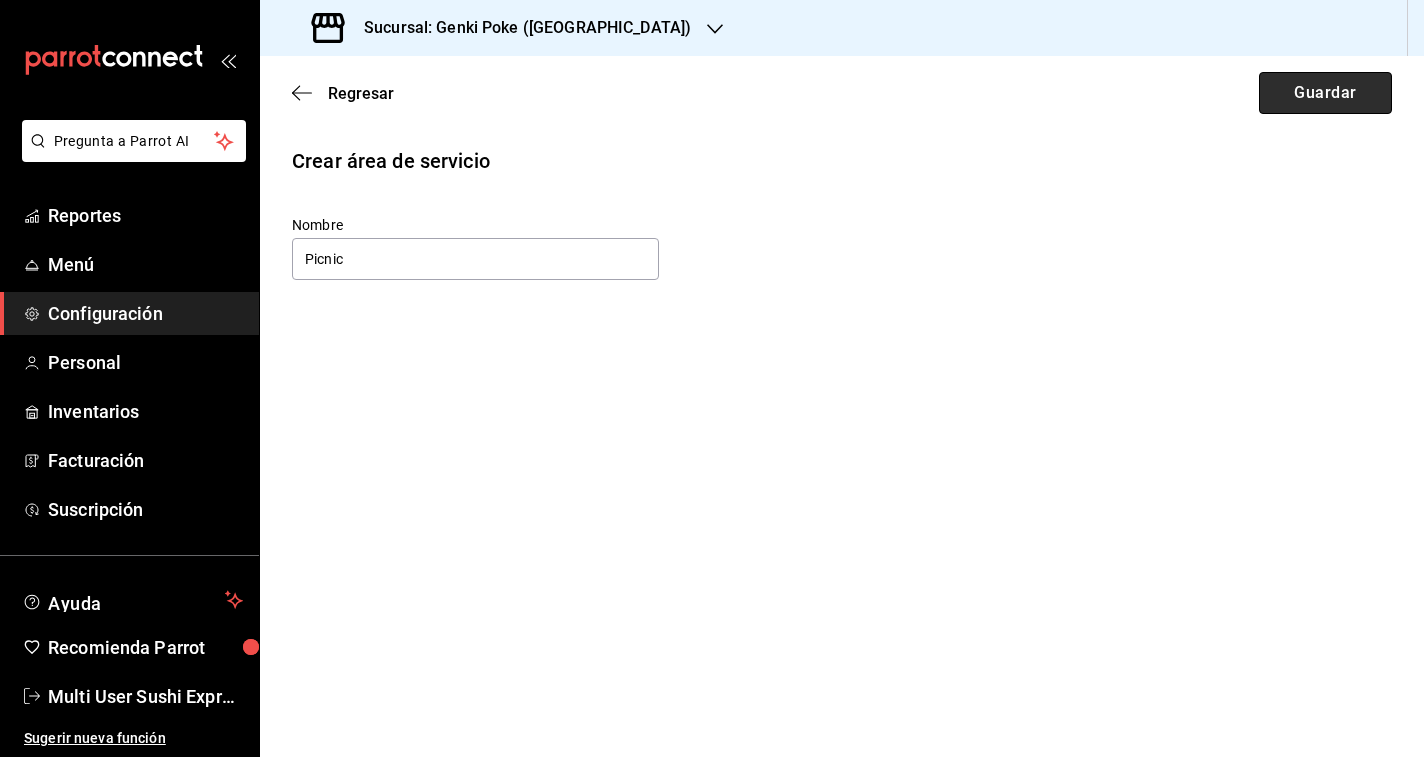 click on "Guardar" at bounding box center (1325, 93) 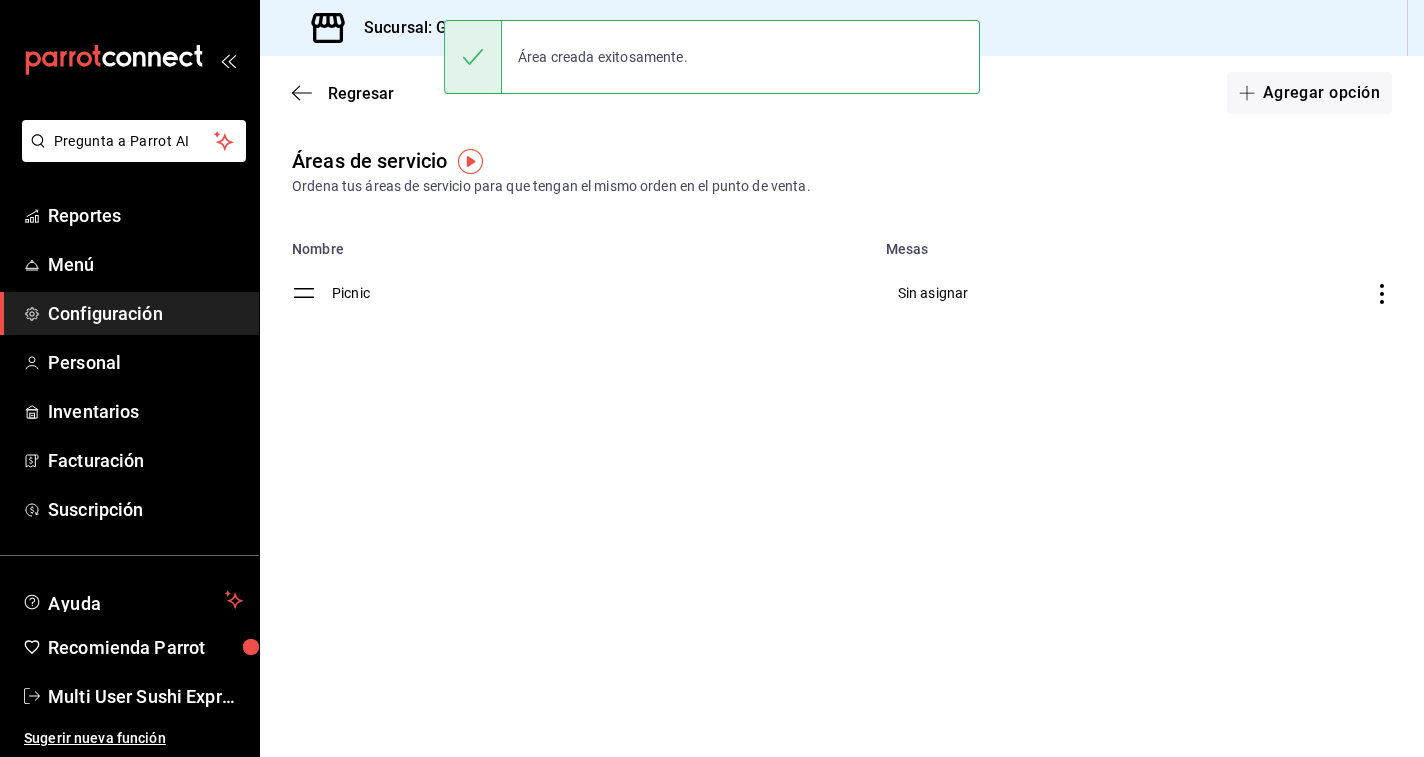 click 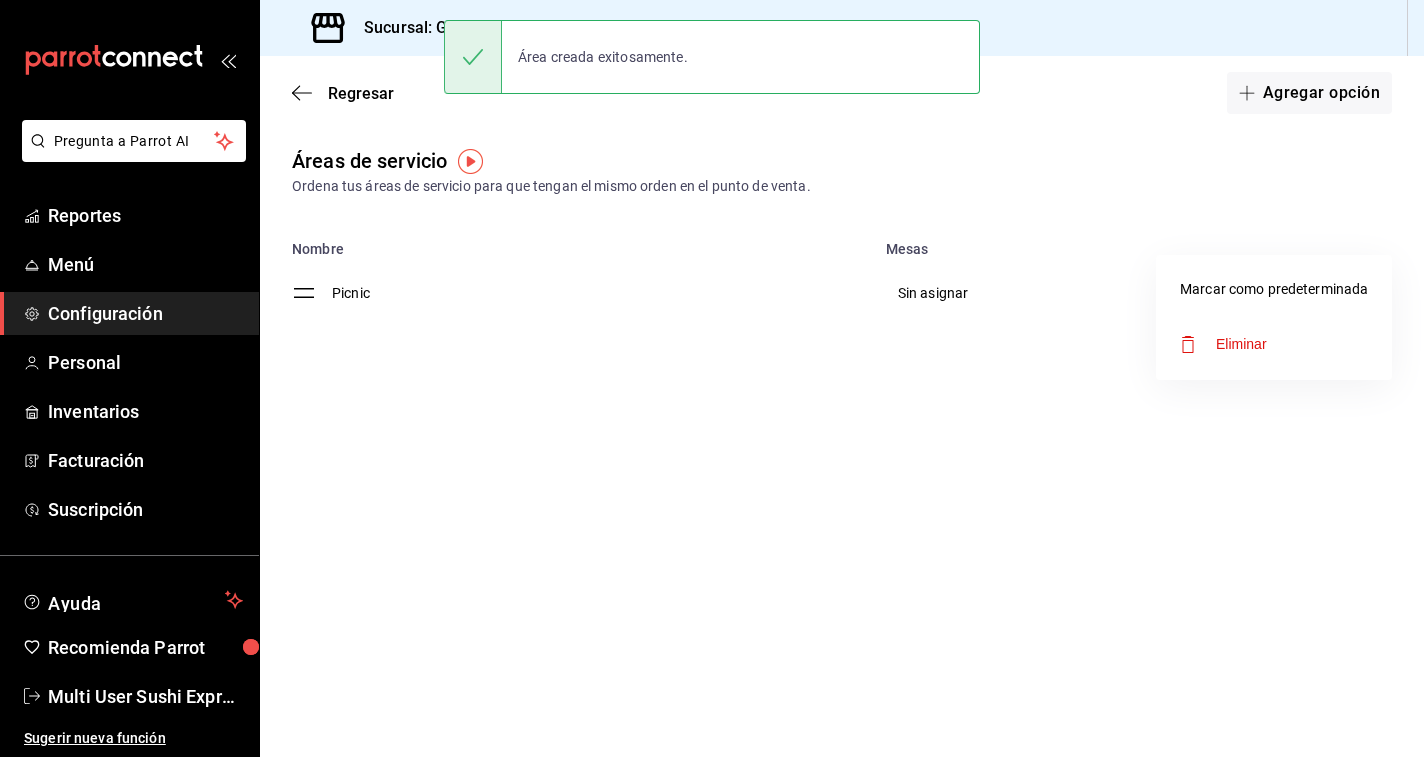click at bounding box center (712, 378) 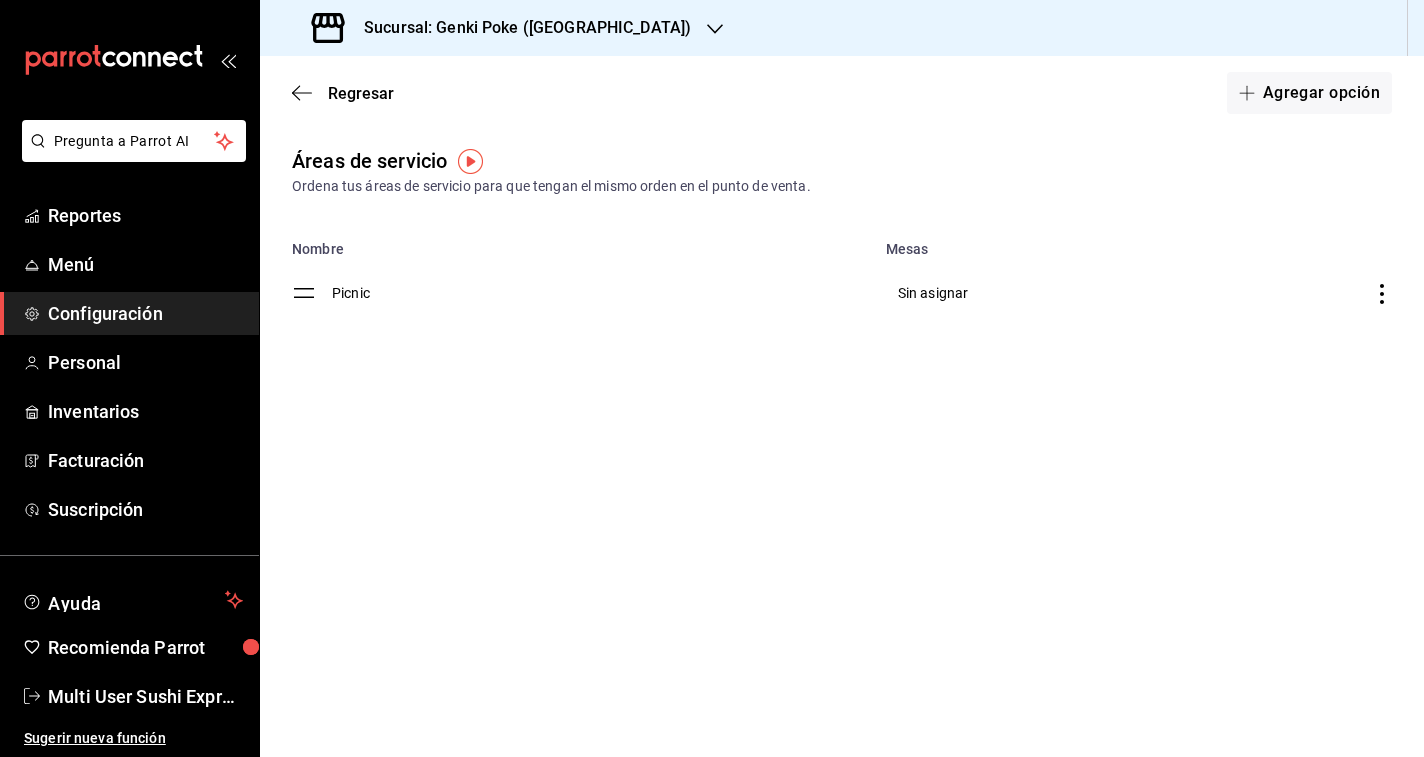 click on "Picnic" at bounding box center [603, 293] 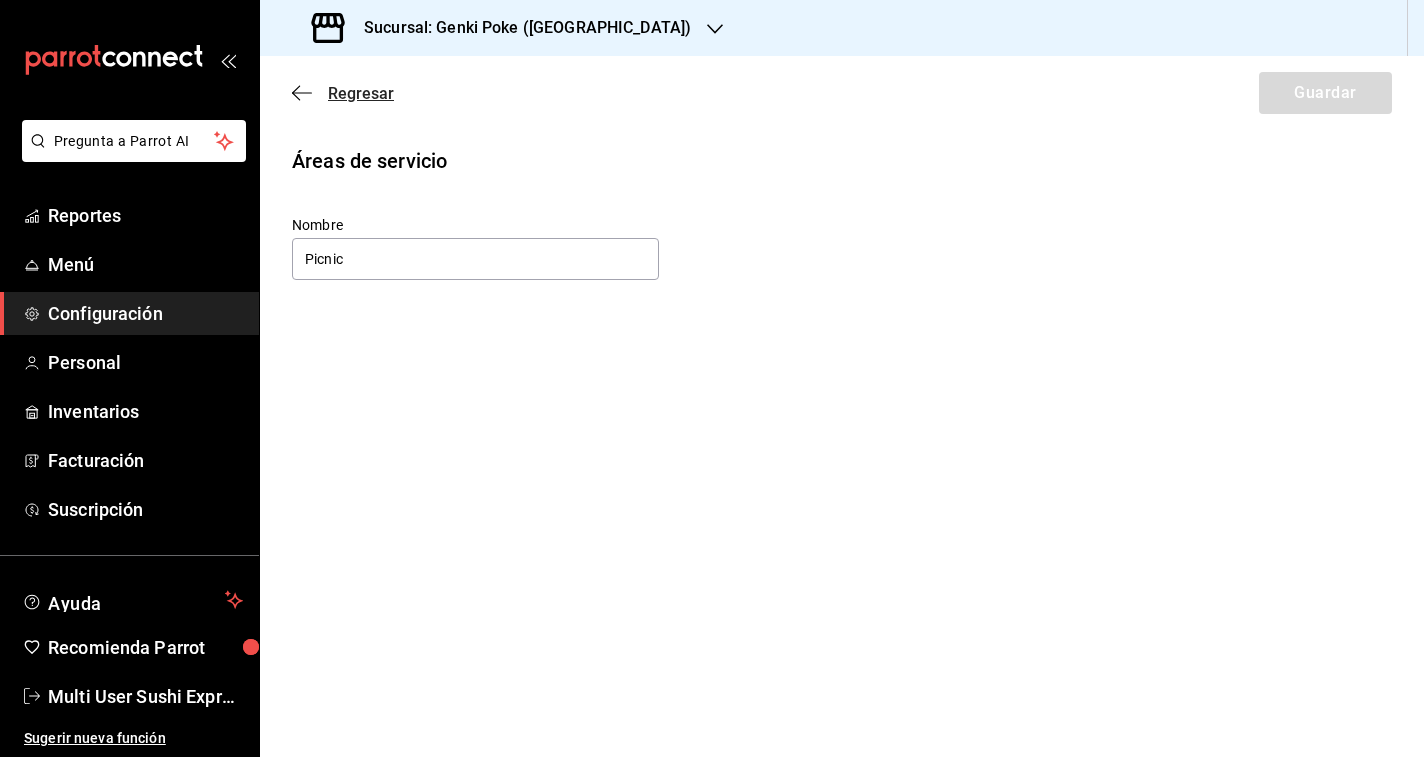 click on "Regresar" at bounding box center (361, 93) 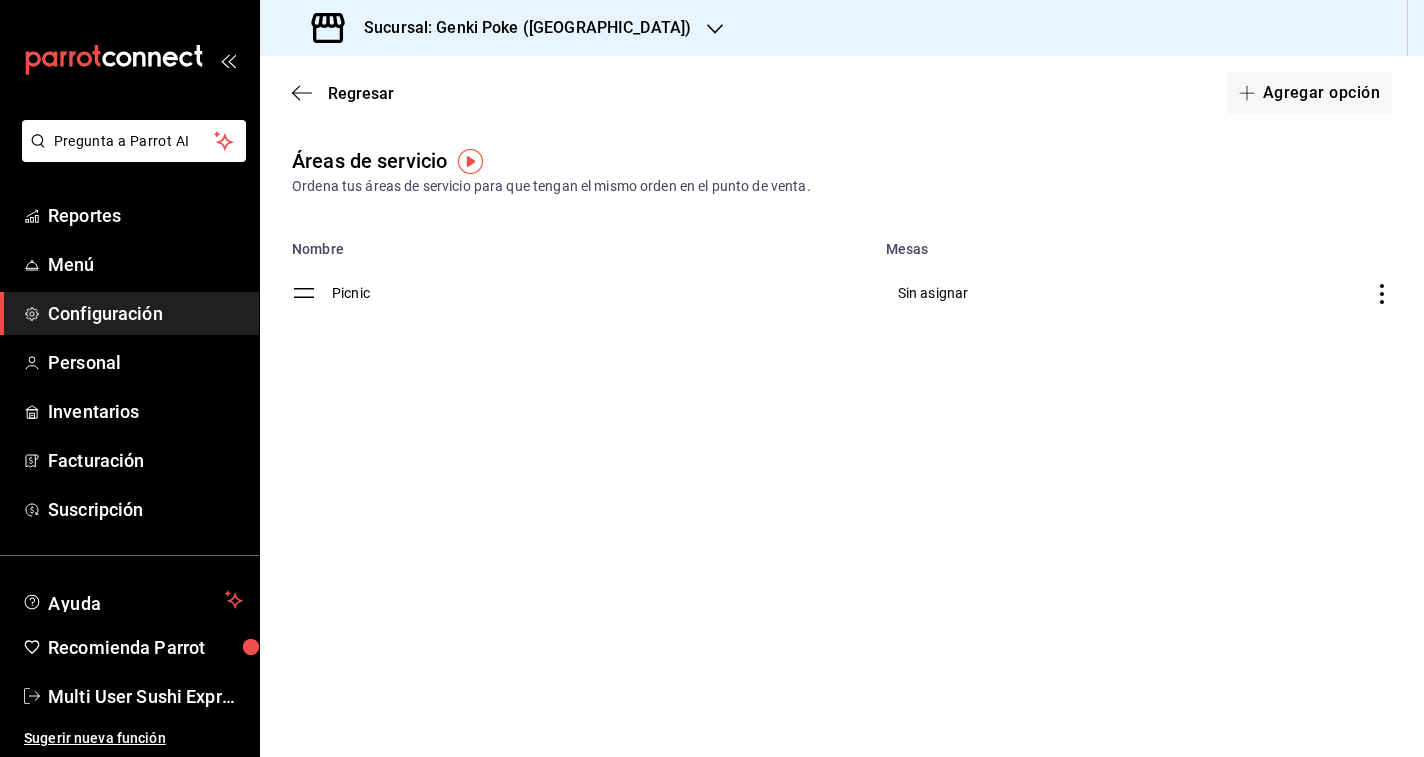 click on "Sin asignar" at bounding box center (933, 293) 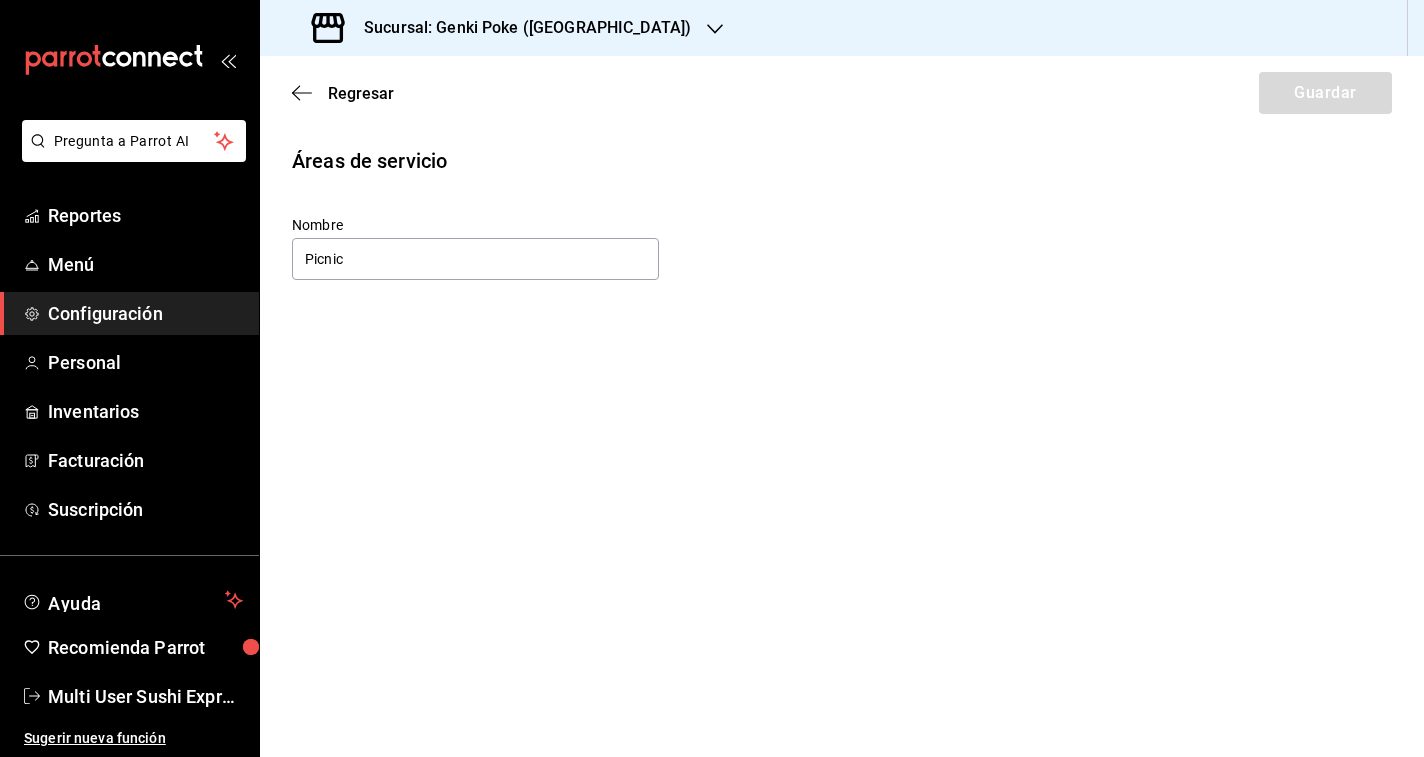 click on "Regresar Guardar" at bounding box center [842, 93] 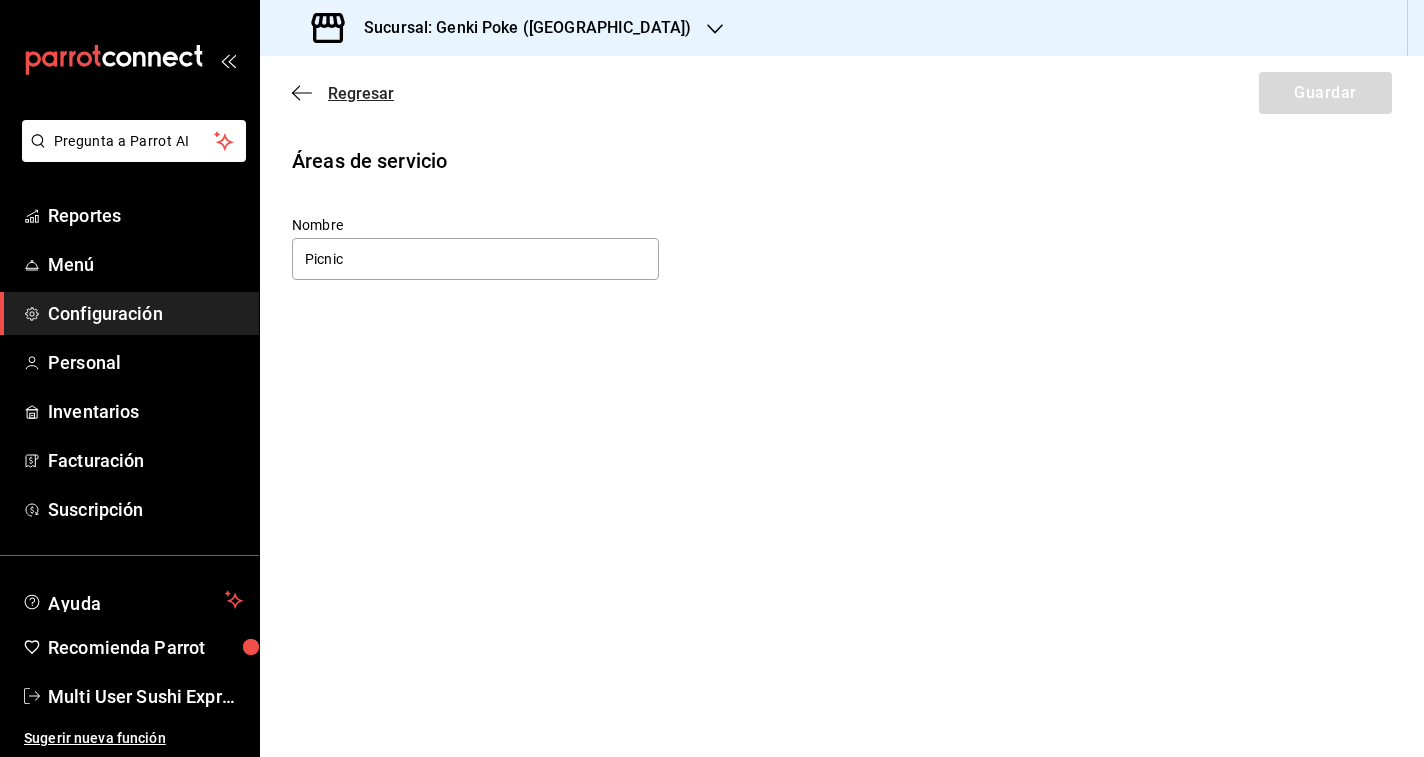 click on "Regresar" at bounding box center [361, 93] 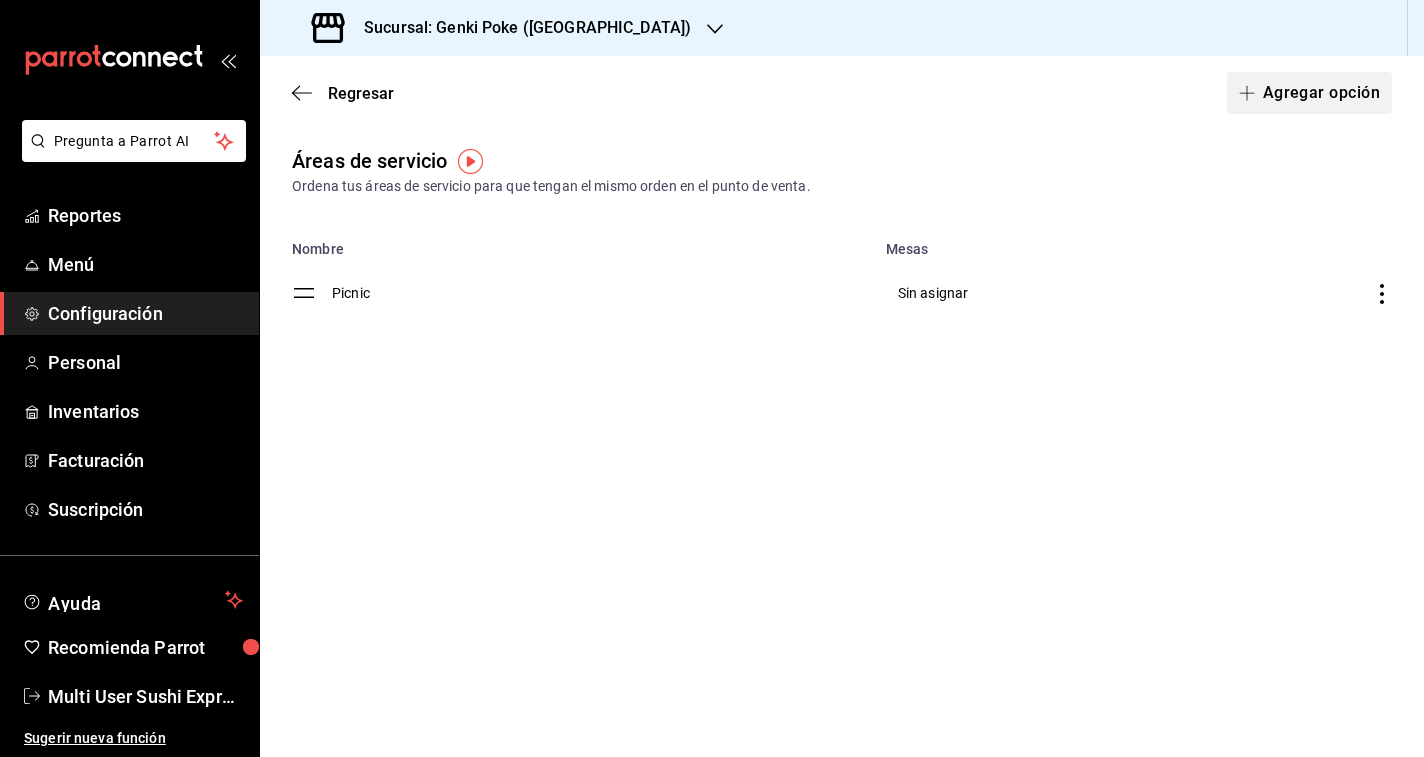 click on "Agregar opción" at bounding box center [1309, 93] 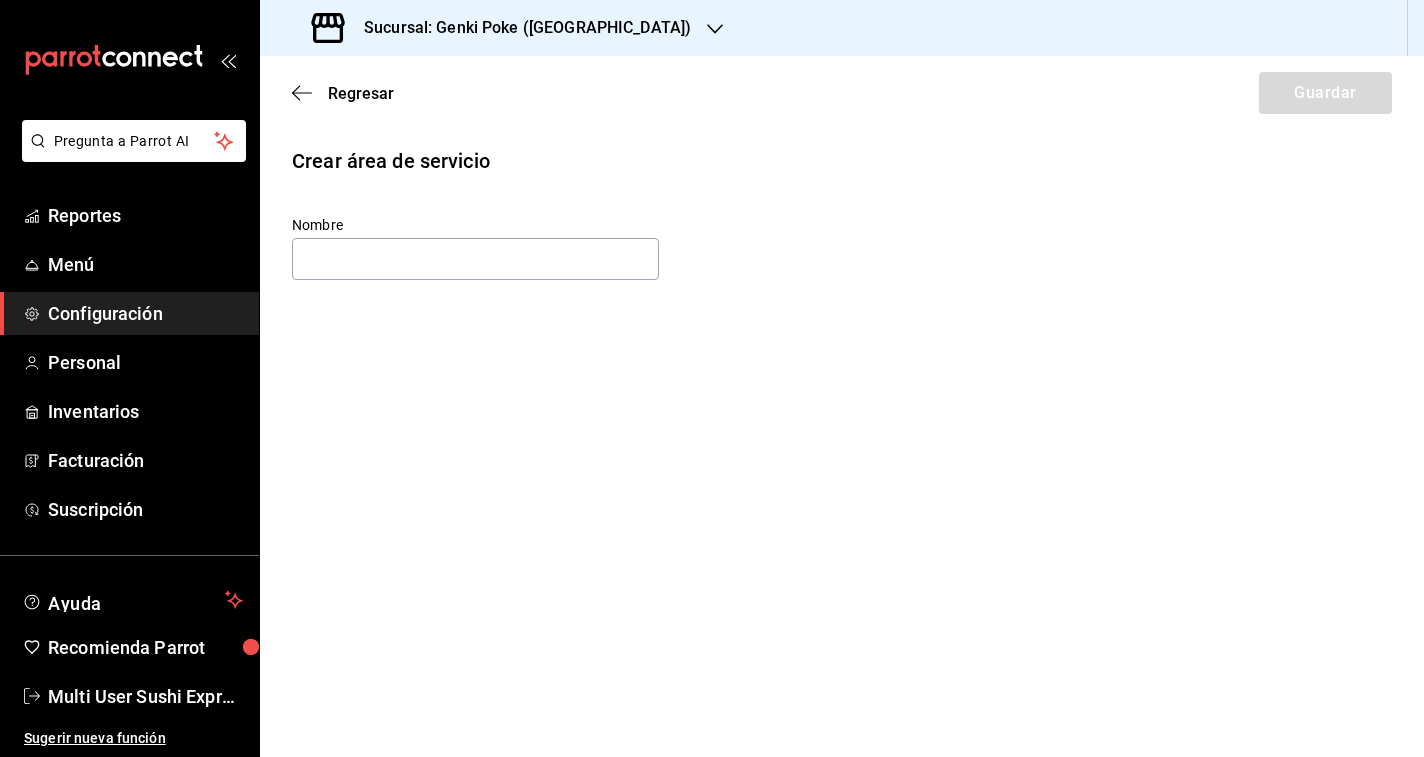 click on "Regresar Guardar" at bounding box center [842, 93] 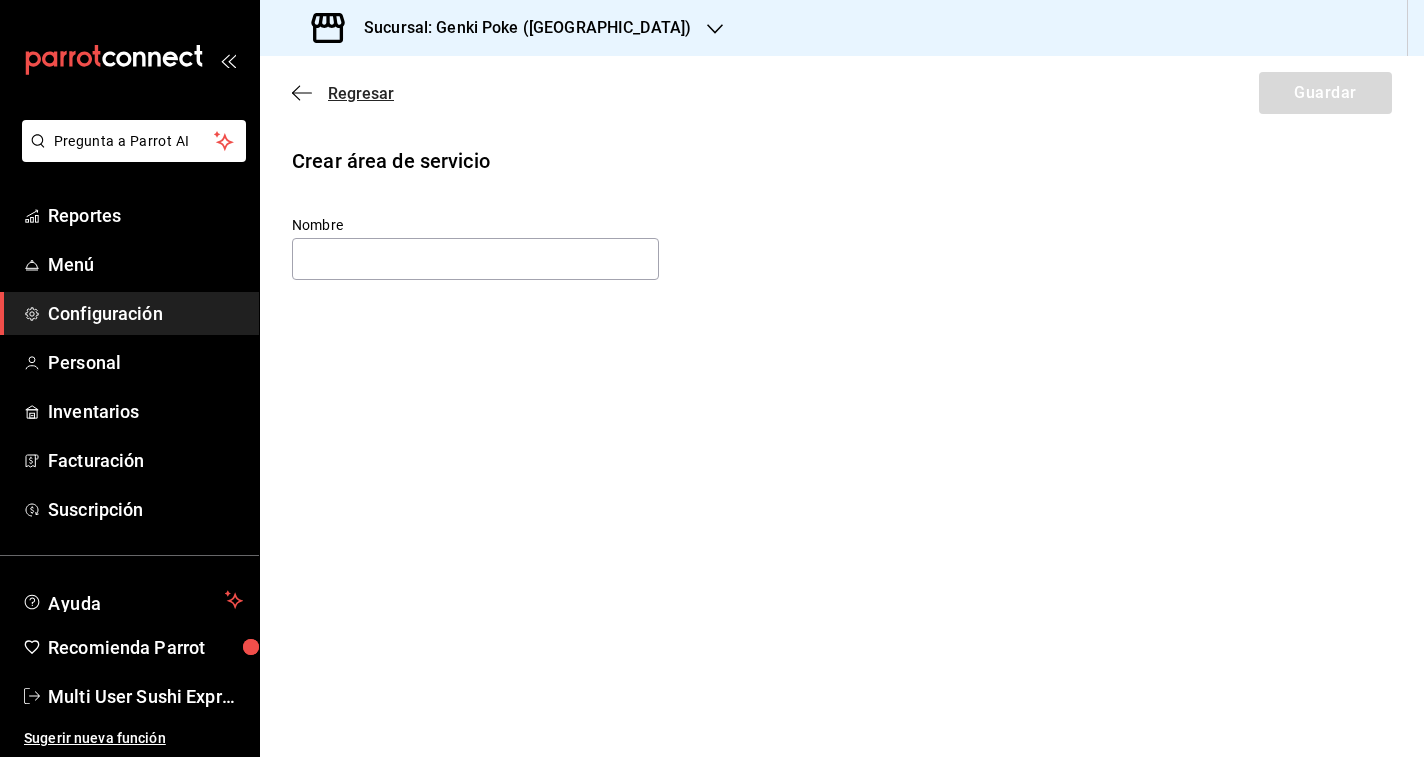 click on "Regresar" at bounding box center (361, 93) 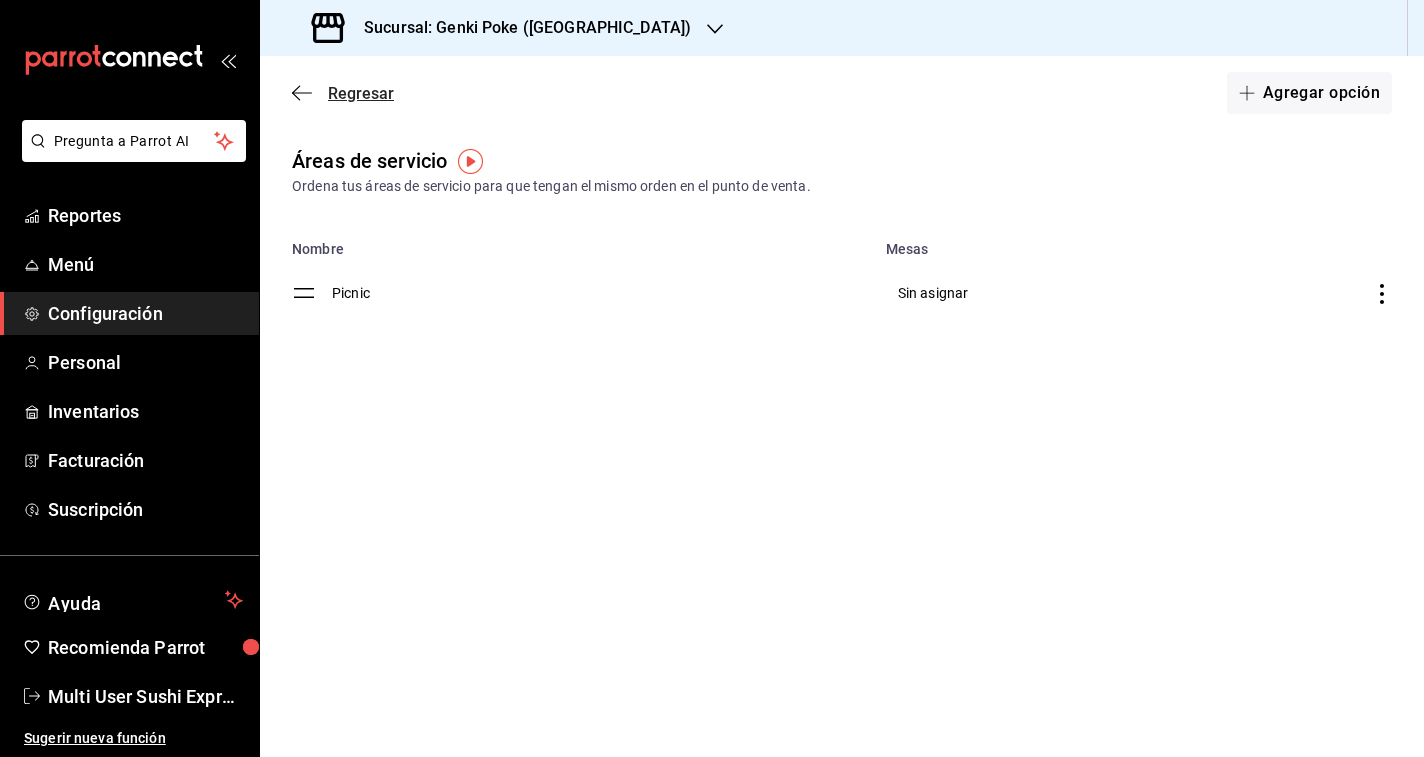 click on "Regresar" at bounding box center [361, 93] 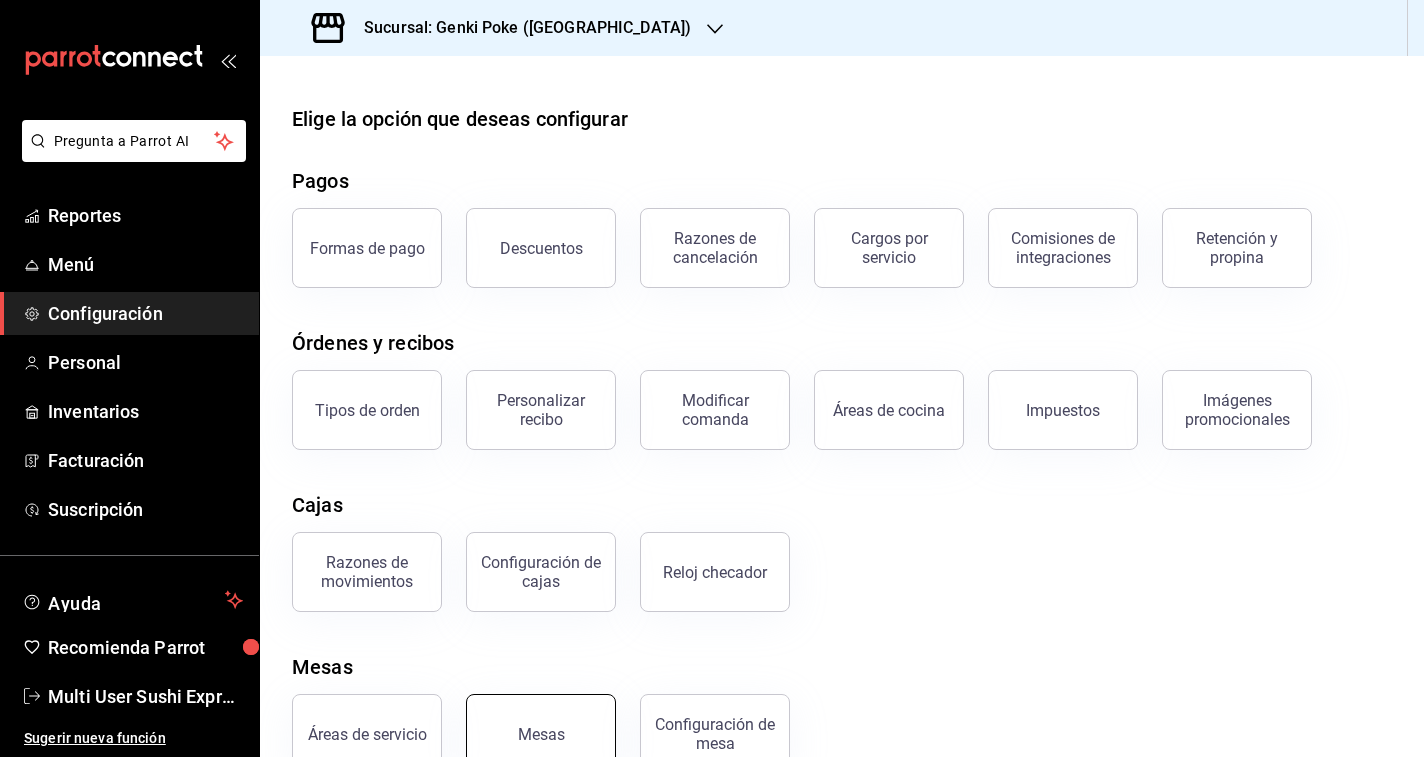 click on "Mesas" at bounding box center (541, 734) 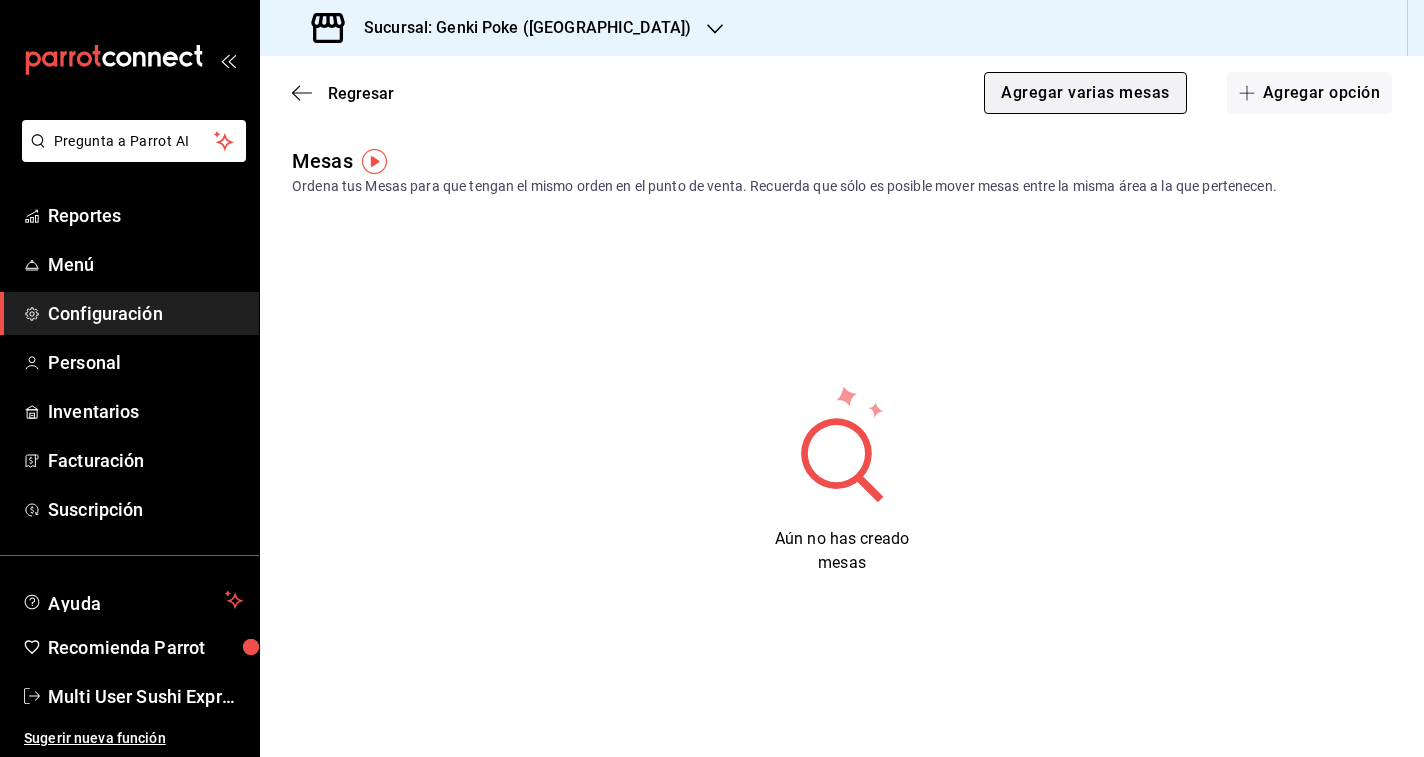 click on "Agregar varias mesas" at bounding box center [1085, 93] 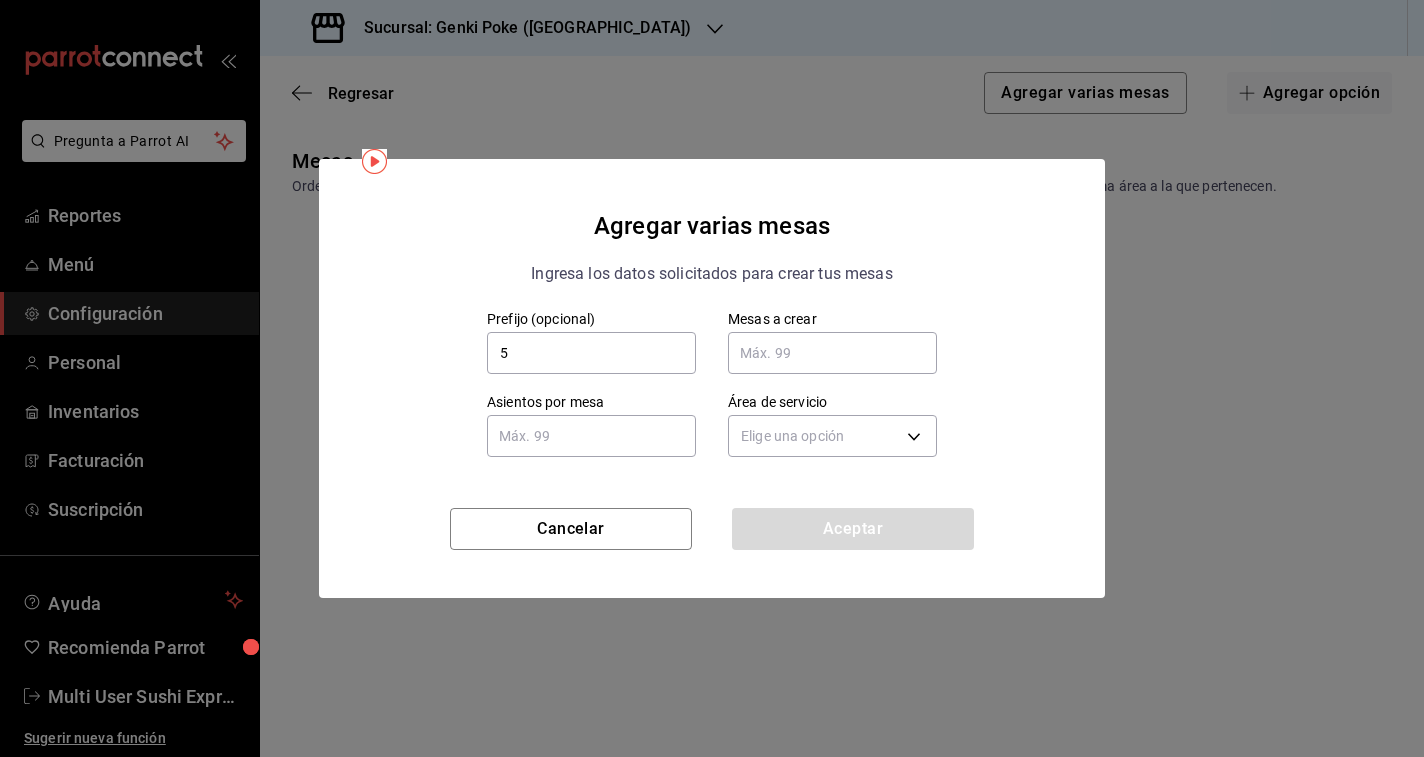 type on "5" 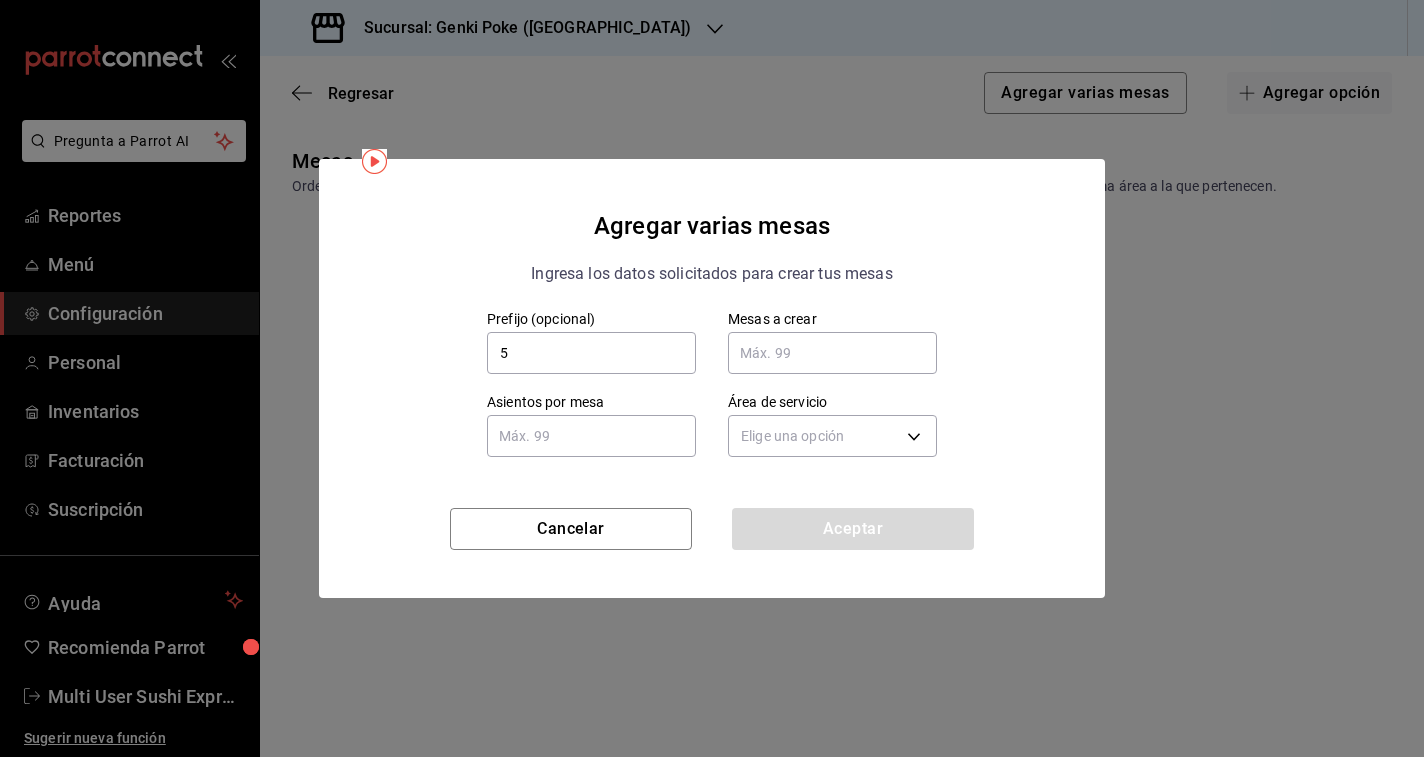 click at bounding box center (832, 353) 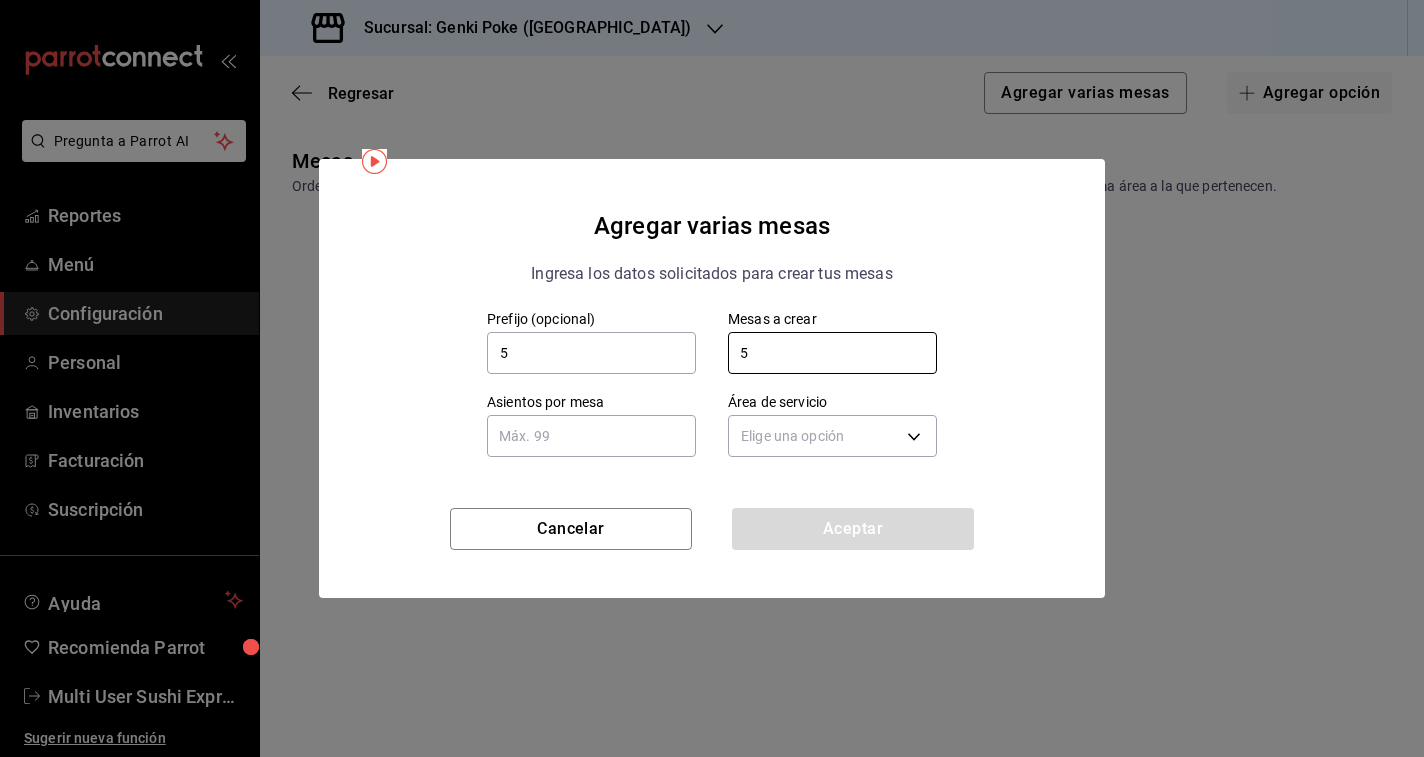 type on "5" 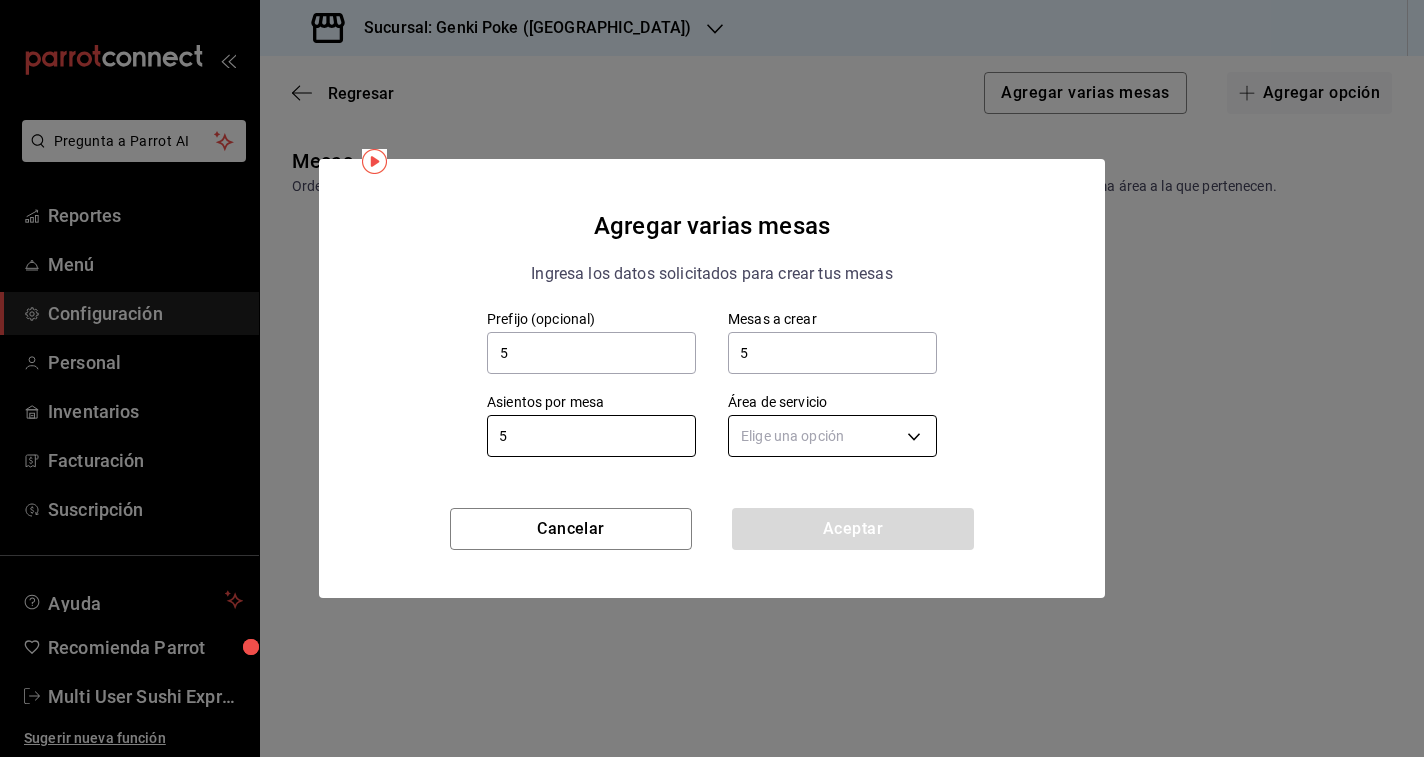 type on "5" 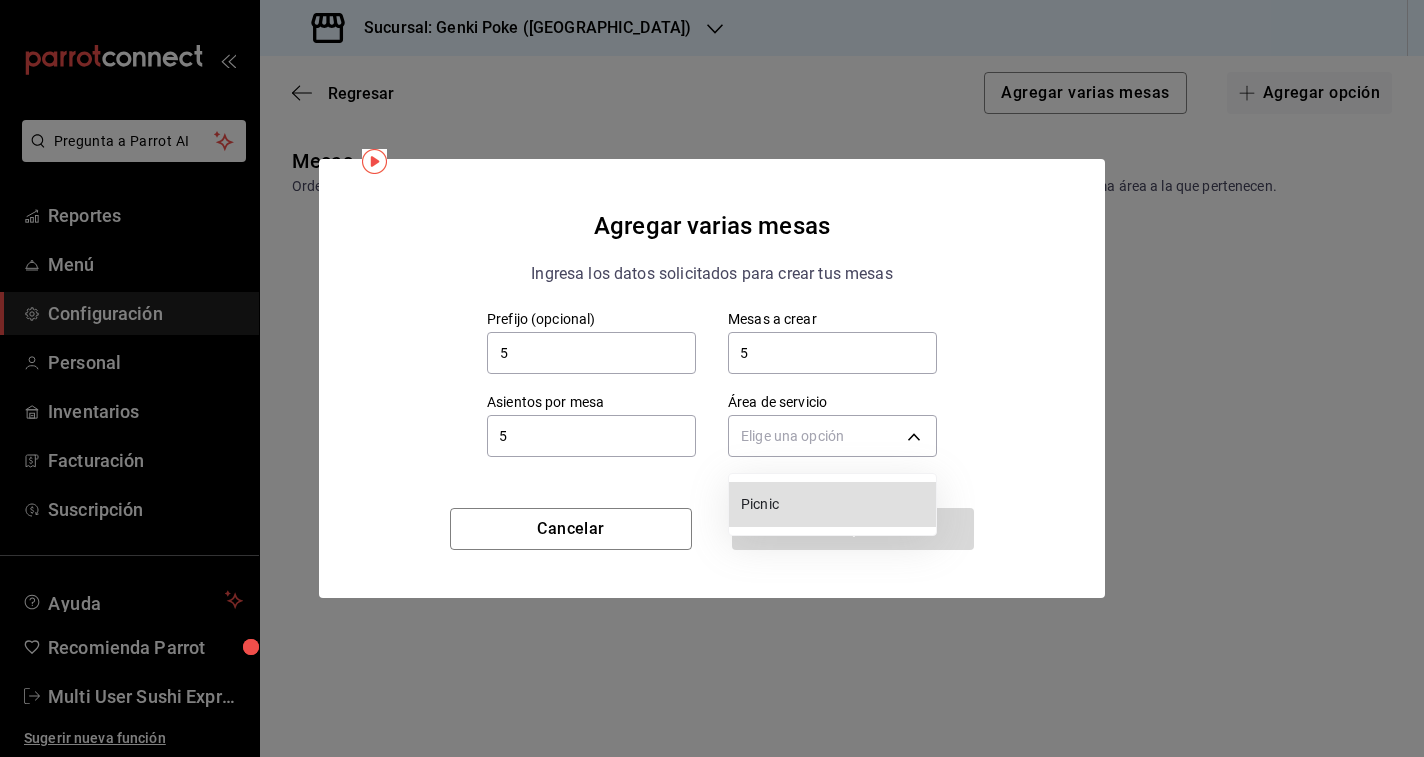 click on "Picnic" at bounding box center [834, 504] 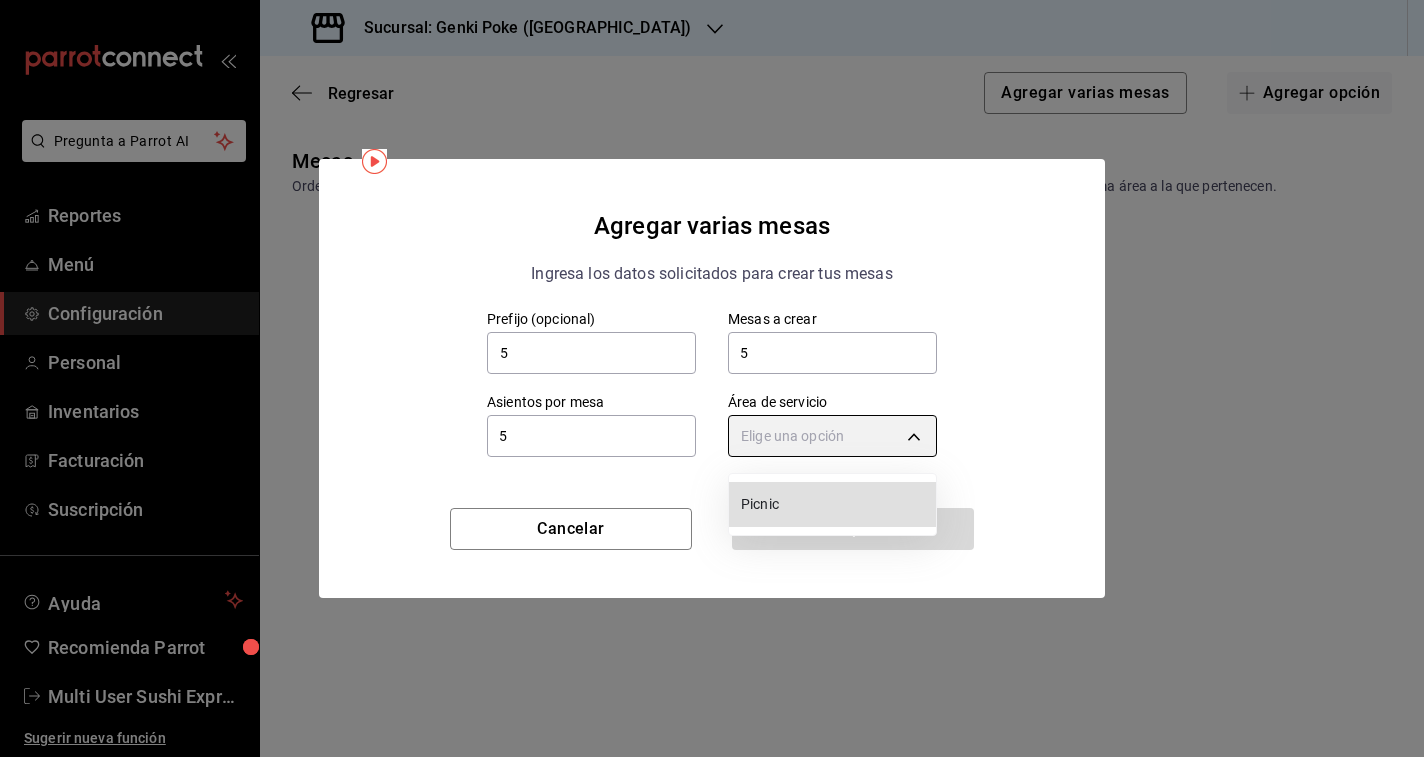 type on "efcdf427-f574-4de4-81c8-d27870be975c" 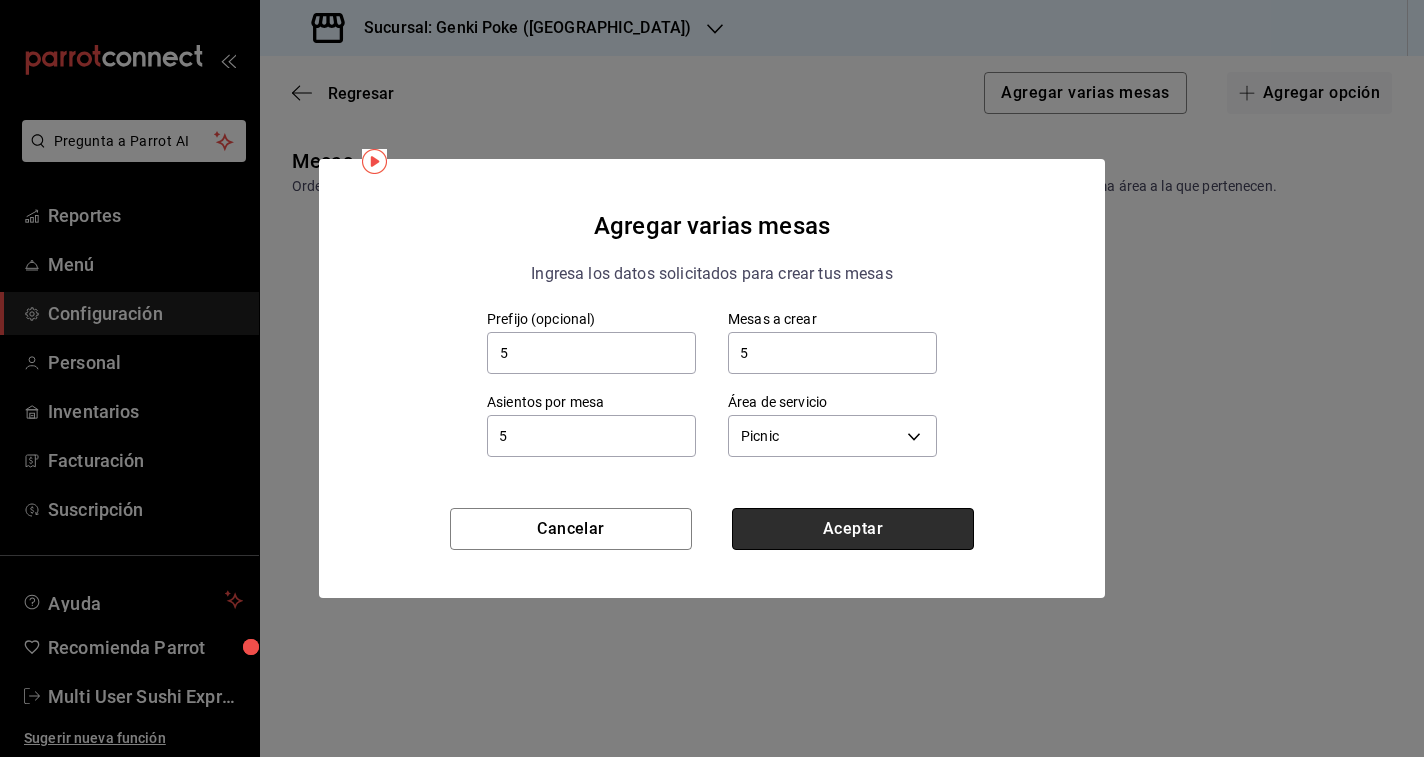 click on "Aceptar" at bounding box center (853, 529) 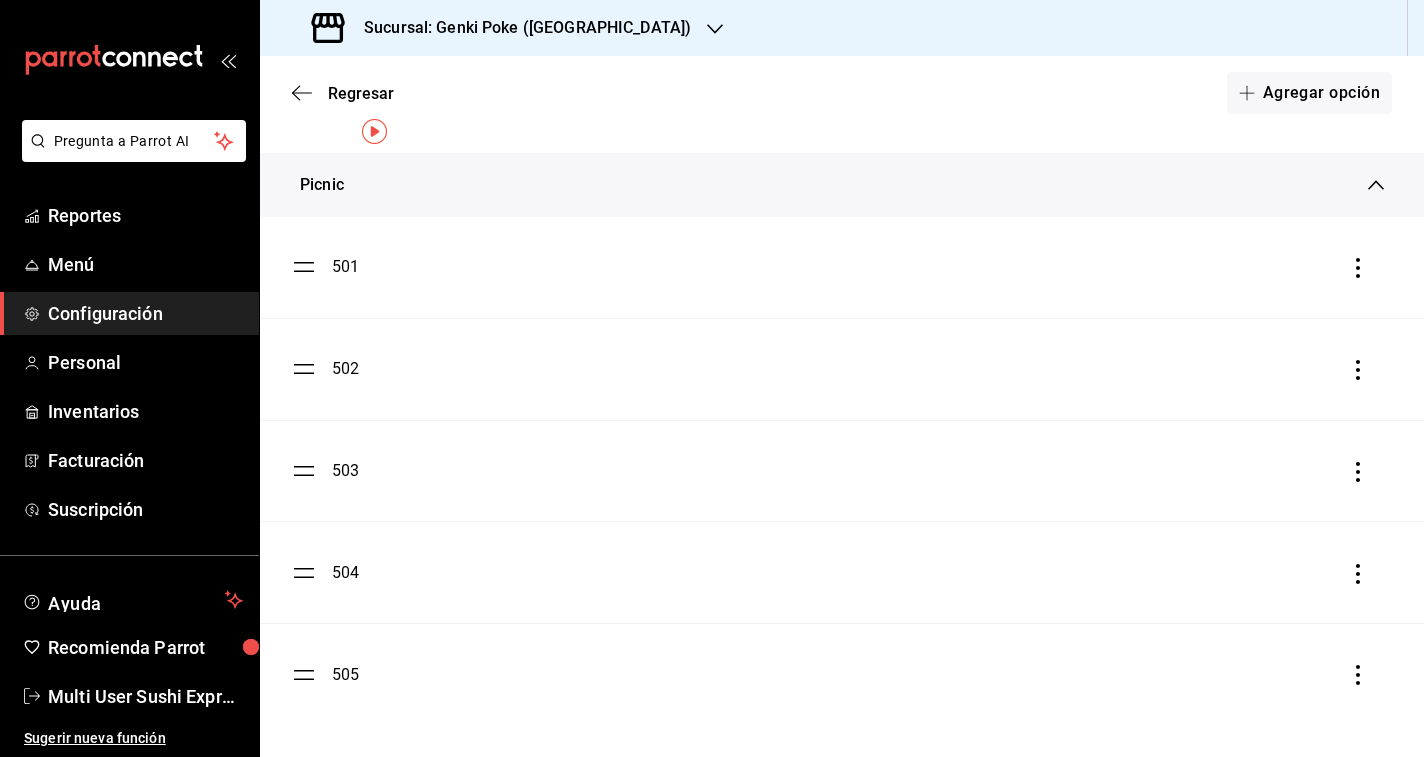scroll, scrollTop: 0, scrollLeft: 0, axis: both 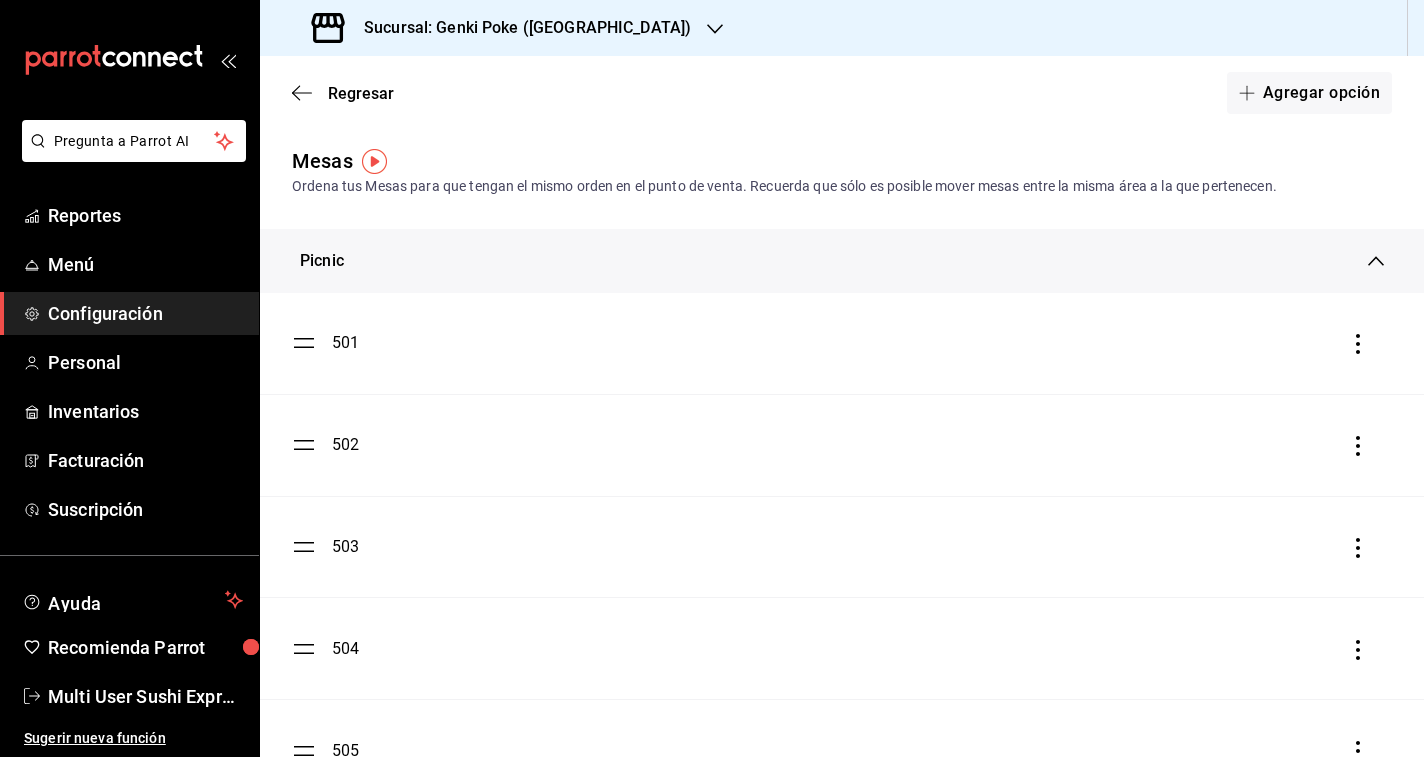 click 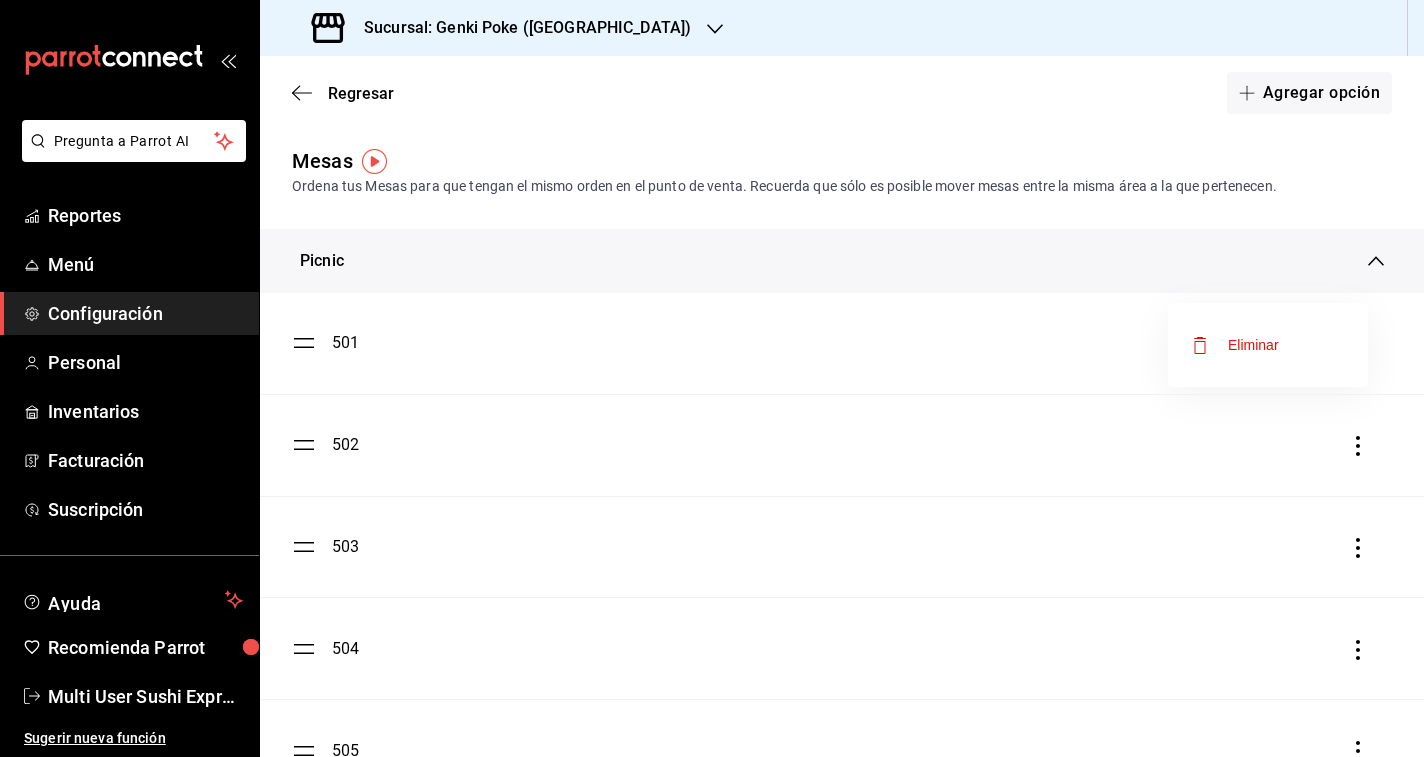 click at bounding box center [712, 378] 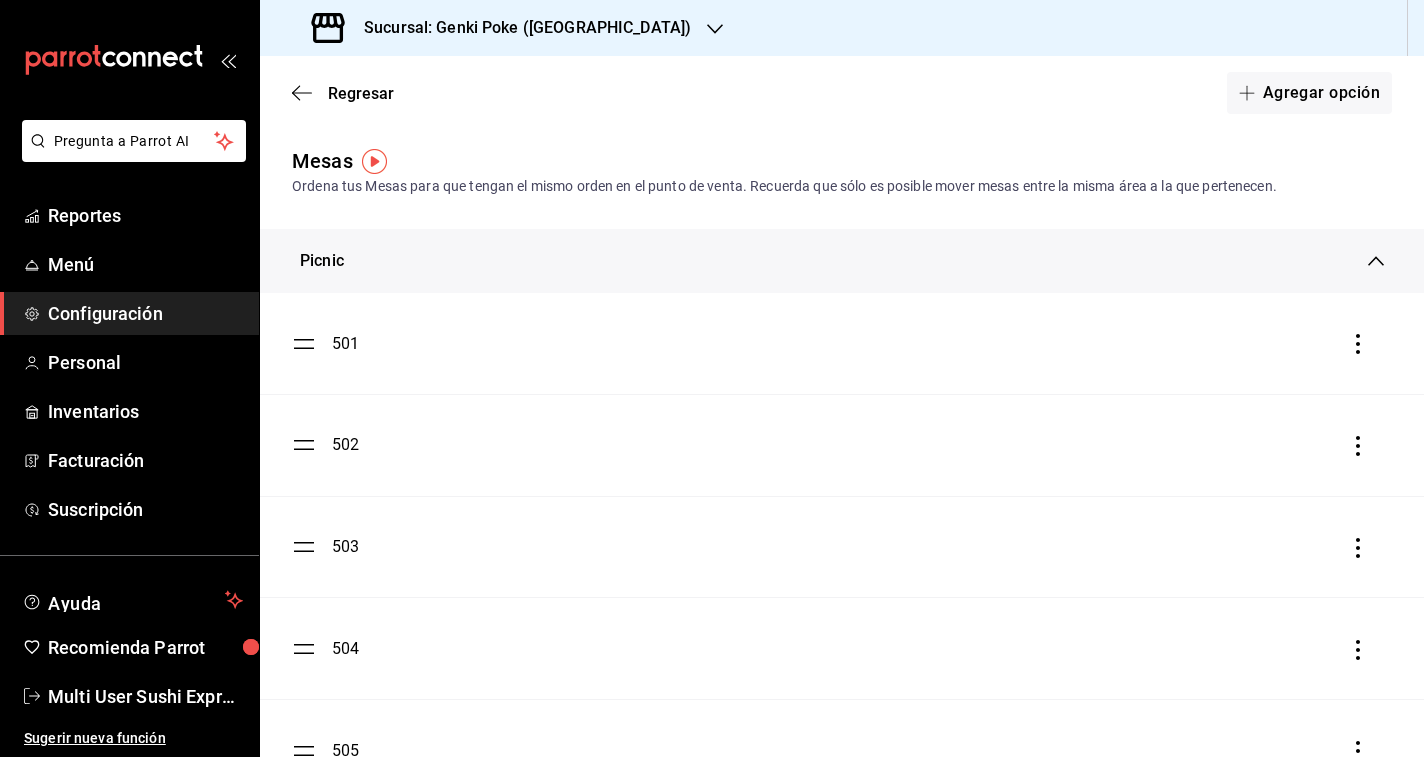 click on "501 502 503 504 505" at bounding box center [842, 547] 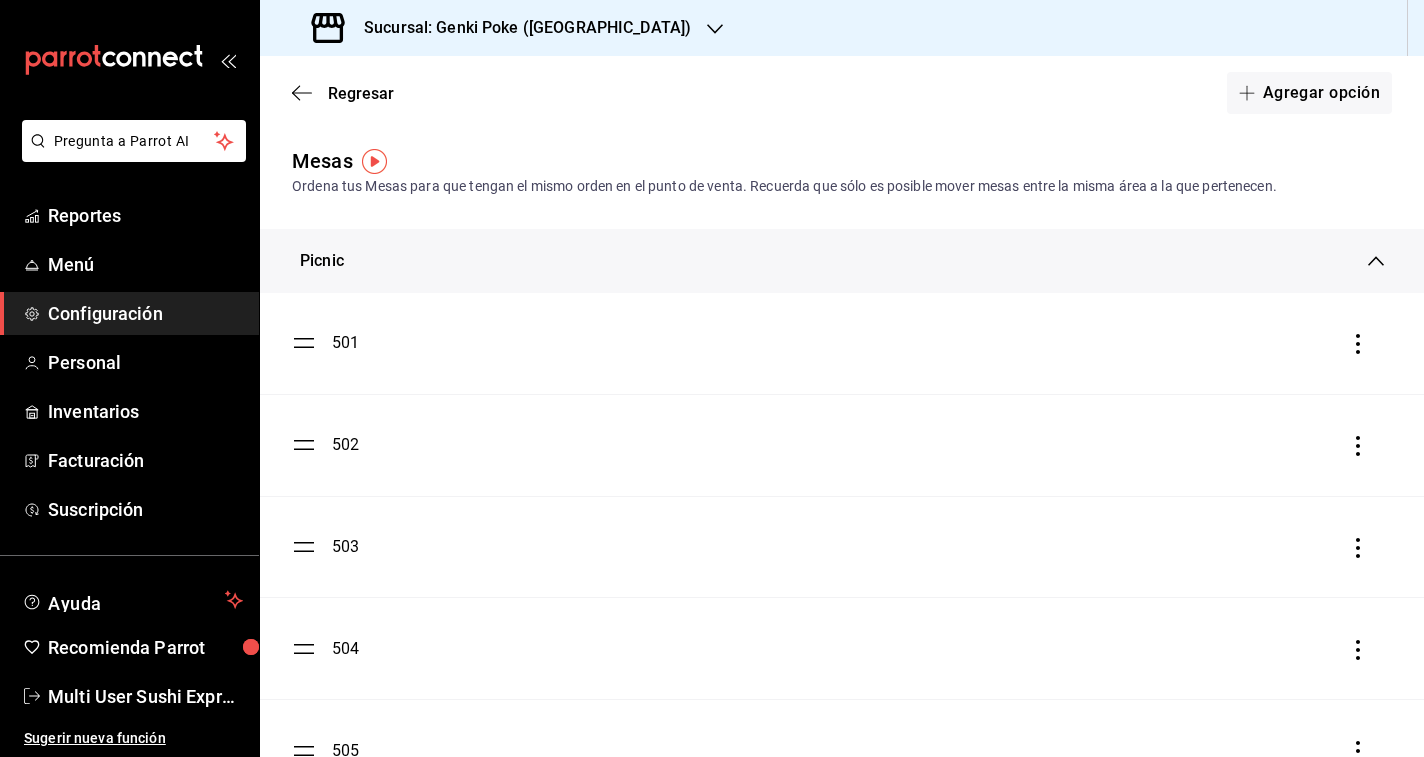 click at bounding box center [1358, 343] 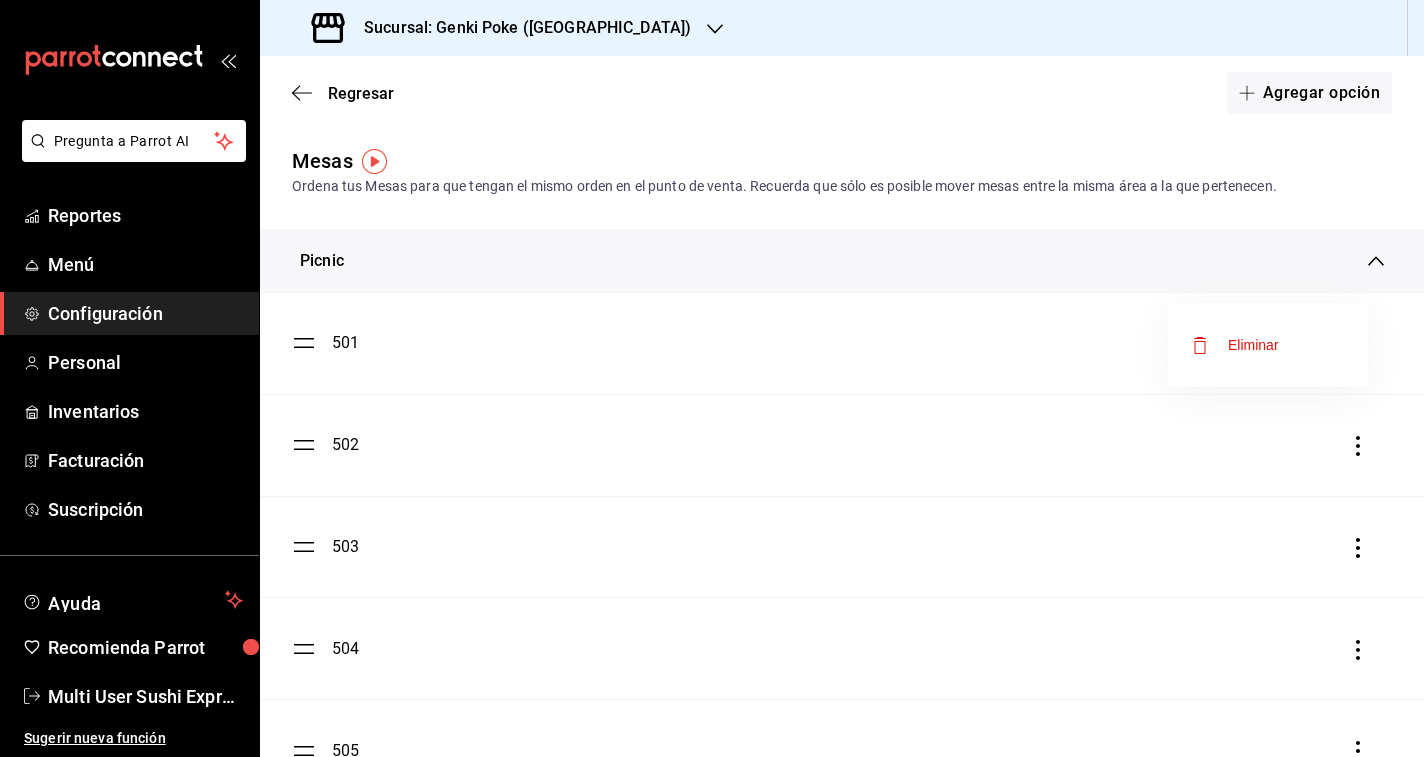click at bounding box center [712, 378] 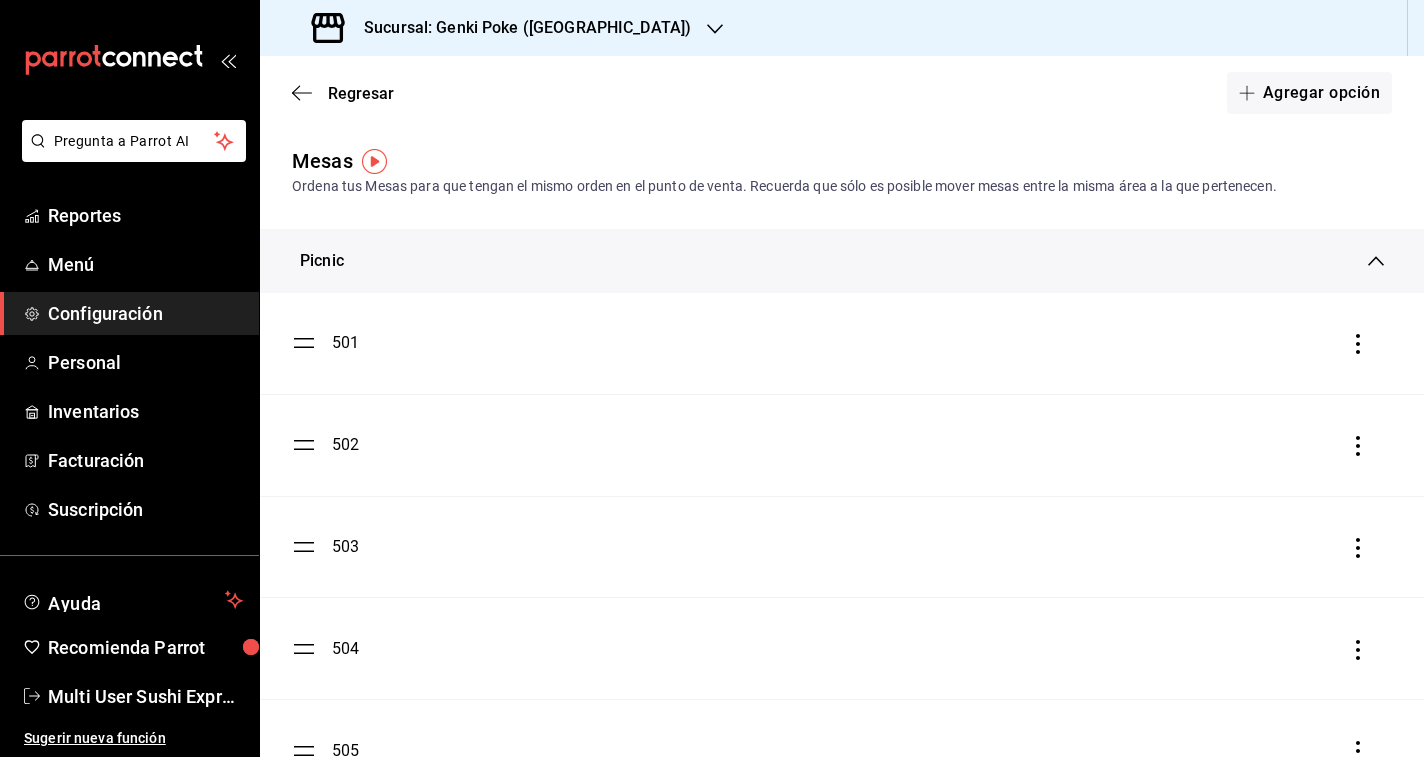 click on "Mesas Ordena tus Mesas para que tengan el mismo orden en el punto de venta.
Recuerda que sólo es posible mover mesas entre la misma área a la que pertenecen." at bounding box center [842, 171] 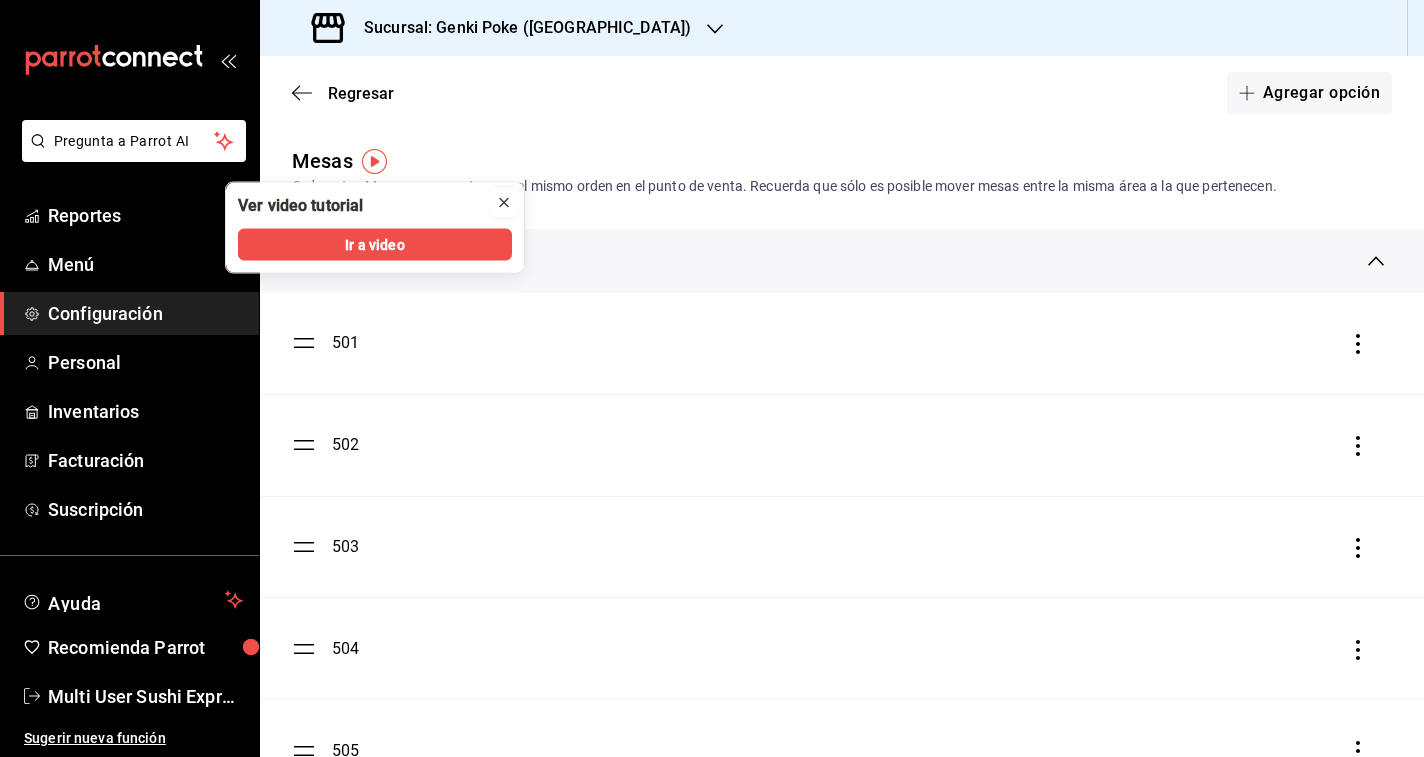 click 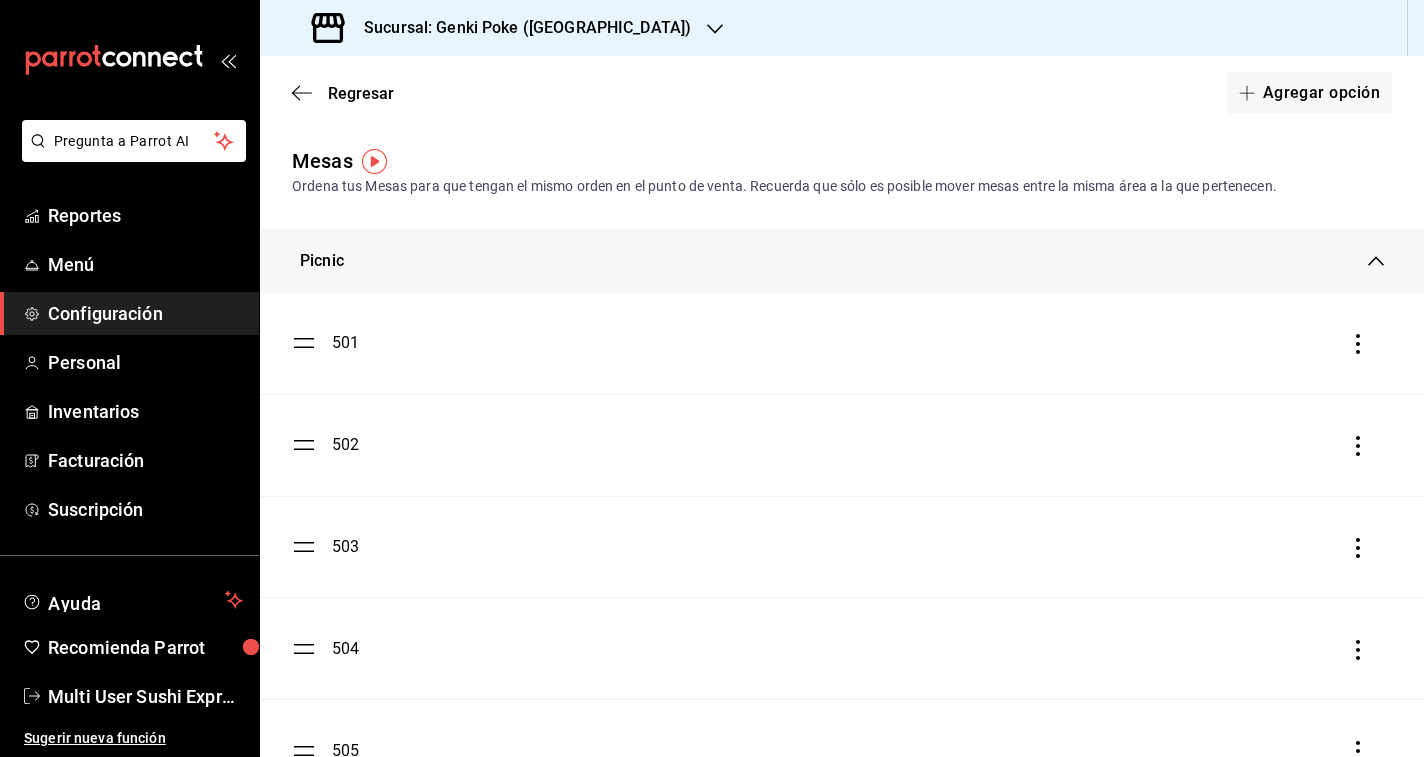 click 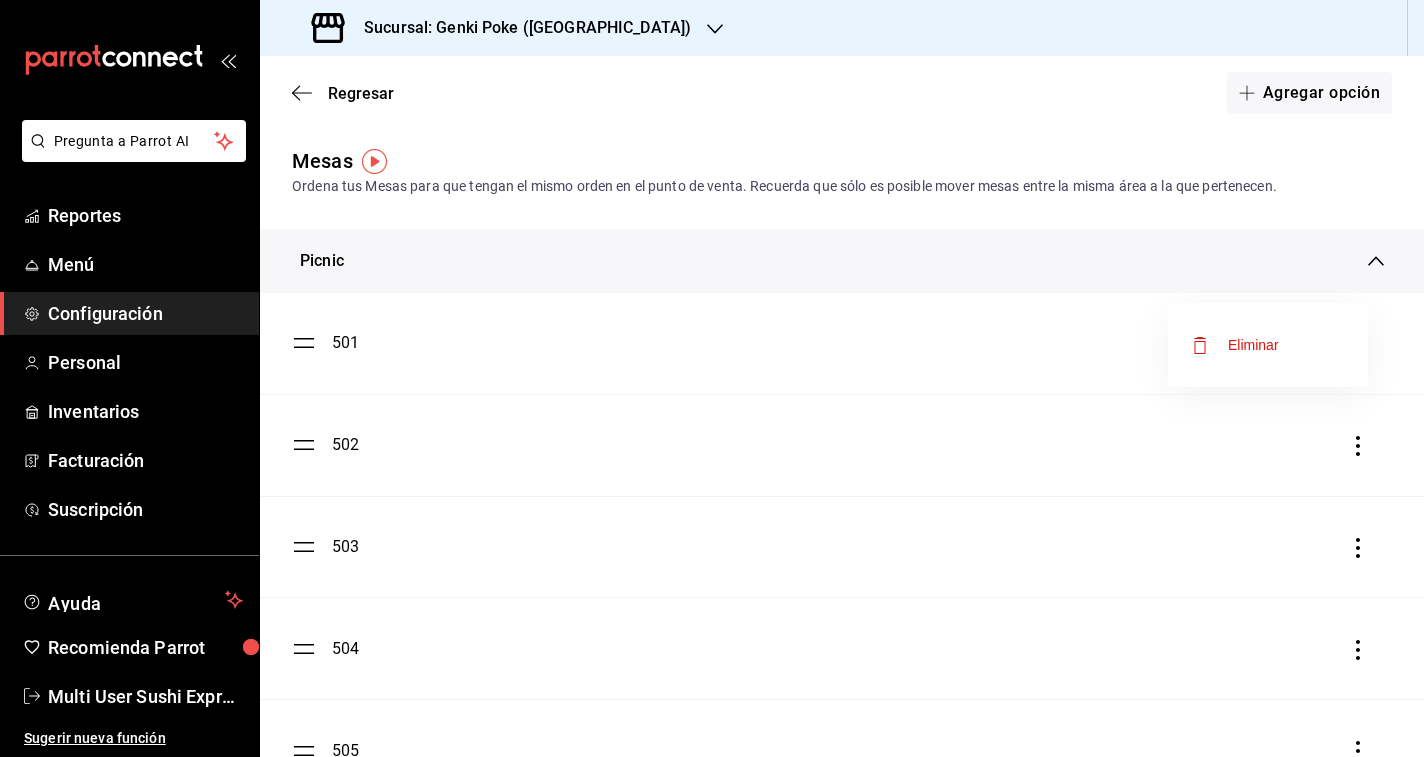 click on "Eliminar" at bounding box center (1253, 345) 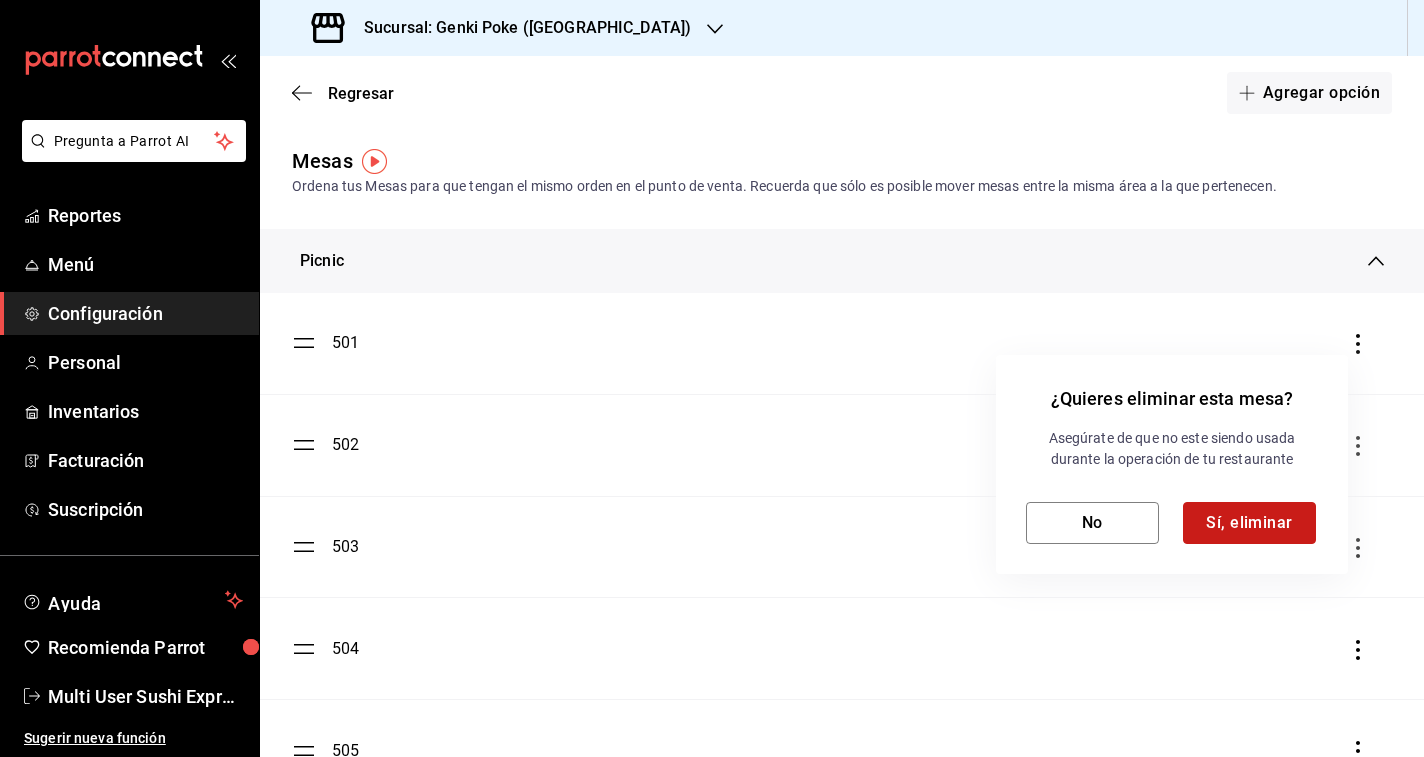 click on "Sí, eliminar" at bounding box center [1249, 523] 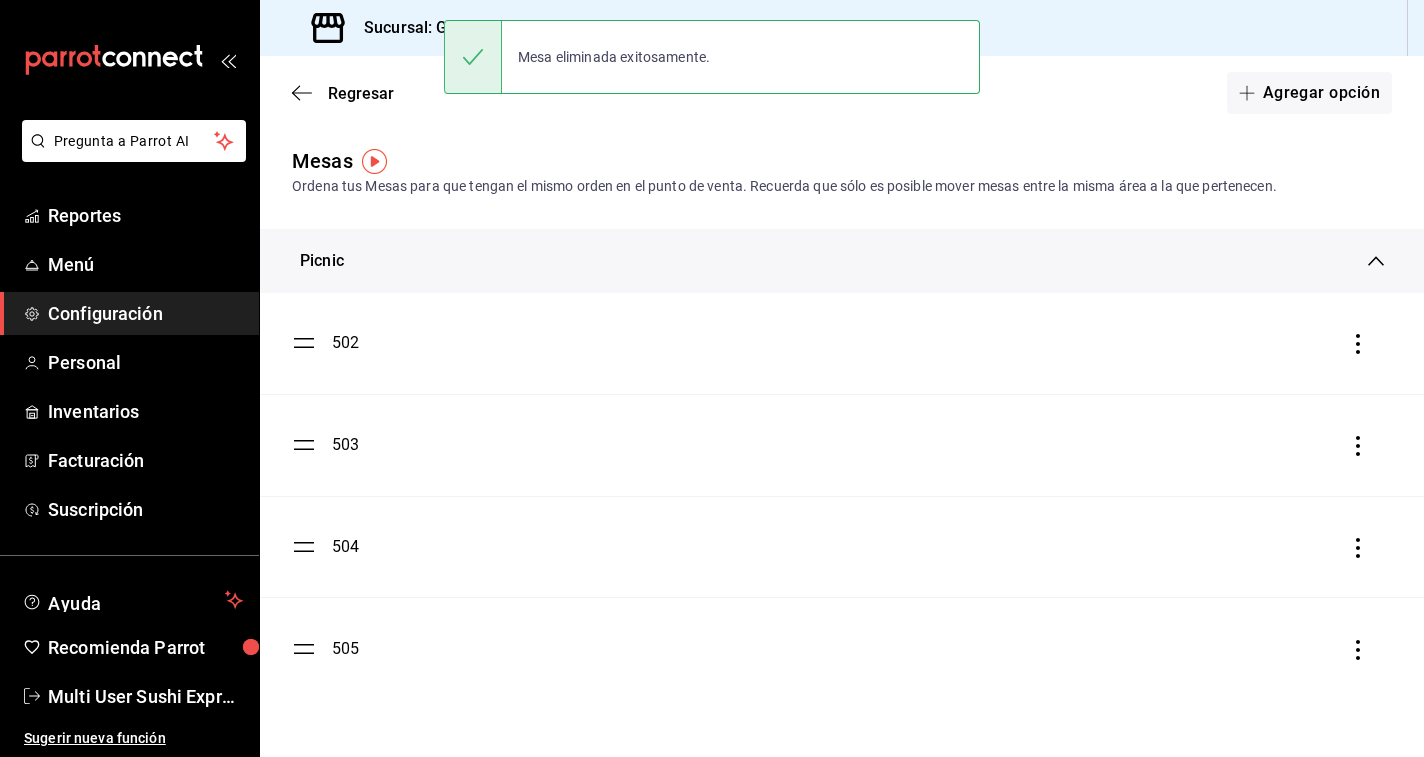 click 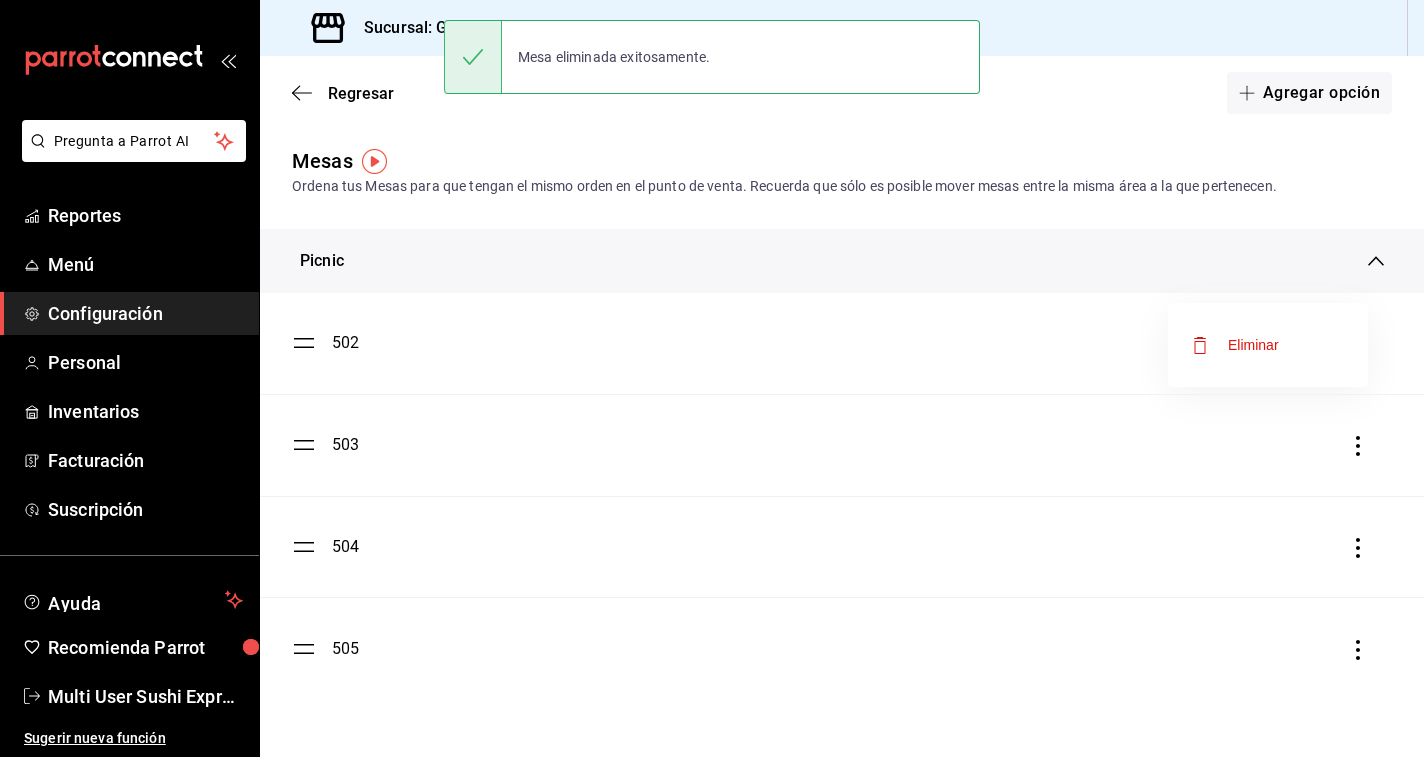 click on "Eliminar" at bounding box center [1268, 345] 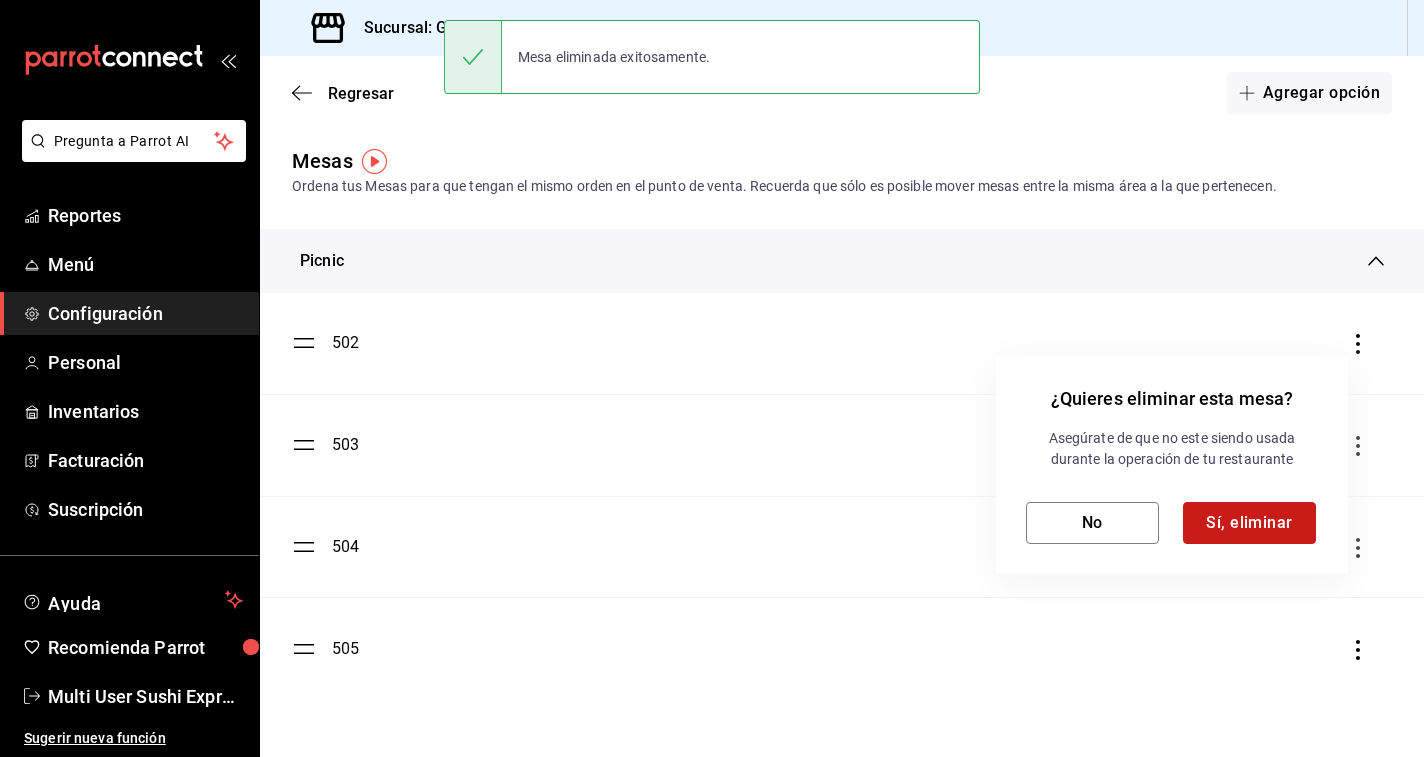 click on "Sí, eliminar" at bounding box center (1249, 523) 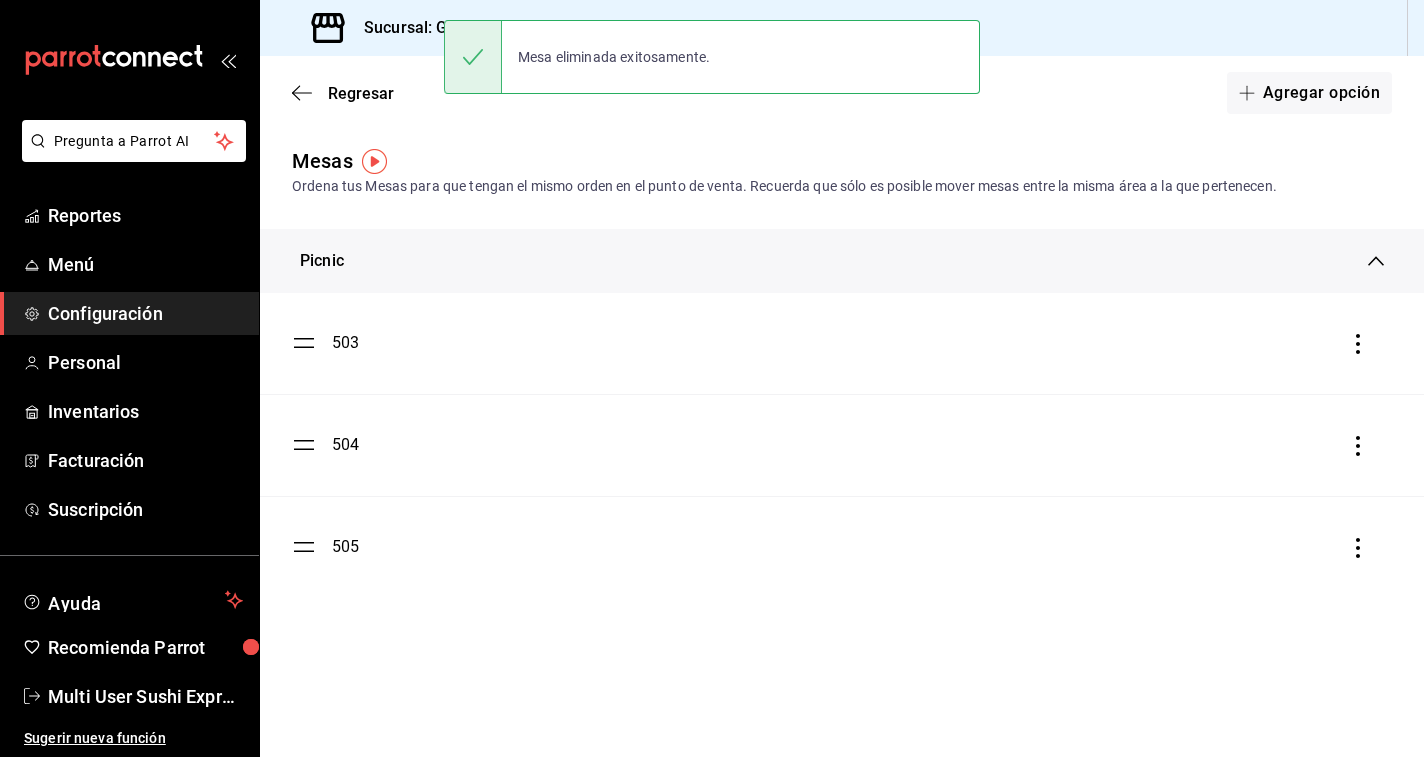 click 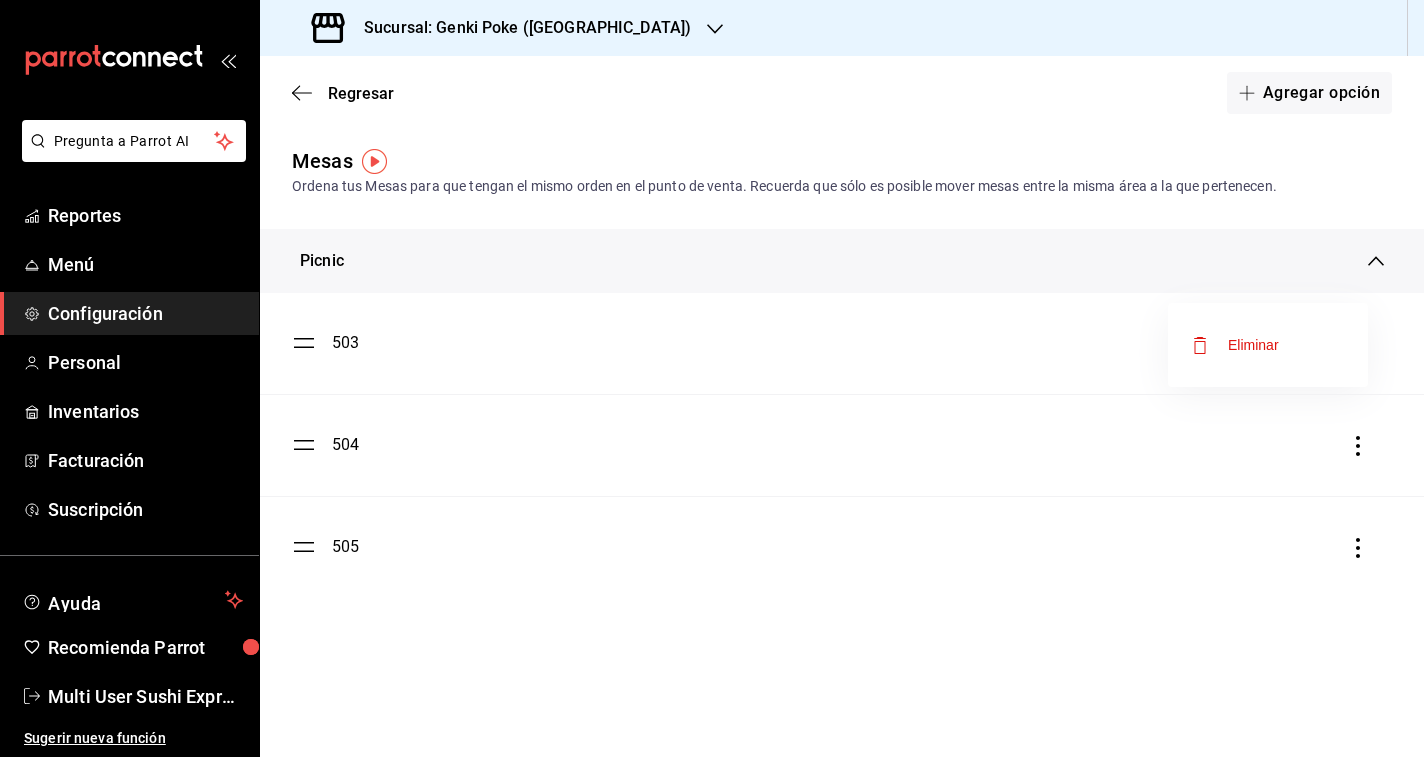 click on "Eliminar" at bounding box center [1268, 345] 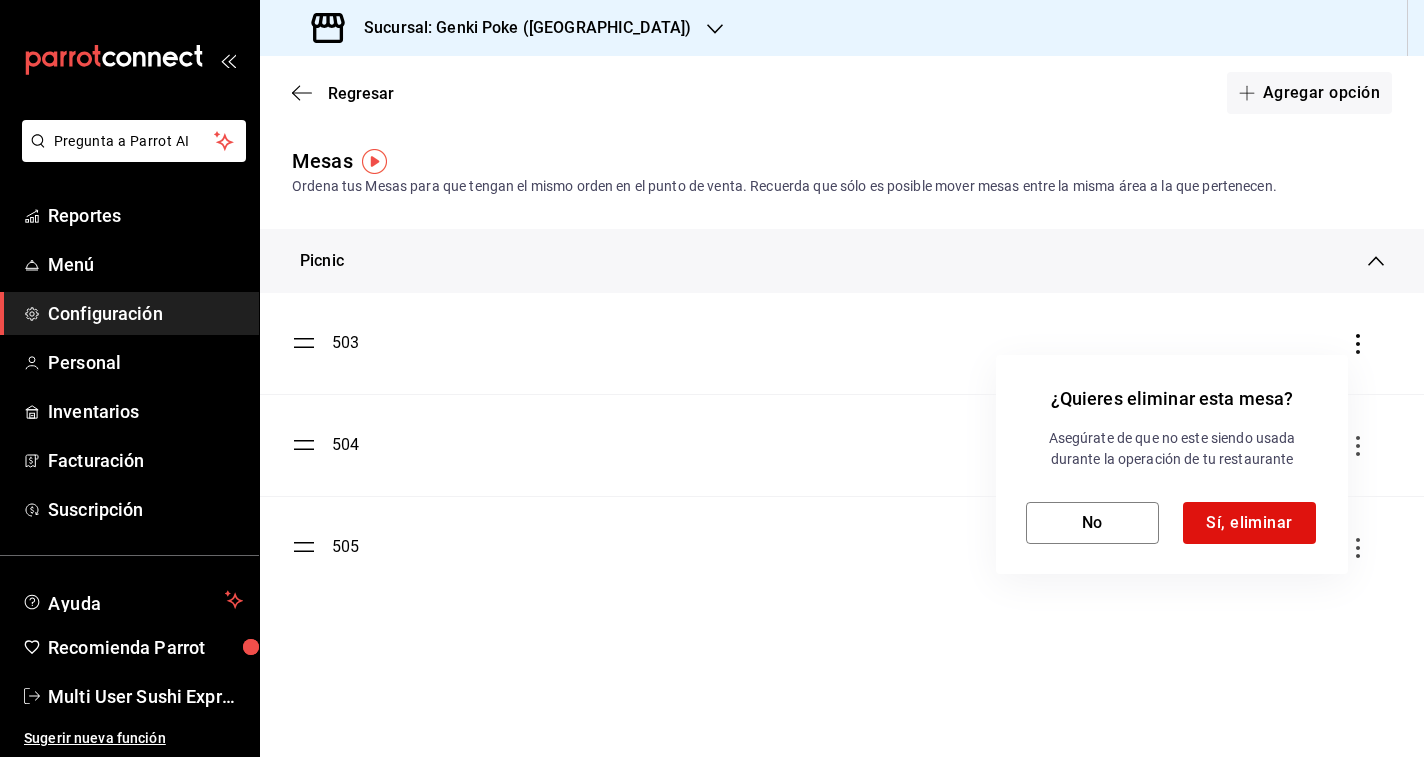click at bounding box center (712, 378) 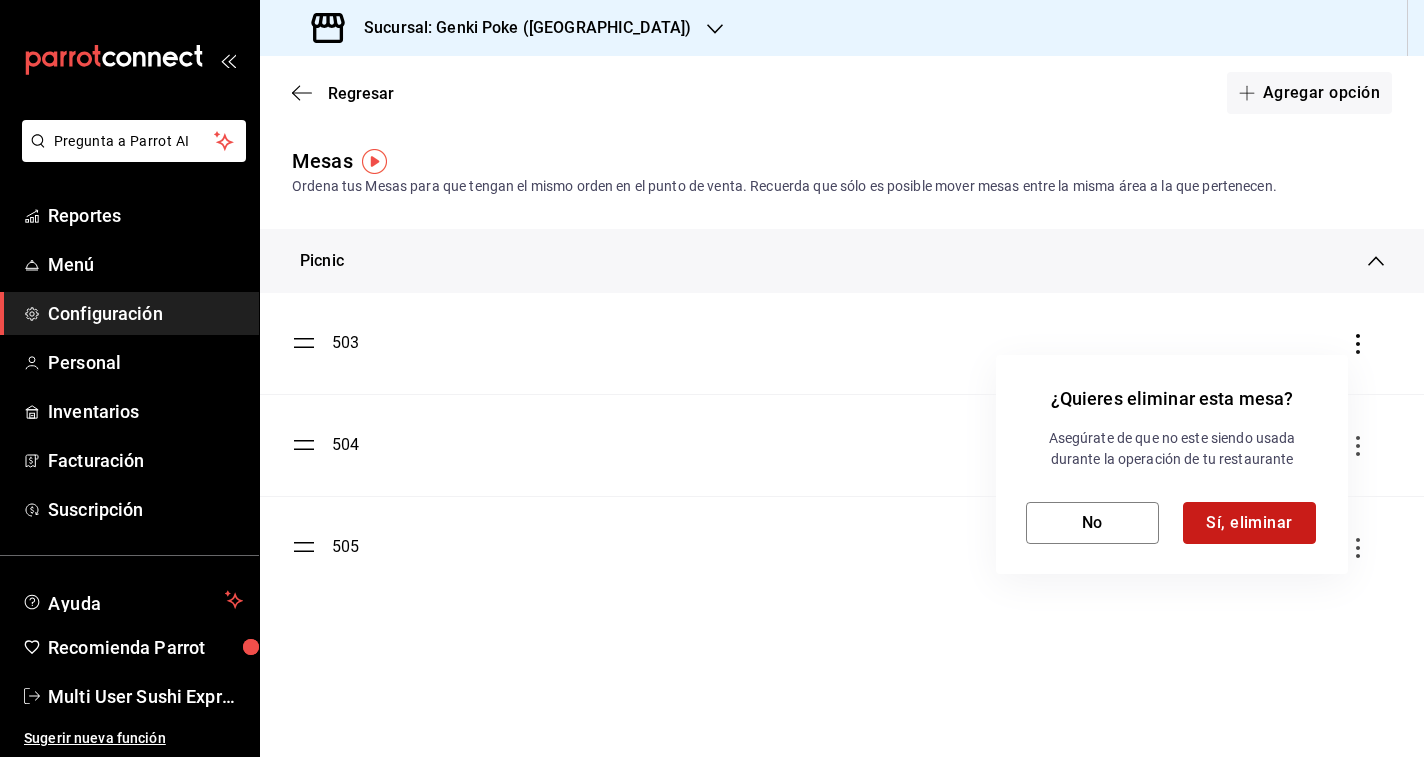 click on "Sí, eliminar" at bounding box center [1249, 523] 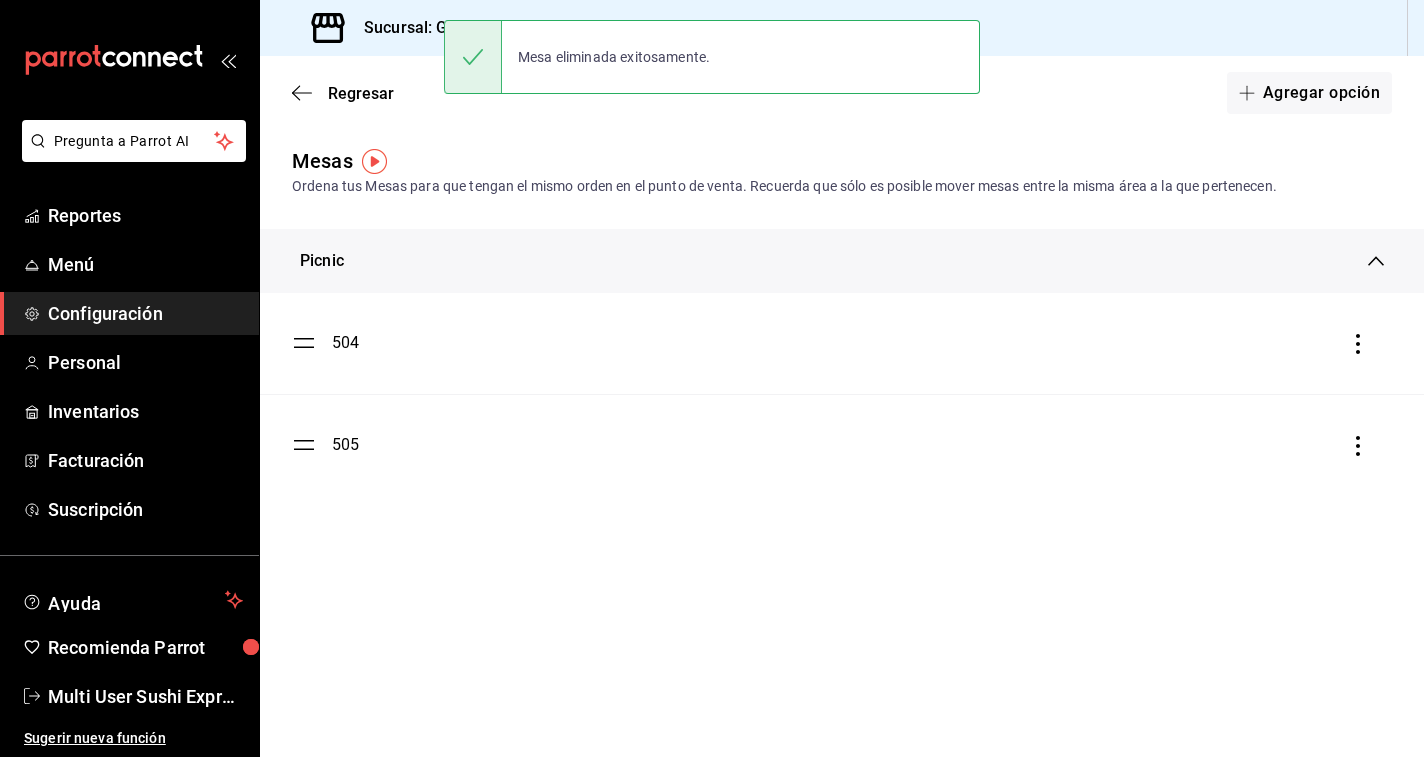 click on "¿Quieres eliminar esta mesa? Asegúrate de que no este siendo usada durante la operación de tu restaurante No Sí, eliminar" at bounding box center [712, 378] 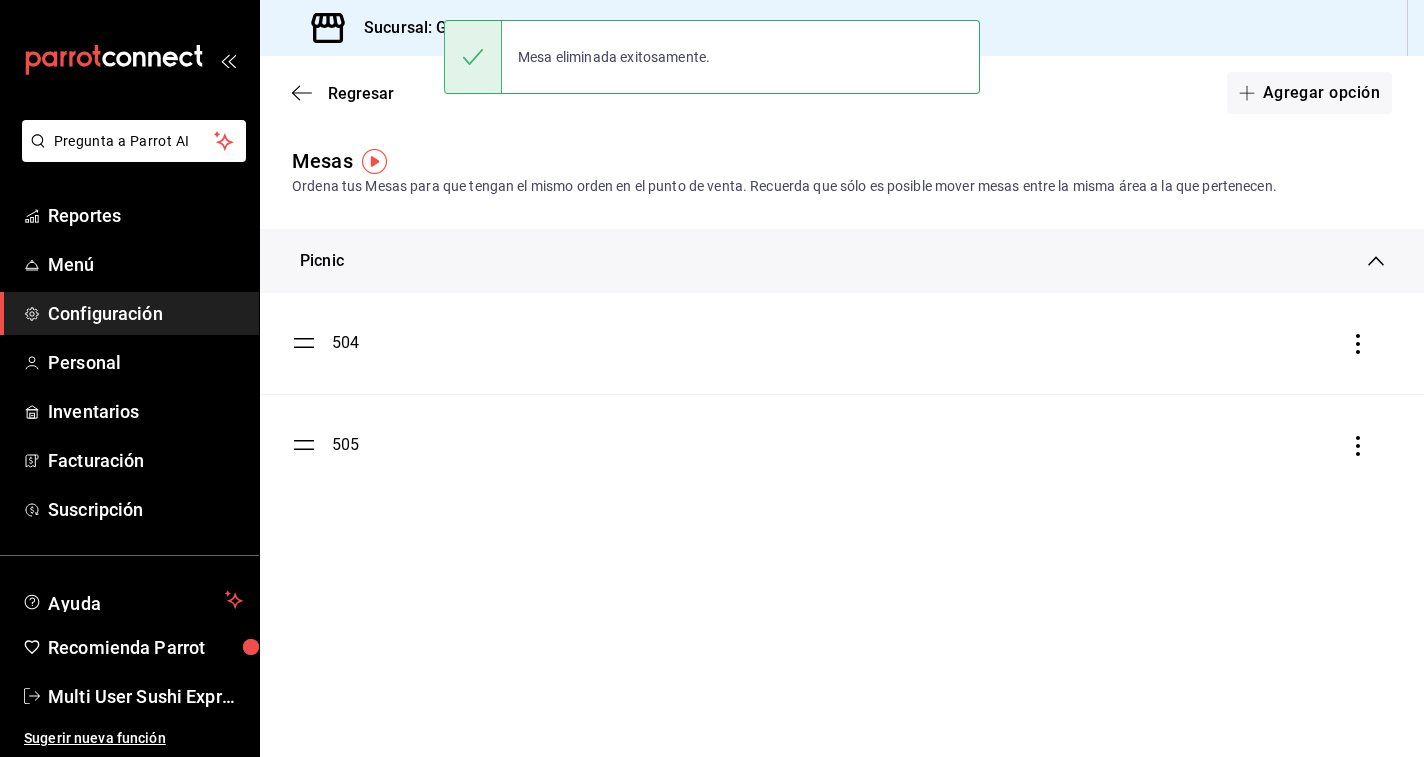 click 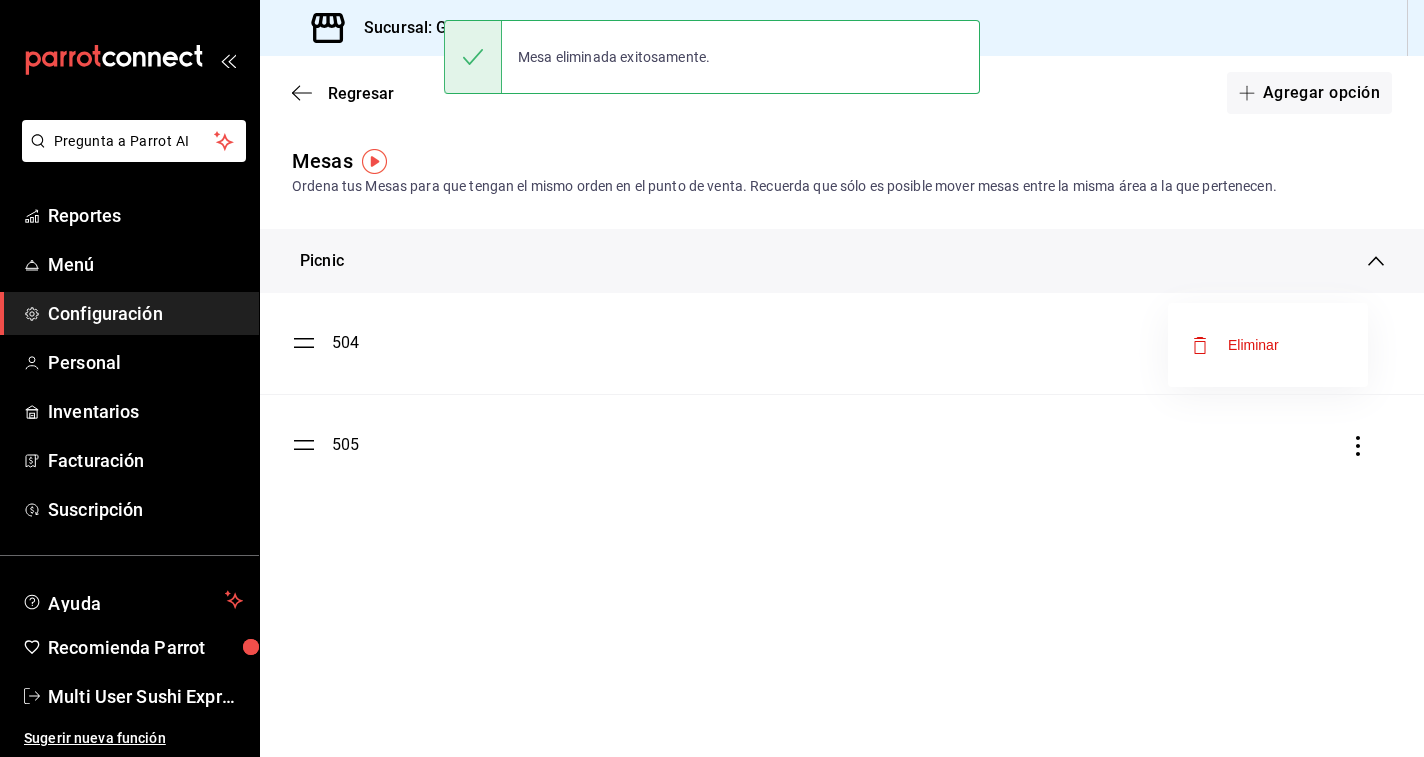 click on "Eliminar" at bounding box center (1268, 345) 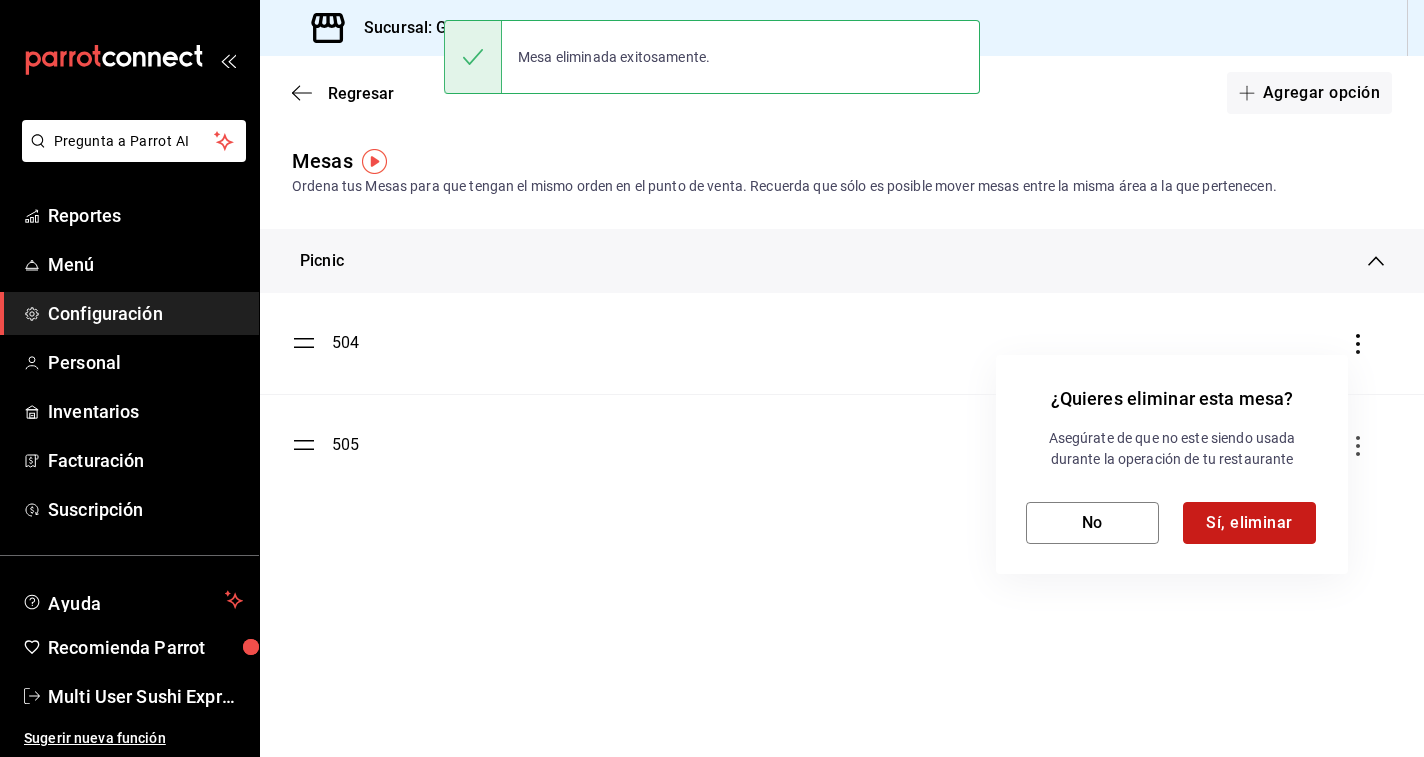 click on "Sí, eliminar" at bounding box center (1249, 523) 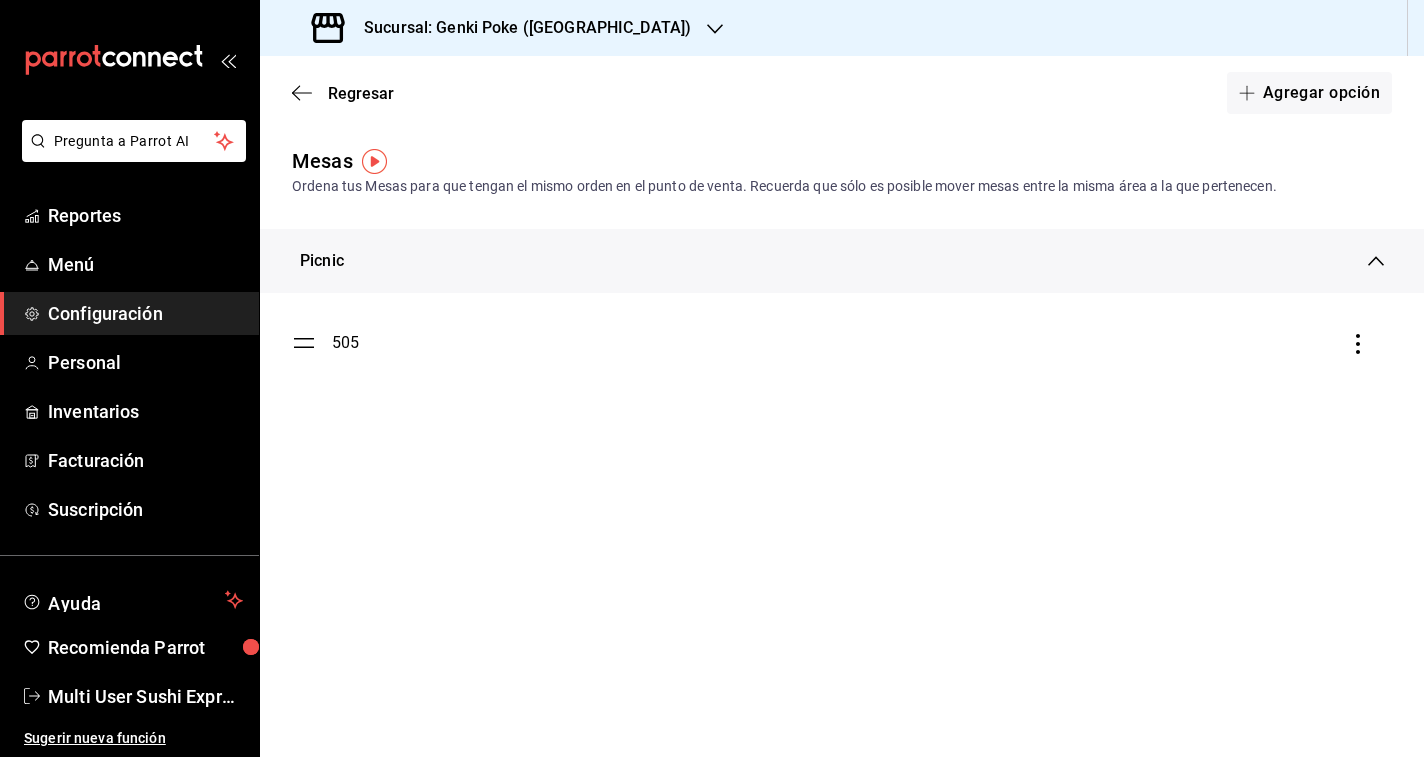 click 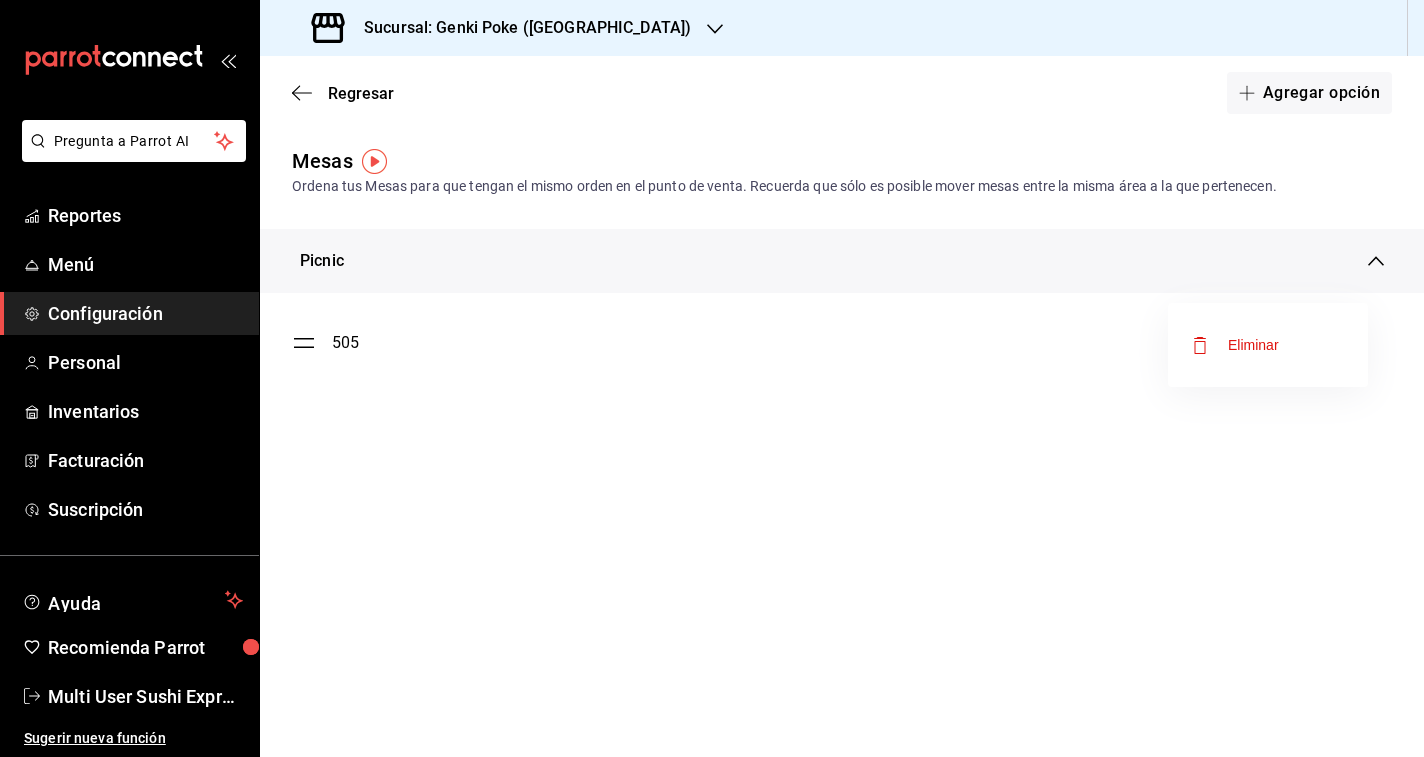 click on "Eliminar" at bounding box center (1253, 345) 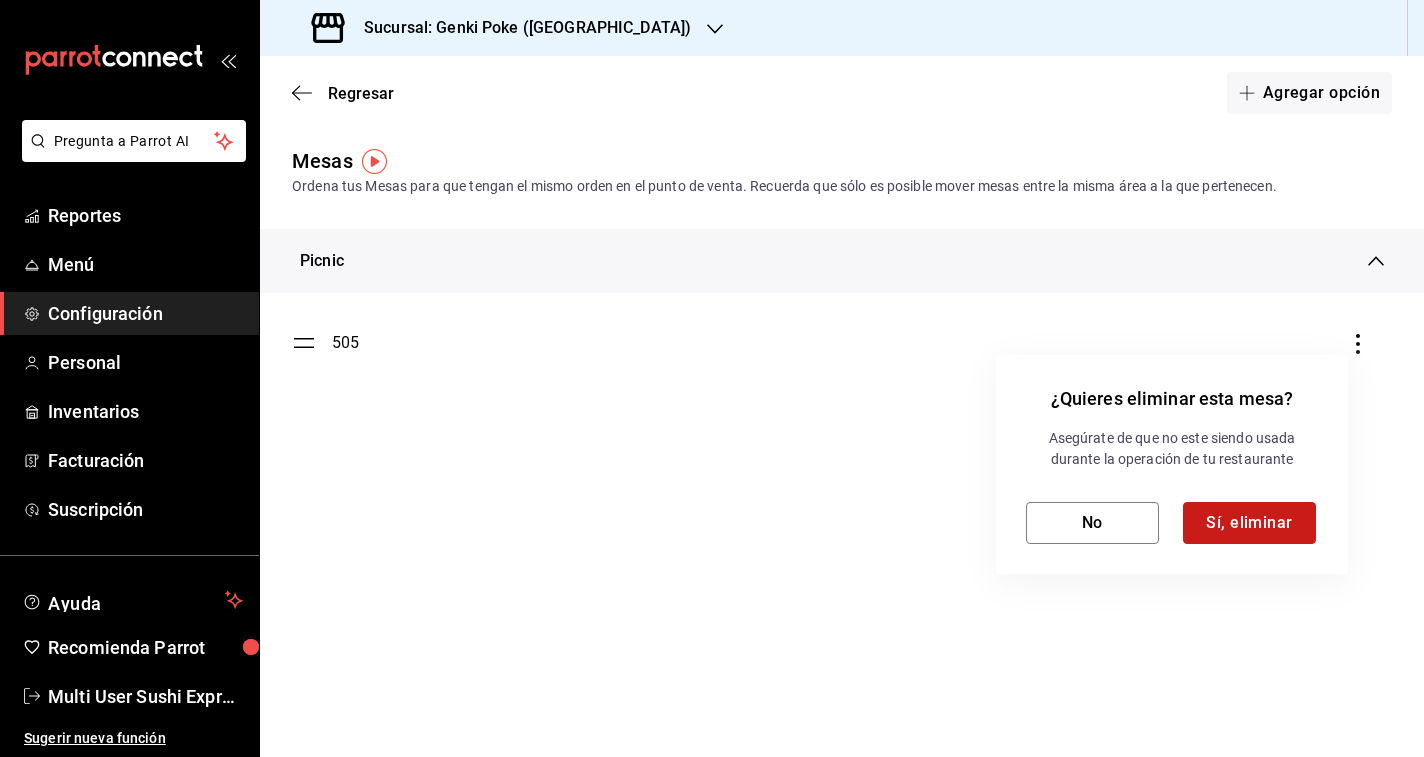 click on "Sí, eliminar" at bounding box center (1249, 523) 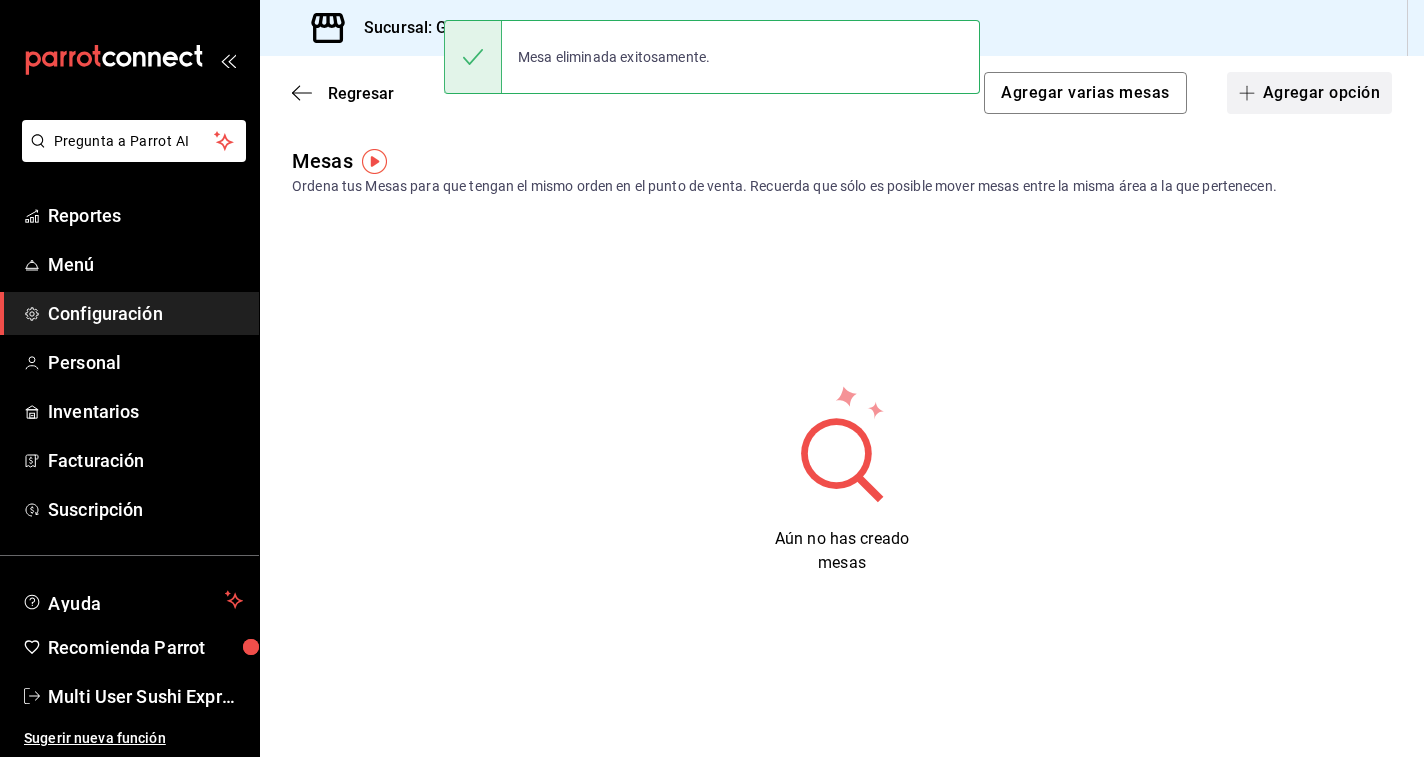 click on "Agregar opción" at bounding box center (1309, 93) 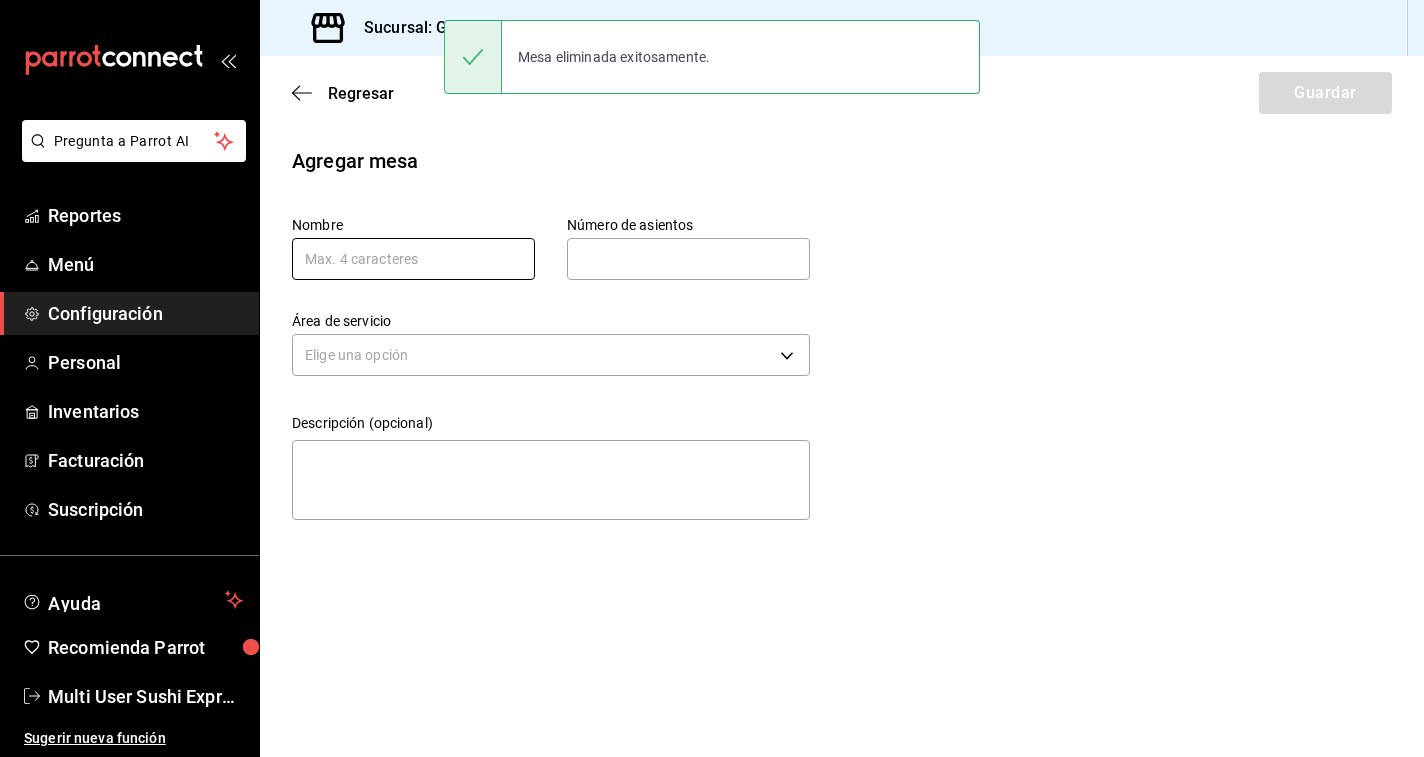 click at bounding box center (413, 259) 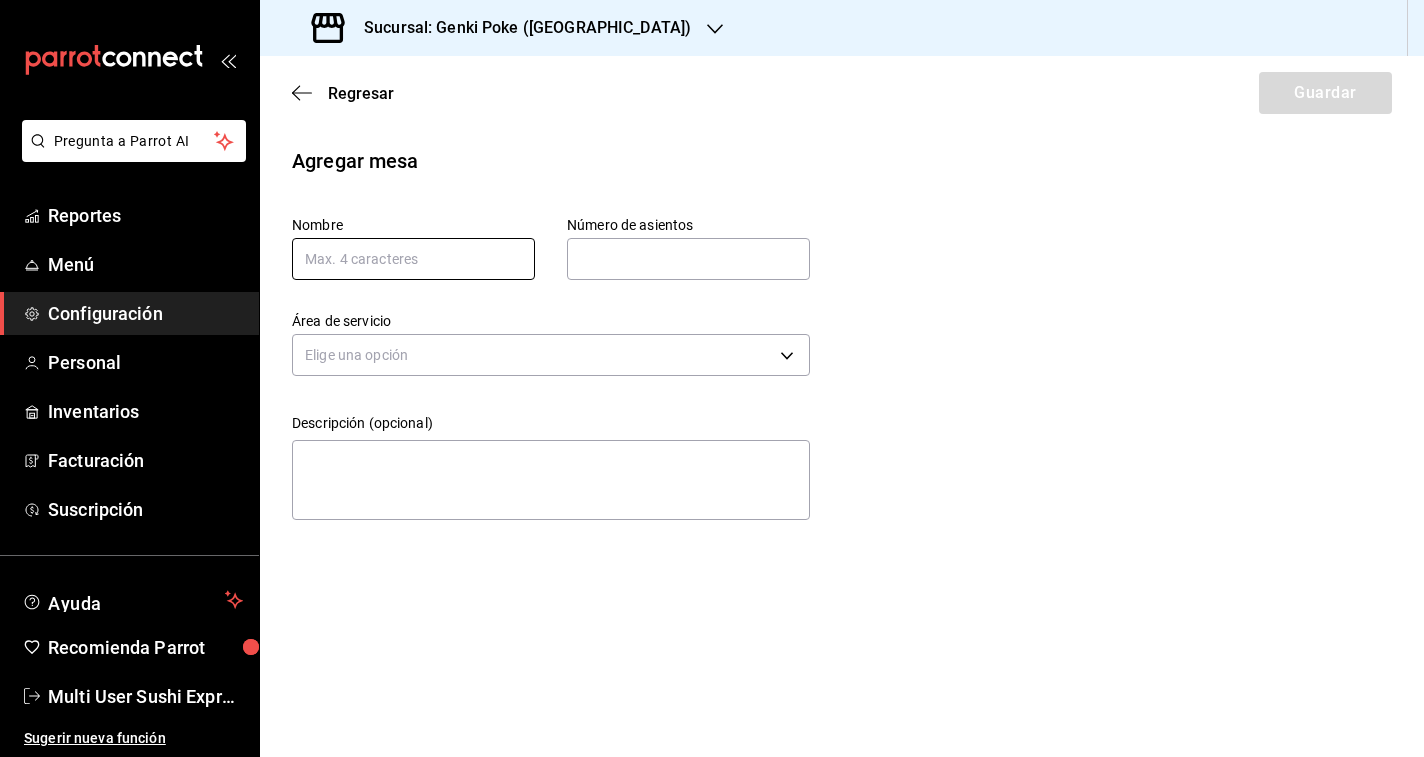 click at bounding box center (413, 259) 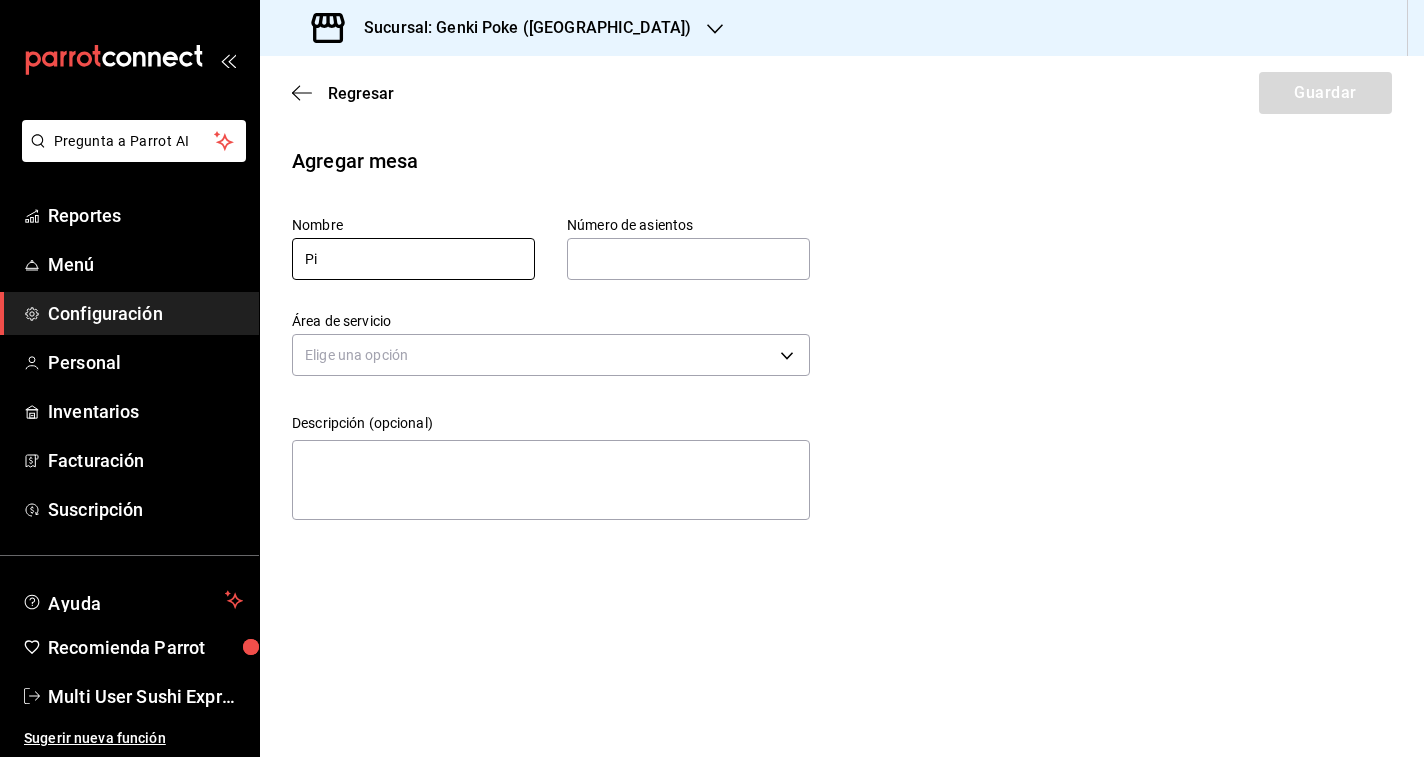 type on "P" 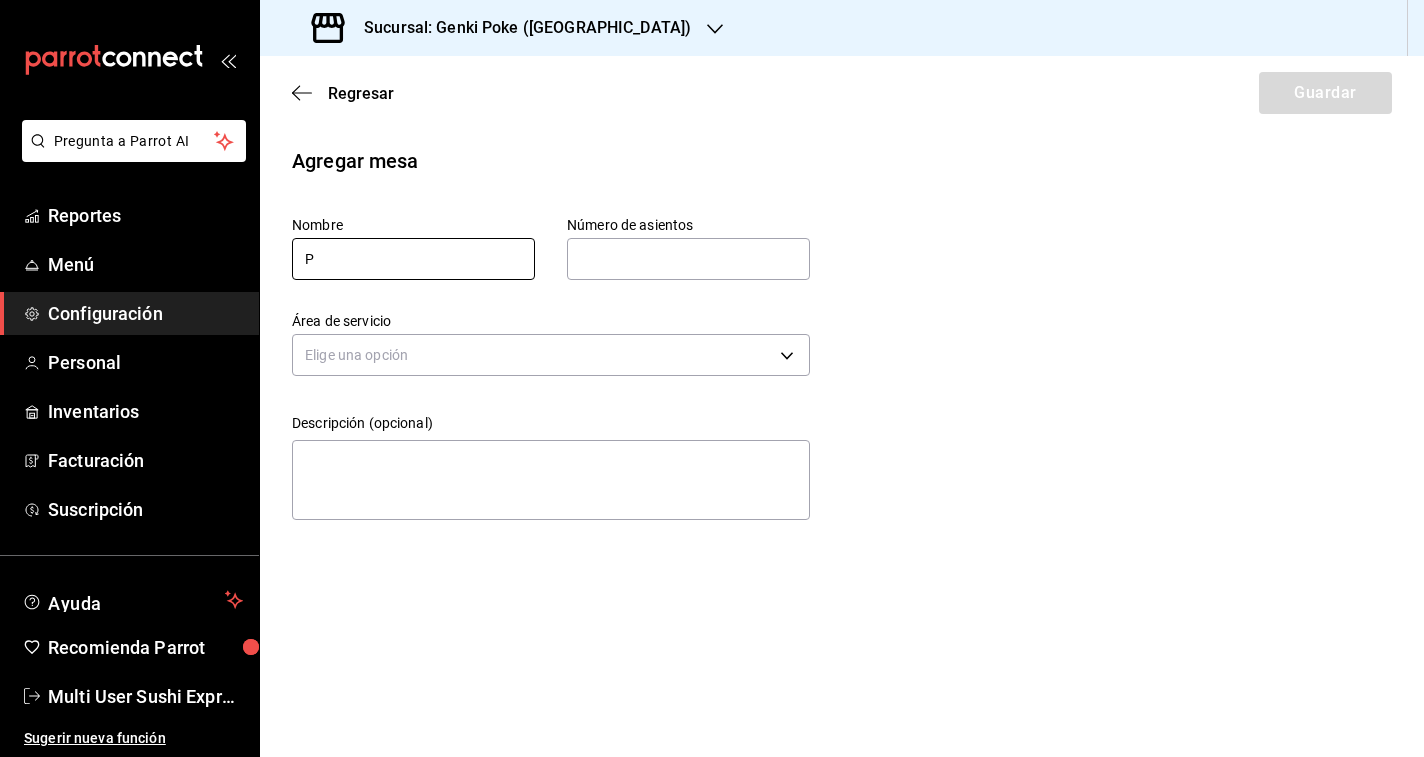 type 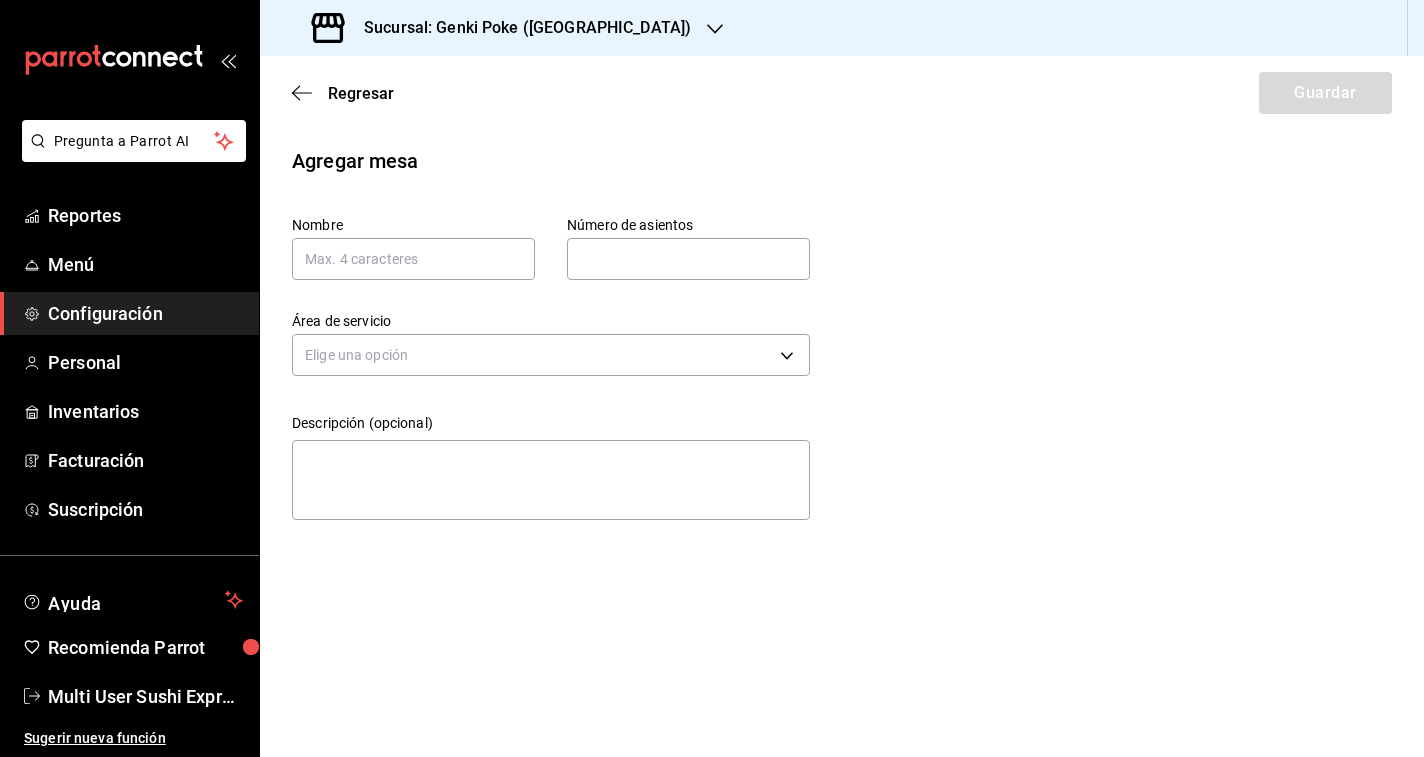 click at bounding box center (688, 259) 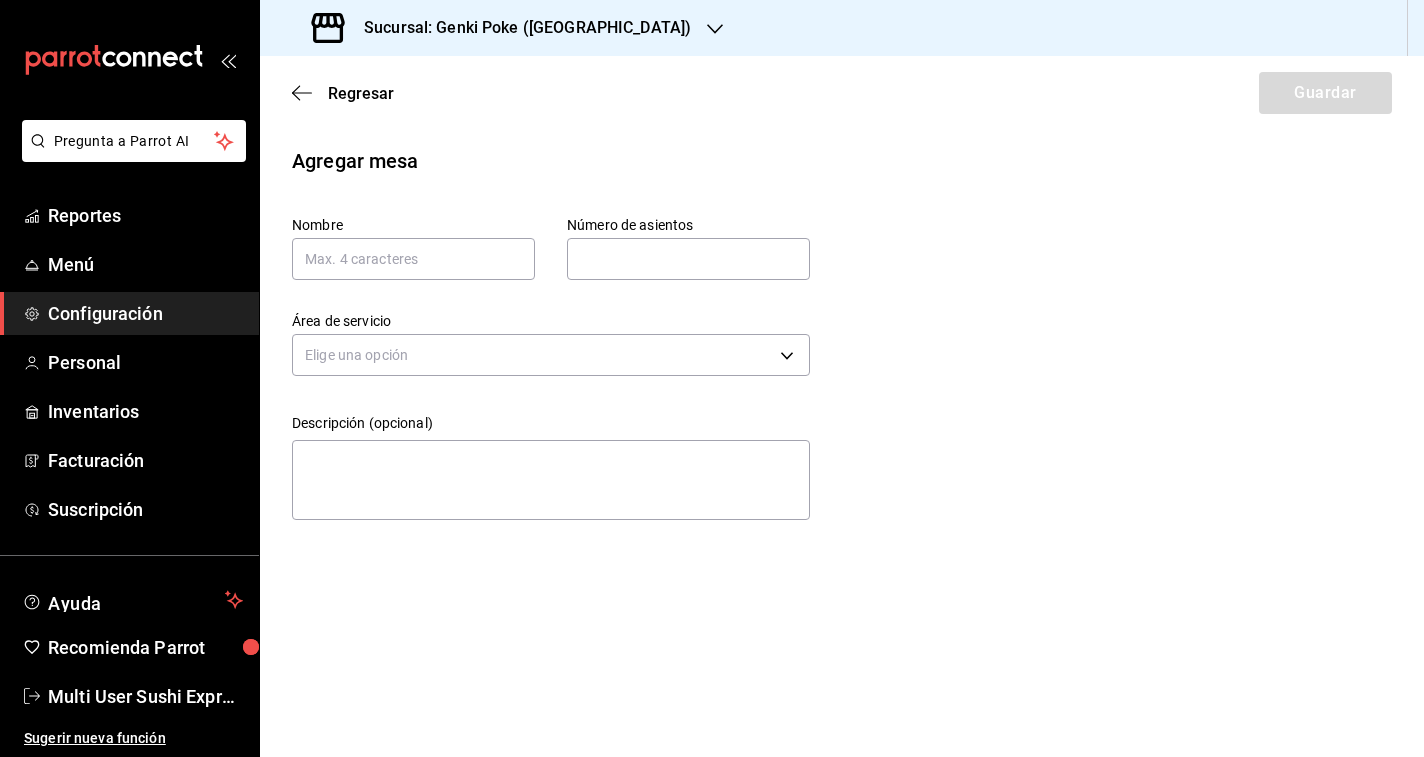 click on "Descripción (opcional) x" at bounding box center (535, 455) 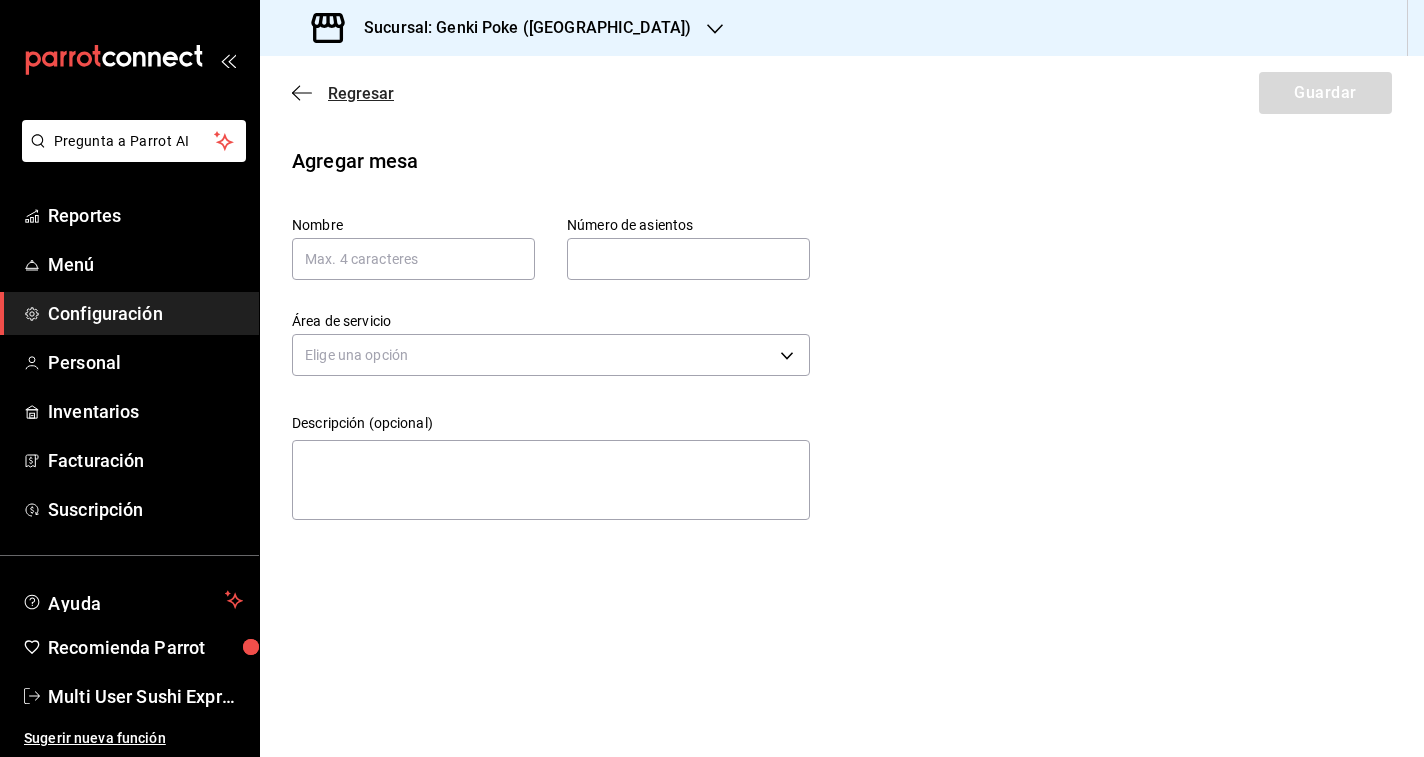 click on "Regresar" at bounding box center (361, 93) 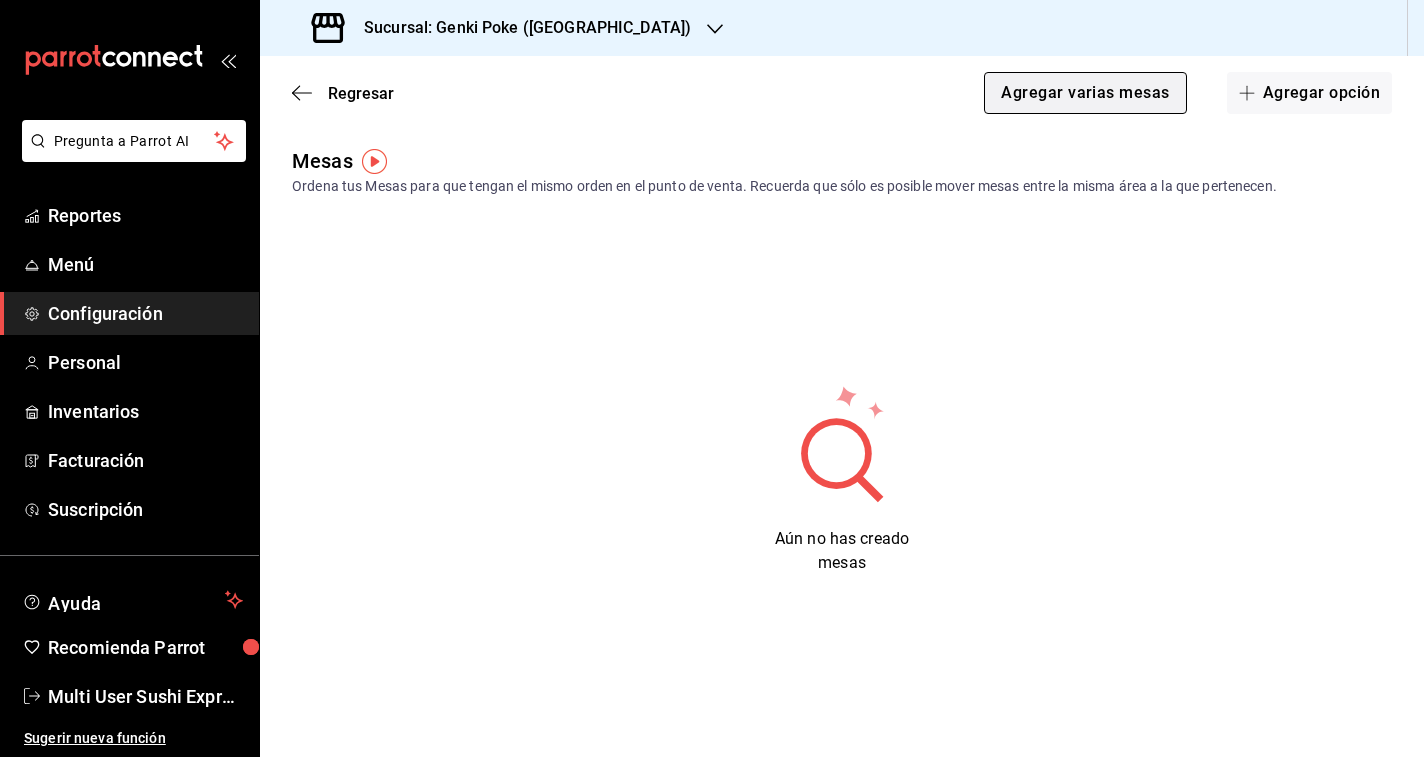click on "Agregar varias mesas" at bounding box center [1085, 93] 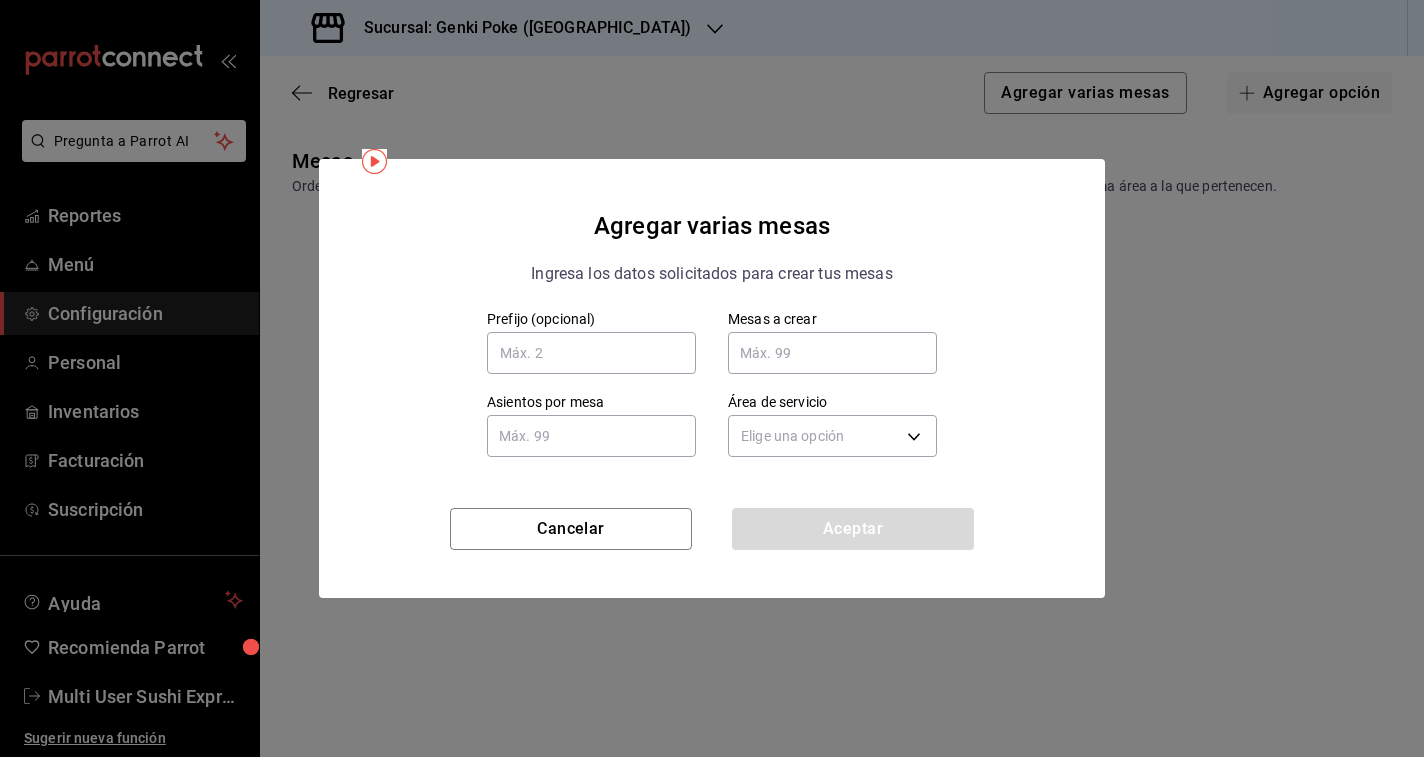 click at bounding box center (832, 353) 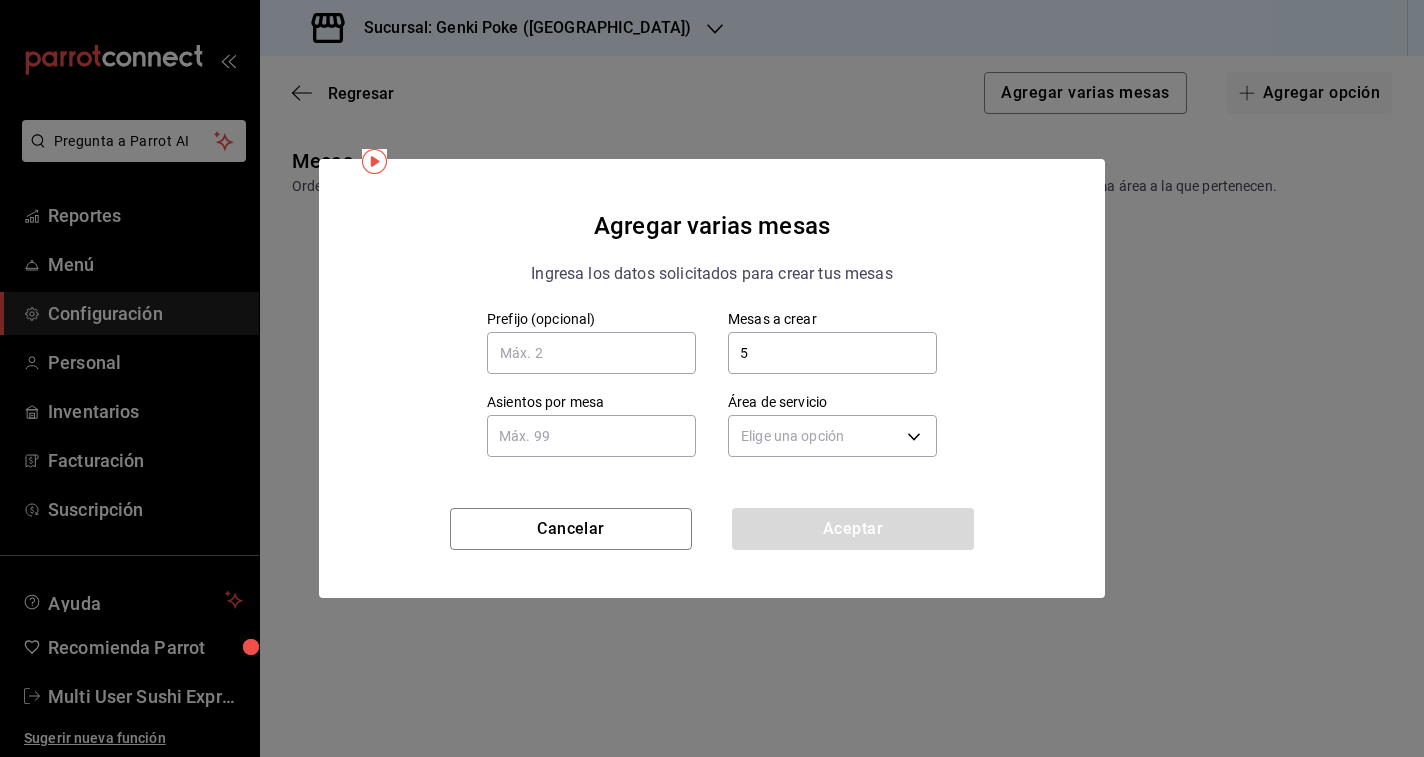 click at bounding box center [591, 436] 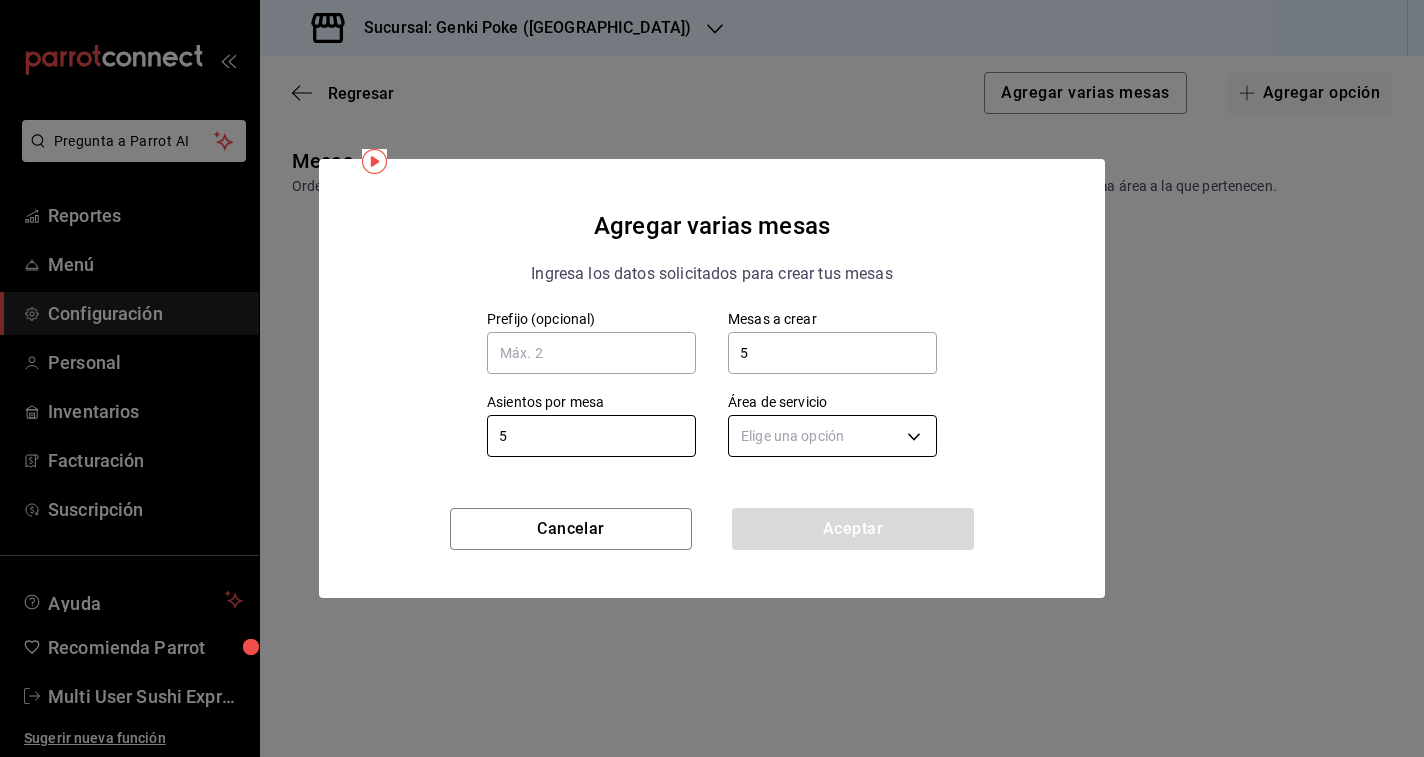 click on "Pregunta a Parrot AI Reportes   Menú   Configuración   Personal   Inventarios   Facturación   Suscripción   Ayuda Recomienda Parrot   Multi User Sushi Express   Sugerir nueva función   Sucursal: Genki Poke ([GEOGRAPHIC_DATA]) Regresar Agregar varias mesas Agregar opción Mesas Ordena tus Mesas para que tengan el mismo orden en el punto de venta.
Recuerda que sólo es posible mover mesas entre la misma área a la que pertenecen. Aún no has creado mesas GANA 1 MES GRATIS EN TU SUSCRIPCIÓN AQUÍ ¿Recuerdas cómo empezó tu restaurante?
[DATE] puedes ayudar a un colega a tener el mismo cambio que tú viviste.
Recomienda Parrot directamente desde tu Portal Administrador.
Es fácil y rápido.
🎁 Por cada restaurante que se una, ganas 1 mes gratis. Ver video tutorial Ir a video Pregunta a Parrot AI Reportes   Menú   Configuración   Personal   Inventarios   Facturación   Suscripción   Ayuda Recomienda Parrot   Multi User Sushi Express   Sugerir nueva función   Visitar centro de ayuda [PHONE_NUMBER]" at bounding box center [712, 378] 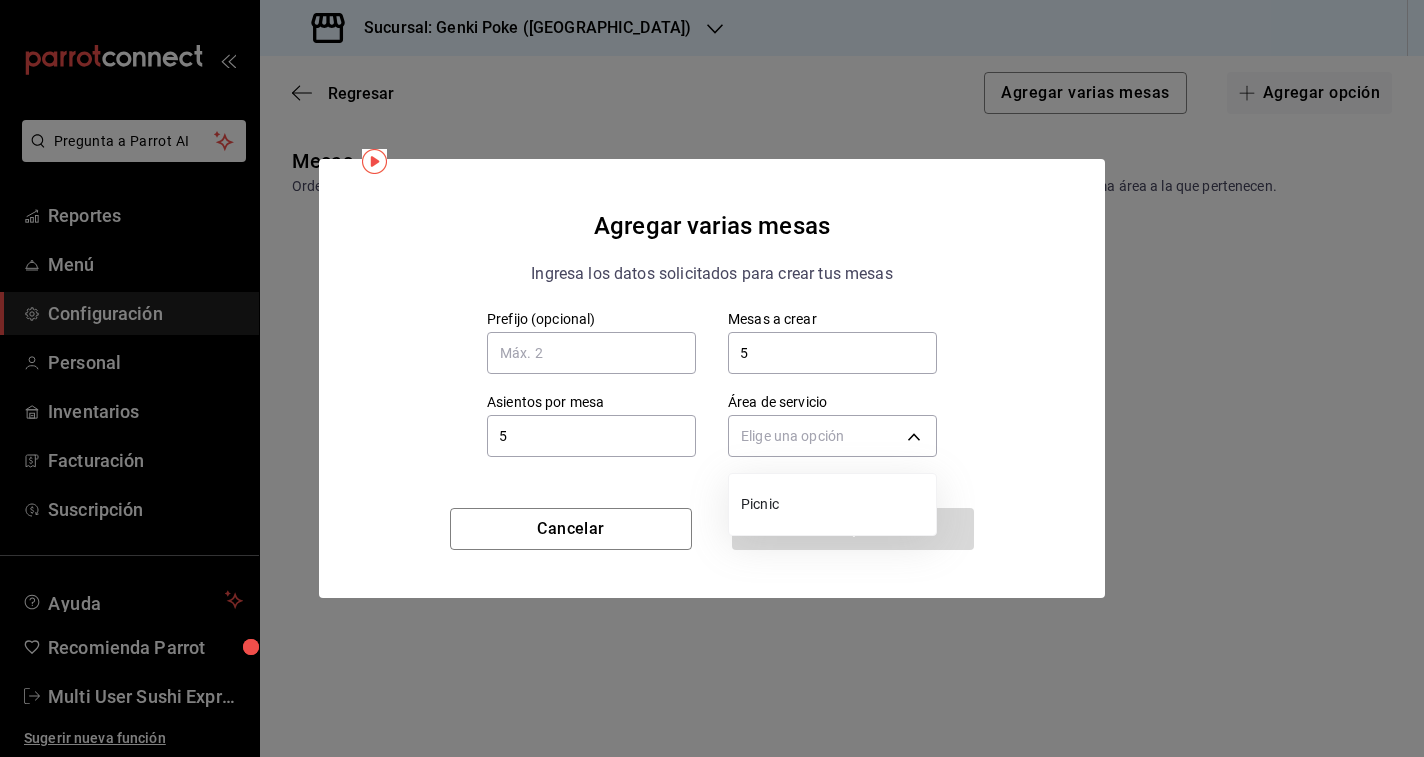 click on "Picnic" at bounding box center (834, 504) 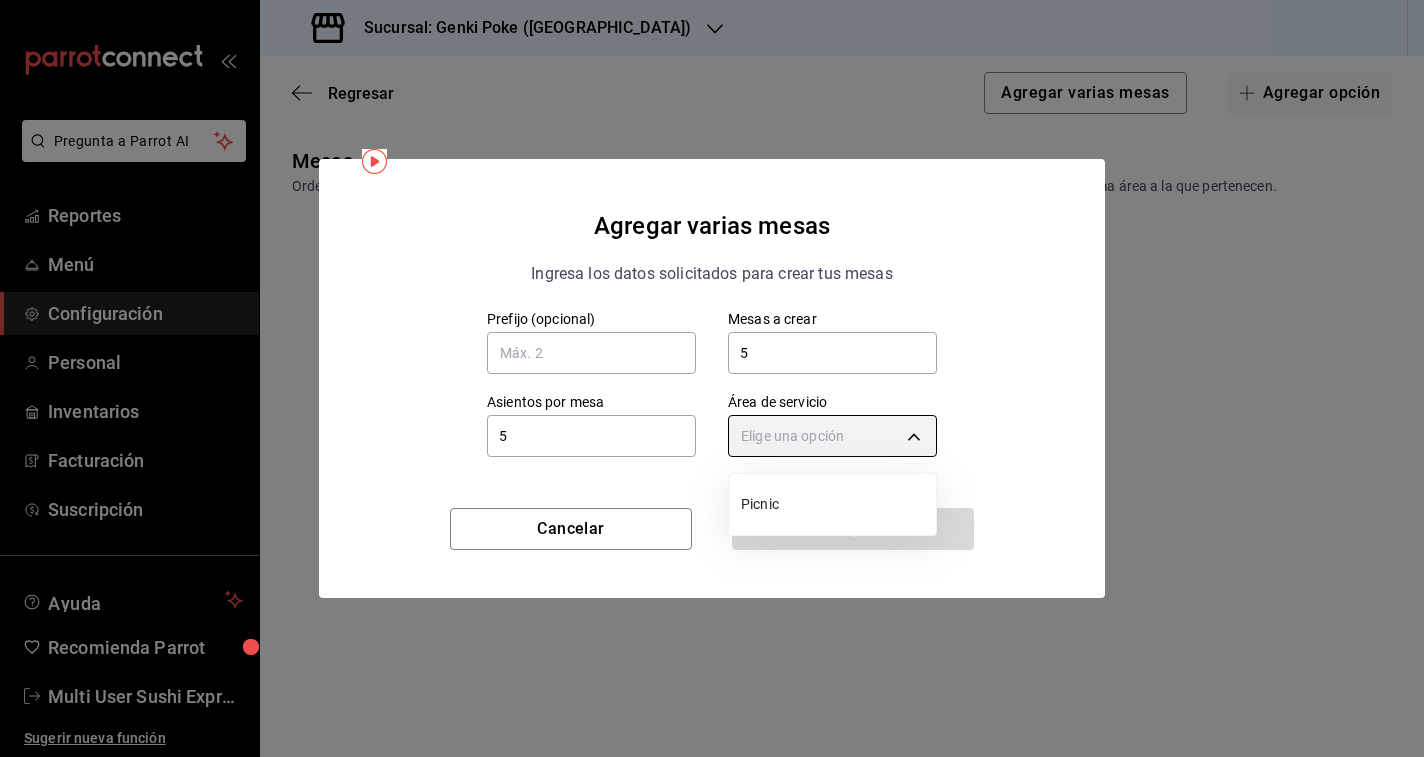 type on "efcdf427-f574-4de4-81c8-d27870be975c" 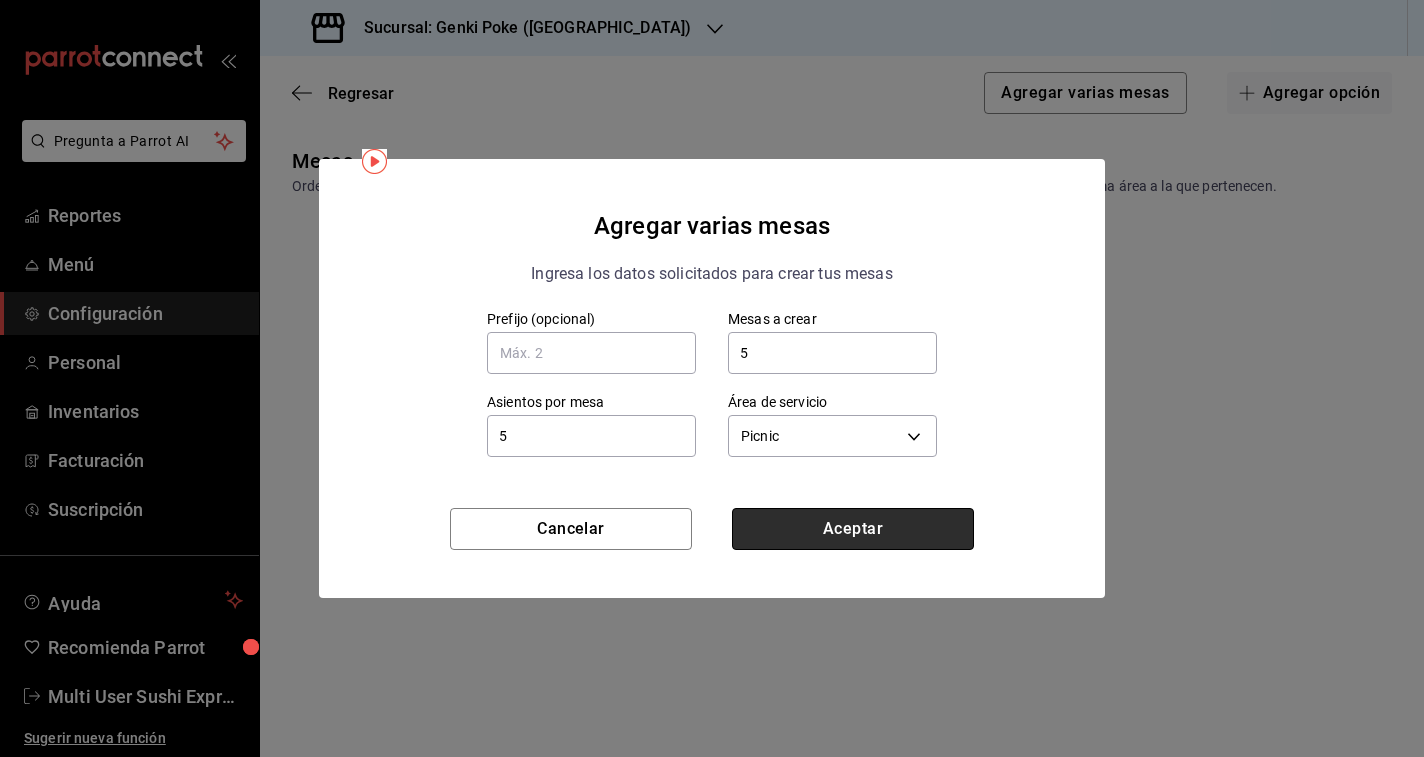 click on "Aceptar" at bounding box center [853, 529] 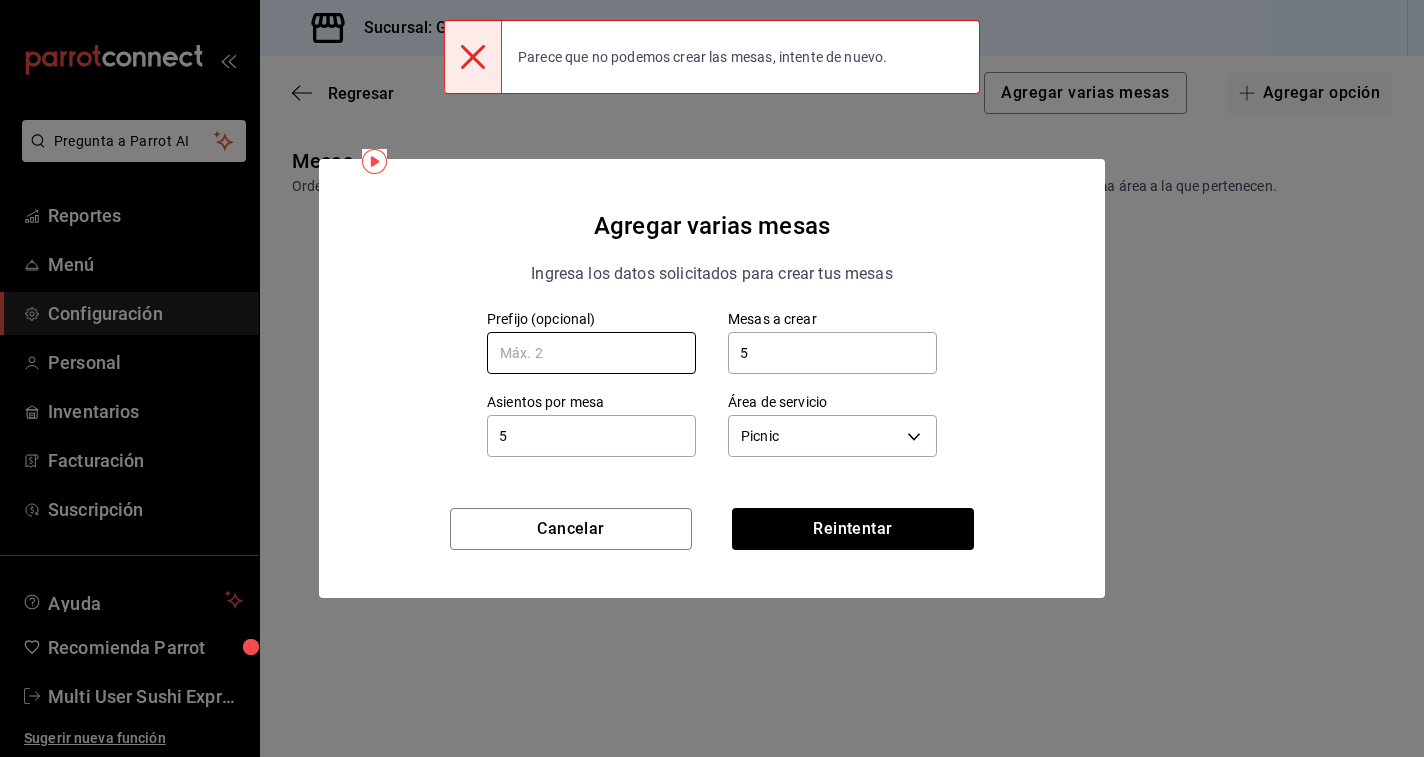 click at bounding box center [591, 353] 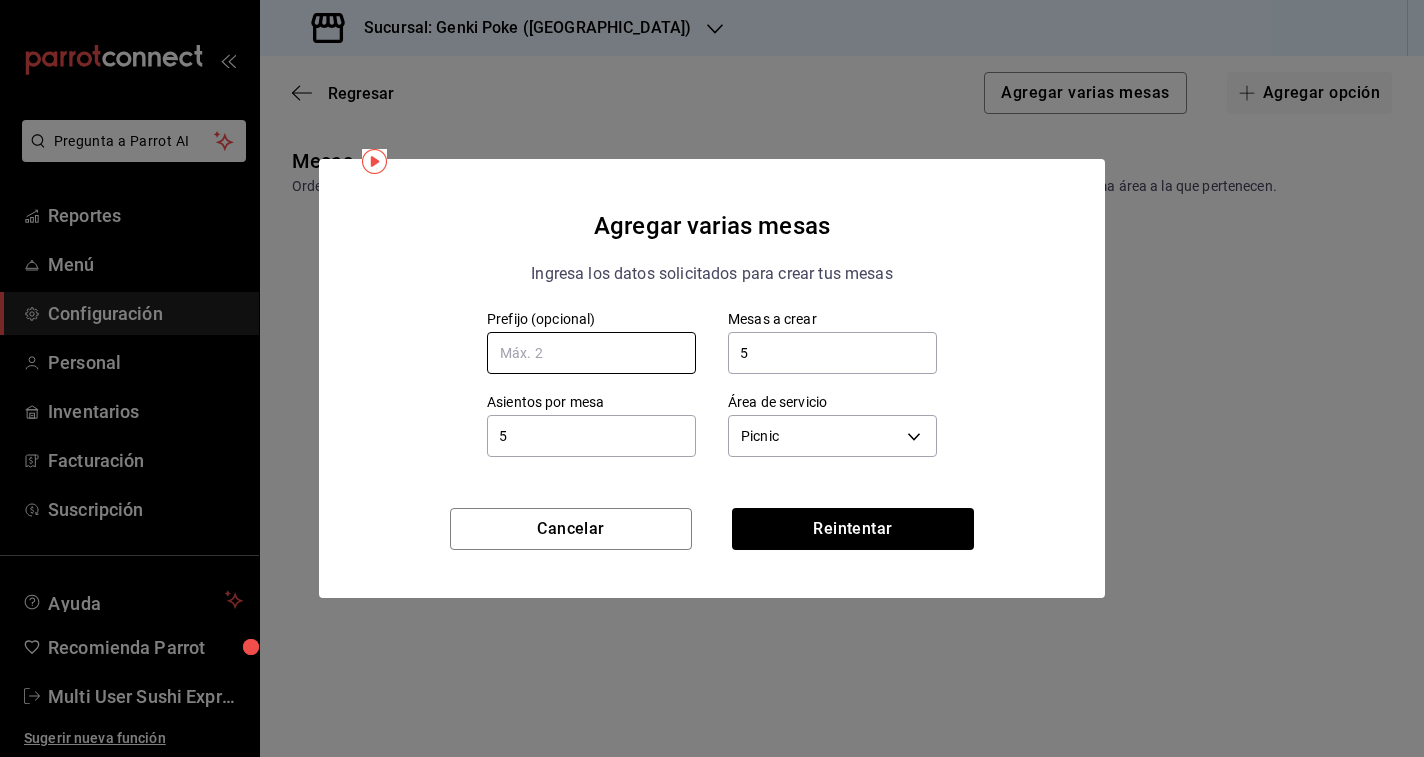 type on "5" 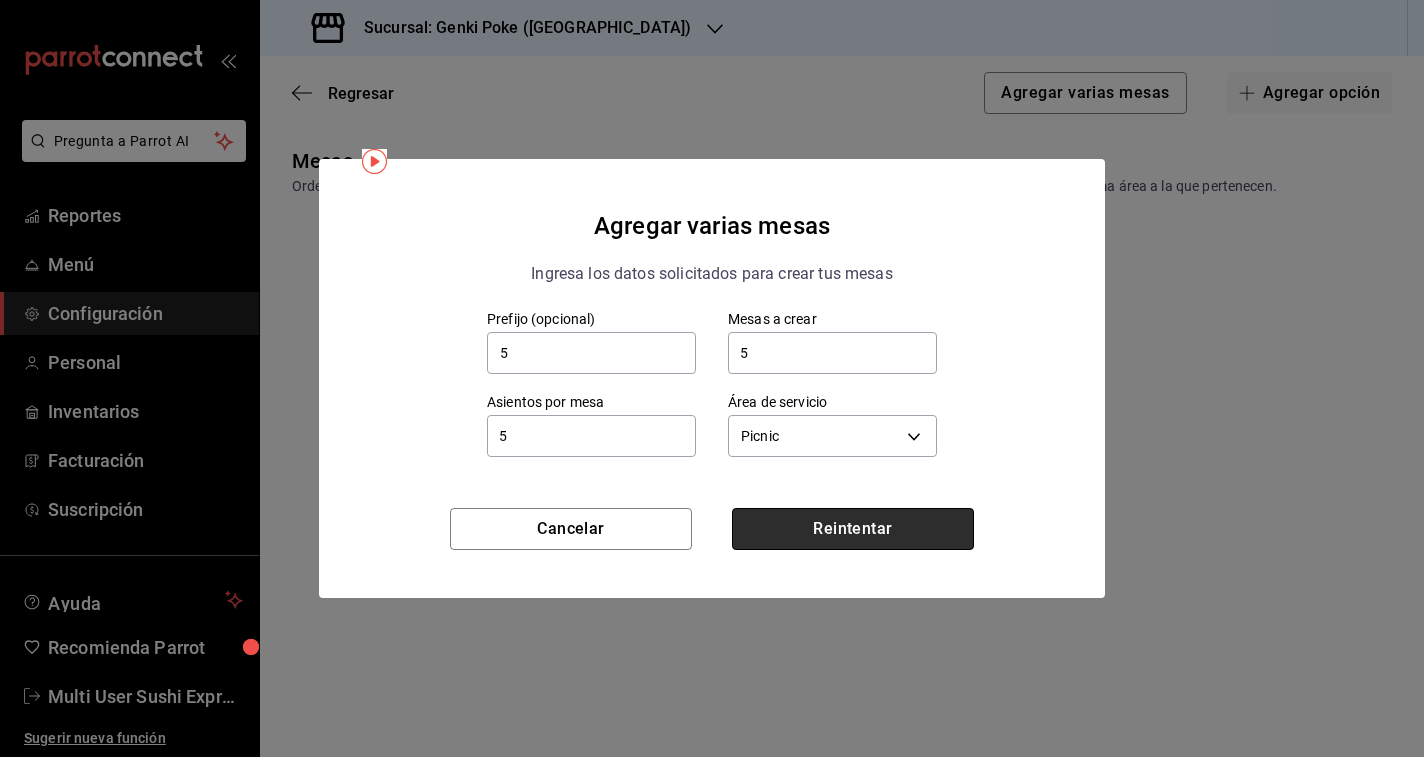 click on "Reintentar" at bounding box center (853, 529) 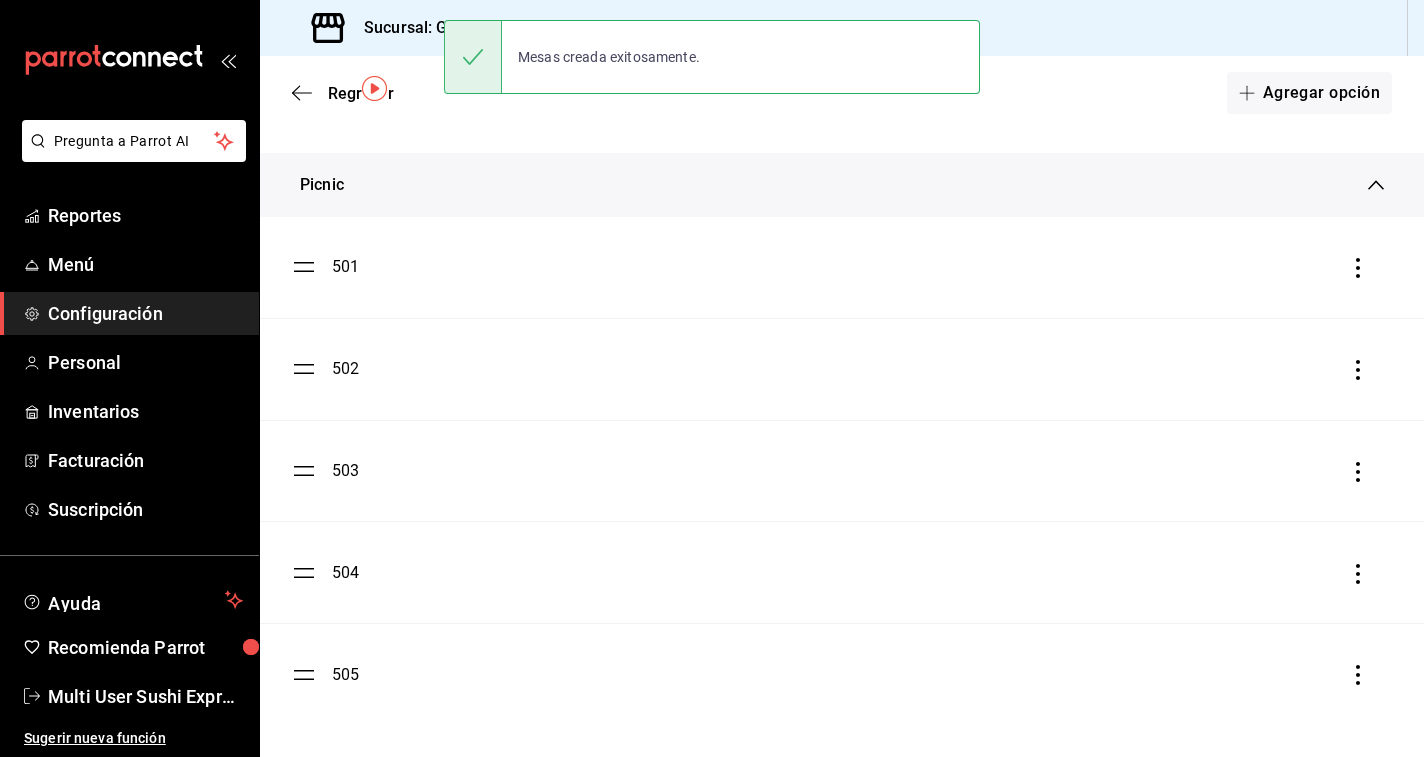scroll, scrollTop: 0, scrollLeft: 0, axis: both 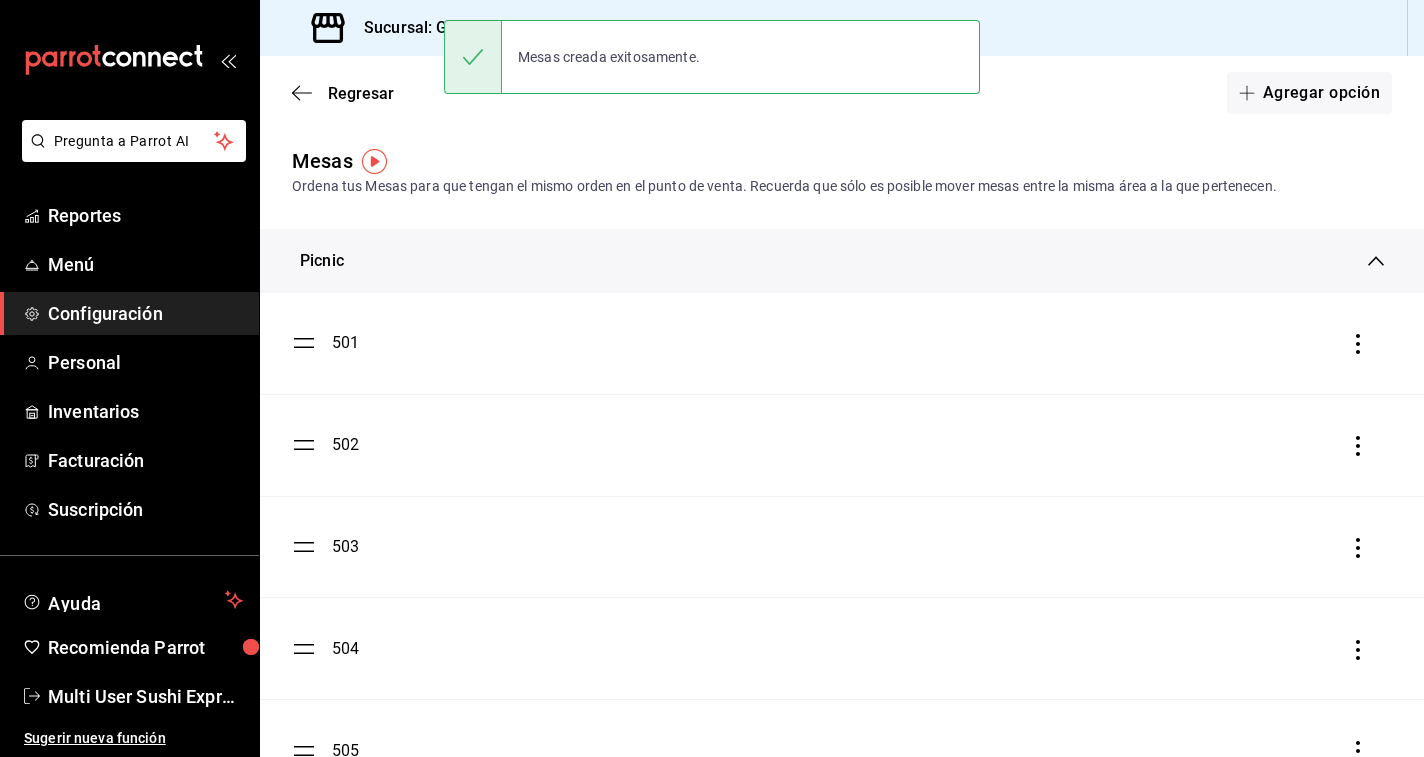 click on "Sucursal: Genki Poke ([GEOGRAPHIC_DATA])" at bounding box center (519, 28) 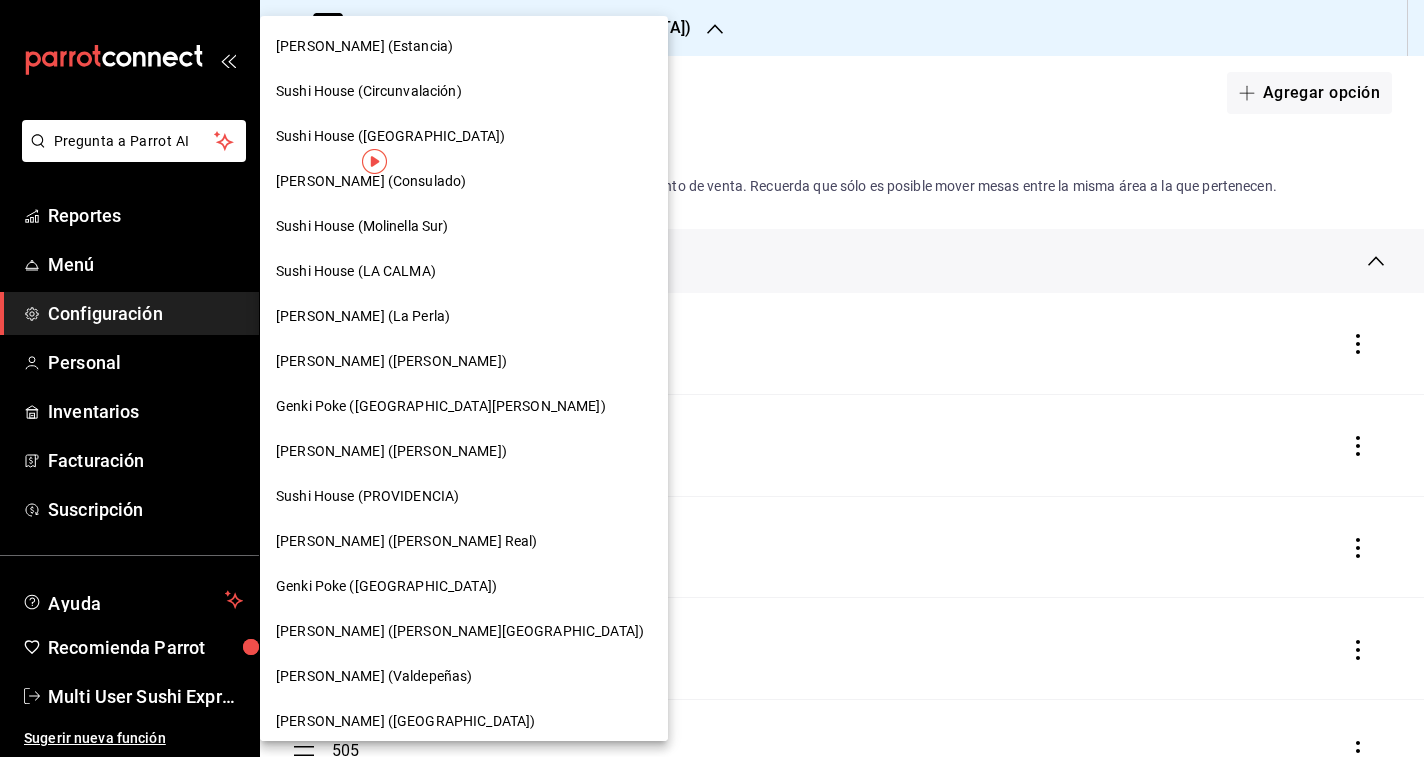click at bounding box center (712, 378) 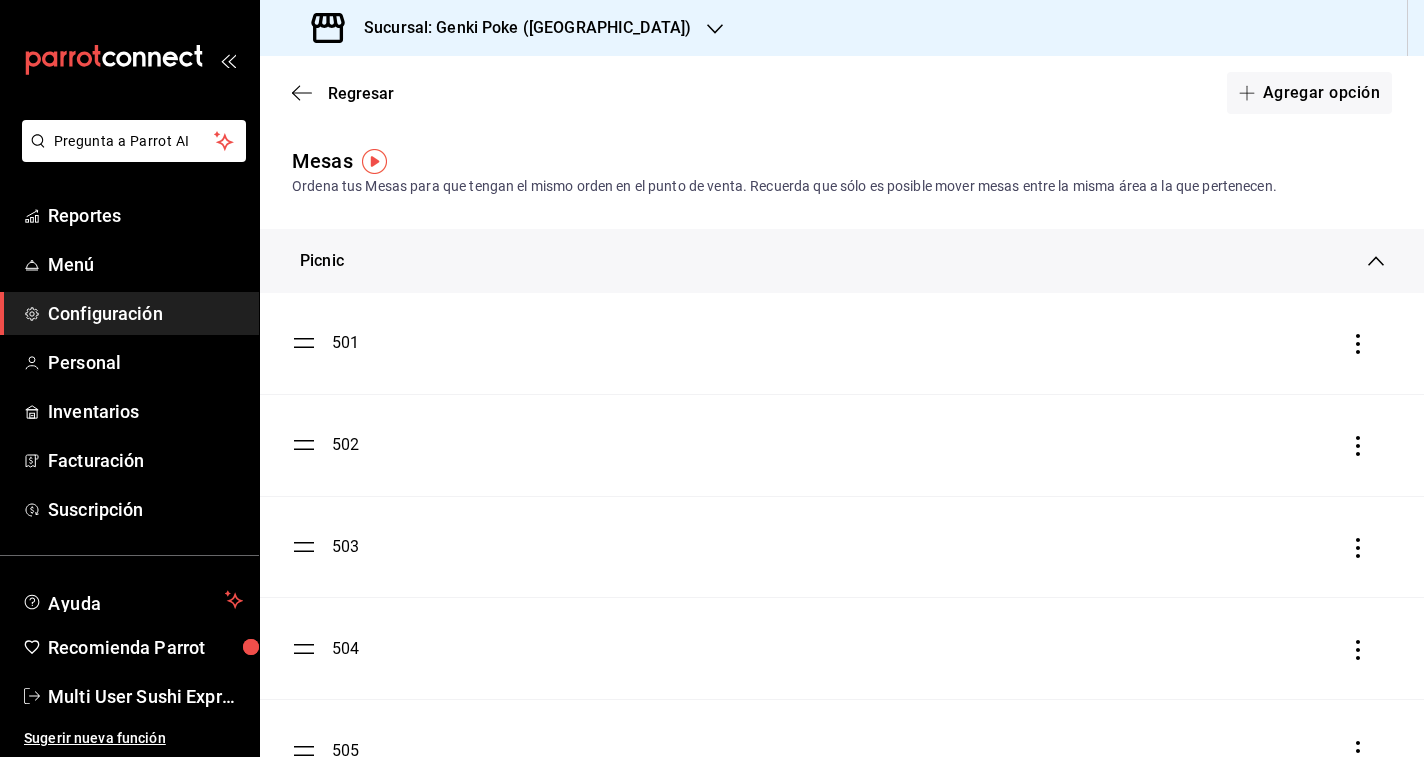 click on "Sucursal: Genki Poke ([GEOGRAPHIC_DATA])" at bounding box center [519, 28] 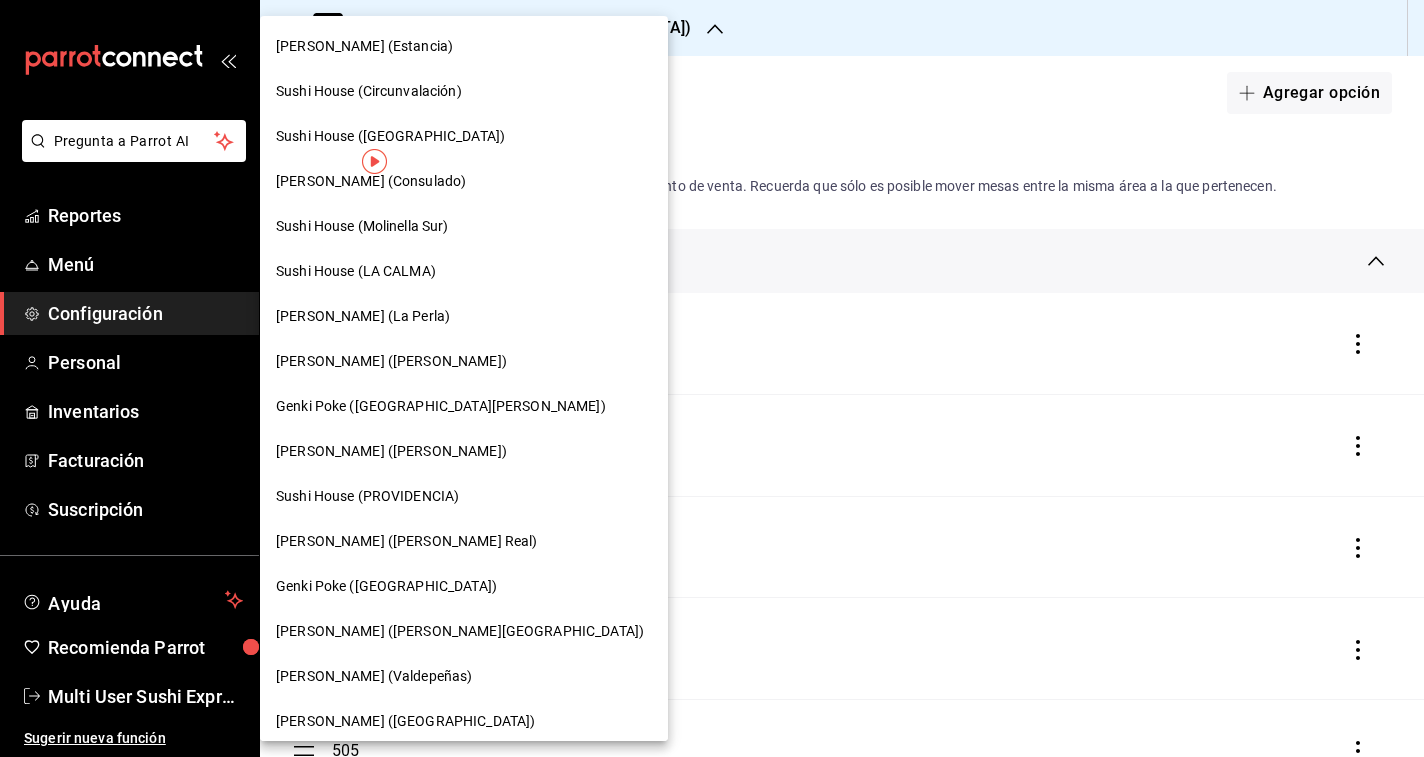 scroll, scrollTop: 101, scrollLeft: 0, axis: vertical 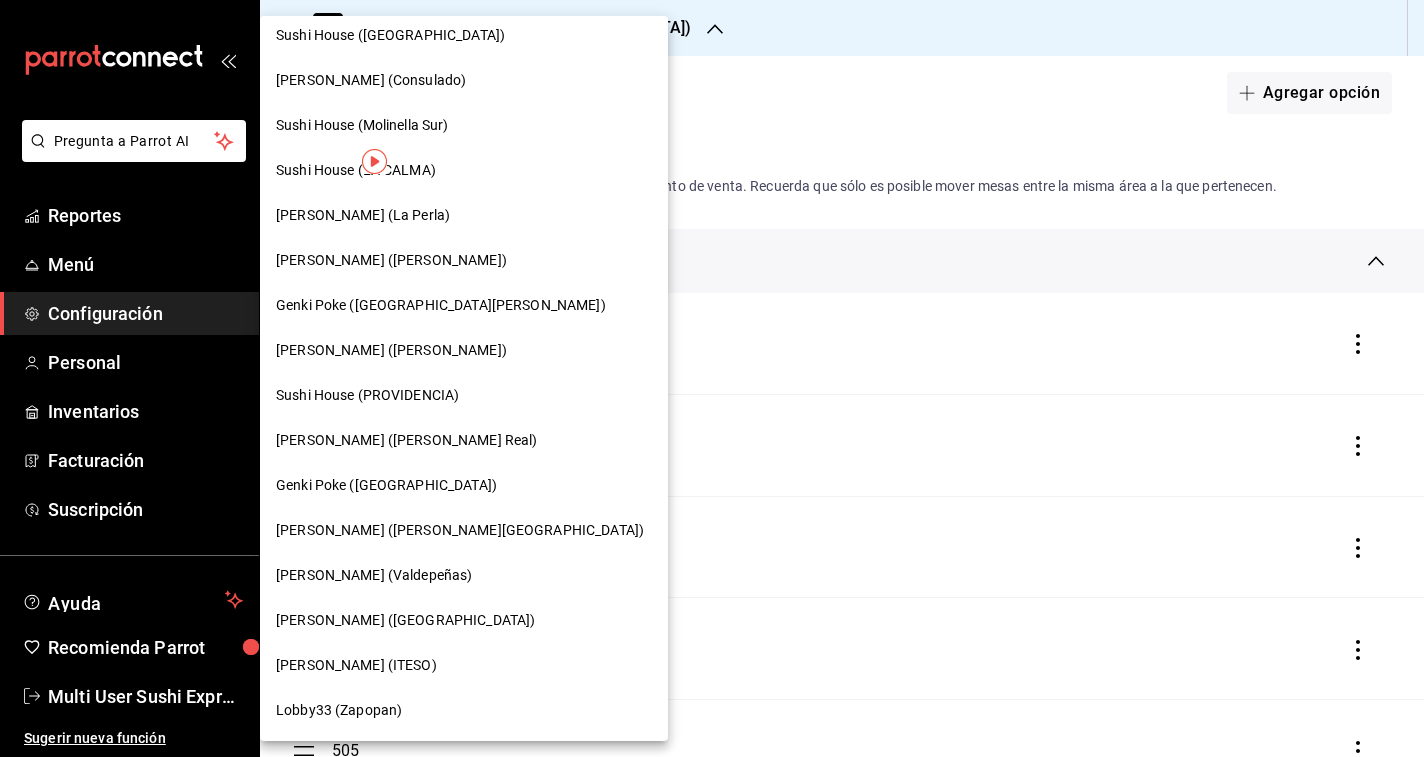 click at bounding box center [712, 378] 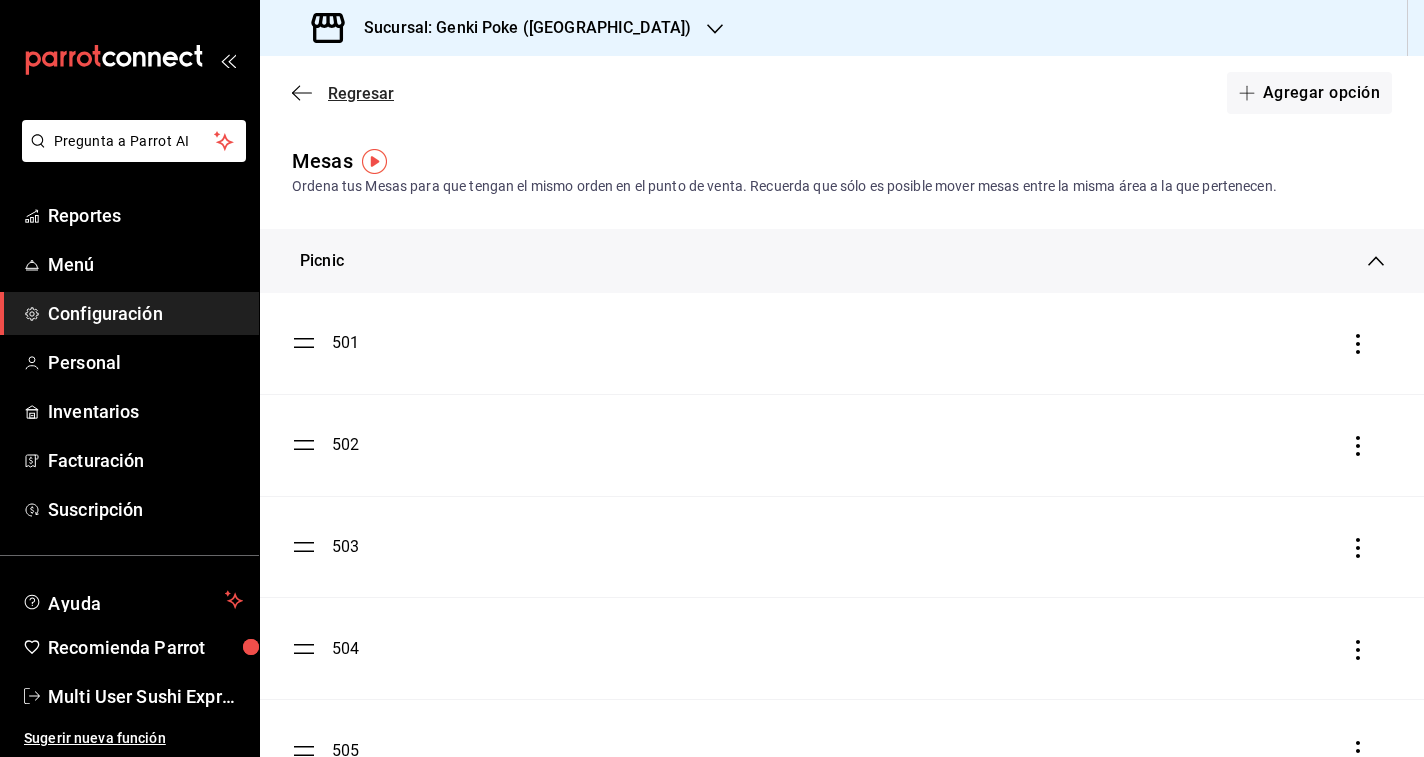 click on "Regresar" at bounding box center (361, 93) 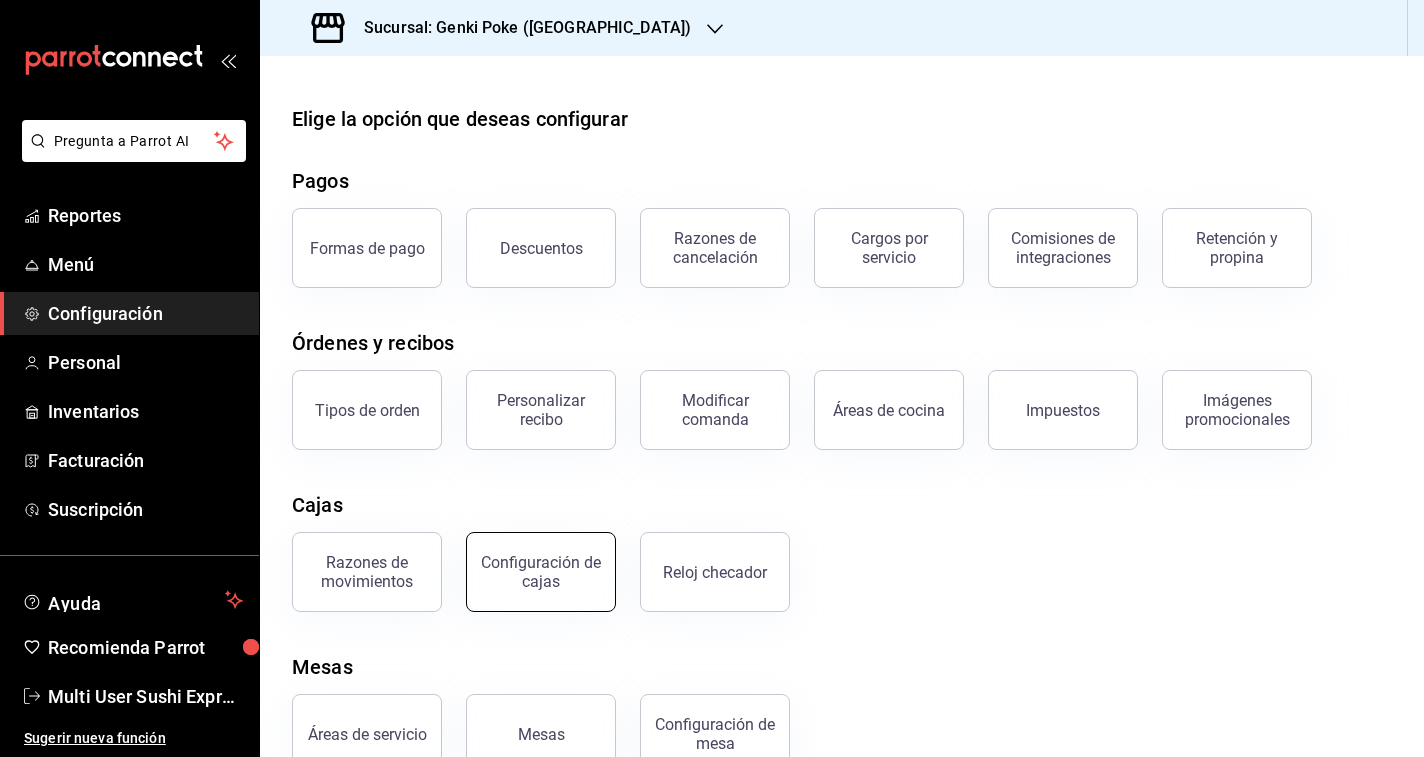scroll, scrollTop: 49, scrollLeft: 0, axis: vertical 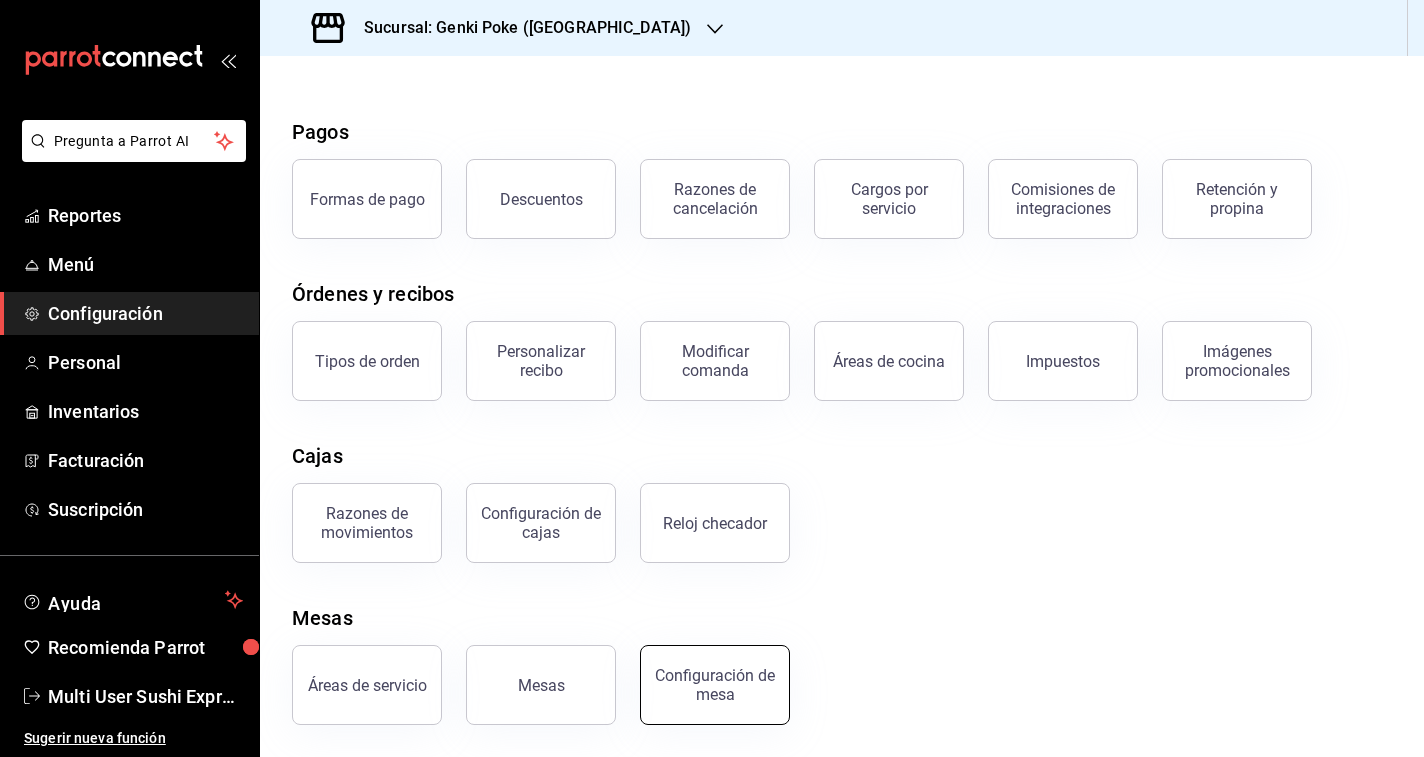 click on "Configuración de mesa" at bounding box center (715, 685) 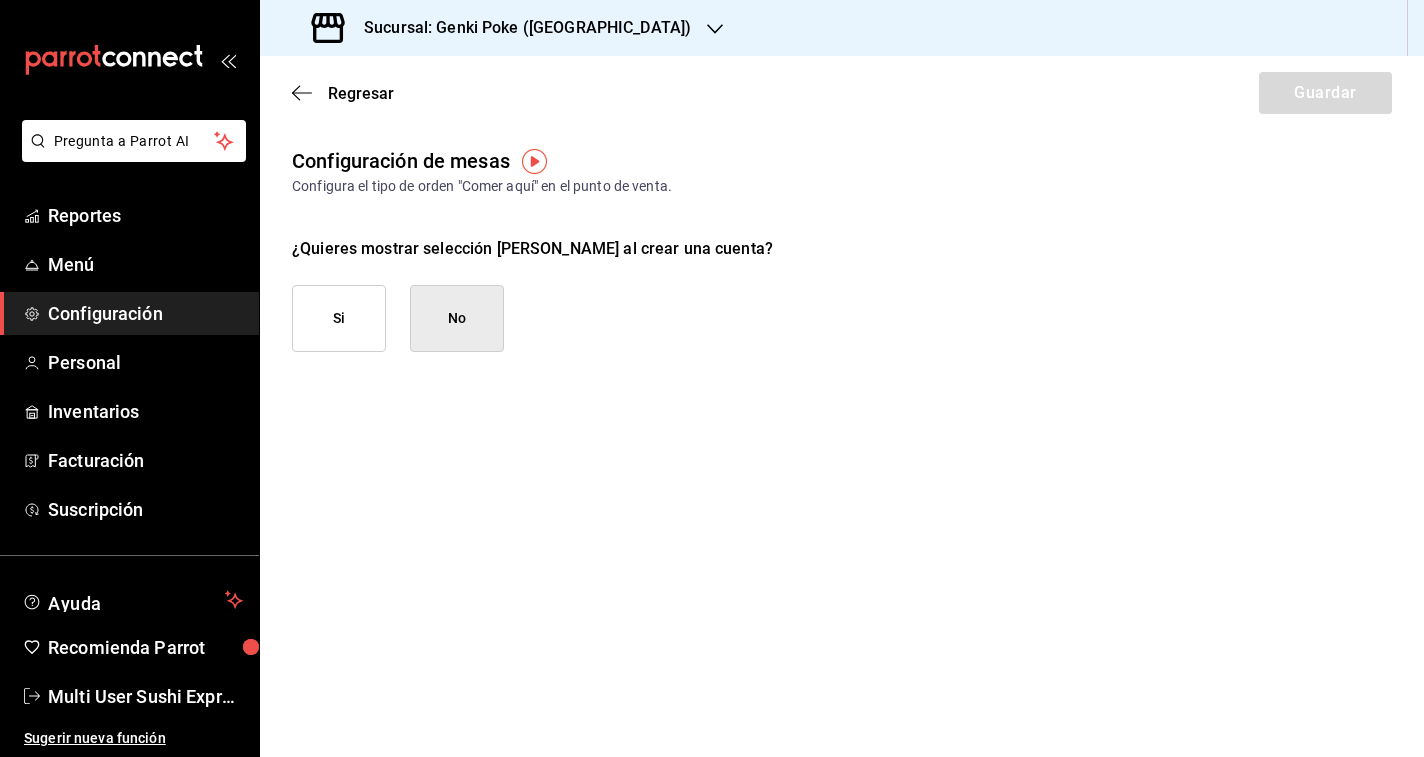 click on "Si" at bounding box center [339, 318] 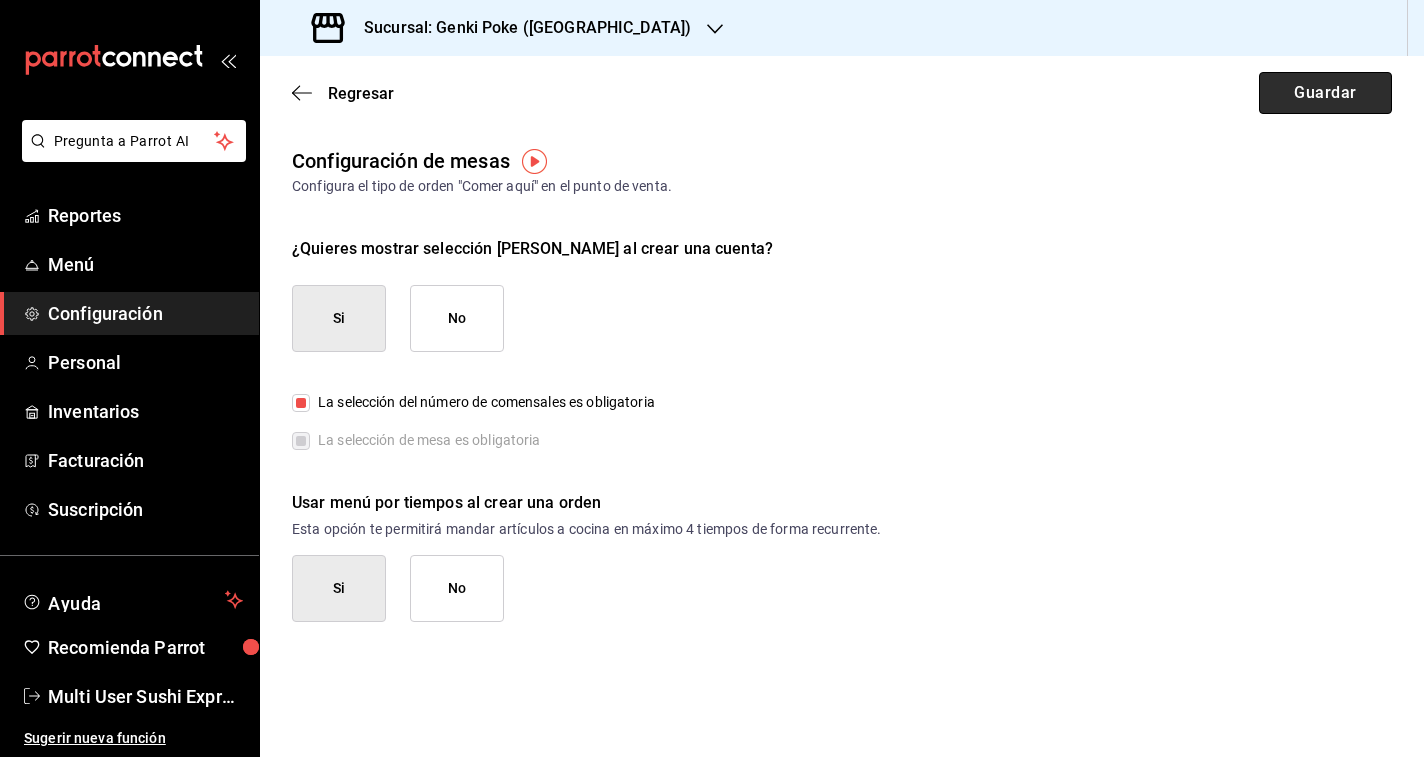 click on "Guardar" at bounding box center [1325, 93] 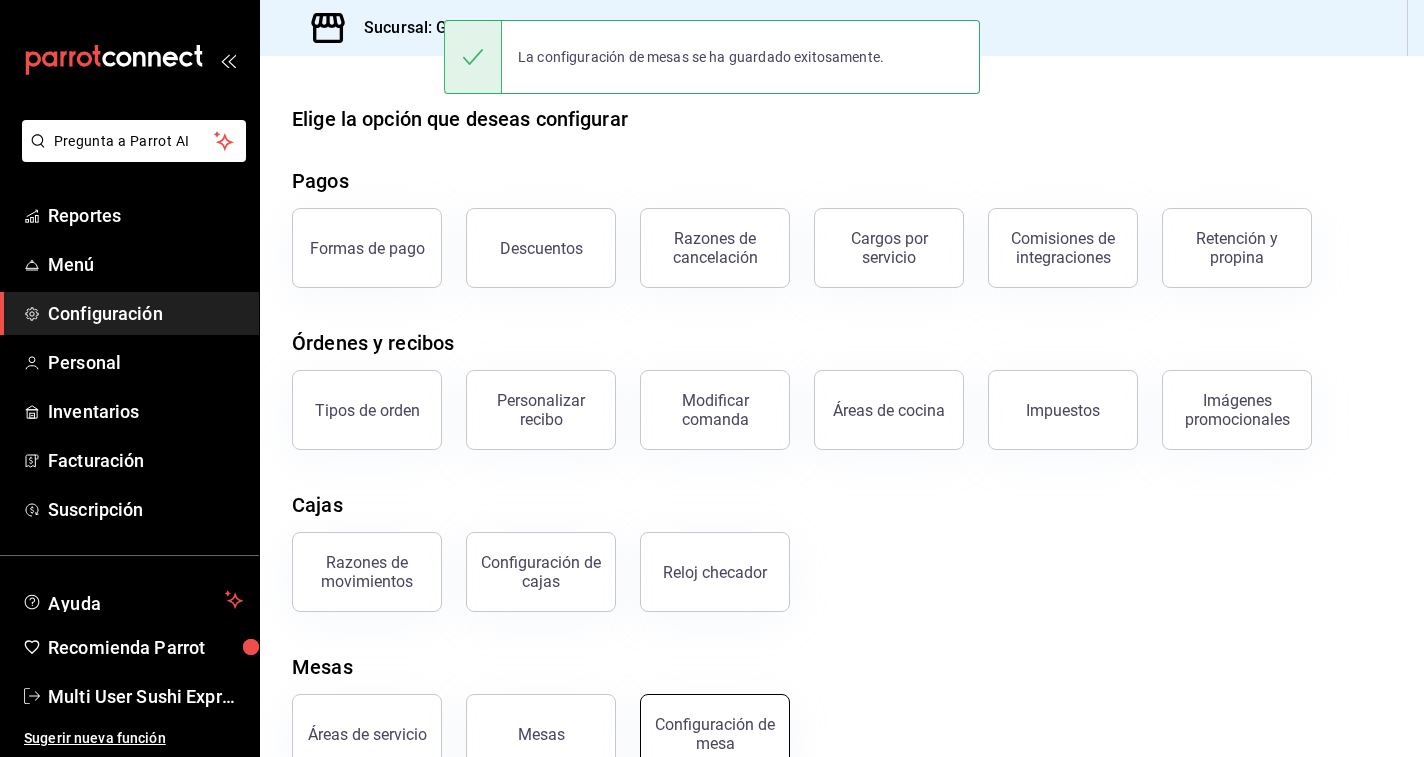 scroll, scrollTop: 49, scrollLeft: 0, axis: vertical 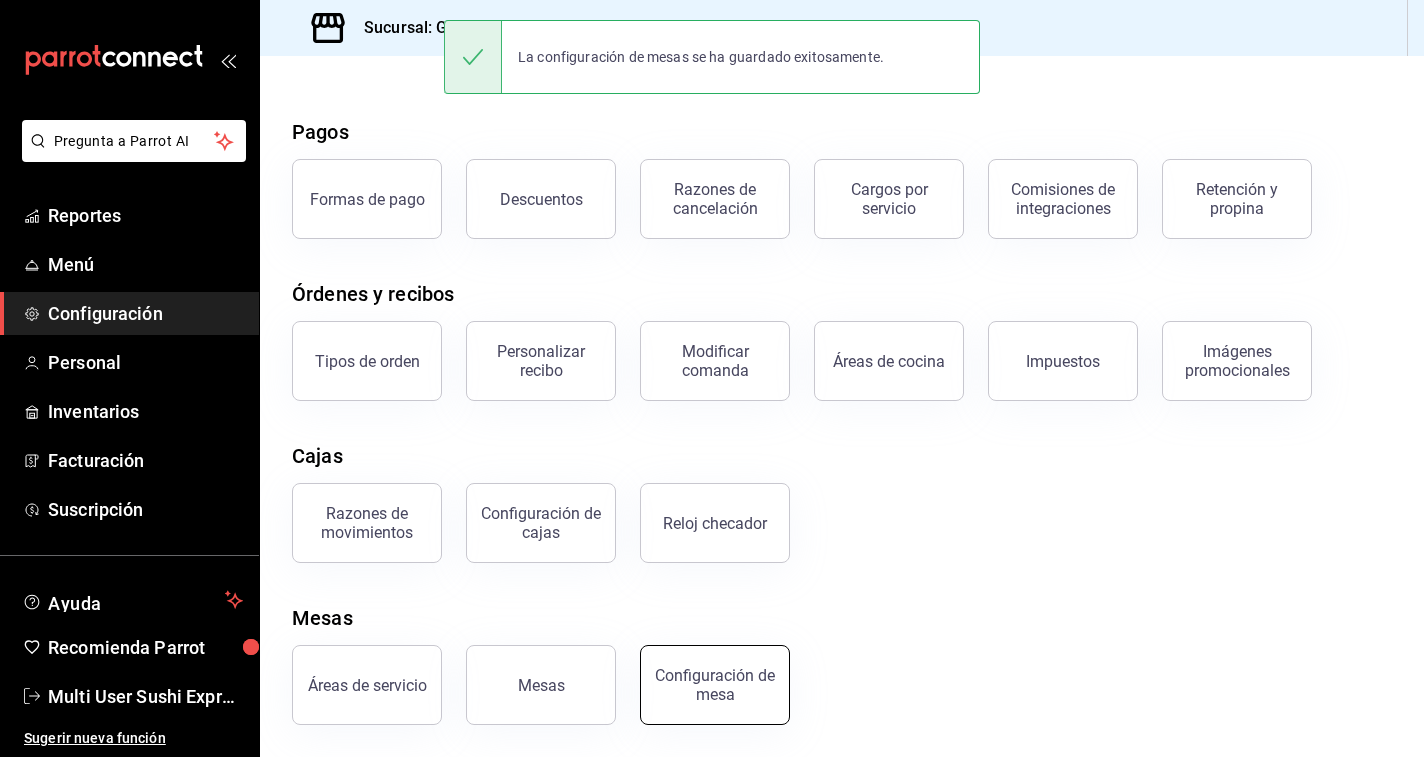 click on "Configuración de mesa" at bounding box center (715, 685) 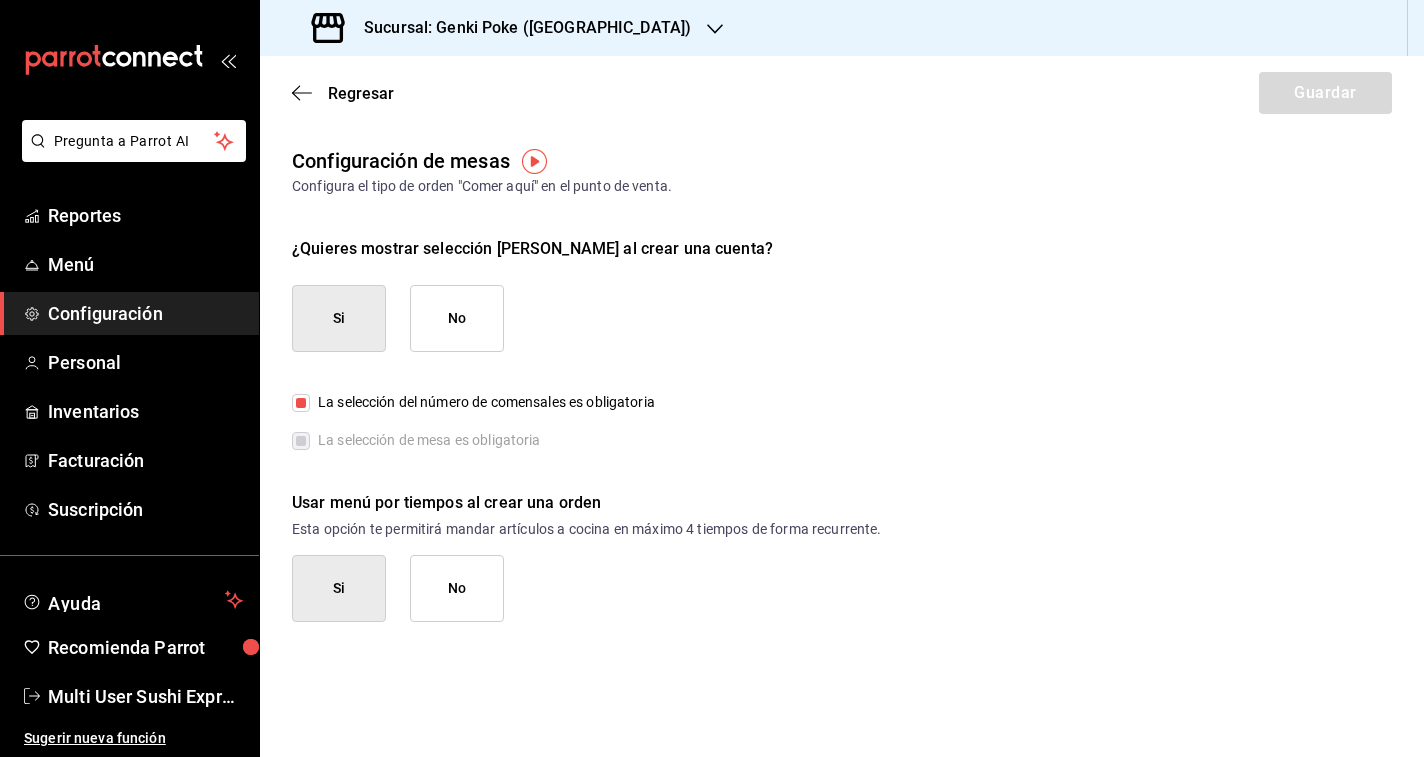 click on "No" at bounding box center (457, 318) 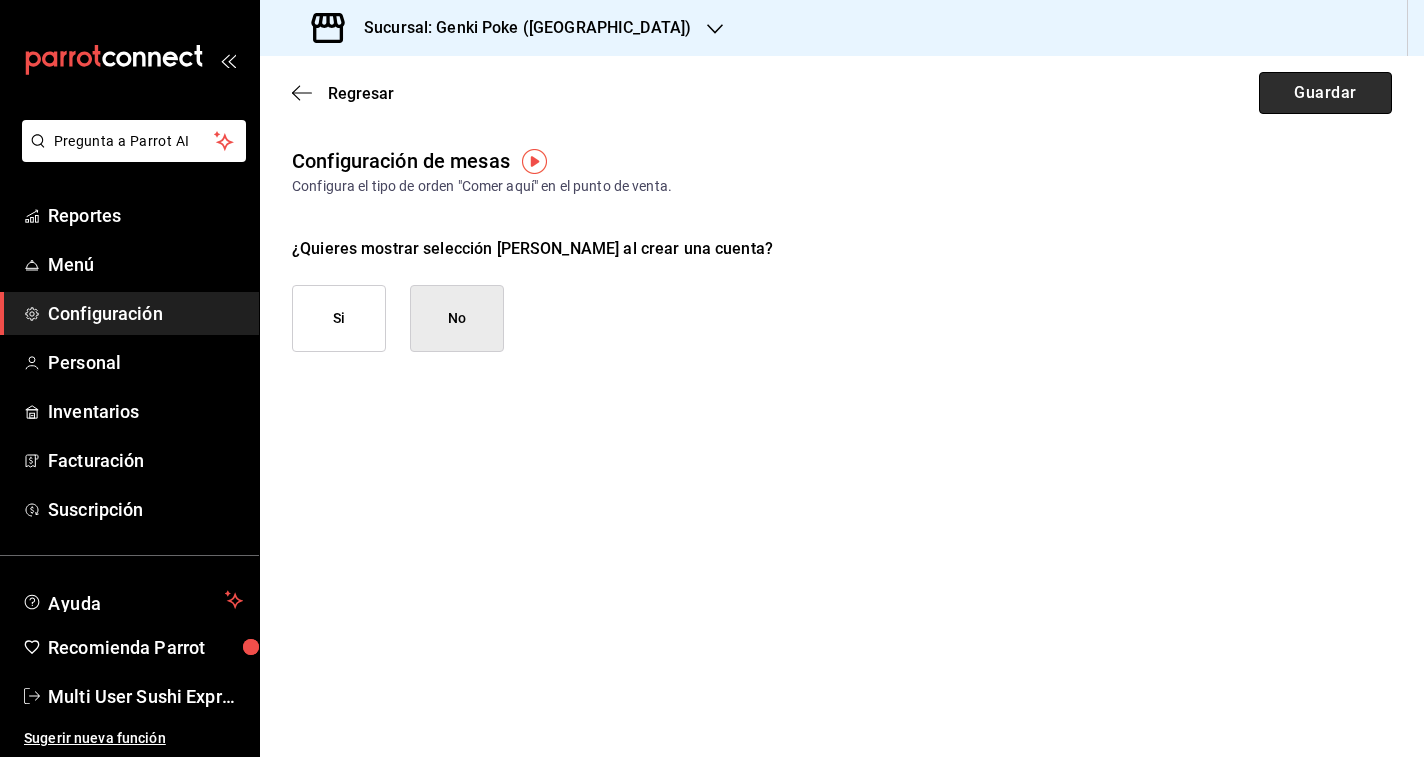click on "Guardar" at bounding box center (1325, 93) 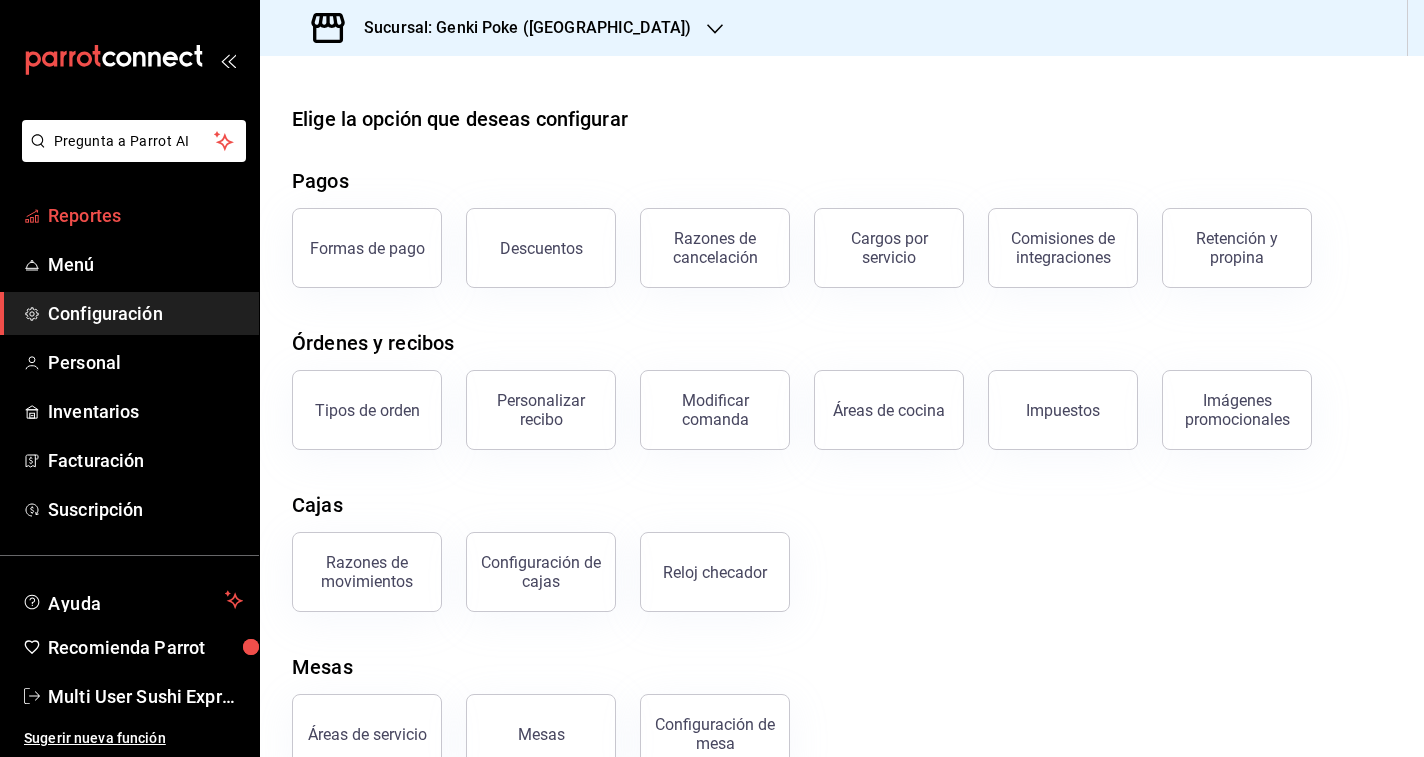click on "Reportes" at bounding box center [145, 215] 